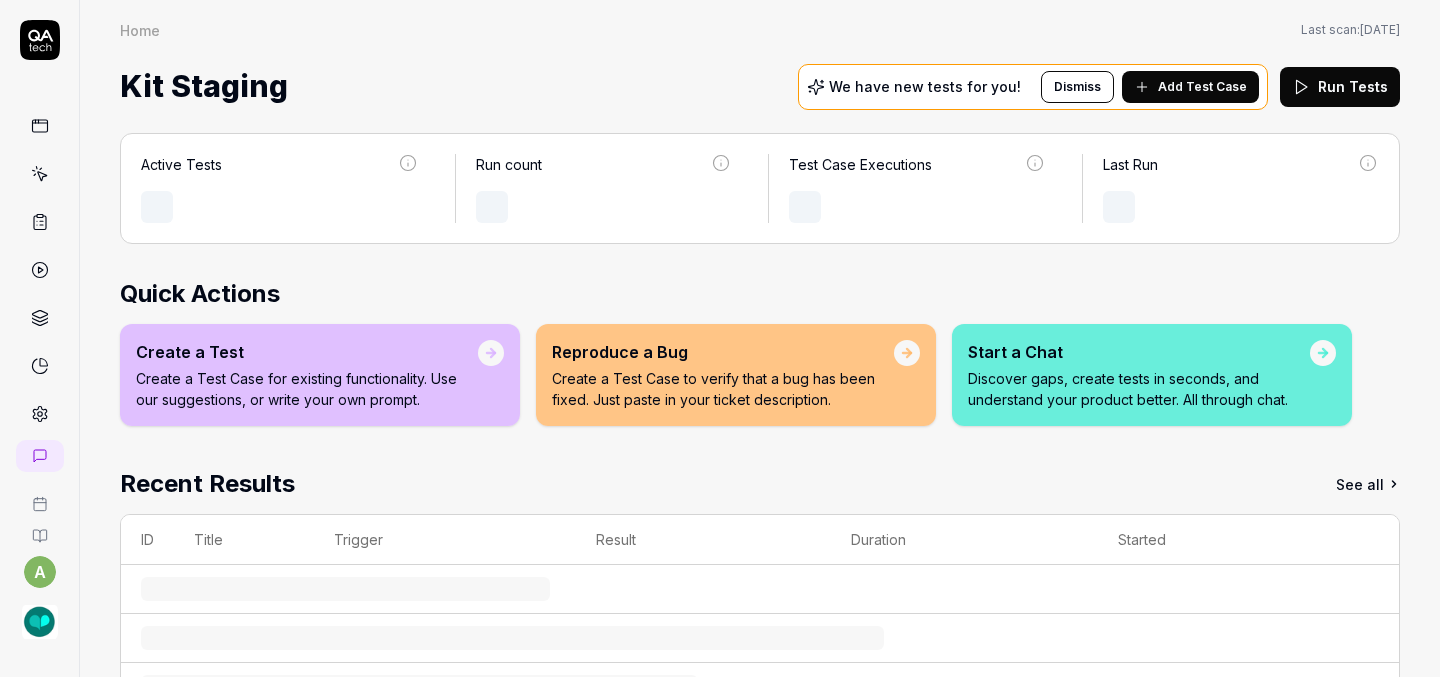 scroll, scrollTop: 0, scrollLeft: 0, axis: both 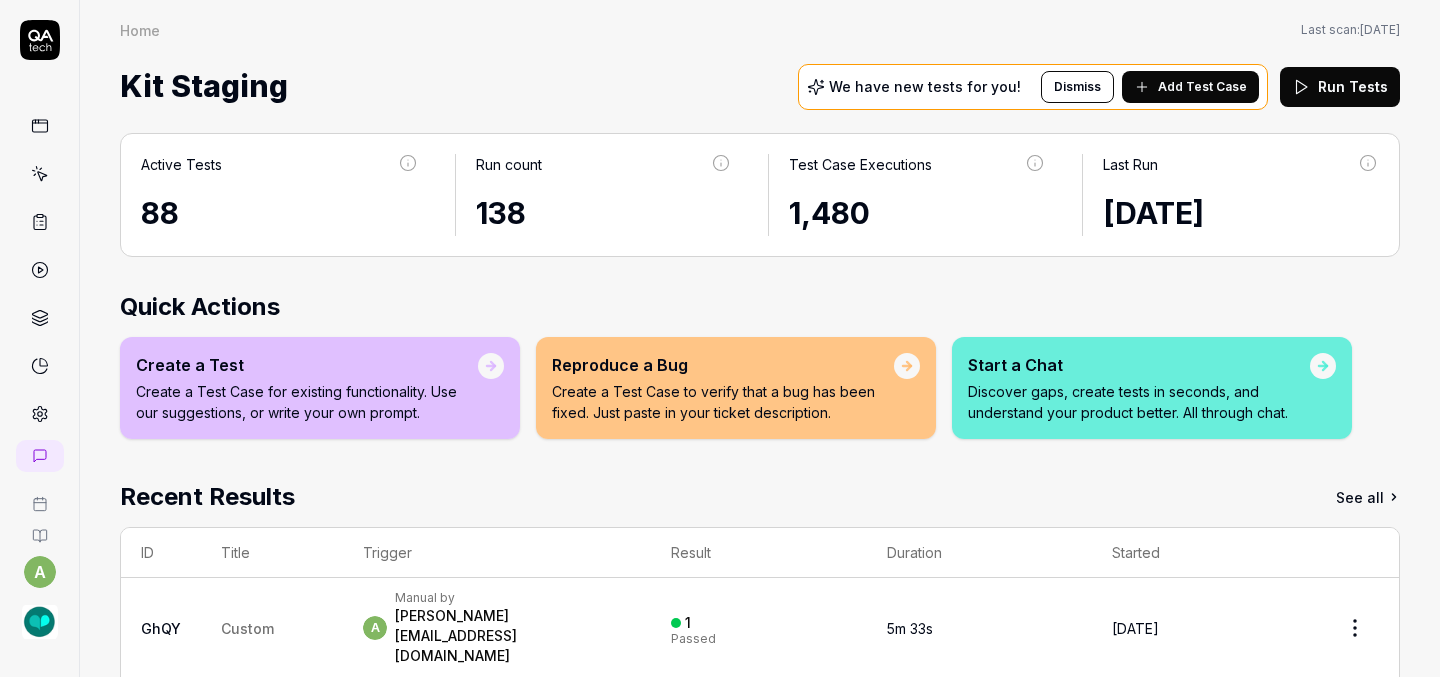 click on "Add Test Case" at bounding box center (1202, 87) 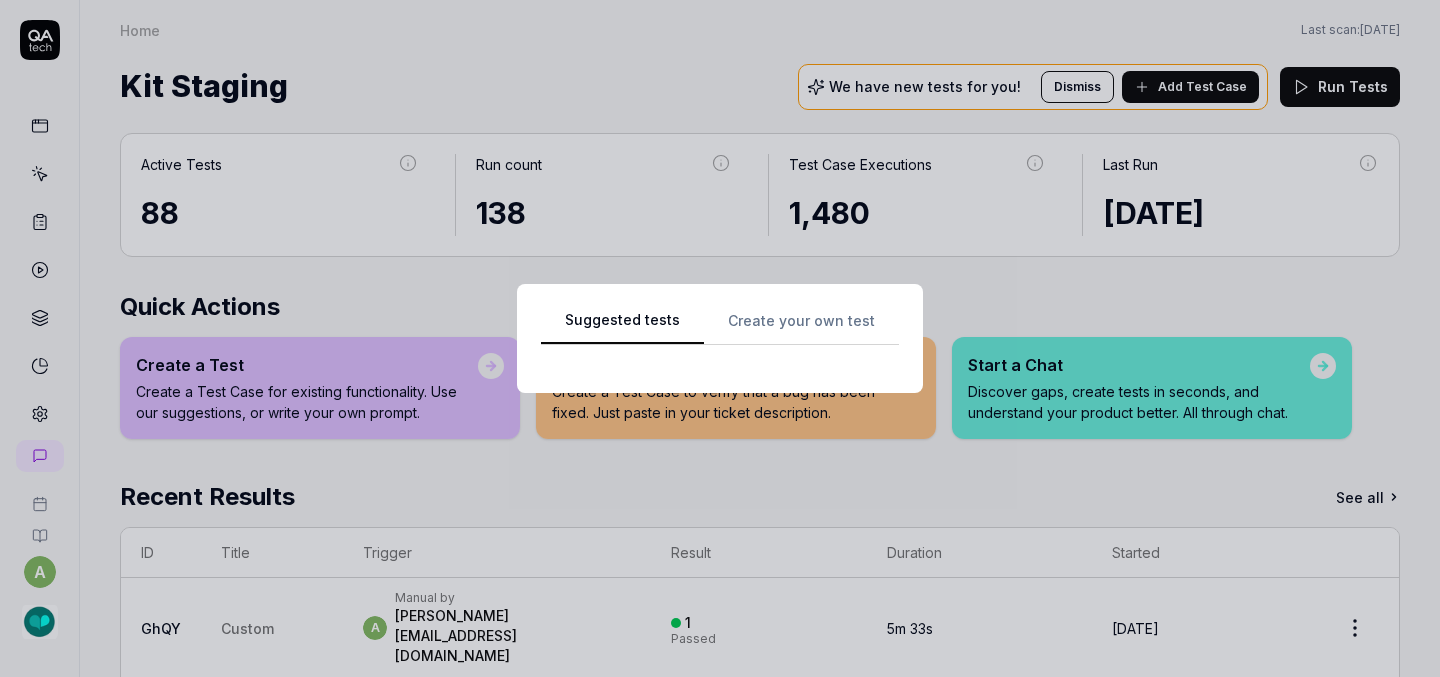 scroll, scrollTop: 0, scrollLeft: 0, axis: both 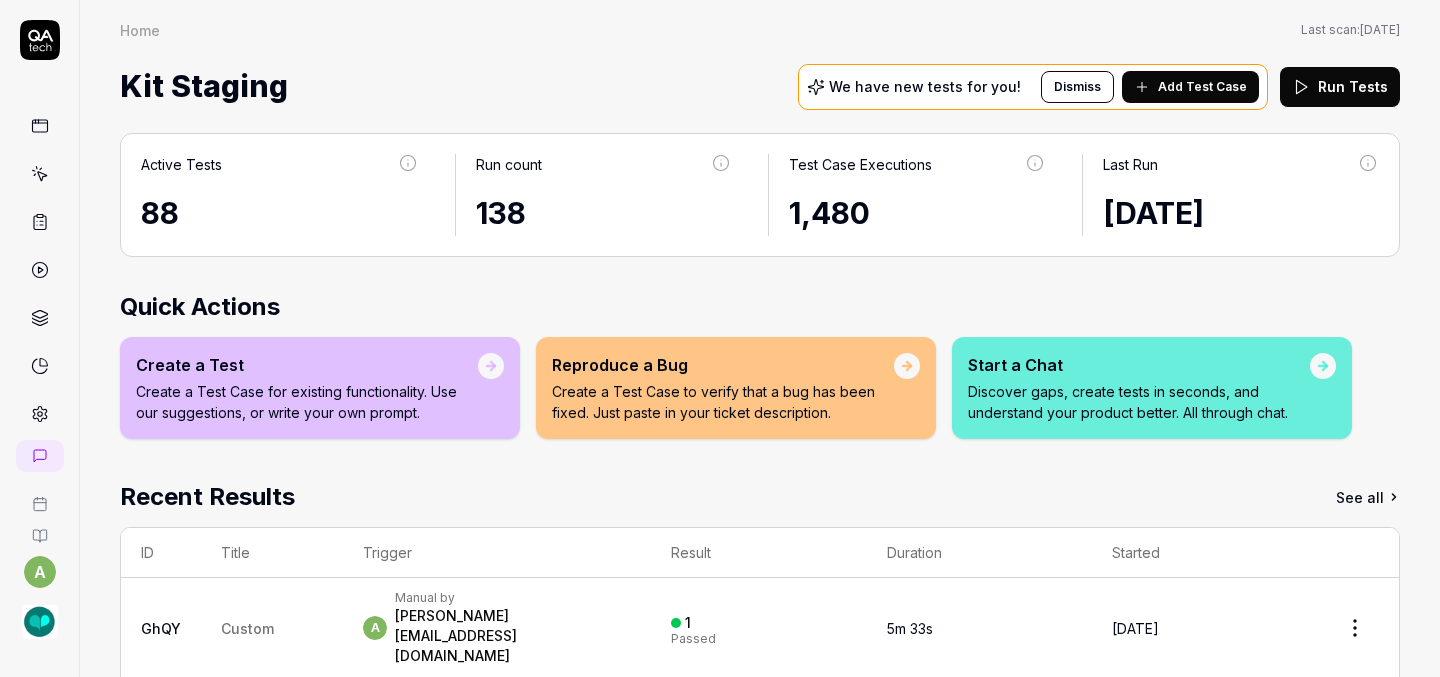 click at bounding box center (40, 622) 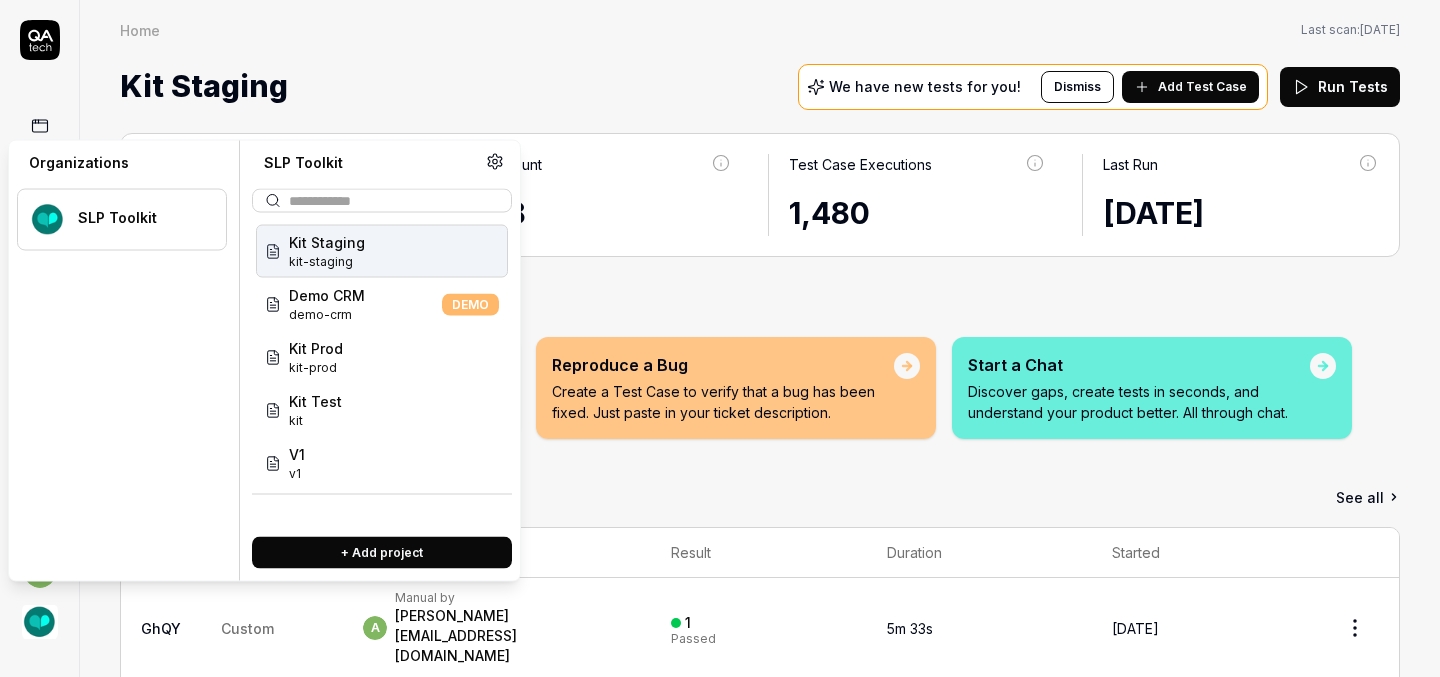 click at bounding box center (40, 622) 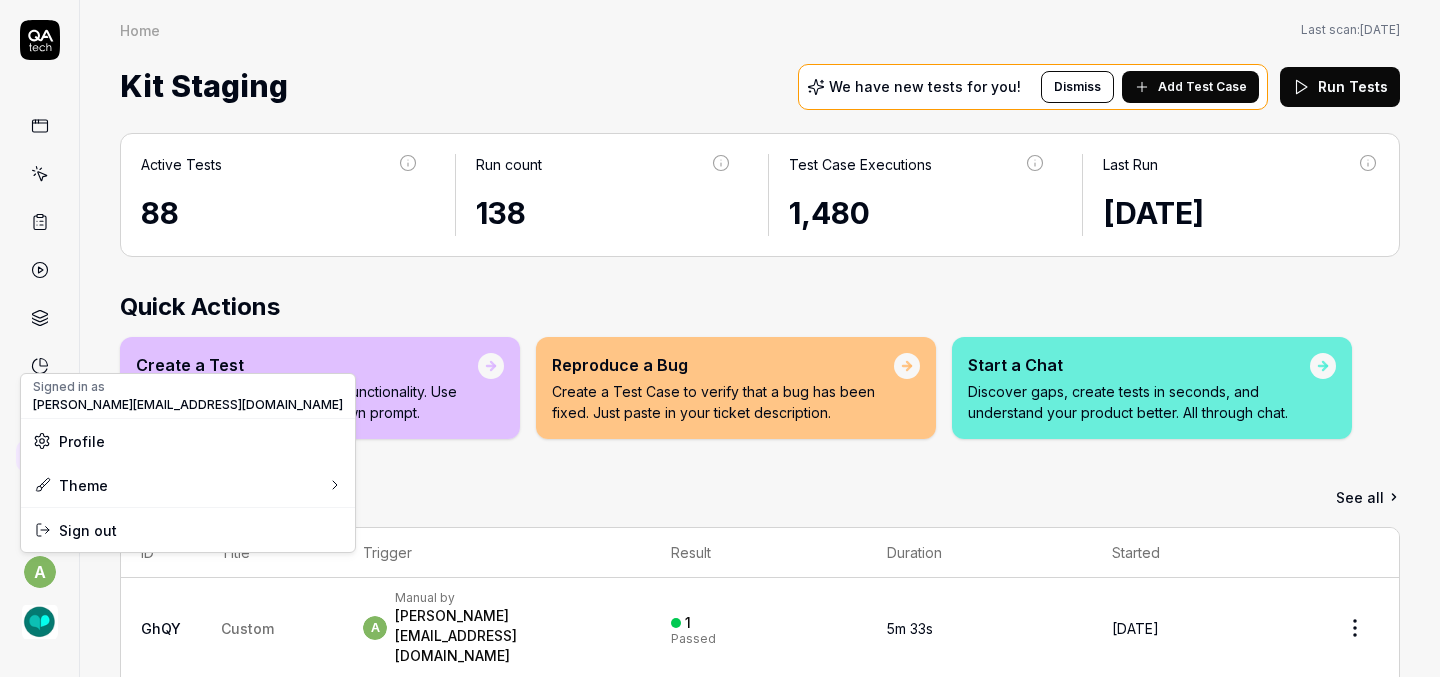 click on "a Home Home Last scan:  [DATE] Kit Staging We have new tests for you! Dismiss Add Test Case Run Tests Active Tests 88 Run count 138 Test Case Executions 1,480 Last Run [DATE] Quick Actions Create a Test Create a Test Case for existing functionality. Use our suggestions, or write your own prompt. Reproduce a Bug Create a Test Case to verify that a bug has been fixed. Just paste in your ticket description. Start a Chat Discover gaps, create tests in seconds, and understand your product better. All through chat. Recent Results See all ID Title Trigger Result Duration Started GhQY Custom a Manual by [PERSON_NAME][EMAIL_ADDRESS][DOMAIN_NAME] 1 Passed 5m 33s [DATE] 9Q28 Custom a Manual by [PERSON_NAME][EMAIL_ADDRESS][DOMAIN_NAME] 1 Passed 1m 37s [DATE] s5SH Custom a Manual by [PERSON_NAME][EMAIL_ADDRESS][DOMAIN_NAME] 1 Failed 9m 24s [DATE] nugu Custom a Manual by [PERSON_NAME][EMAIL_ADDRESS][DOMAIN_NAME] 1 Passed 1m 15s [DATE] SkzL Custom a Manual by [PERSON_NAME][EMAIL_ADDRESS][DOMAIN_NAME] 1 Failed 1m 28s [DATE]
Signed in as [PERSON_NAME][EMAIL_ADDRESS][DOMAIN_NAME] Profile Theme Sign out" at bounding box center (720, 338) 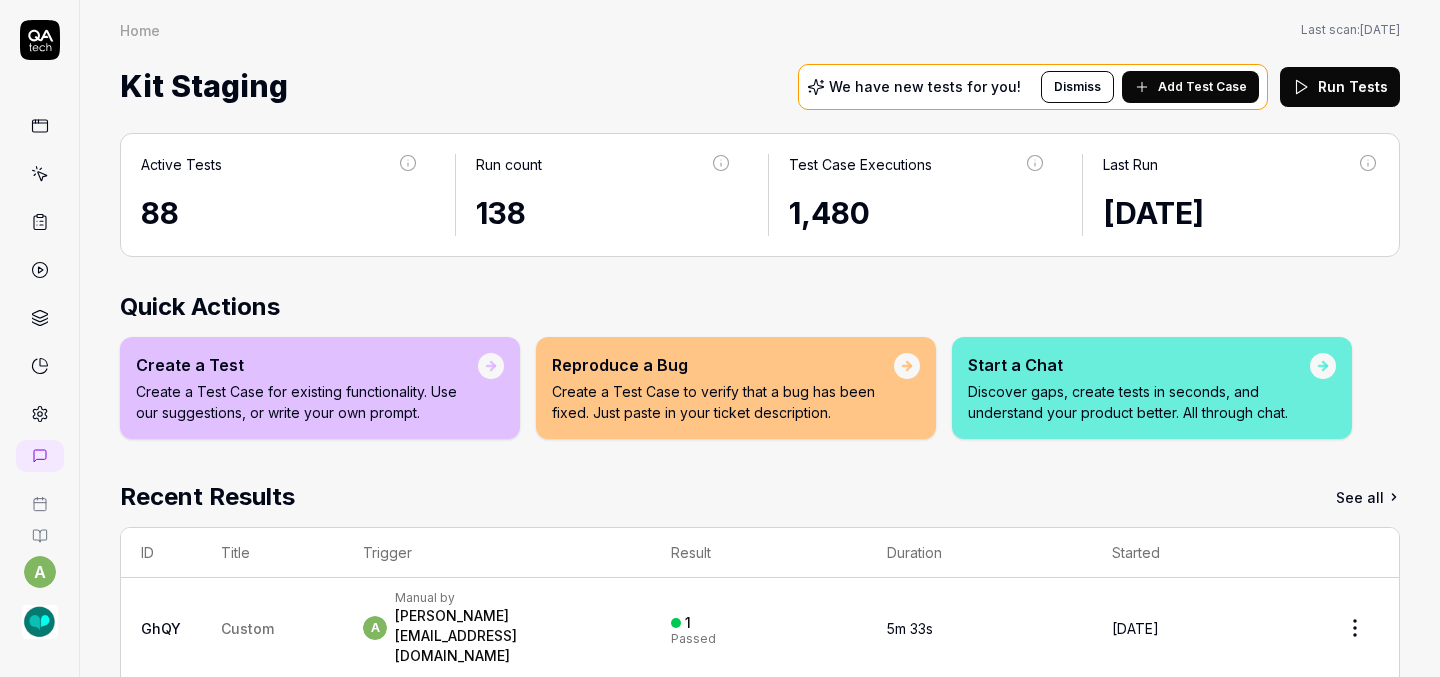 click 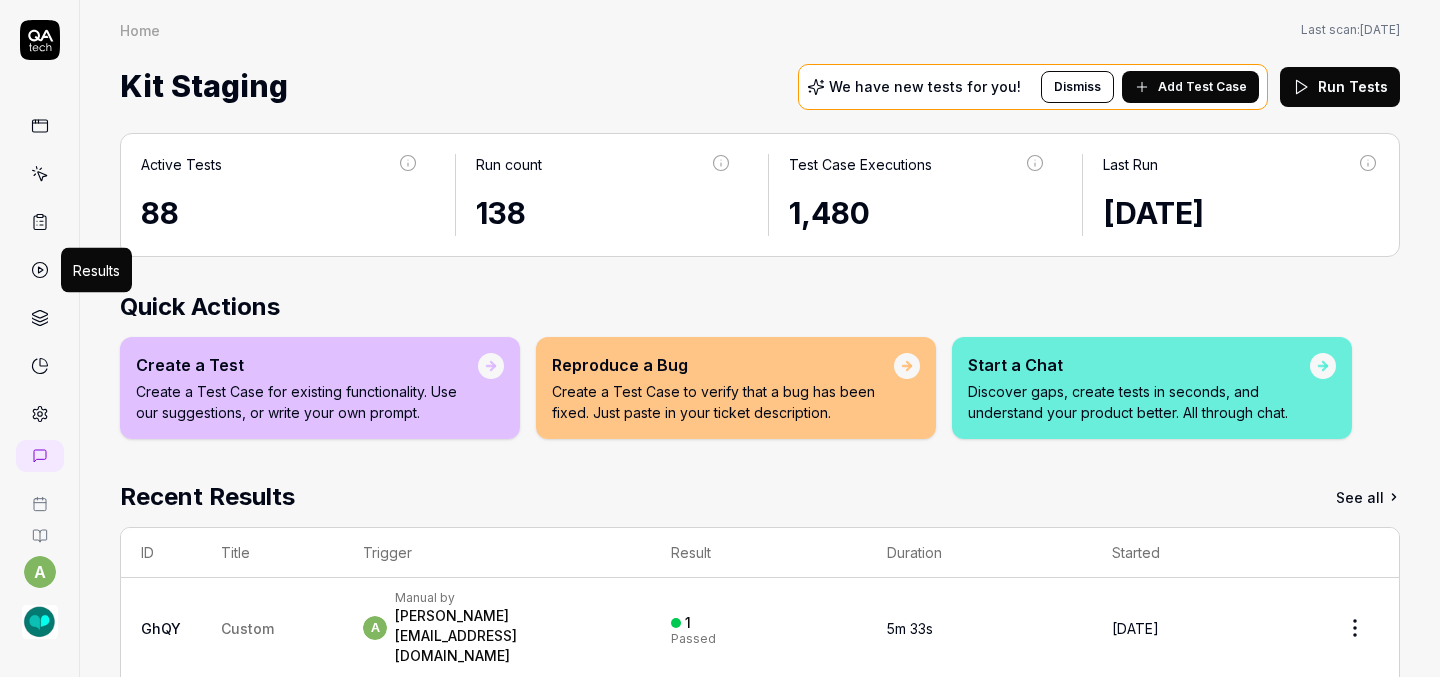 click 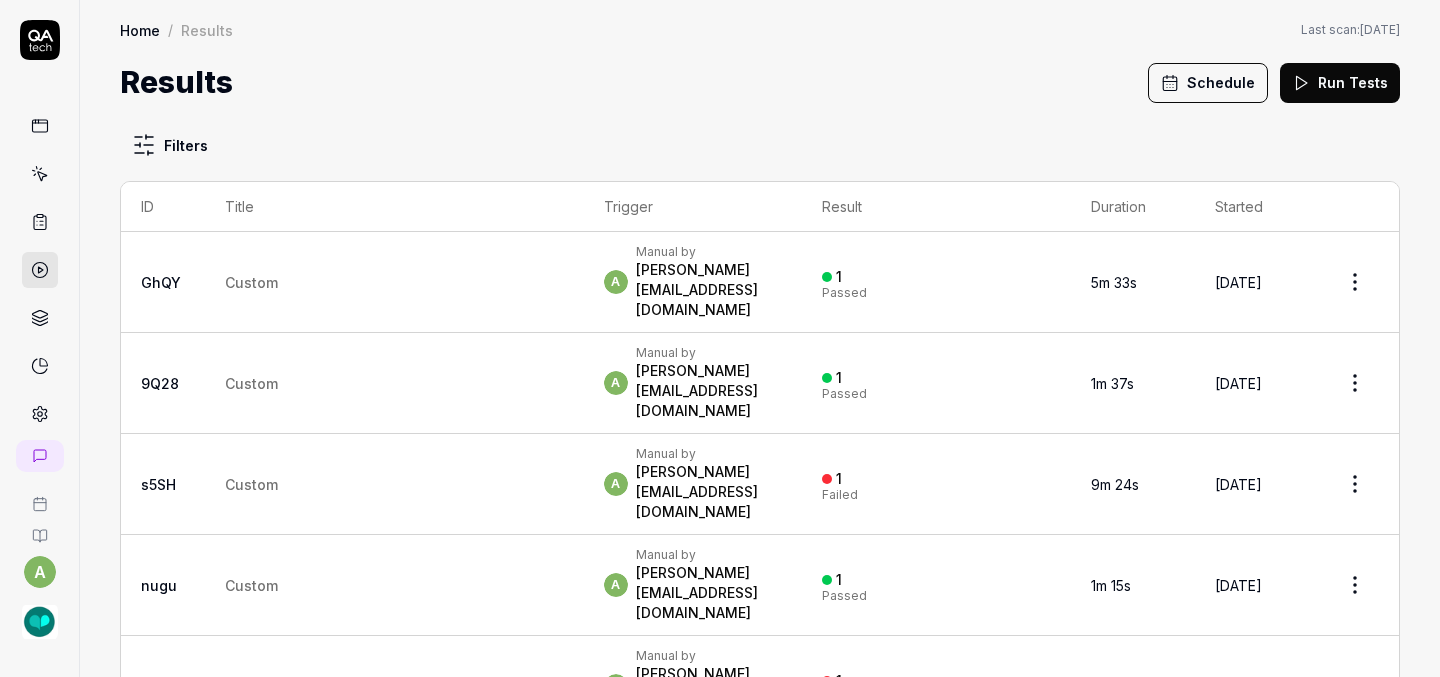 click 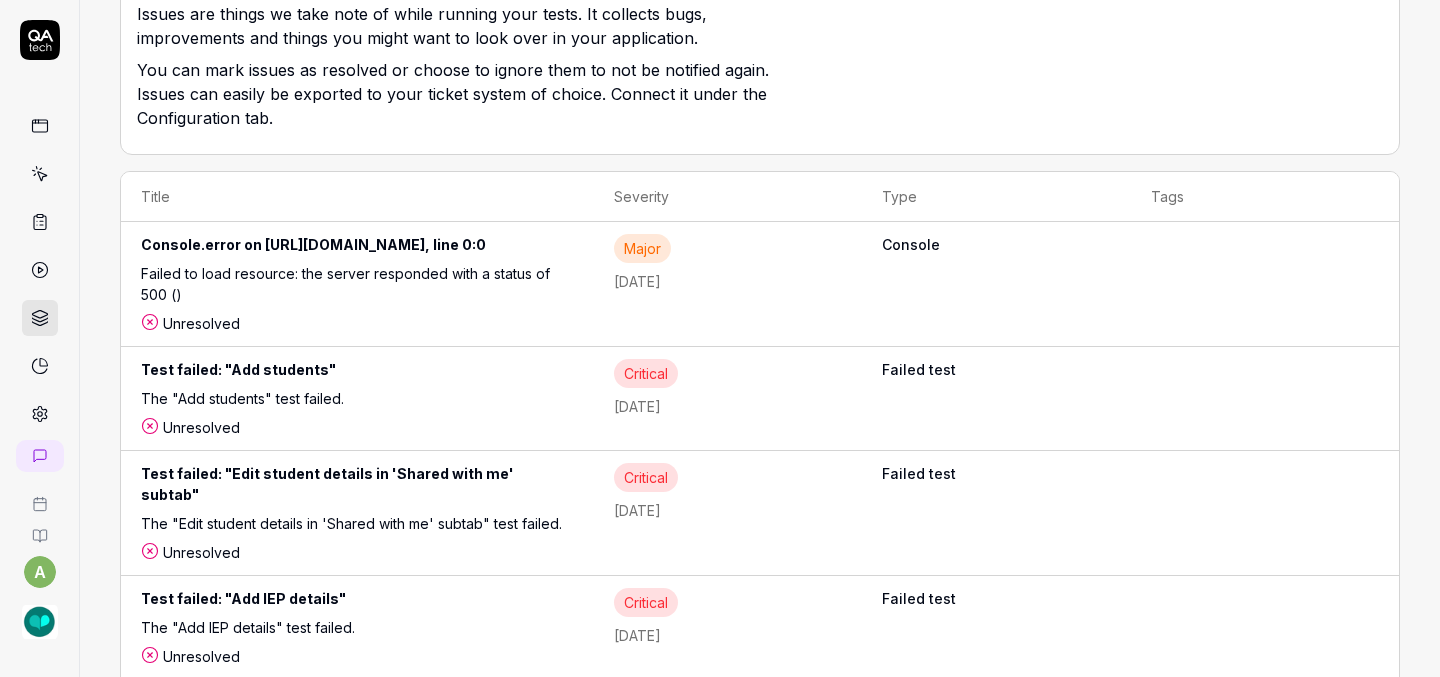 scroll, scrollTop: 0, scrollLeft: 0, axis: both 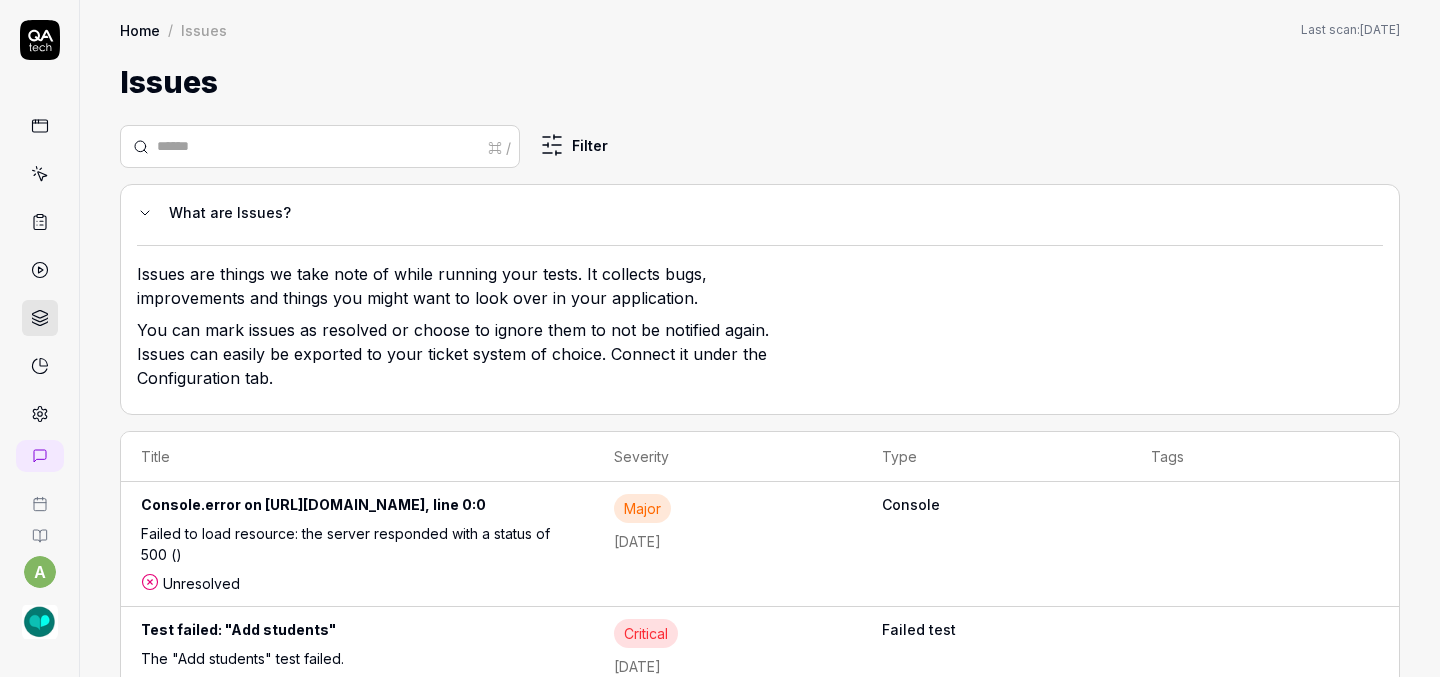 click on "a Home / Issues Home / Issues Last scan:  [DATE] Issues ⌘ / Filter What are Issues? Issues are things we take note of while running your tests. It collects bugs, improvements and things you might want to look over in your application. You can mark issues as resolved or choose to ignore them to not be notified again. Issues can easily be exported to your ticket system of choice. Connect it under the Configuration tab. Title Severity Type Tags Console.error on [URL][DOMAIN_NAME], line 0:0 Failed to load resource: the server responded with a status of 500 () Unresolved Major [DATE] Console Test failed: "Add students" The "Add students" test failed. Unresolved Critical [DATE] Failed test Test failed: "Edit student details in 'Shared with me' subtab" The "Edit student details in 'Shared with me' subtab" test failed. Unresolved Critical [DATE] Failed test Test failed: "Add IEP details" The "Add IEP details" test failed. Unresolved Major" at bounding box center [720, 338] 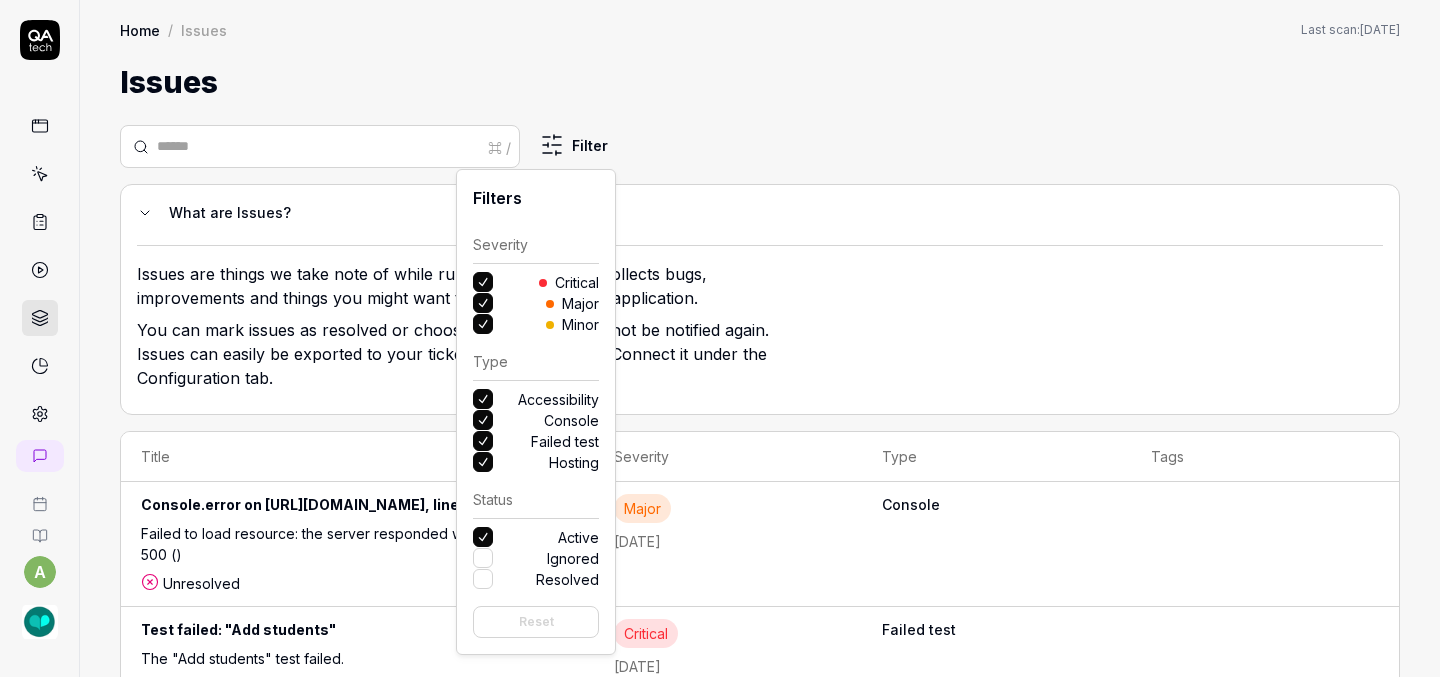 click on "Major" at bounding box center (483, 303) 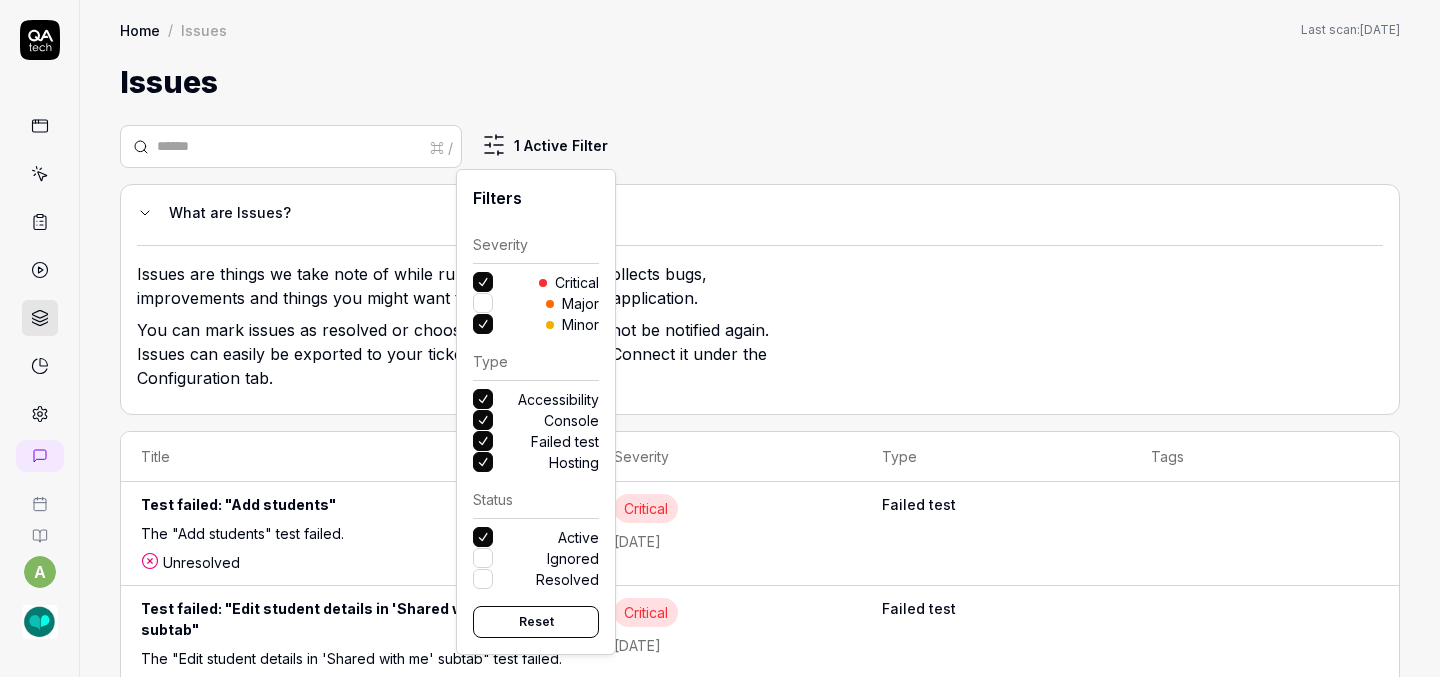 click on "Minor" at bounding box center (483, 324) 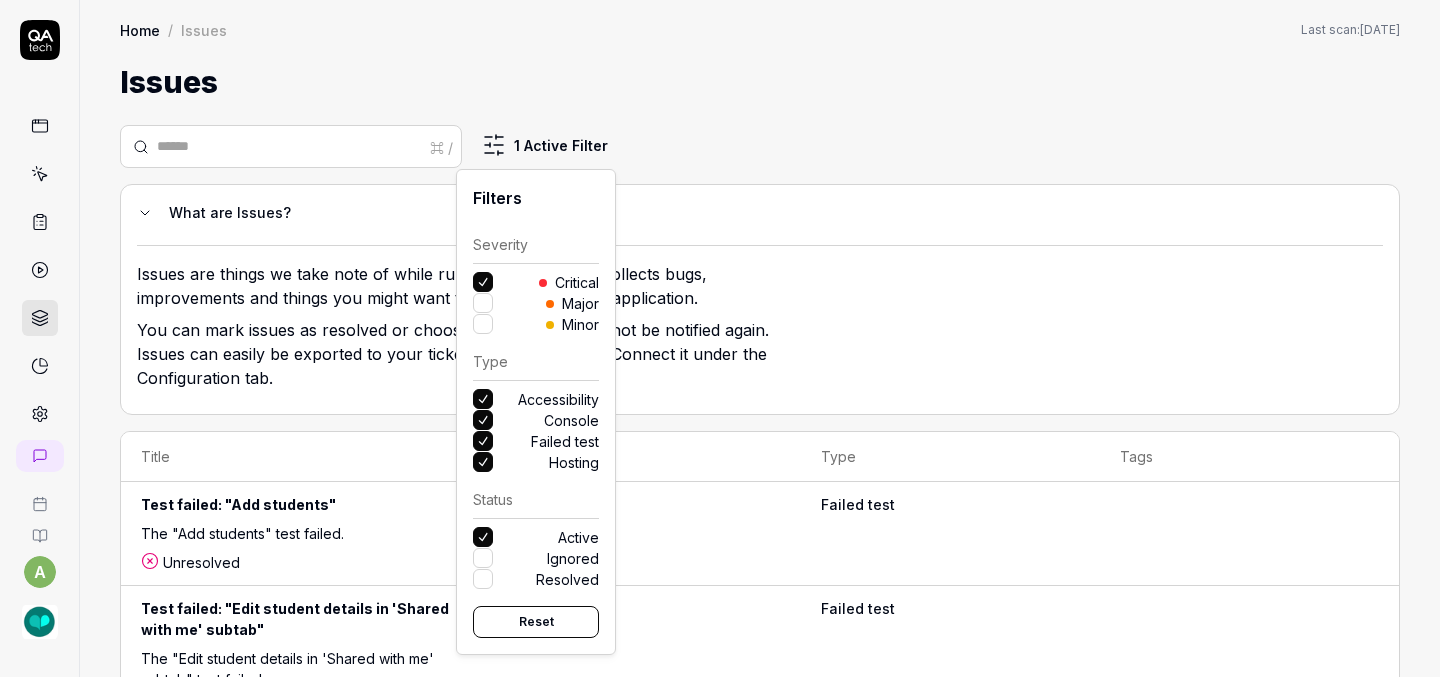 click on "a Home / Issues Home / Issues Last scan:  [DATE] Issues ⌘ / 1 Active Filter What are Issues? Issues are things we take note of while running your tests. It collects bugs, improvements and things you might want to look over in your application. You can mark issues as resolved or choose to ignore them to not be notified again. Issues can easily be exported to your ticket system of choice. Connect it under the Configuration tab. Title Severity Type Tags Test failed: "Add students" The "Add students" test failed. Unresolved Critical [DATE] Failed test Test failed: "Edit student details in 'Shared with me' subtab" The "Edit student details in 'Shared with me' subtab" test failed. Unresolved Critical [DATE] Failed test Test failed: "Add IEP details" The "Add IEP details" test failed. Unresolved Critical [DATE] Failed test Test failed: "Start demo mode" The "Start demo mode" test failed. Unresolved Critical [DATE] Failed test Test failed: "Add new objectives" Unresolved Critical [DATE]" at bounding box center [720, 338] 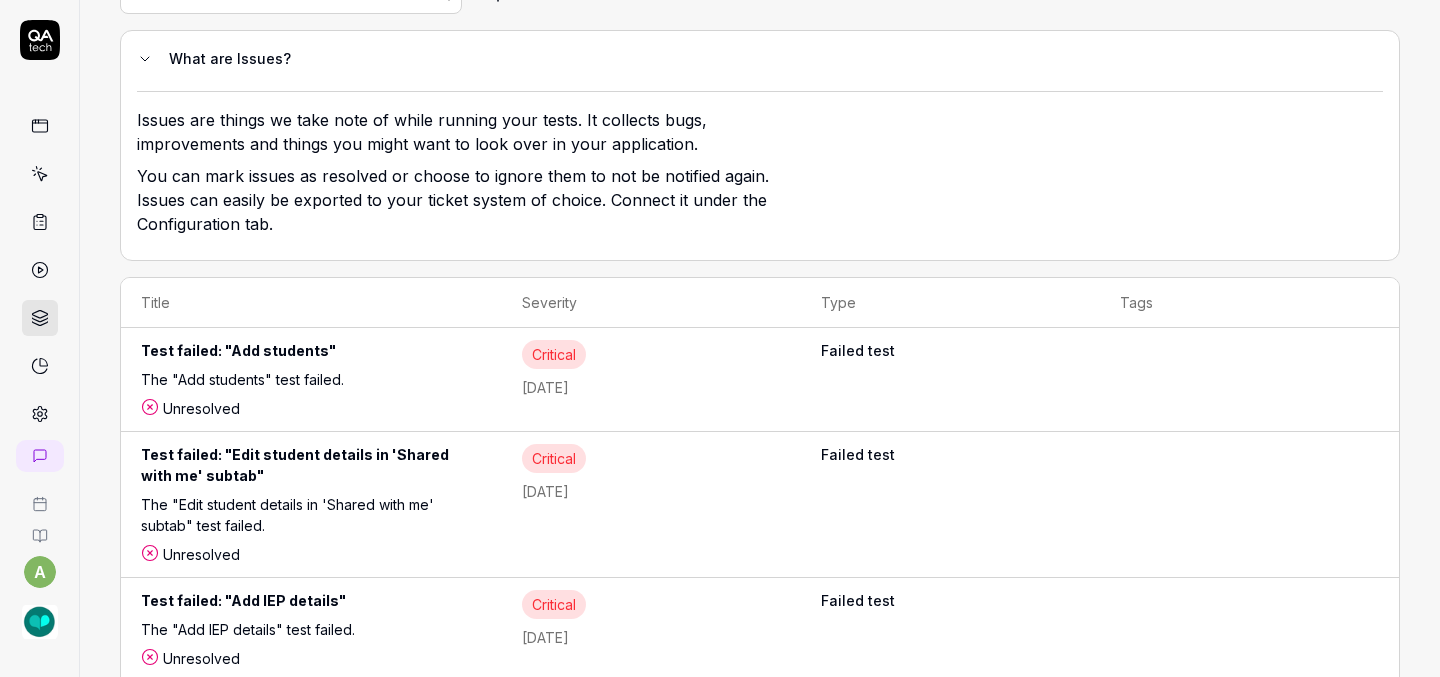 scroll, scrollTop: 167, scrollLeft: 0, axis: vertical 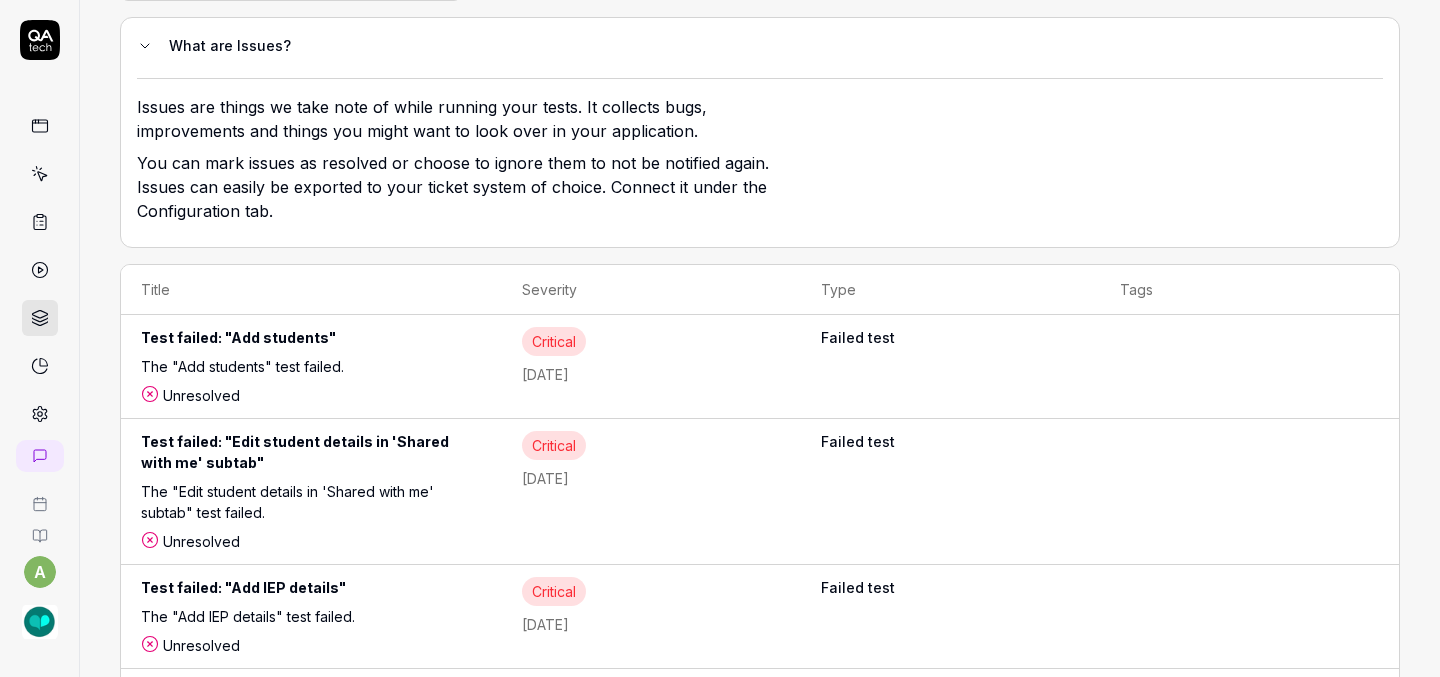 click 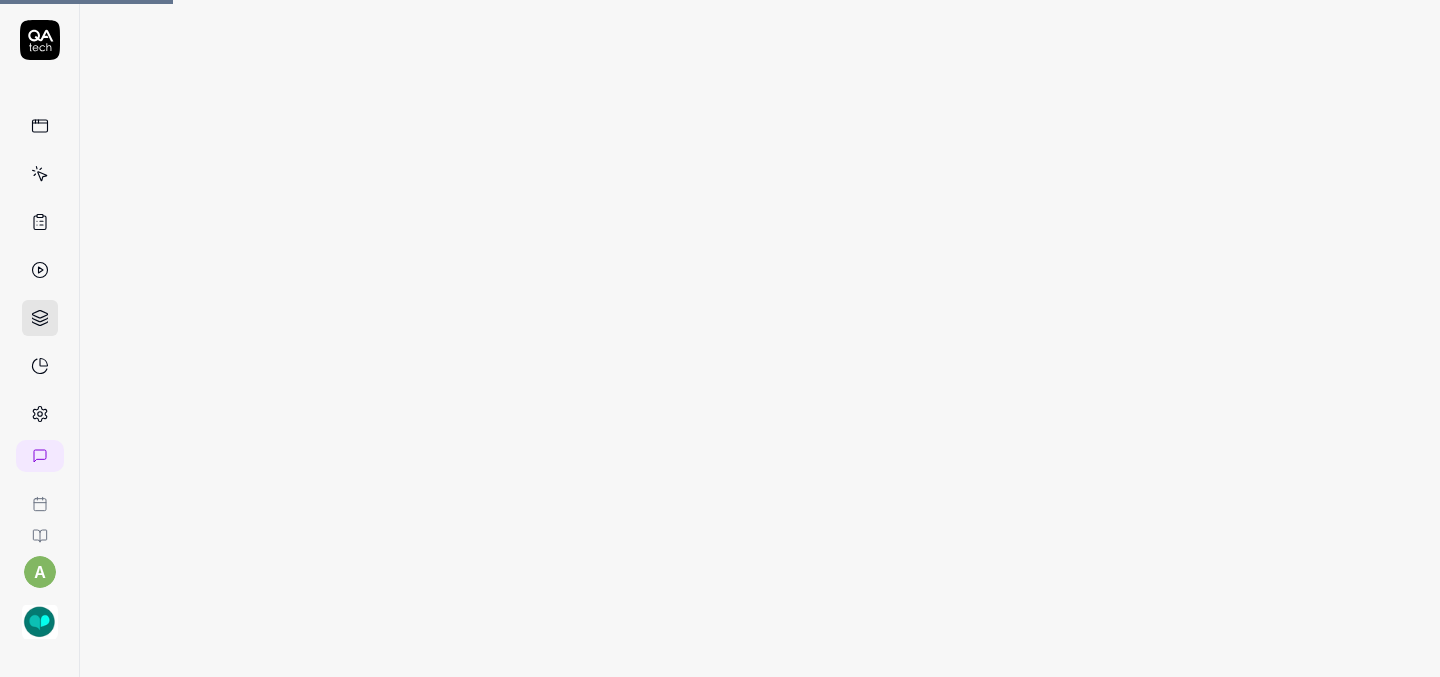 click at bounding box center [760, 338] 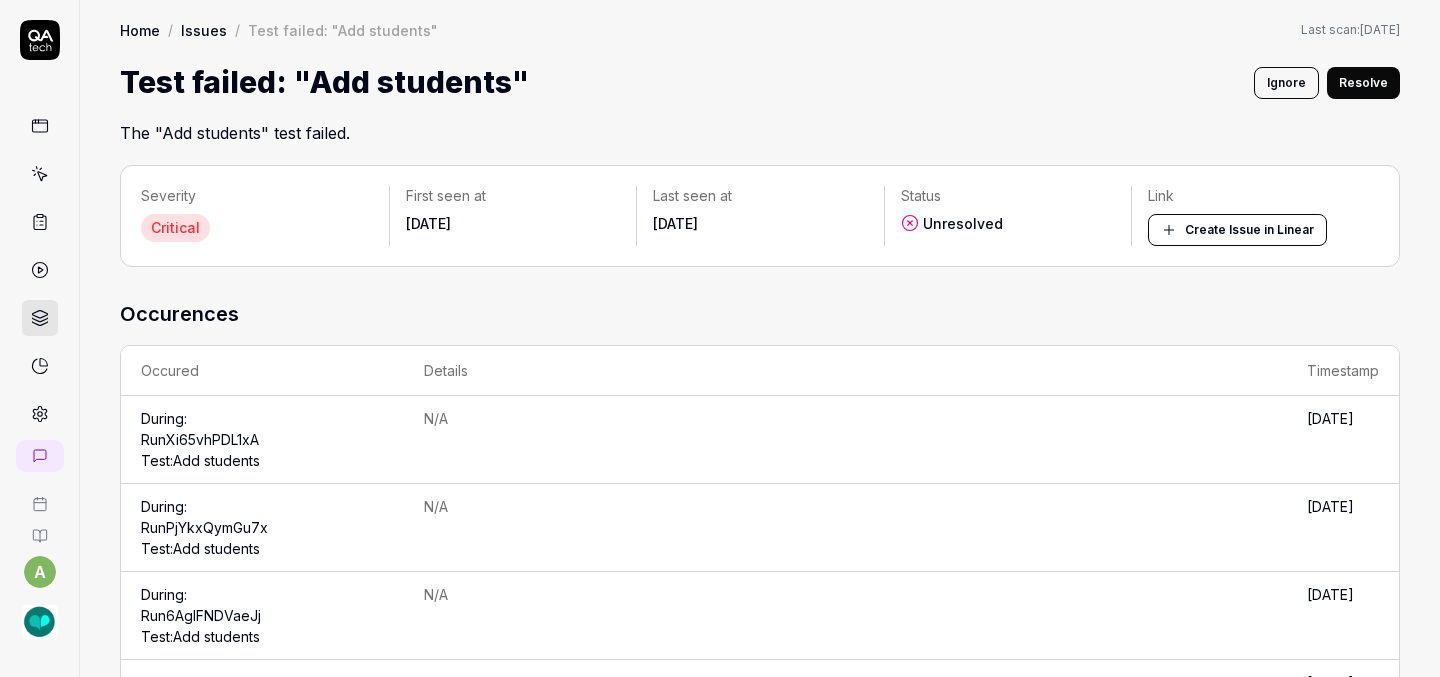 click on "Resolve" at bounding box center (1363, 83) 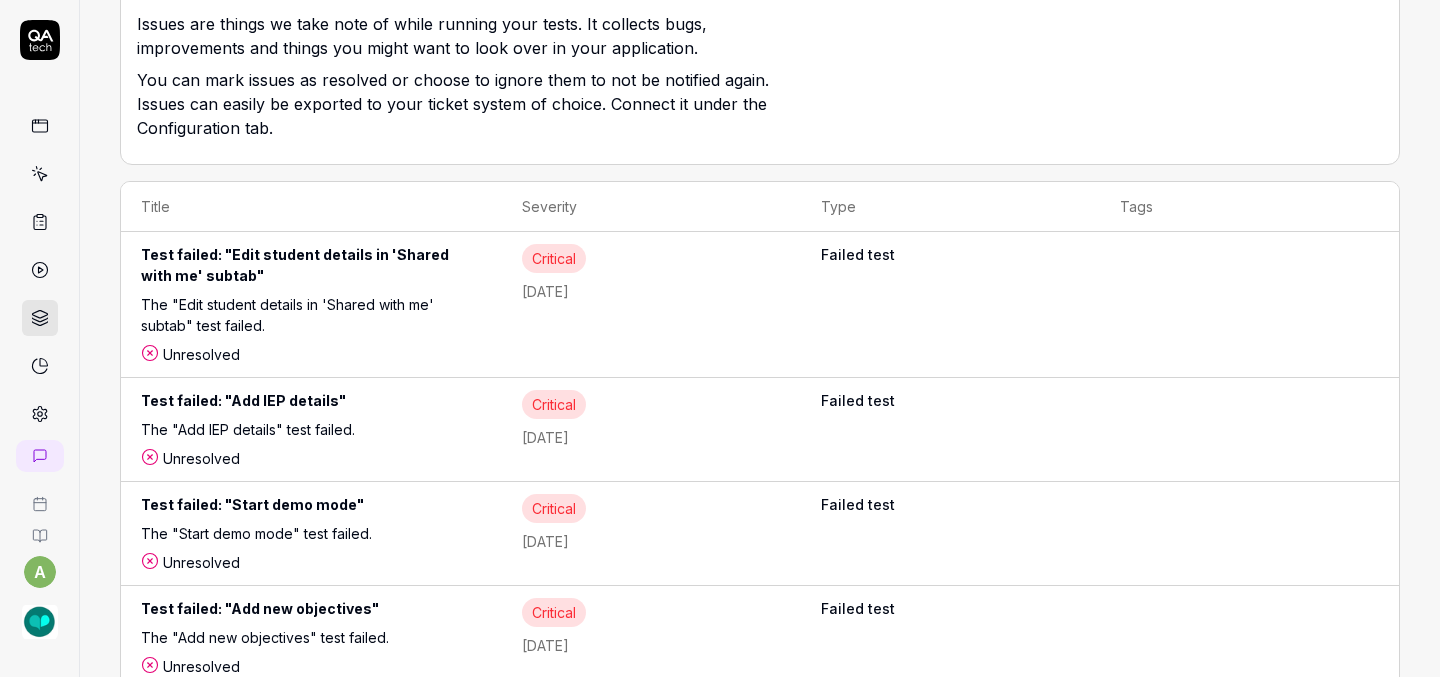 scroll, scrollTop: 263, scrollLeft: 0, axis: vertical 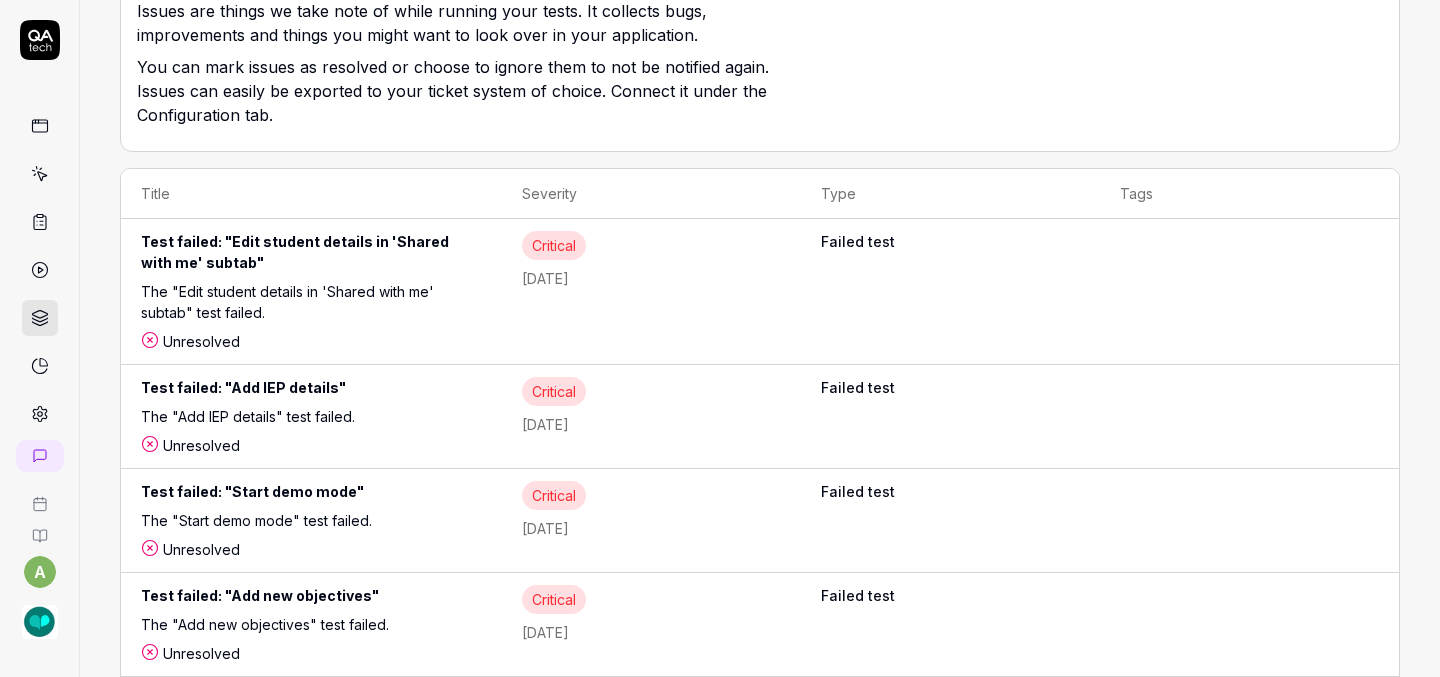 click on "Test failed: "Edit student details in 'Shared with me' subtab"" at bounding box center (311, 256) 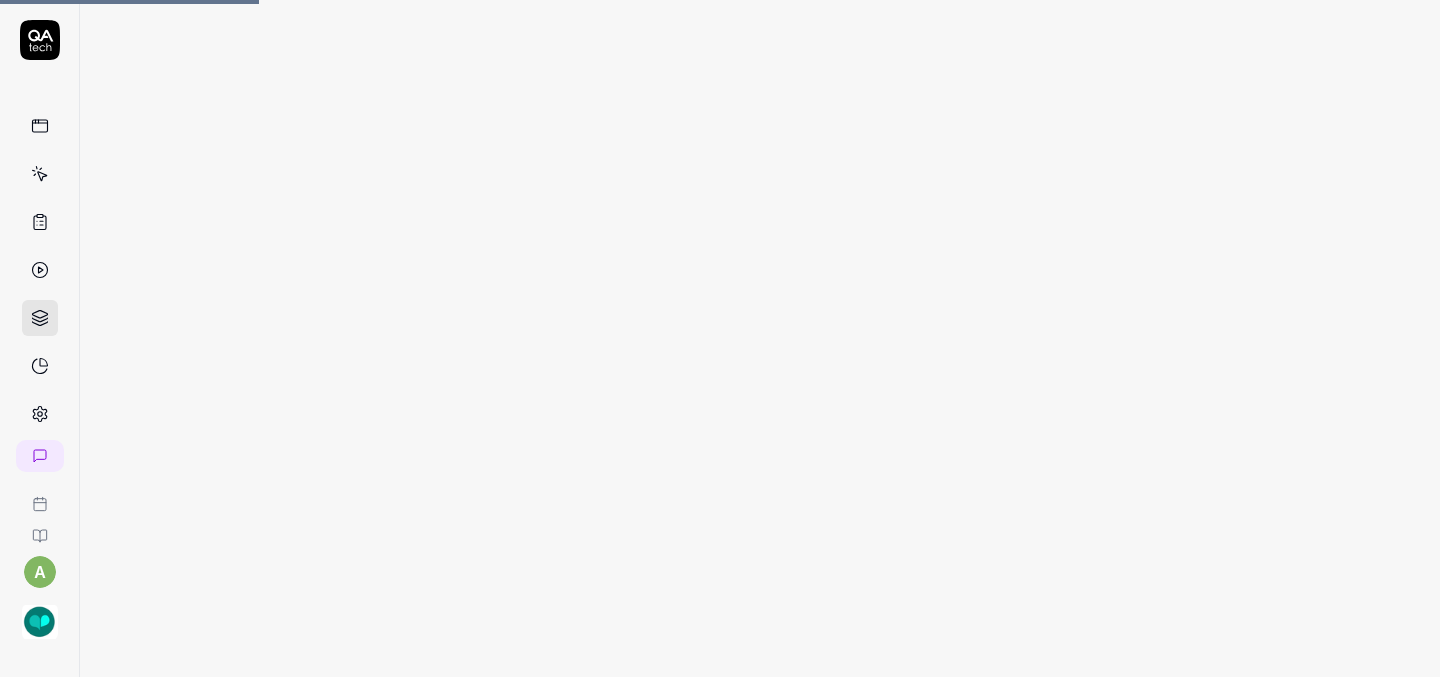 scroll, scrollTop: 0, scrollLeft: 0, axis: both 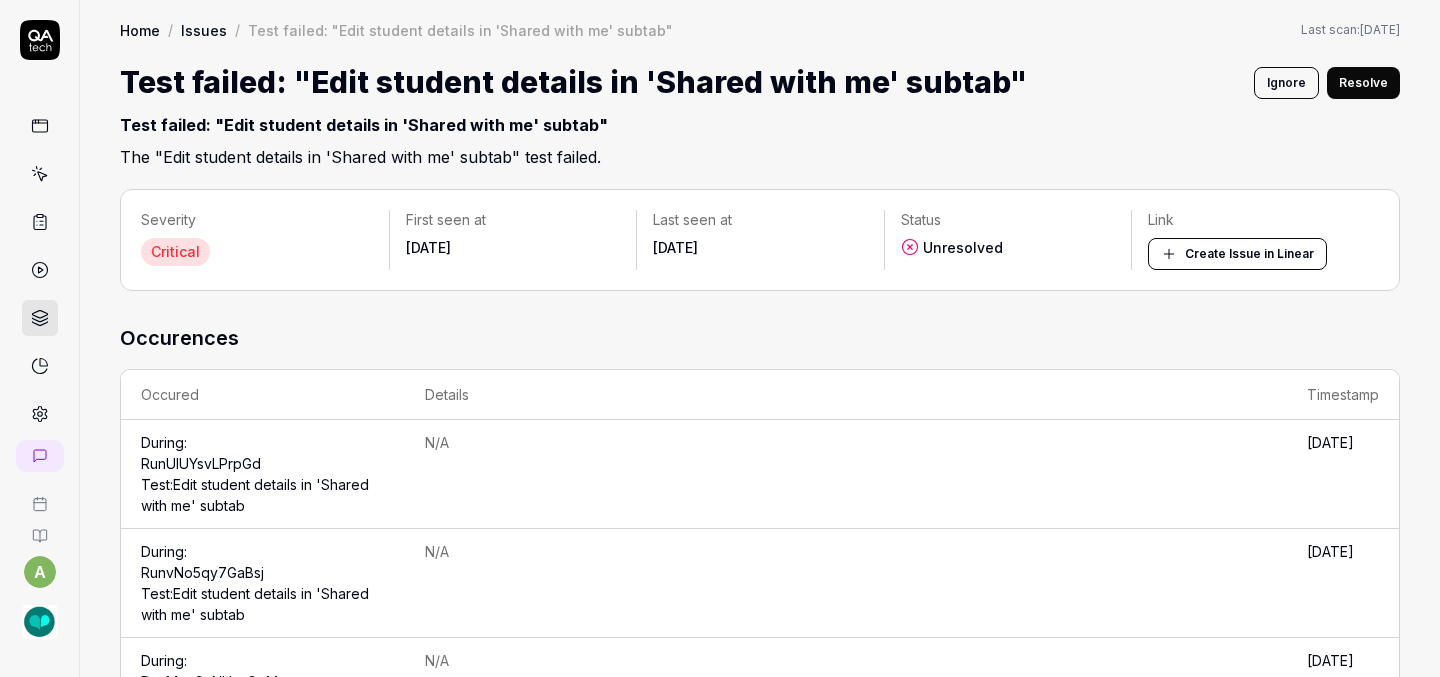 click on "Resolve" at bounding box center [1363, 83] 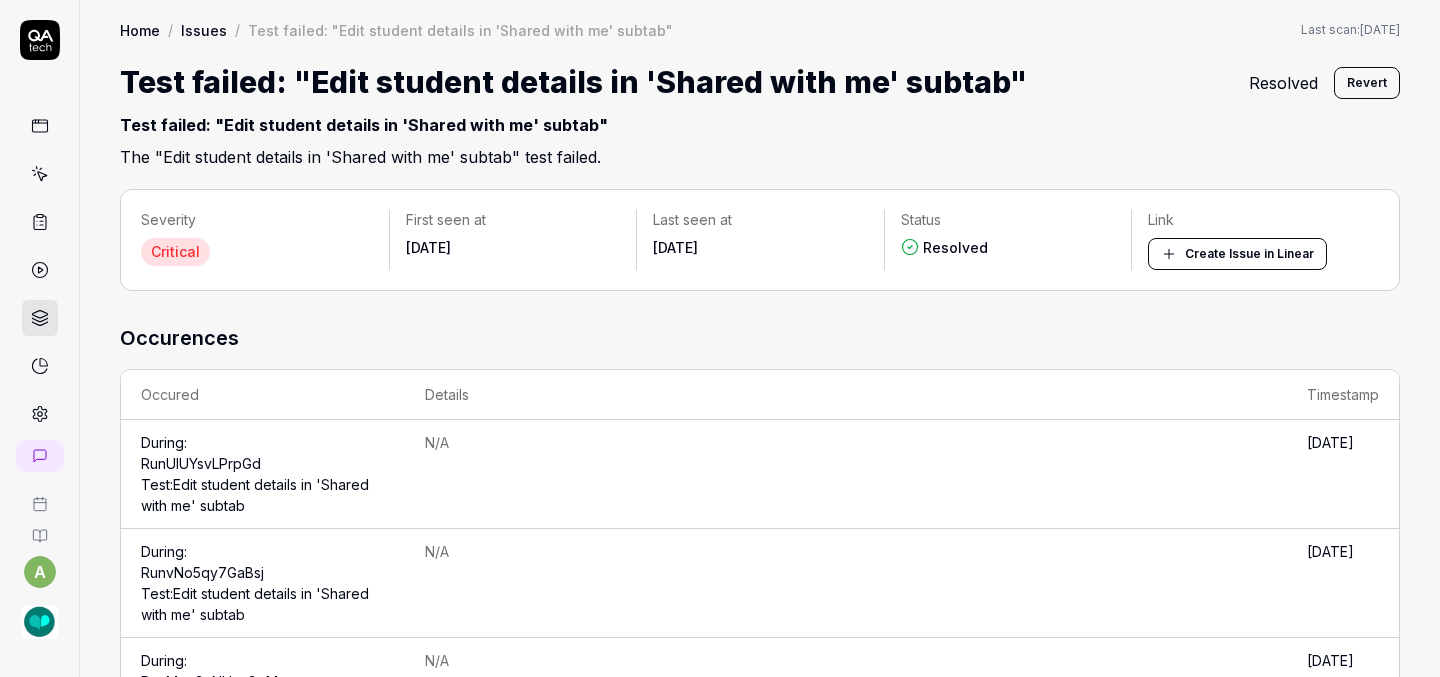 click on "Issues" at bounding box center (204, 30) 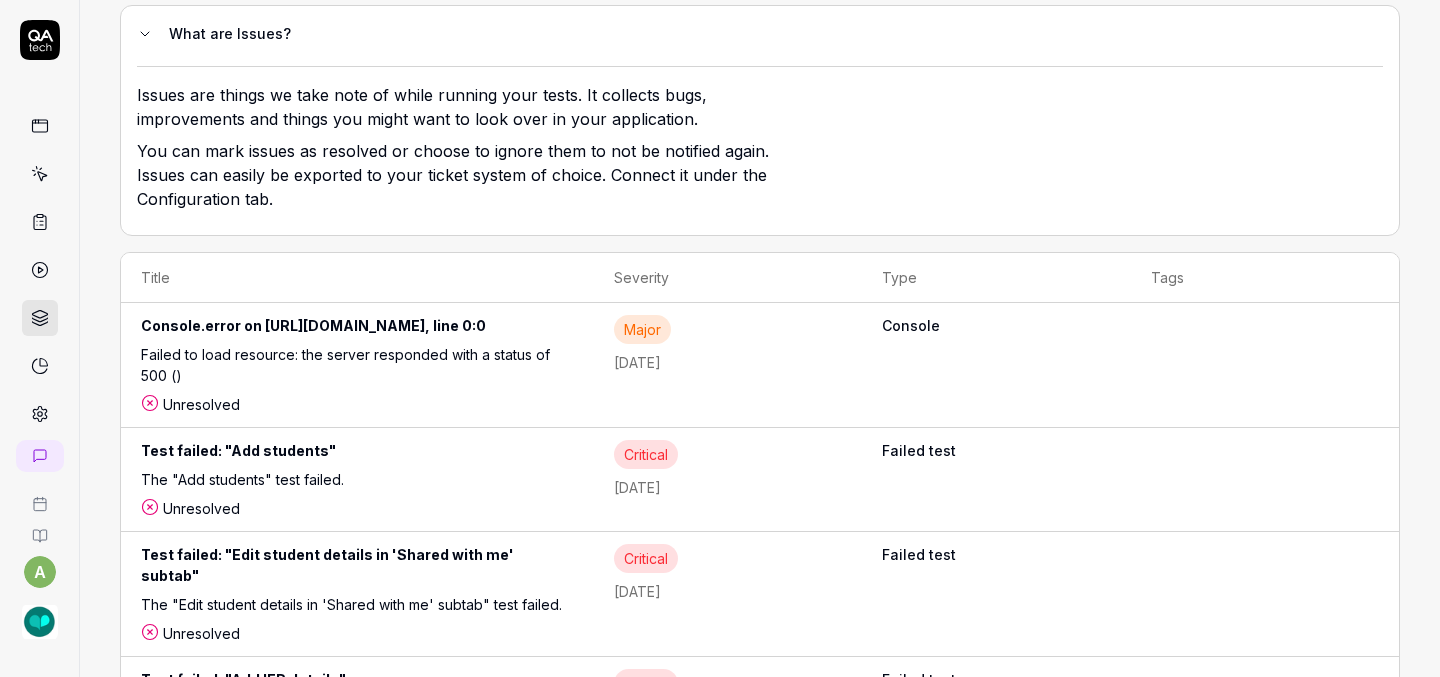scroll, scrollTop: 199, scrollLeft: 0, axis: vertical 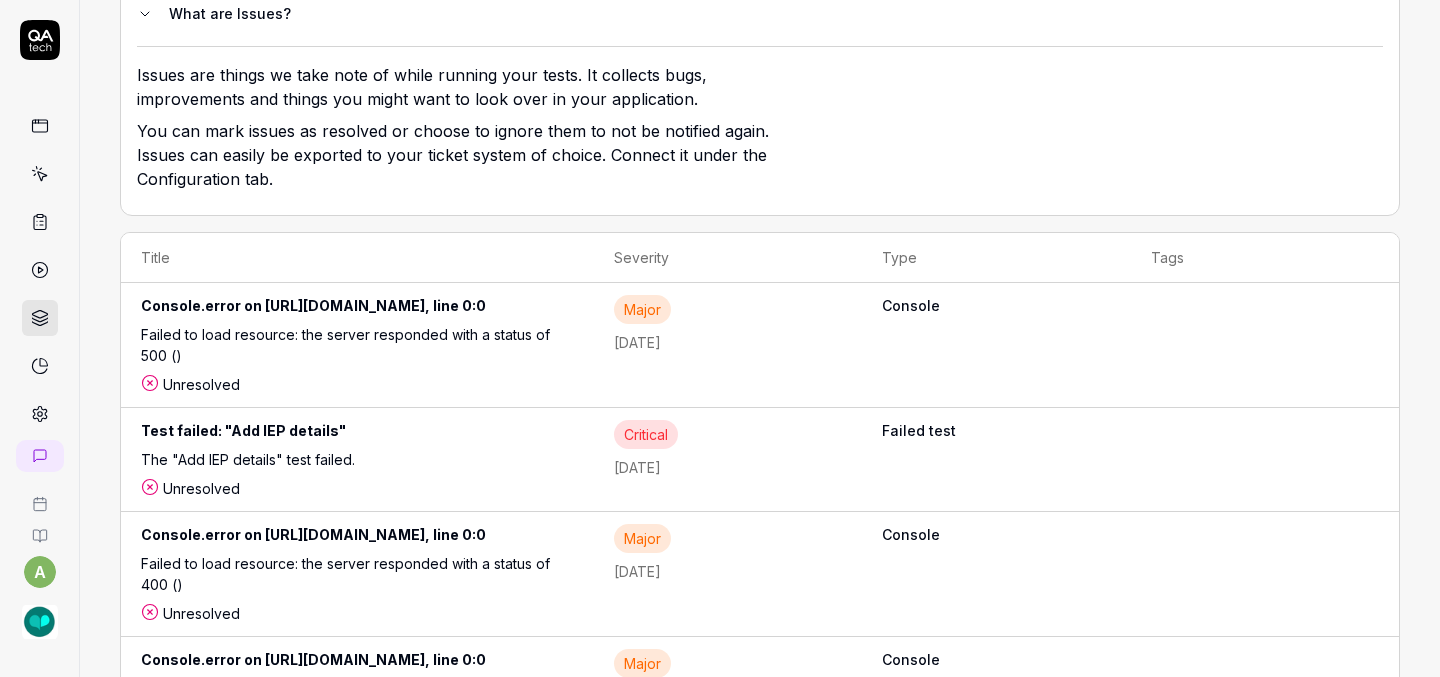 click on "Console.error on [URL][DOMAIN_NAME], line 0:0" at bounding box center [357, 309] 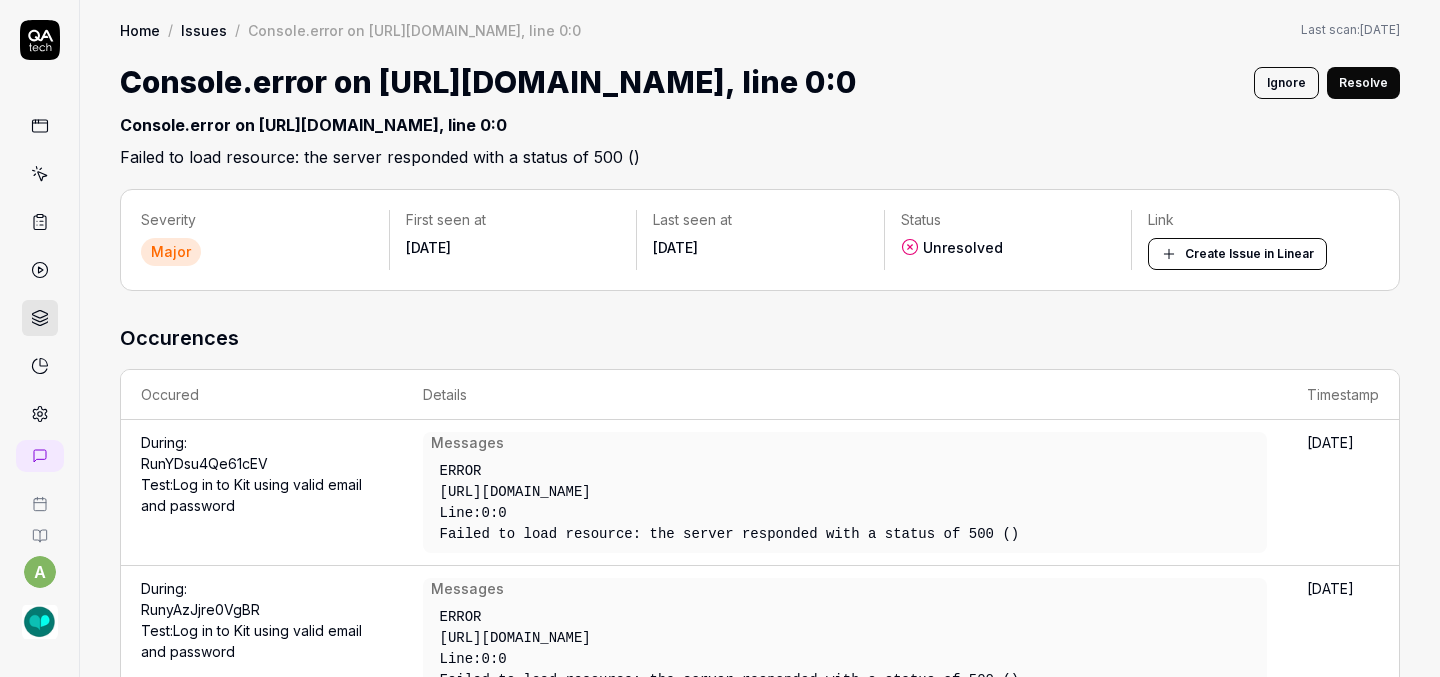 click on "Ignore" at bounding box center (1286, 83) 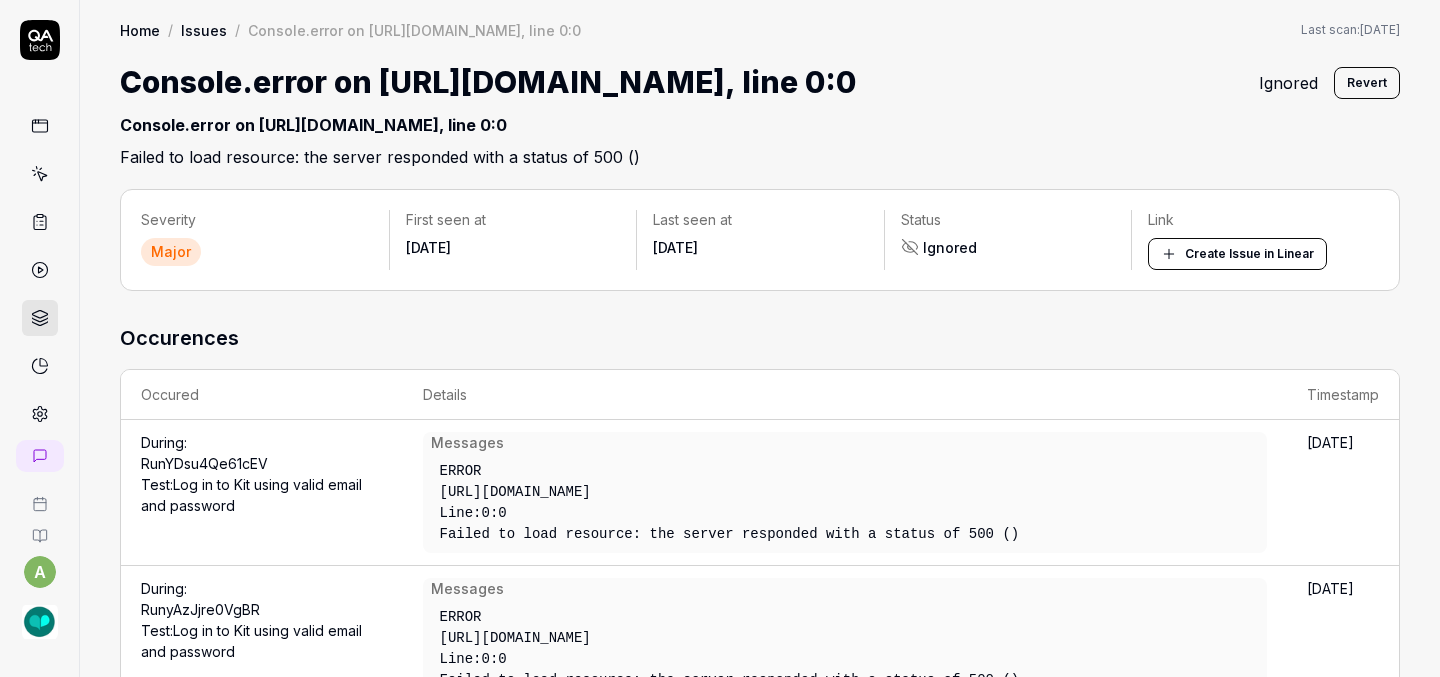 click on "Issues" at bounding box center [204, 30] 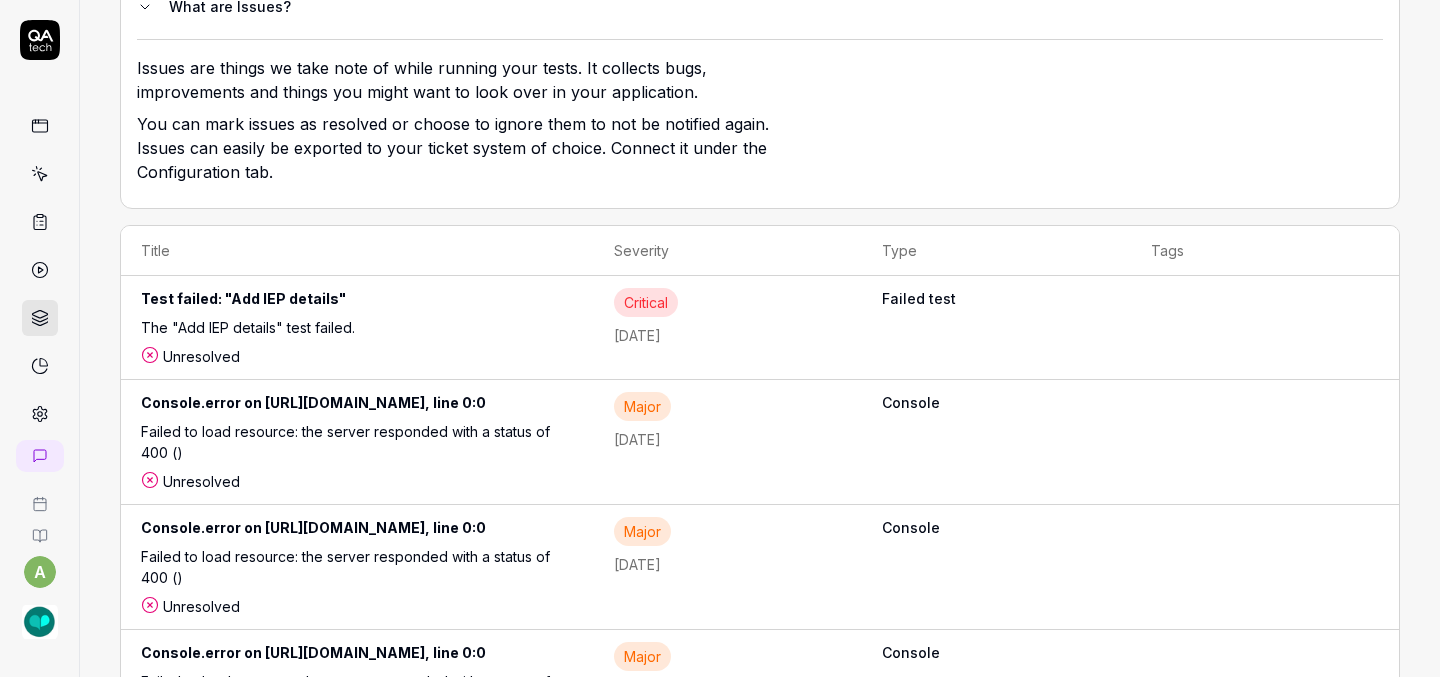 scroll, scrollTop: 235, scrollLeft: 0, axis: vertical 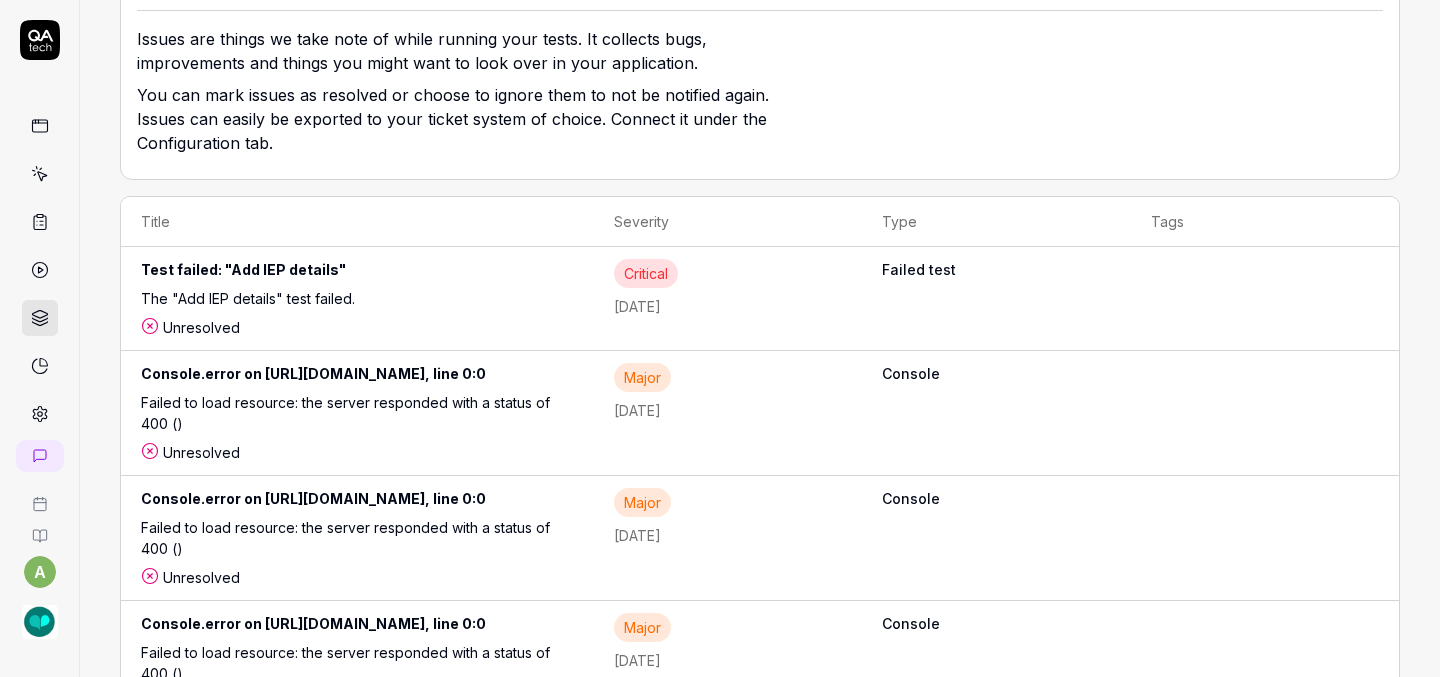 click on "Test failed: "Add IEP details"" at bounding box center [357, 273] 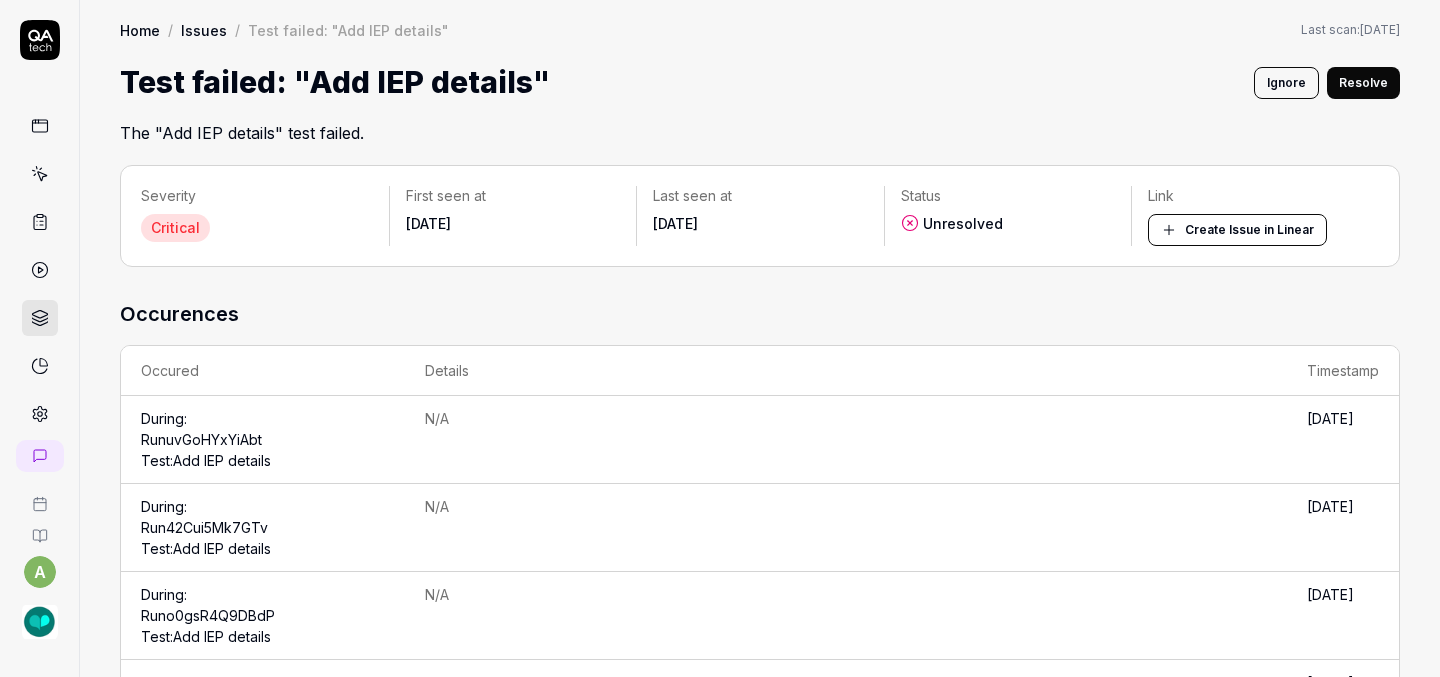 click on "Ignore" at bounding box center [1286, 83] 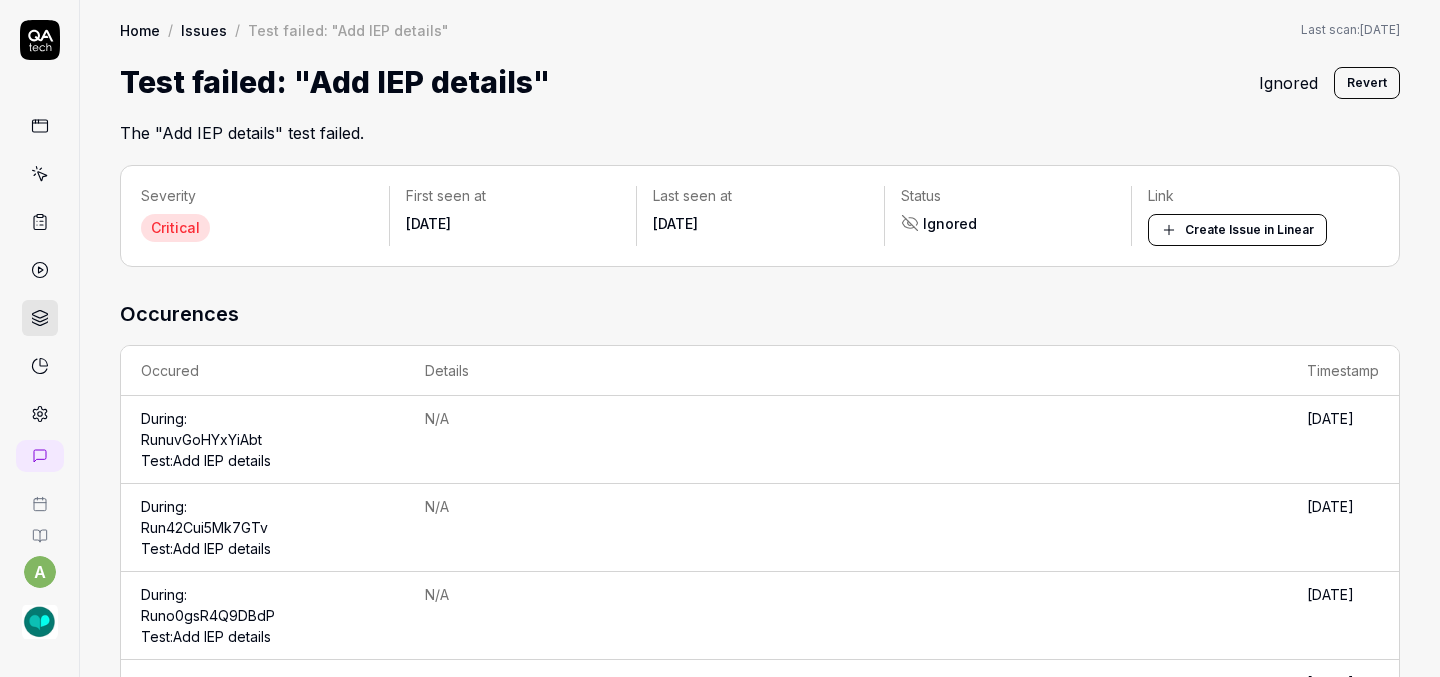 click on "Issues" at bounding box center [204, 30] 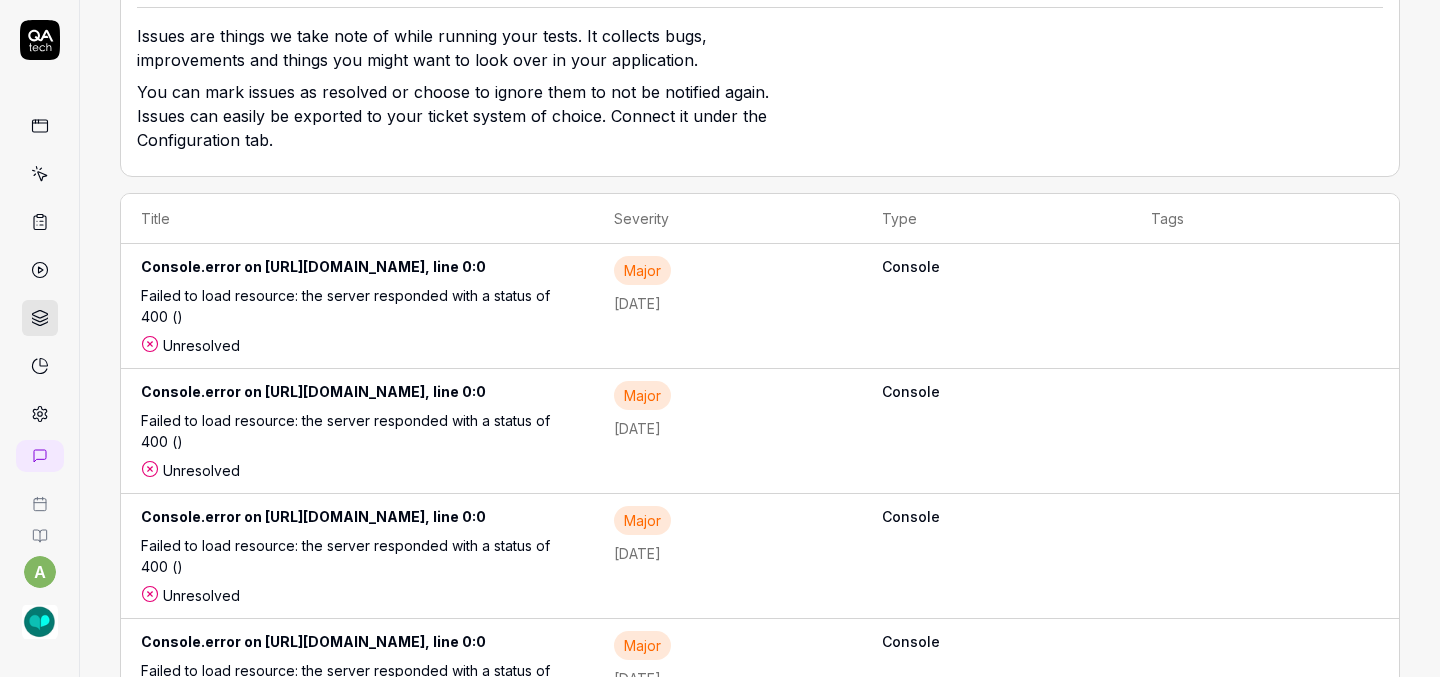 scroll, scrollTop: 0, scrollLeft: 0, axis: both 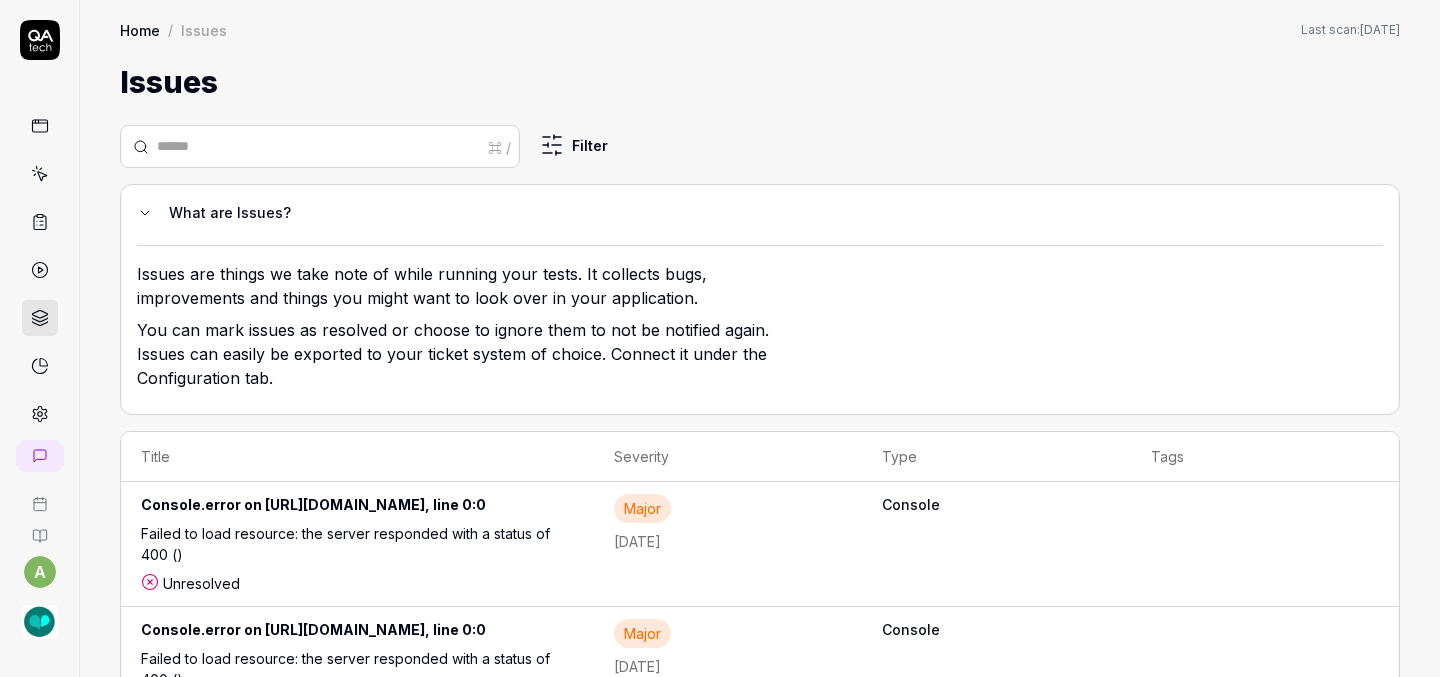 click on "a Home / Issues Home / Issues Last scan:  [DATE] Issues ⌘ / Filter What are Issues? Issues are things we take note of while running your tests. It collects bugs, improvements and things you might want to look over in your application. You can mark issues as resolved or choose to ignore them to not be notified again. Issues can easily be exported to your ticket system of choice. Connect it under the Configuration tab. Title Severity Type Tags Console.error on [URL][DOMAIN_NAME], line 0:0 Failed to load resource: the server responded with a status of 400 () Unresolved Major [DATE] Console Failed to load resource: the server responded with a status of 400 () Unresolved Major [DATE] Console Unresolved Major [DATE] Console Unresolved Major [DATE]" at bounding box center (720, 338) 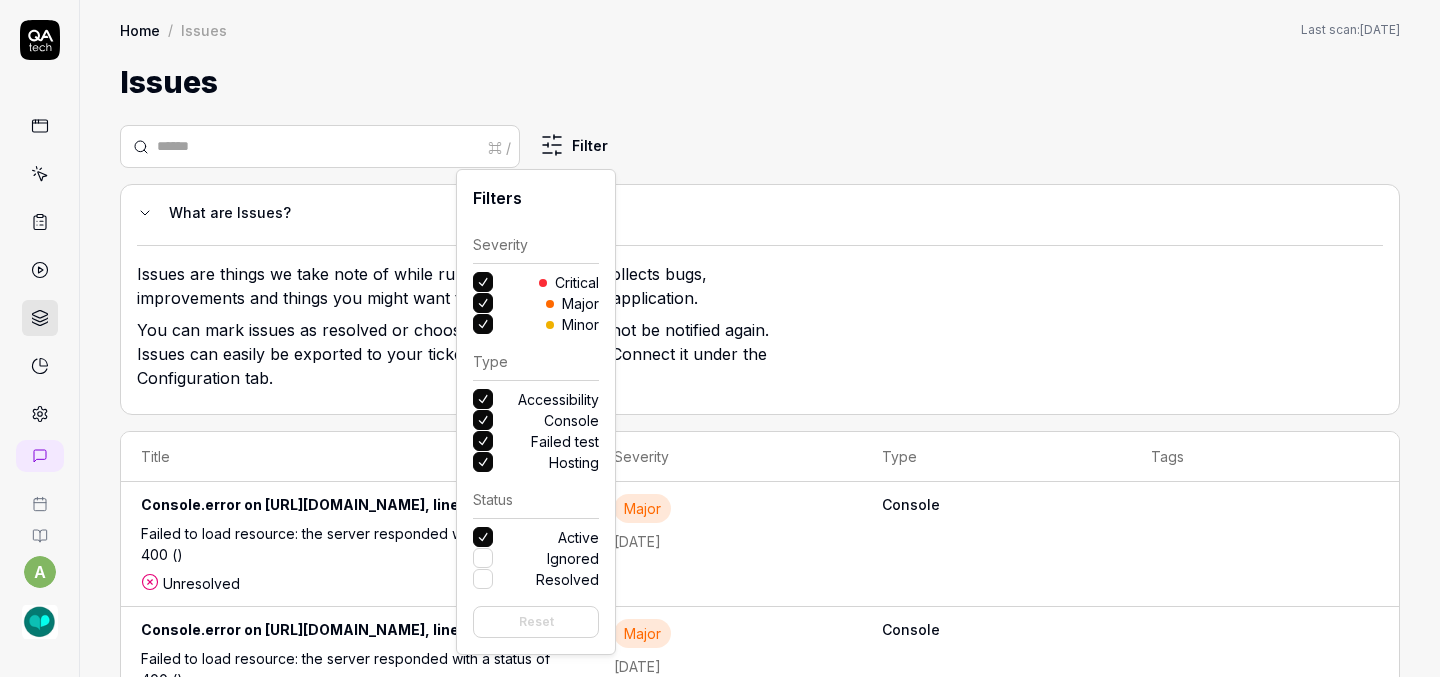 click on "Major" at bounding box center (483, 303) 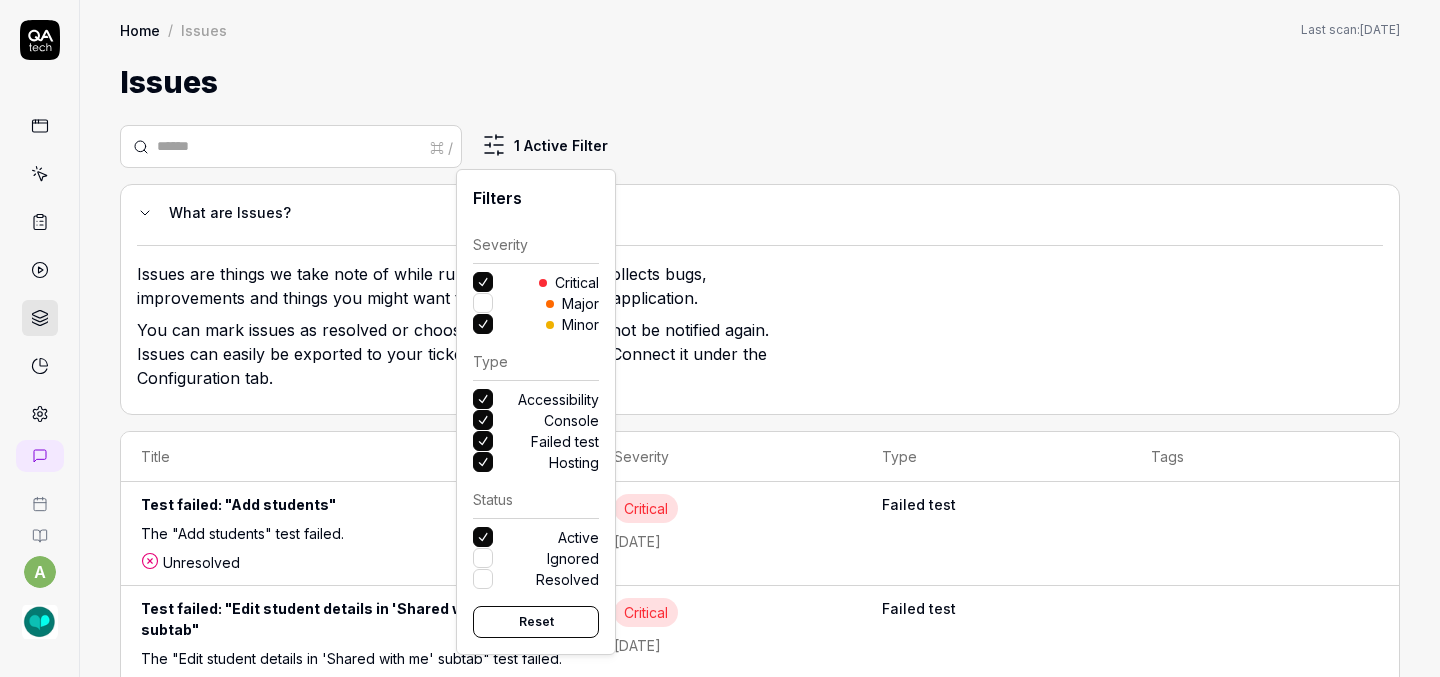 click on "Minor" at bounding box center [483, 324] 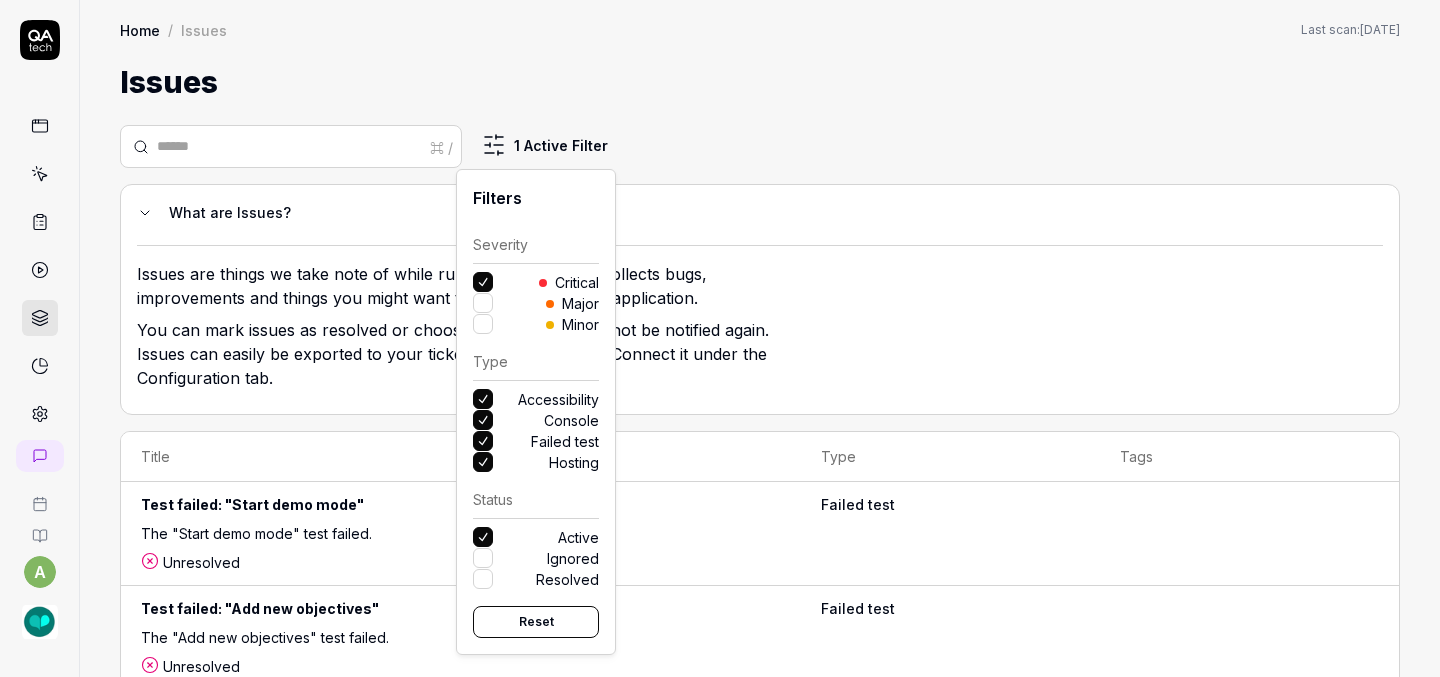 click on "a Home / Issues Home / Issues Last scan:  [DATE] Issues ⌘ / 1 Active Filter What are Issues? Issues are things we take note of while running your tests. It collects bugs, improvements and things you might want to look over in your application. You can mark issues as resolved or choose to ignore them to not be notified again. Issues can easily be exported to your ticket system of choice. Connect it under the Configuration tab. Title Severity Type Tags Test failed: "Start demo mode" The "Start demo mode" test failed. Unresolved Critical [DATE] Failed test Test failed: "Add new objectives" The "Add new objectives" test failed. Unresolved Critical [DATE] Failed test Test failed: "Updated attendance on Instruction Schedule page" The "Updated attendance on Instruction Schedule page" test failed. Unresolved Critical [DATE] Failed test Test failed: "Data page - Take quantitative data" The "Data page - Take quantitative data" test failed. Unresolved Critical [DATE] Failed test Unresolved" at bounding box center (720, 338) 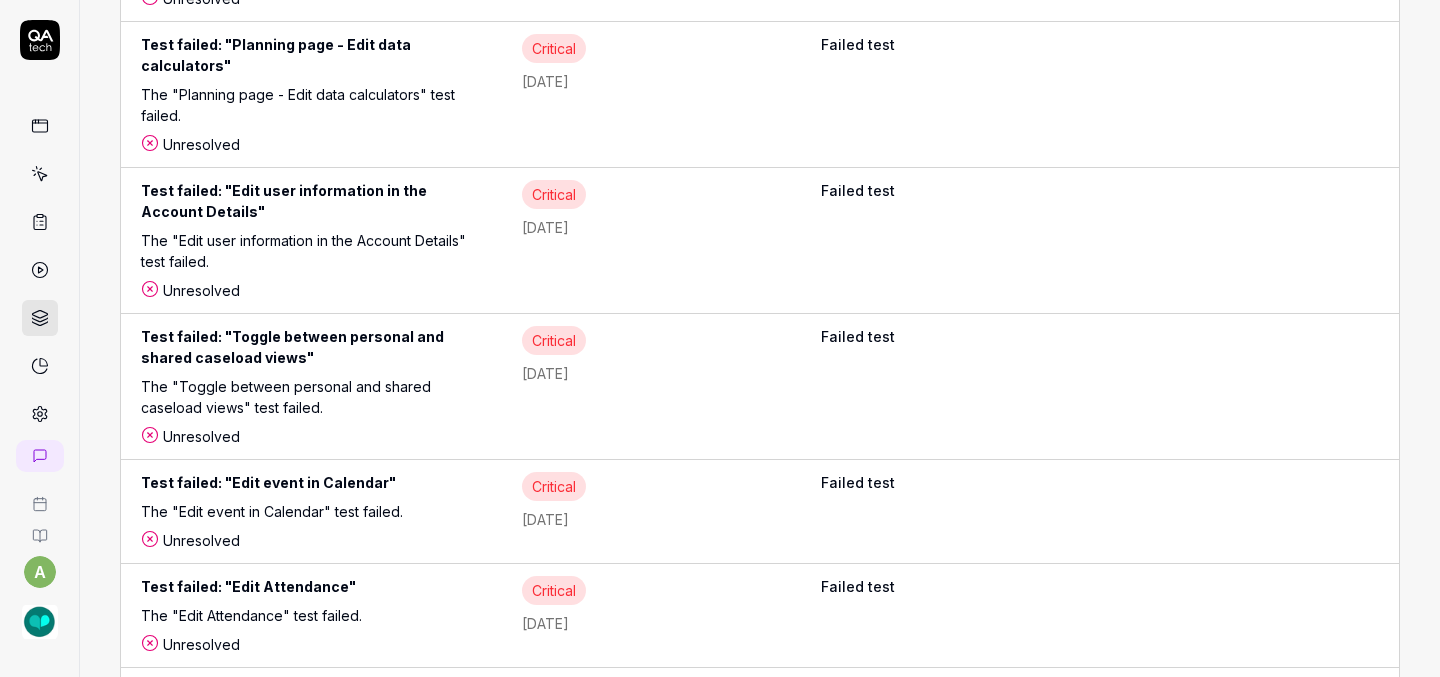 scroll, scrollTop: 1361, scrollLeft: 0, axis: vertical 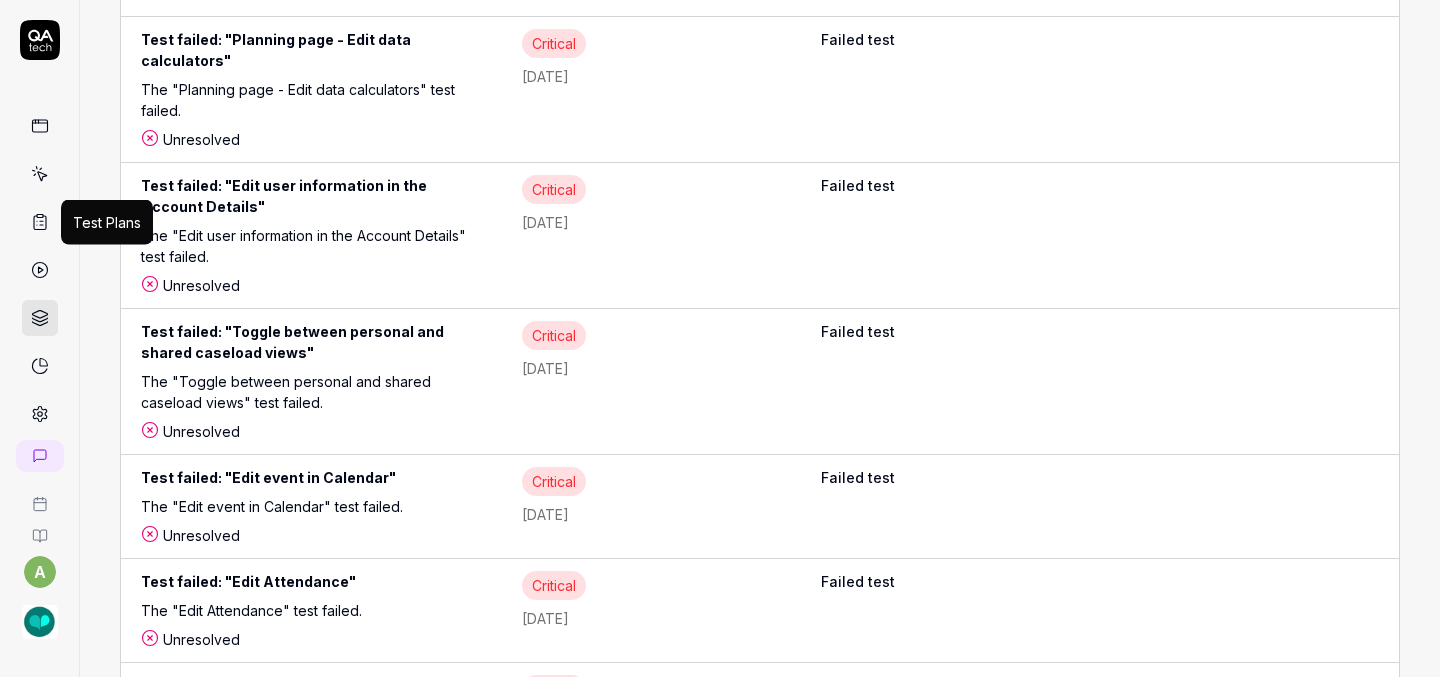 click 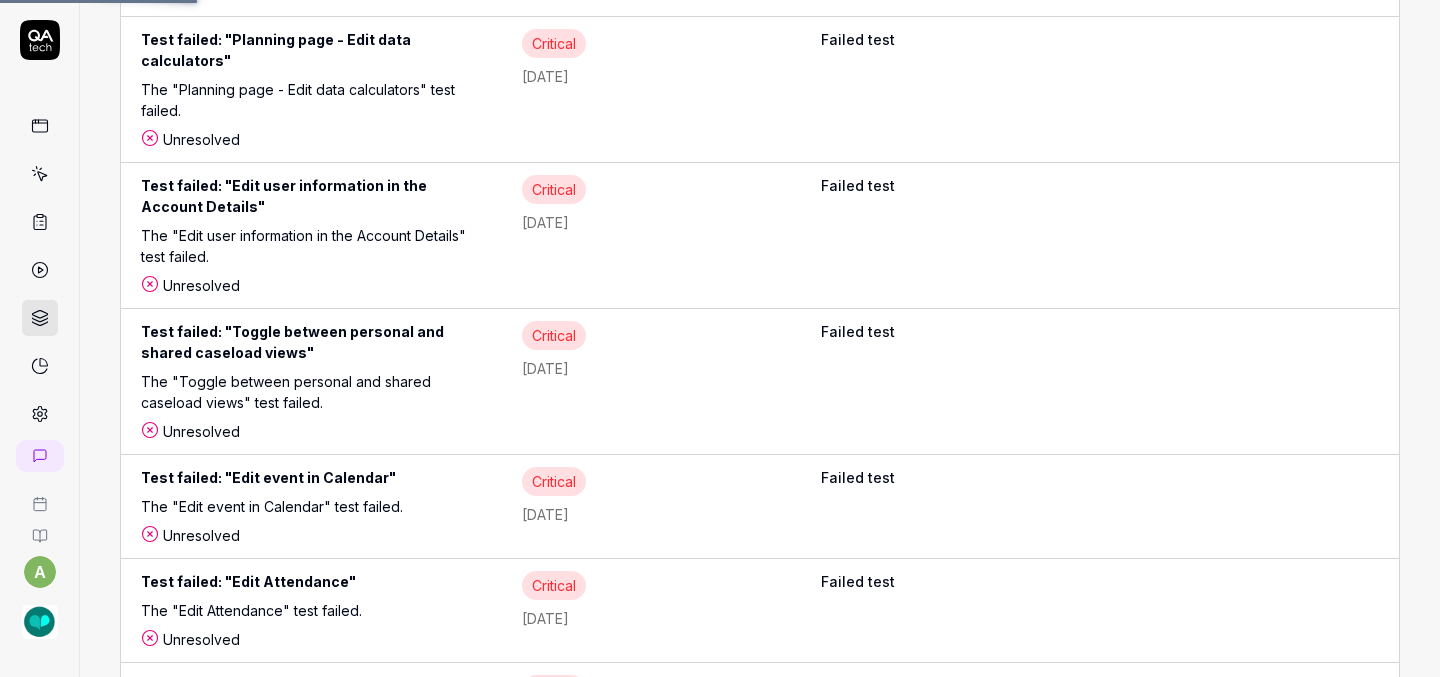 scroll, scrollTop: 0, scrollLeft: 0, axis: both 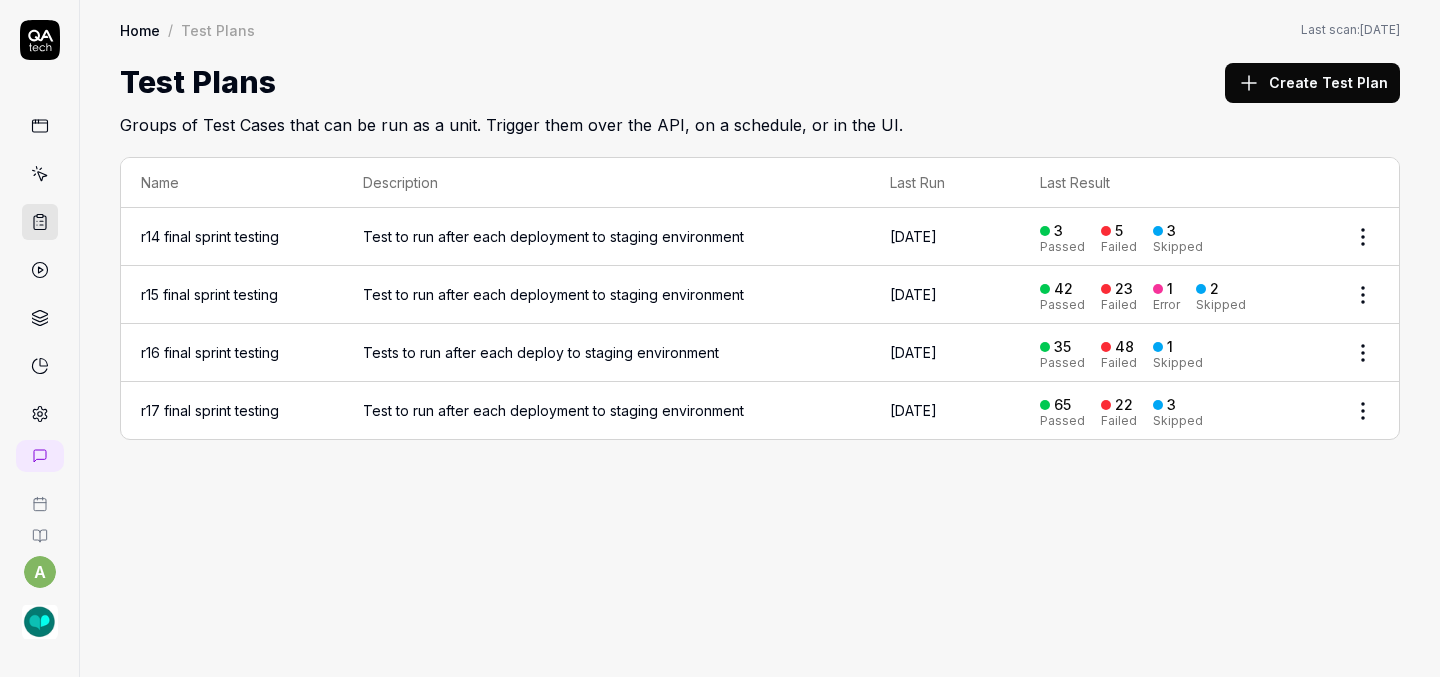 click on "a Home / Test Plans Home / Test Plans Last scan:  [DATE] Test Plans Create Test Plan Groups of Test Cases that can be run as a unit. Trigger them over the API, on a schedule, or in the UI. Name Description Last Run Last Result r14 final sprint testing Test to run after each deployment to staging environment [DATE] 3 Passed 5 Failed 3 Skipped r15 final sprint testing Test to run after each deployment to staging environment [DATE] 42 Passed 23 Failed 1 Error 2 Skipped r16 final sprint testing Tests to run after each deploy to staging environment [DATE] 35 Passed 48 Failed 1 Skipped r17 final sprint testing Test to run after each deployment to staging environment [DATE] 65 Passed 22 Failed 3 Skipped" at bounding box center [720, 338] 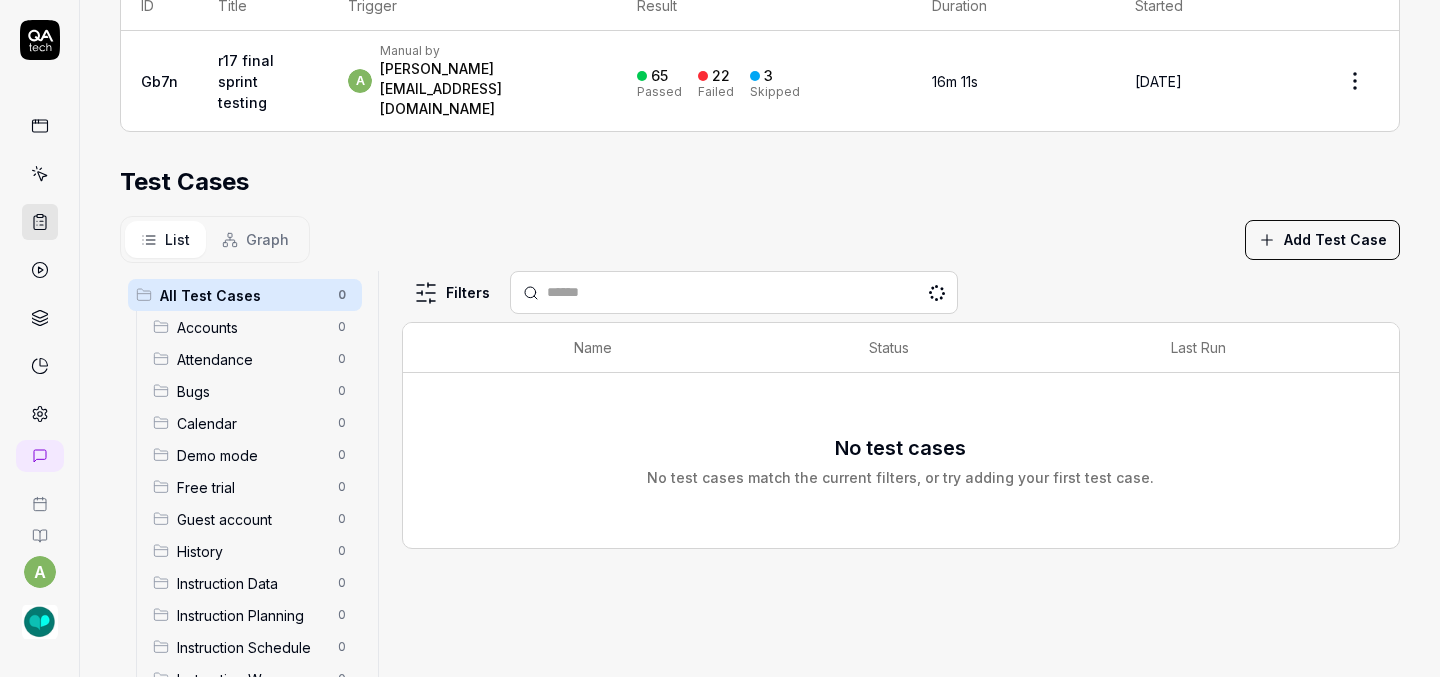 scroll, scrollTop: 465, scrollLeft: 0, axis: vertical 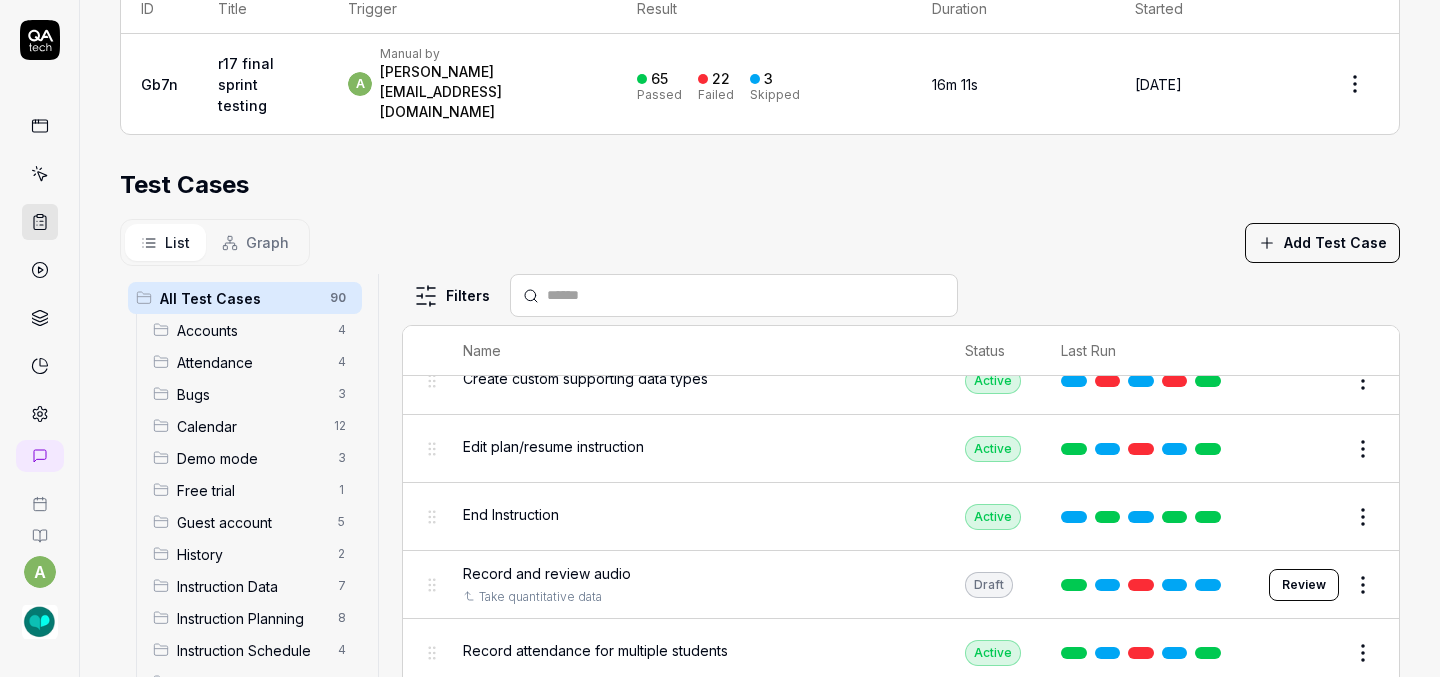 click on "Review" at bounding box center [1304, 585] 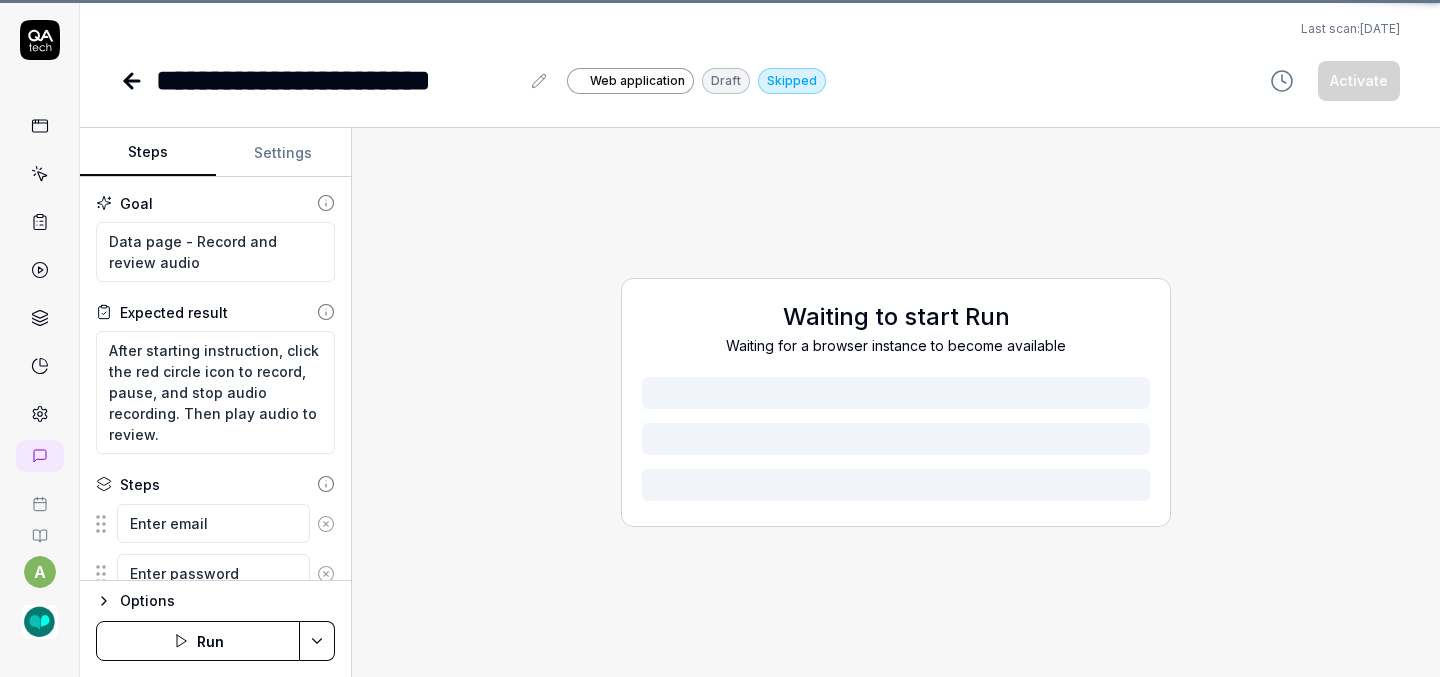 scroll, scrollTop: 0, scrollLeft: 0, axis: both 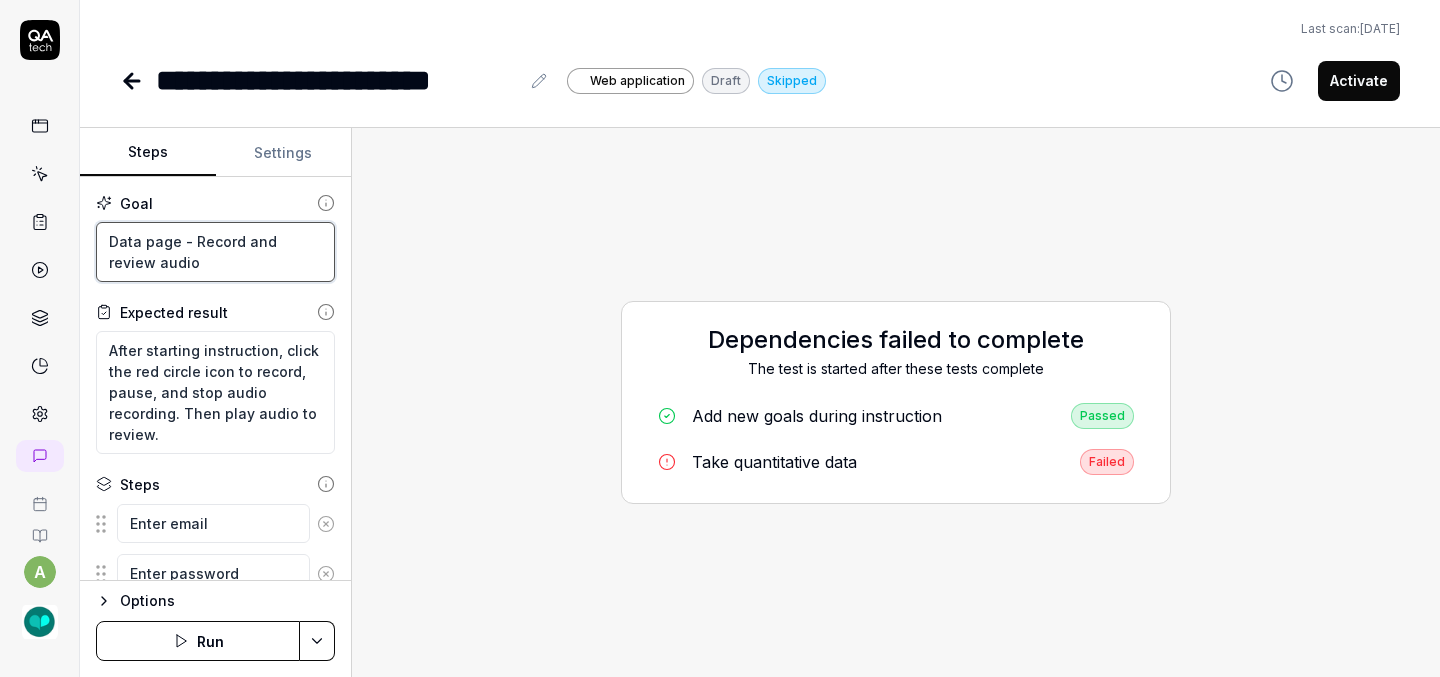 drag, startPoint x: 243, startPoint y: 242, endPoint x: 155, endPoint y: 260, distance: 89.822044 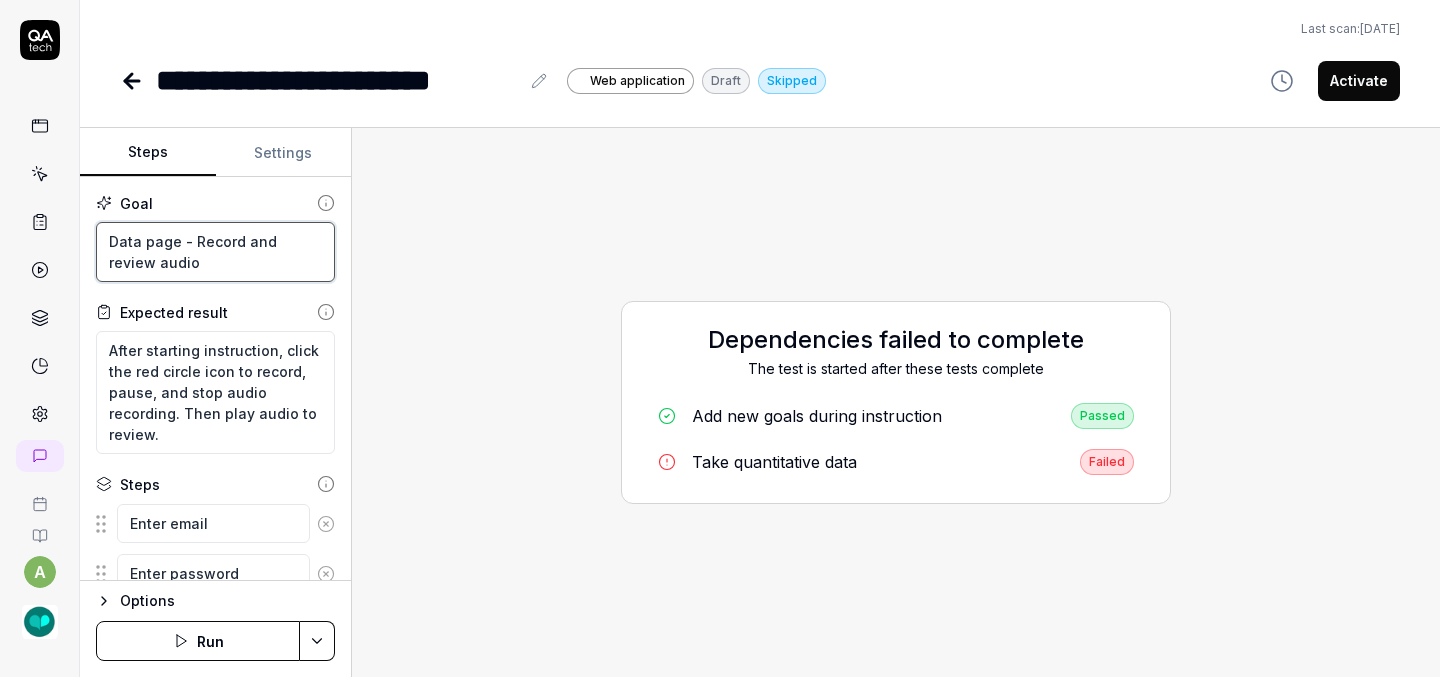 click on "Data page - Record and review audio" at bounding box center (215, 252) 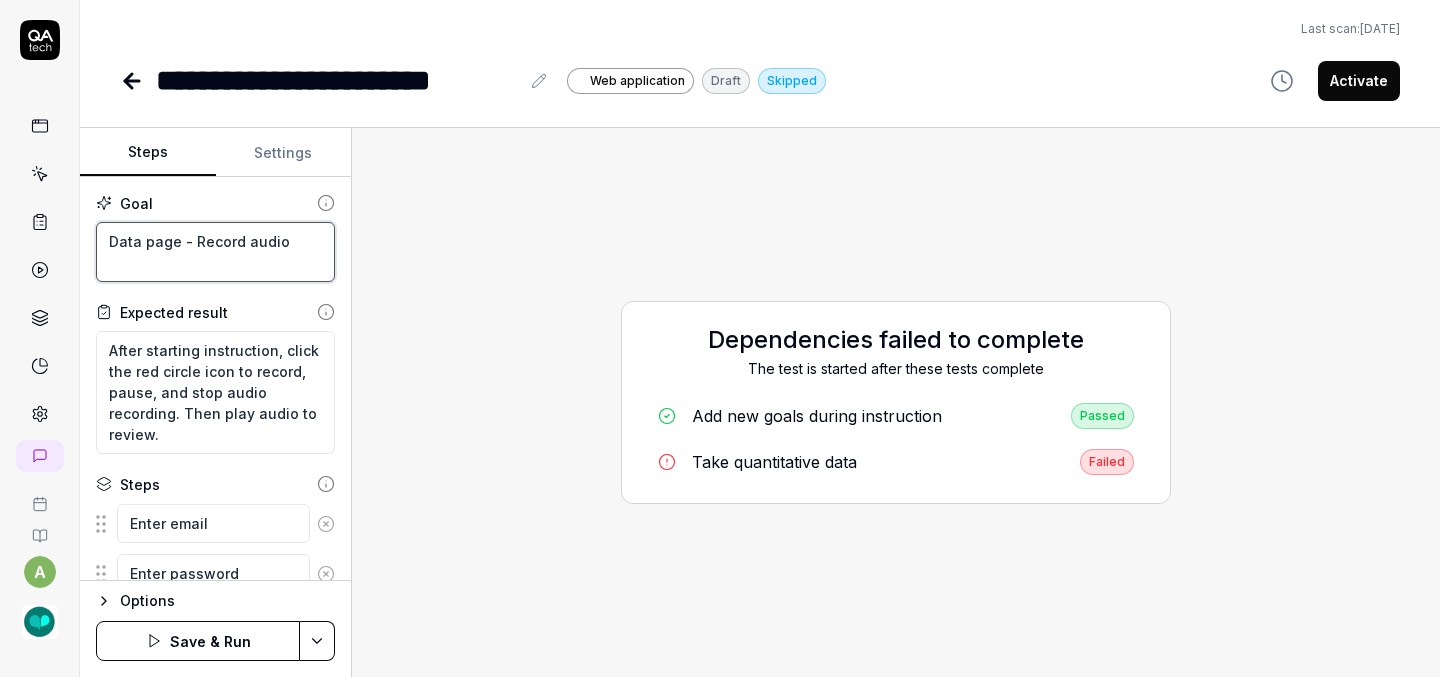 type on "Data page - Record audio" 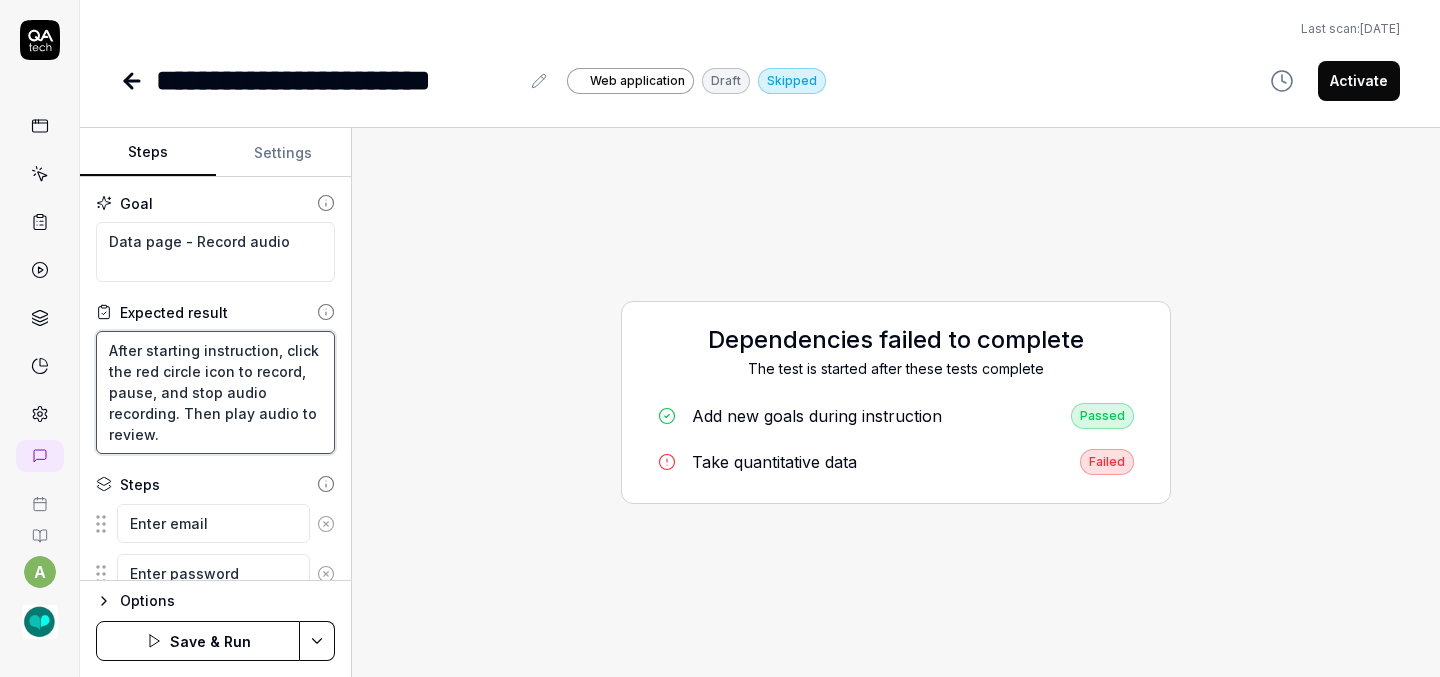 drag, startPoint x: 221, startPoint y: 410, endPoint x: 234, endPoint y: 451, distance: 43.011627 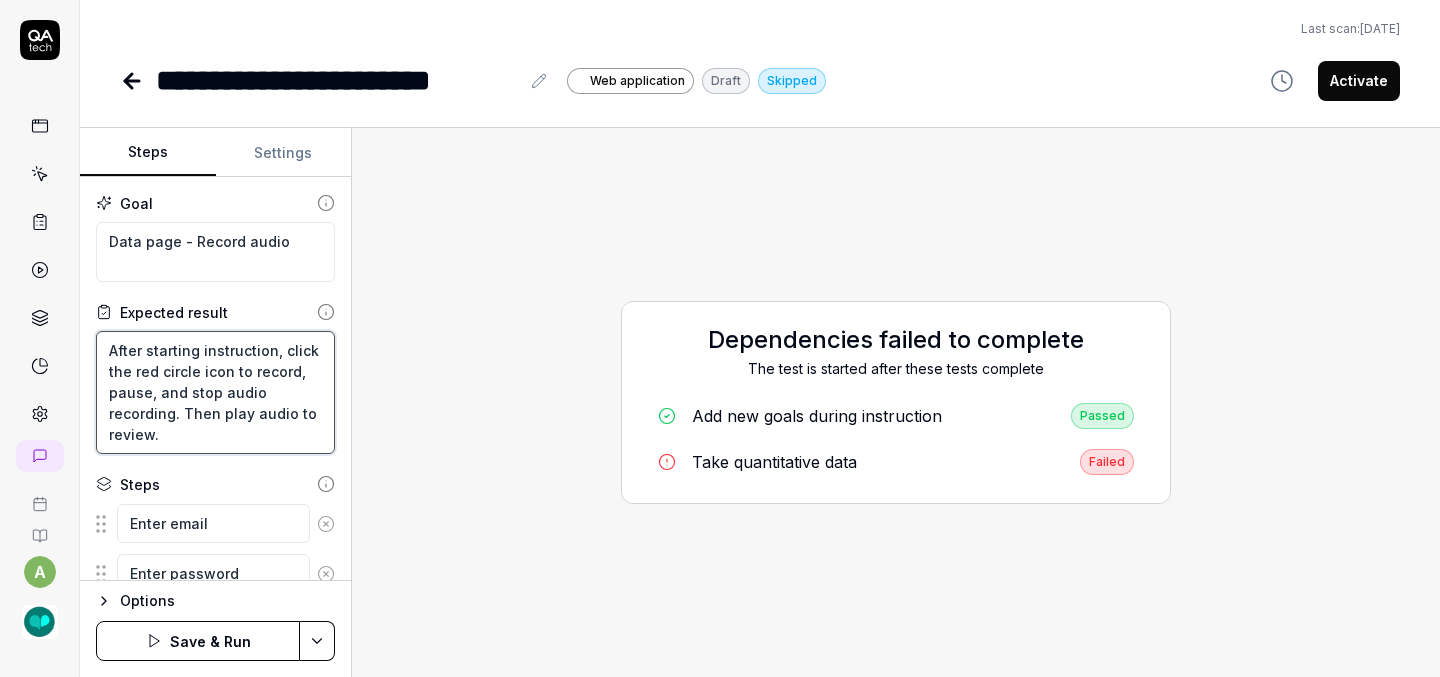 click on "After starting instruction, click the red circle icon to record, pause, and stop audio recording. Then play audio to review." at bounding box center (215, 392) 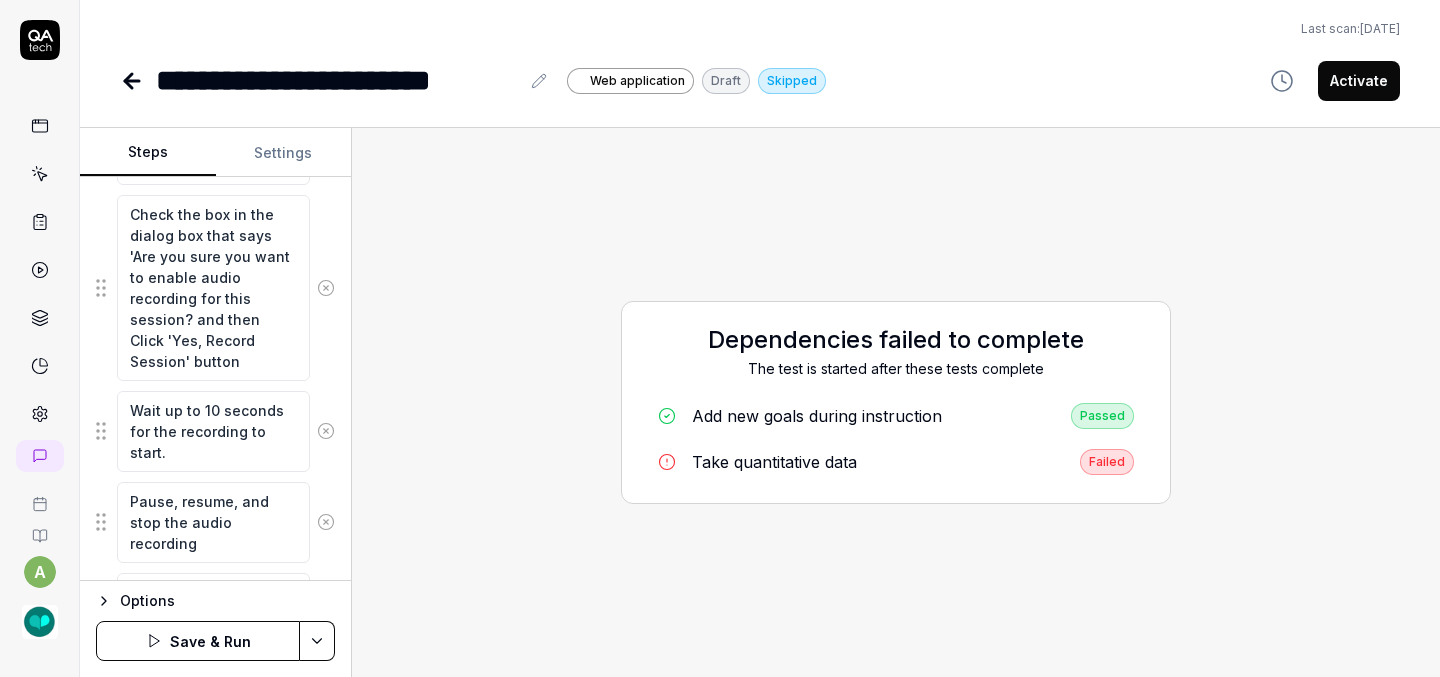 scroll, scrollTop: 748, scrollLeft: 0, axis: vertical 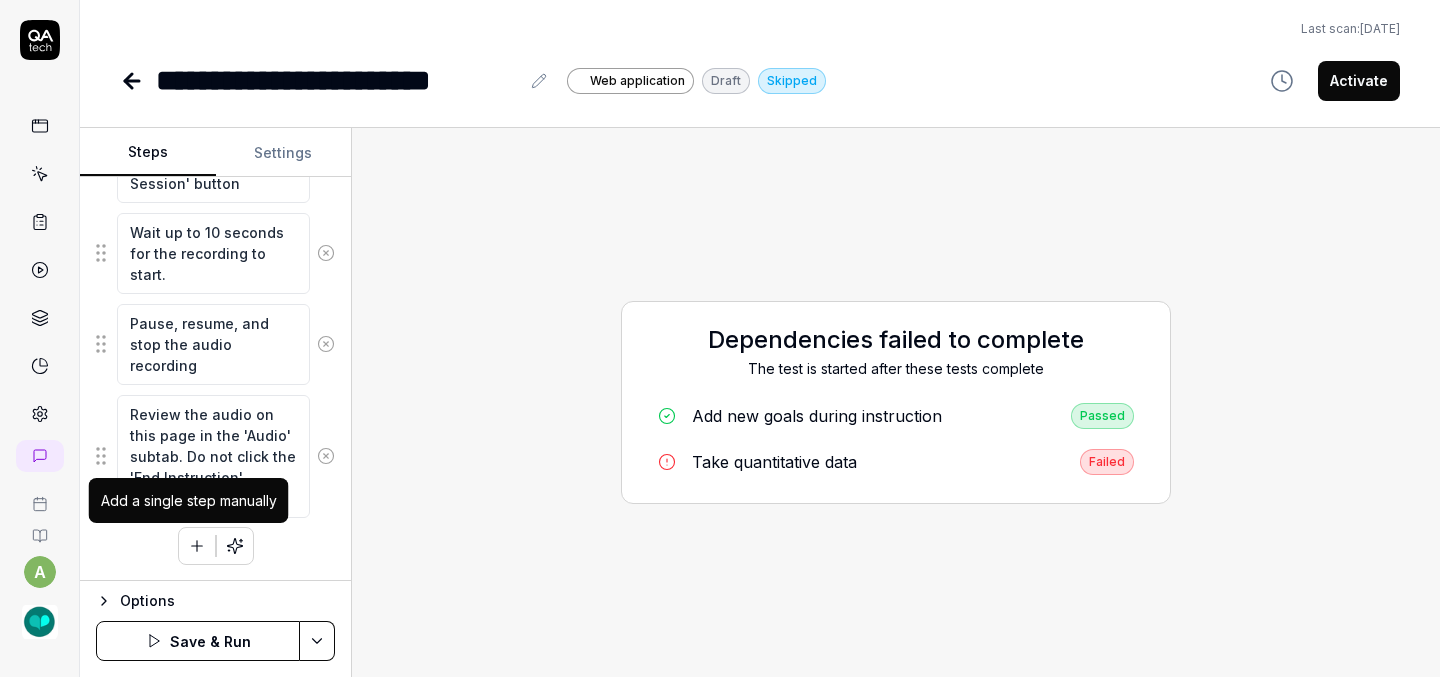 type on "After starting instruction, click the red circle icon to record, pause, and stop audio recording." 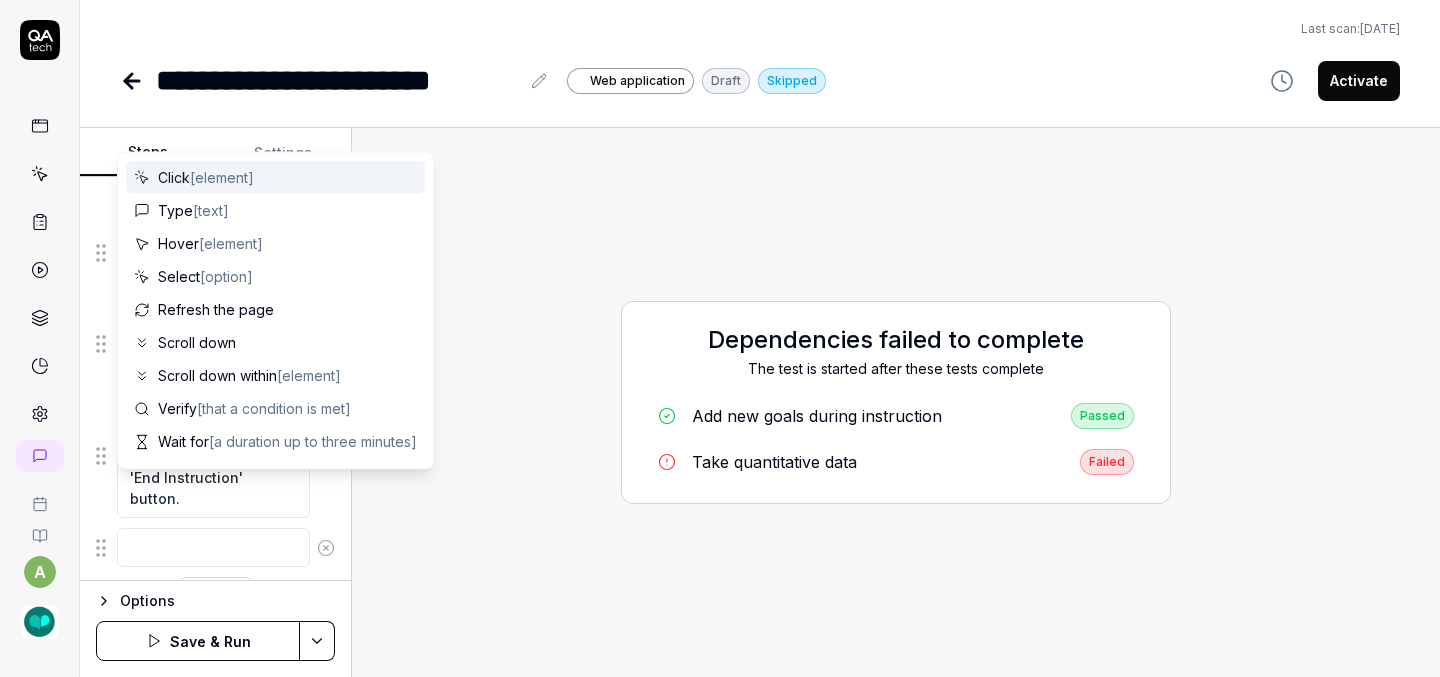 scroll, scrollTop: 798, scrollLeft: 0, axis: vertical 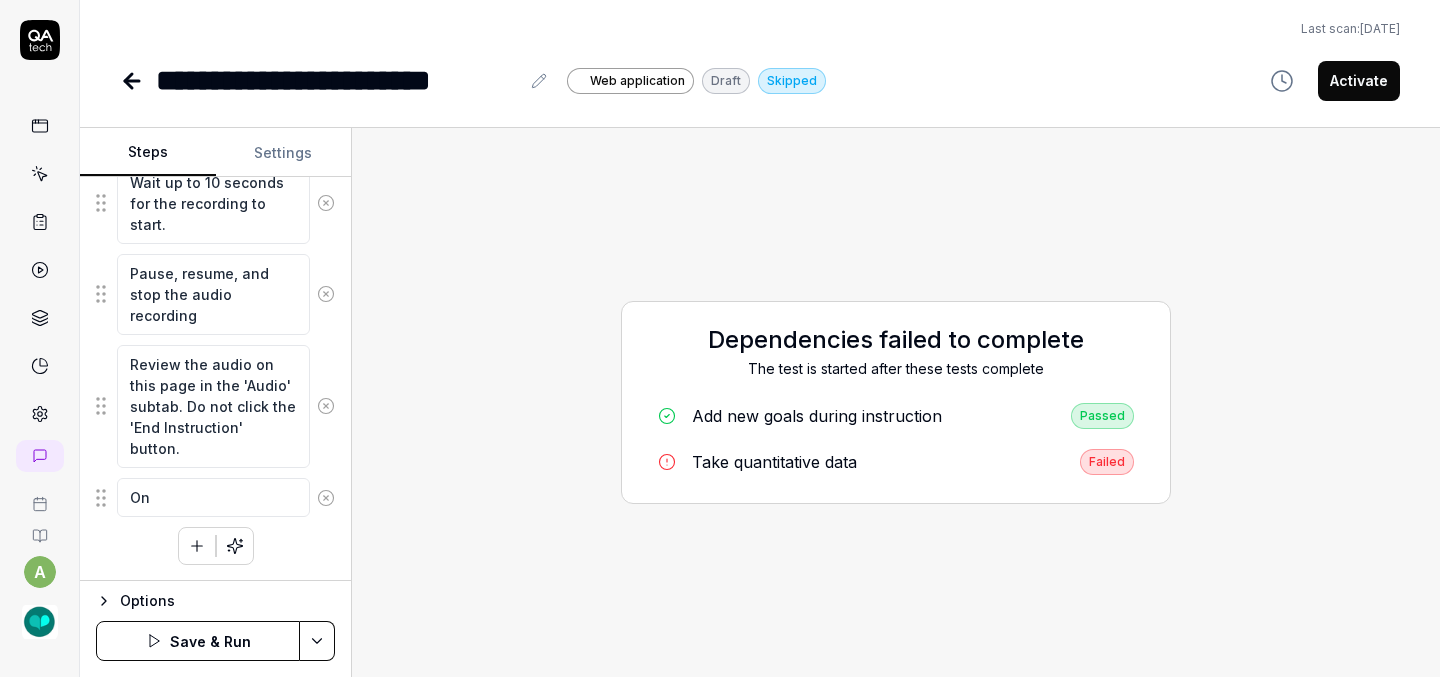 type on "O" 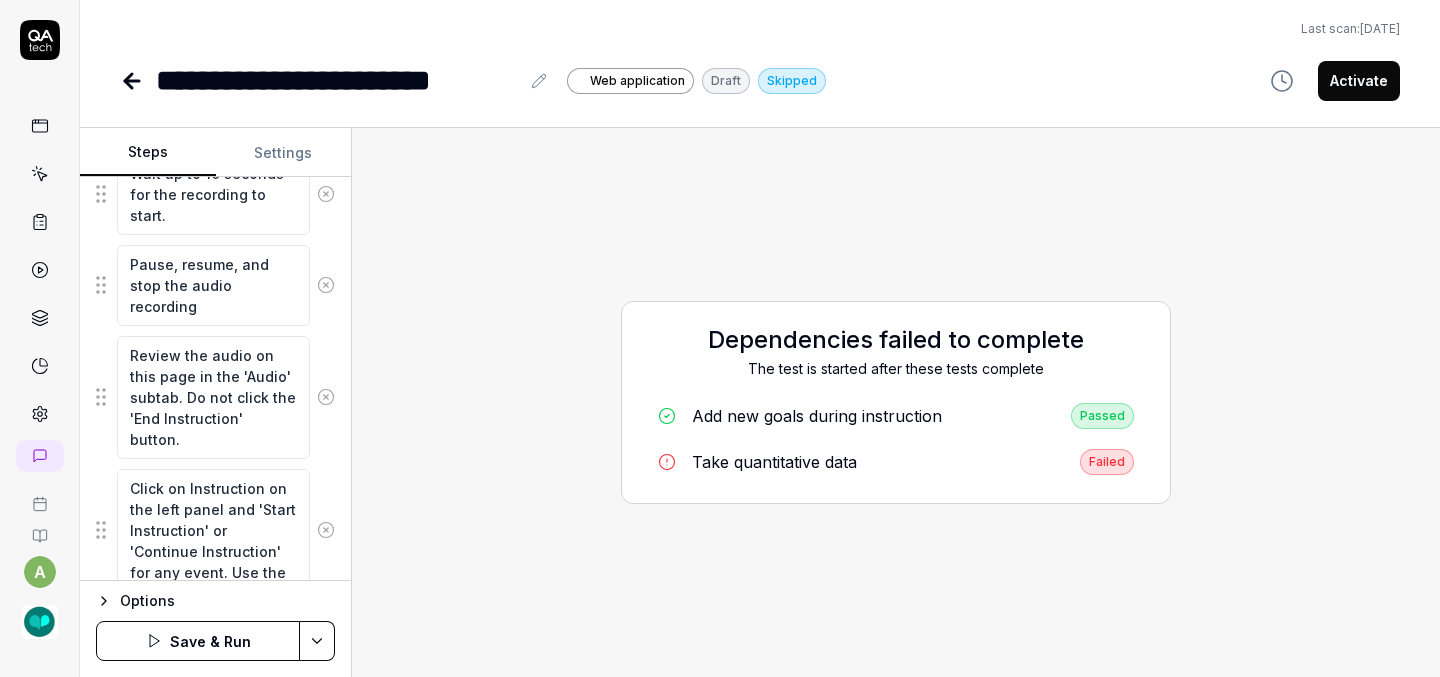 scroll, scrollTop: 828, scrollLeft: 0, axis: vertical 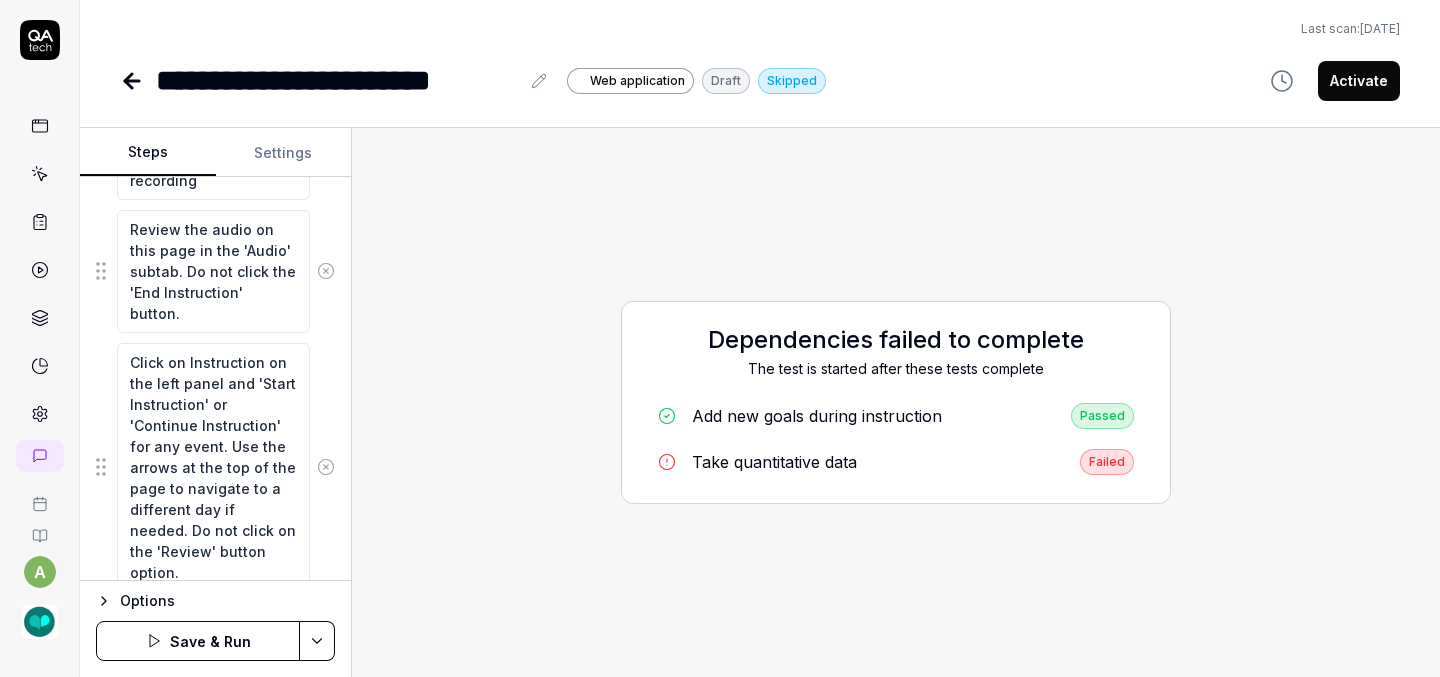 type on "Click on Instruction on the left panel and 'Start Instruction' or 'Continue Instruction' for any event. Use the arrows at the top of the page to navigate to a different day if needed. Do not click on the 'Review' button option." 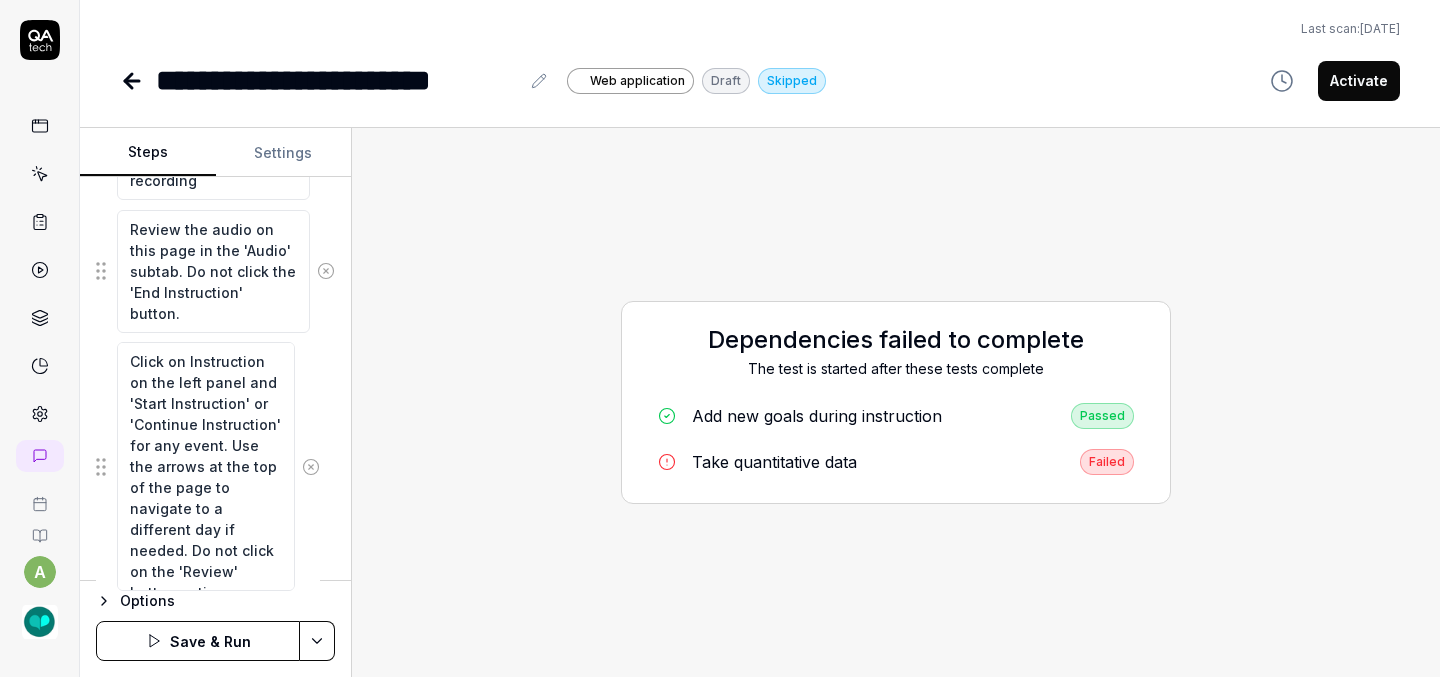 scroll, scrollTop: 0, scrollLeft: 0, axis: both 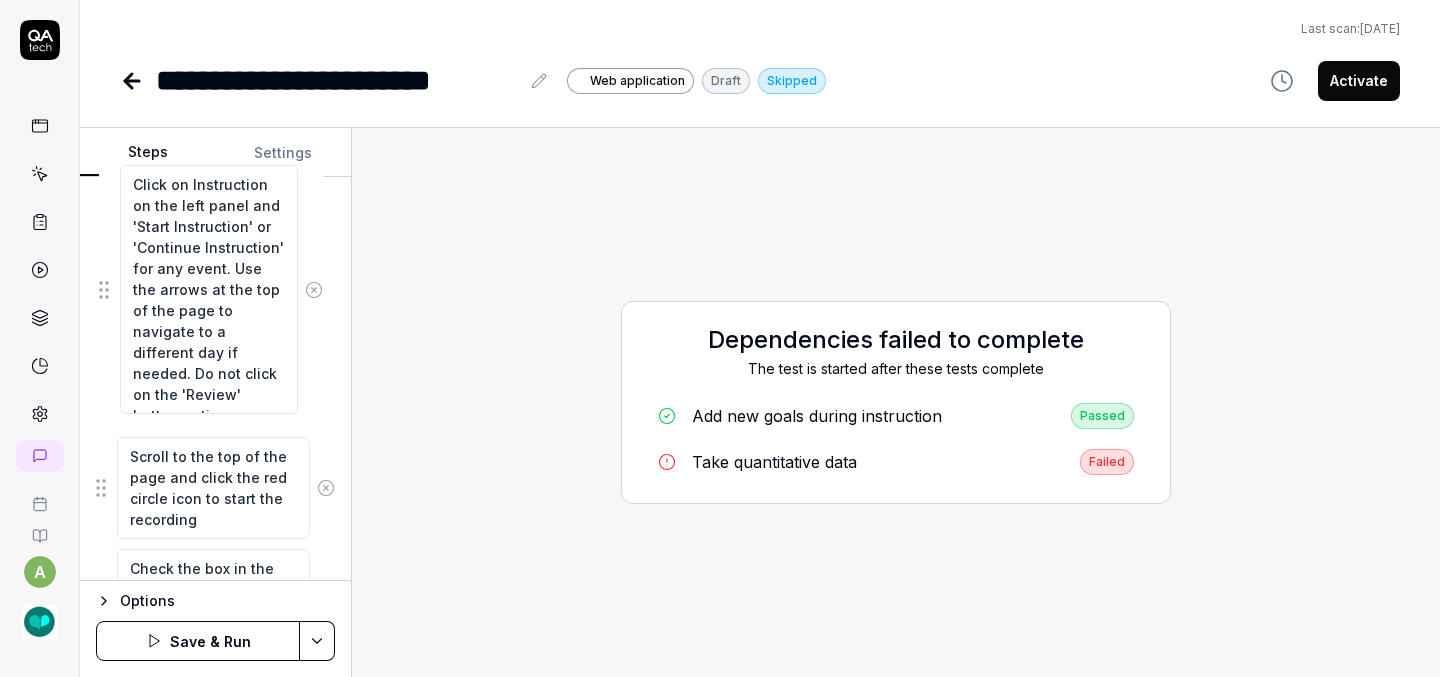 drag, startPoint x: 102, startPoint y: 464, endPoint x: 106, endPoint y: 287, distance: 177.0452 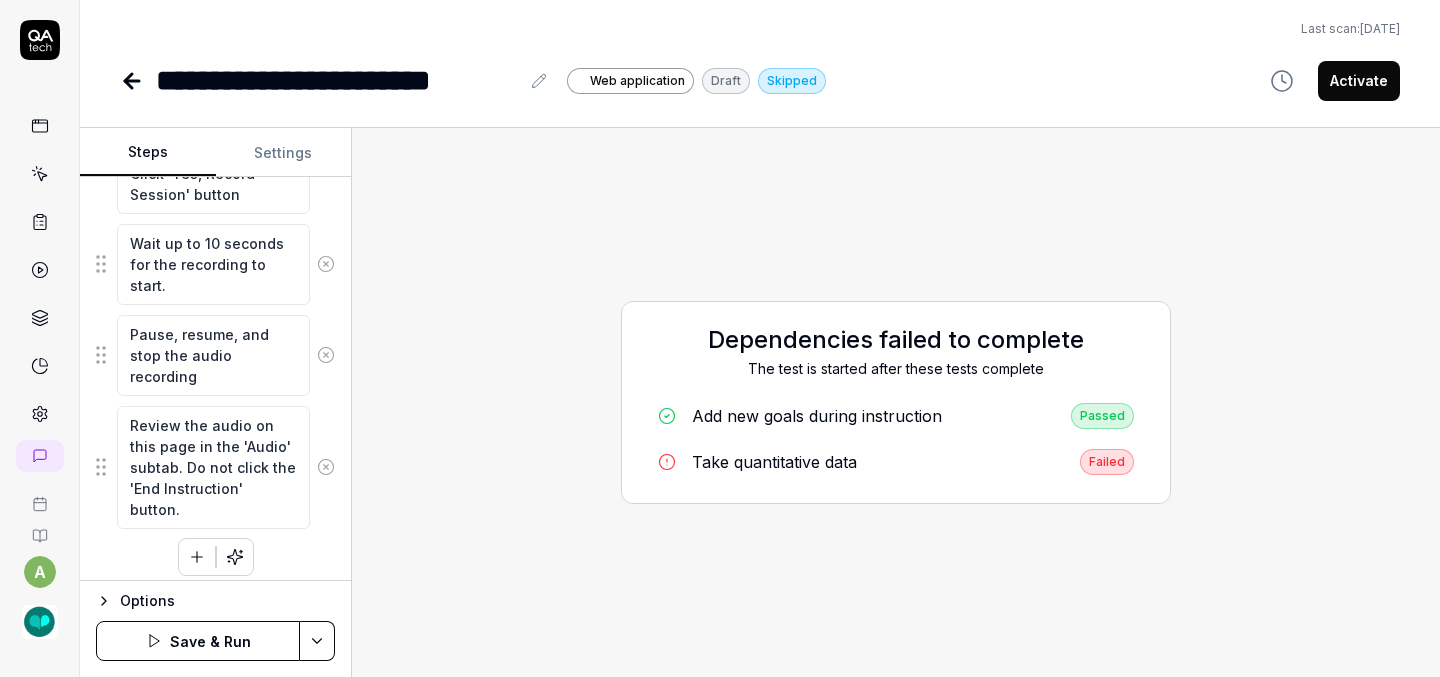 scroll, scrollTop: 1007, scrollLeft: 0, axis: vertical 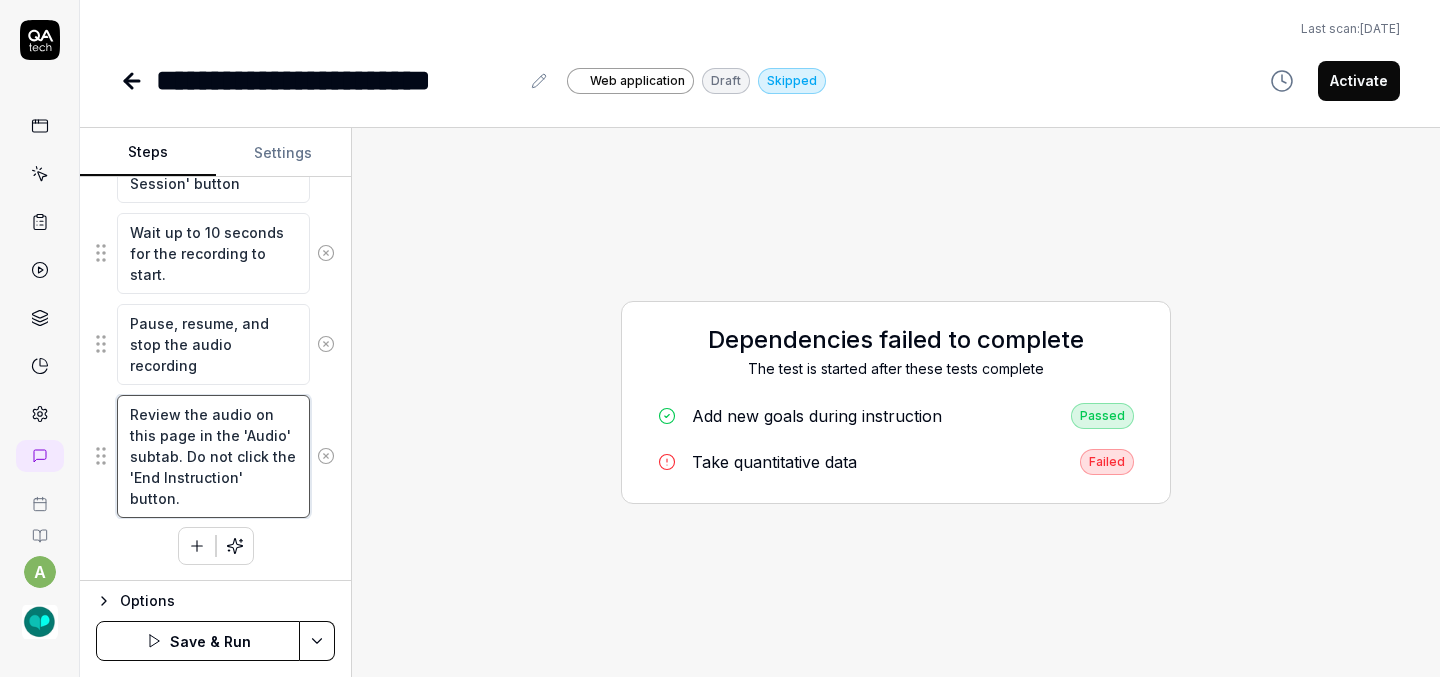 drag, startPoint x: 269, startPoint y: 500, endPoint x: 118, endPoint y: 415, distance: 173.28012 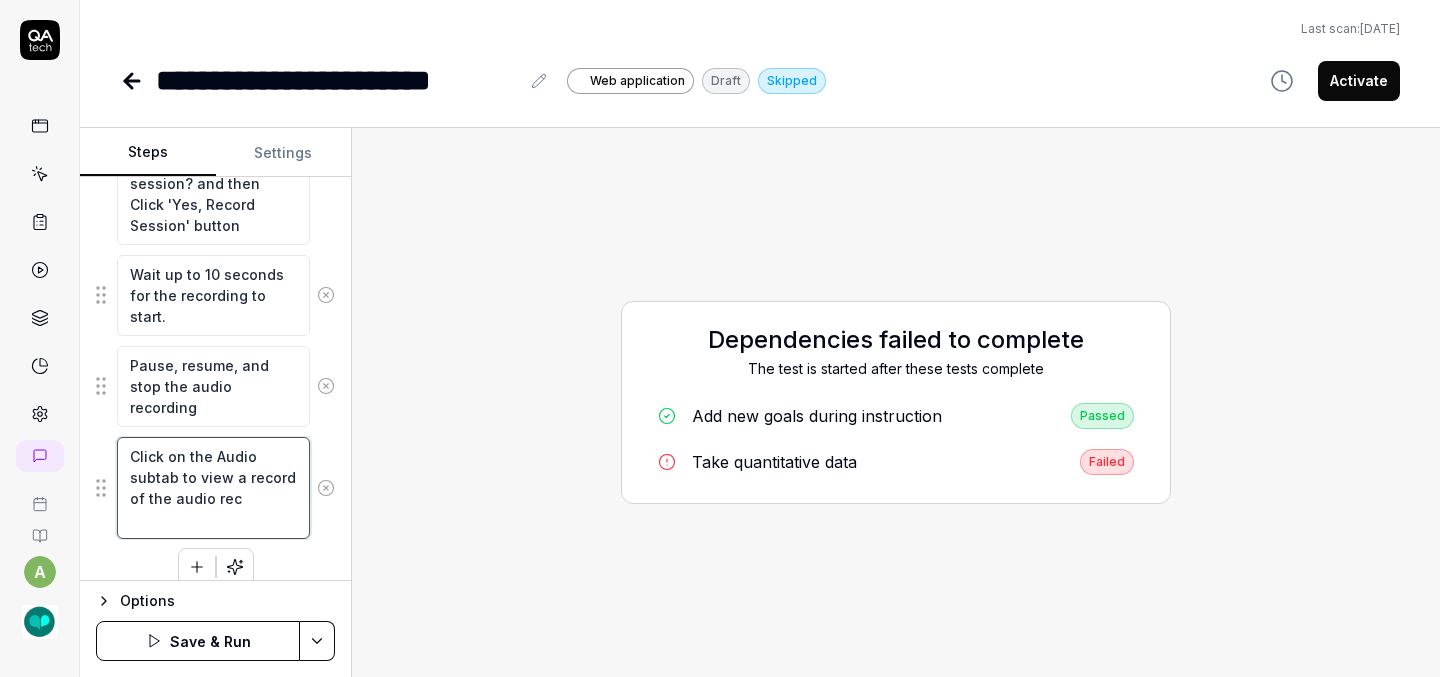 scroll, scrollTop: 986, scrollLeft: 0, axis: vertical 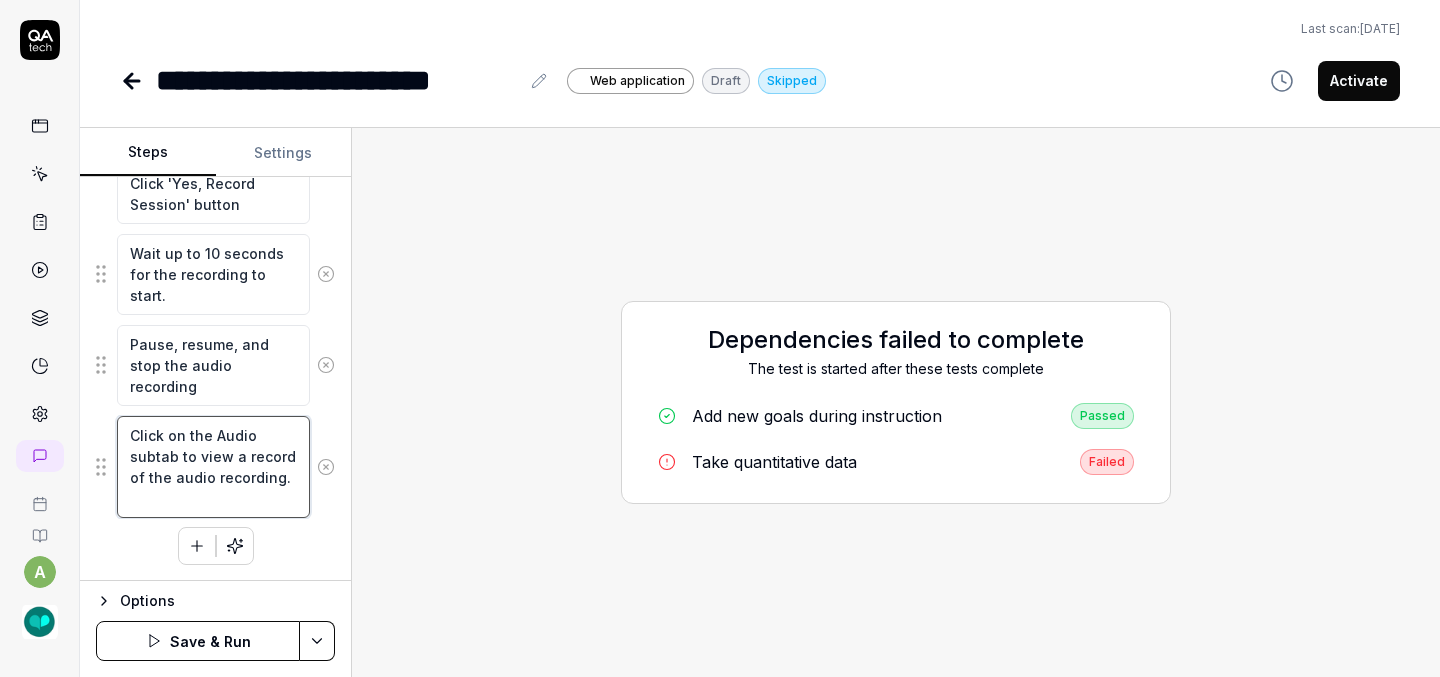 click on "Click on the Audio subtab to view a record of the audio recording." at bounding box center [213, 467] 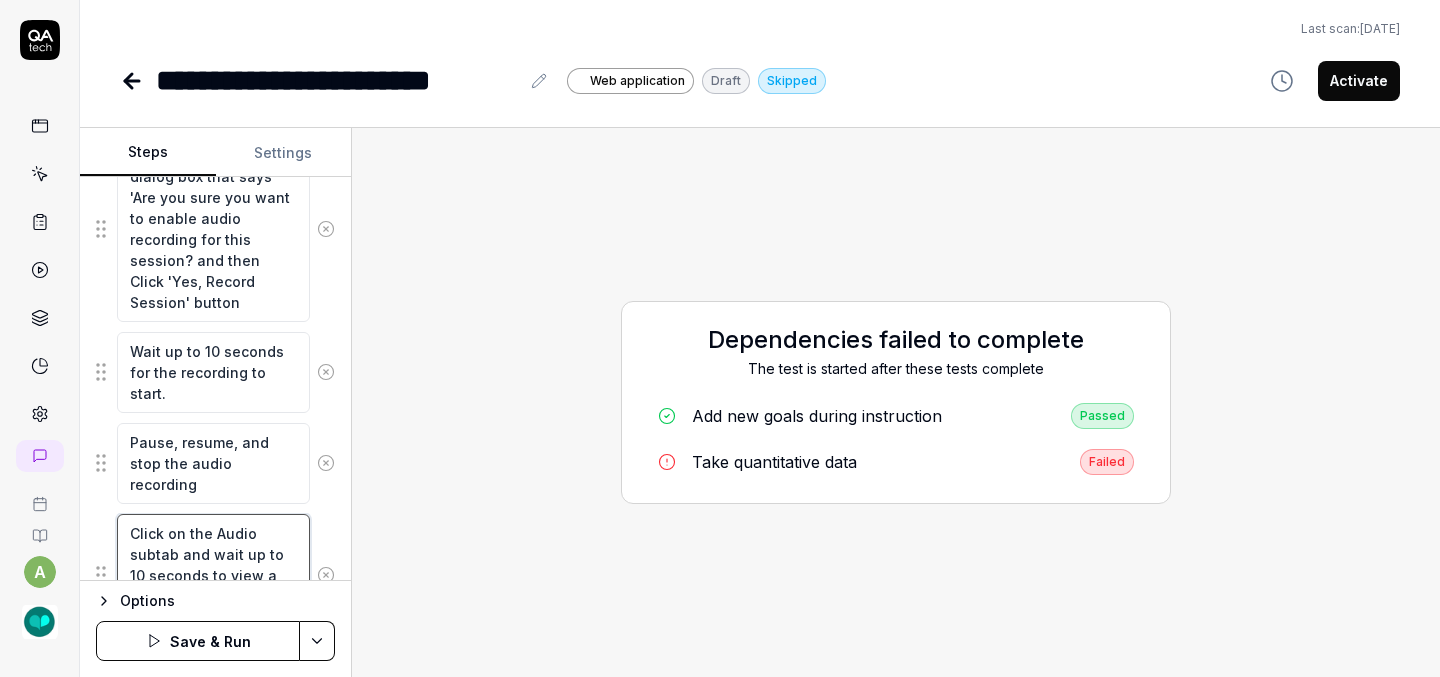 scroll, scrollTop: 1007, scrollLeft: 0, axis: vertical 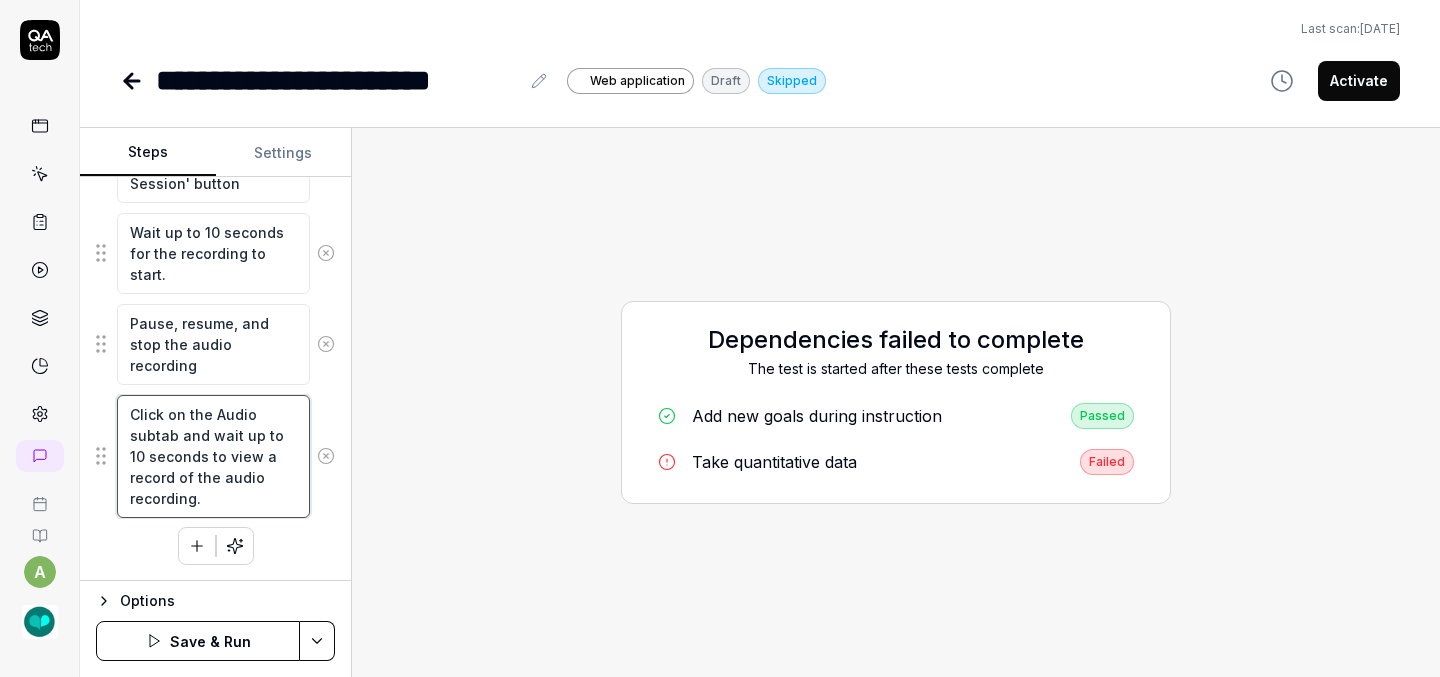 drag, startPoint x: 210, startPoint y: 452, endPoint x: 211, endPoint y: 514, distance: 62.008064 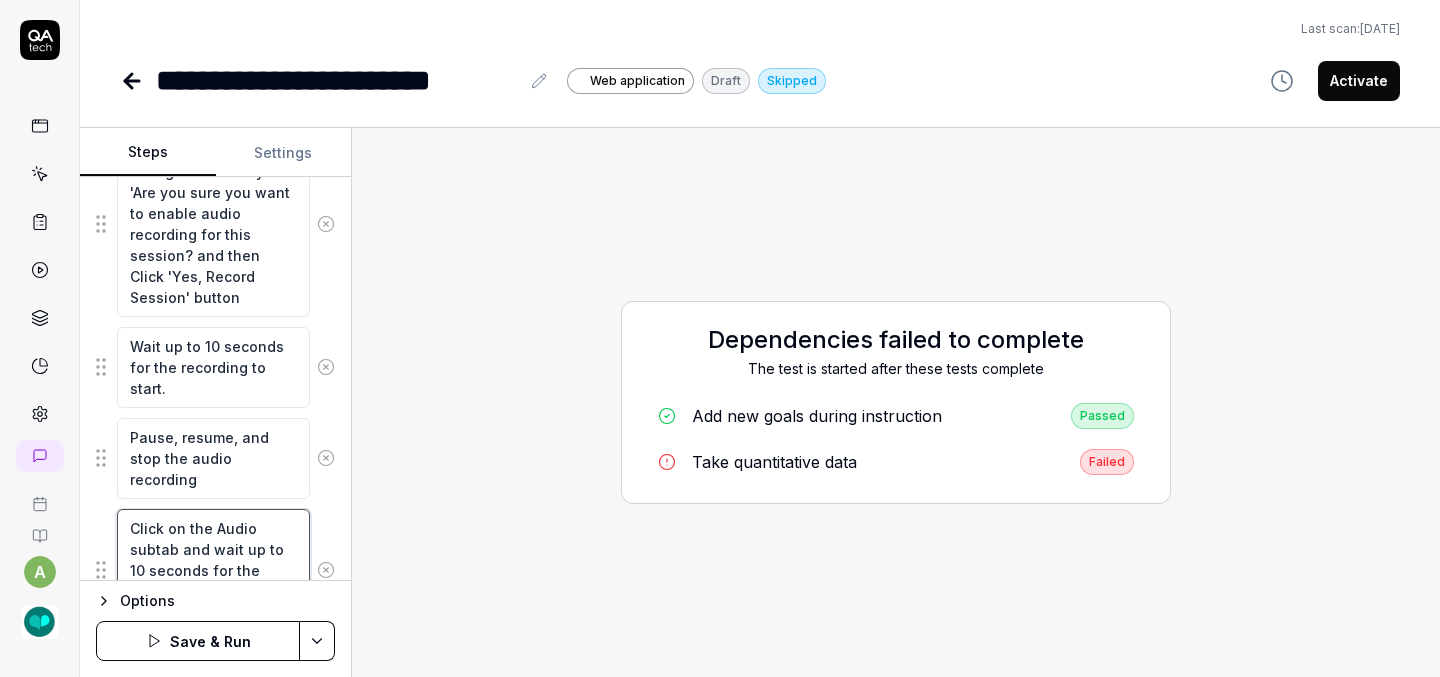 scroll, scrollTop: 843, scrollLeft: 0, axis: vertical 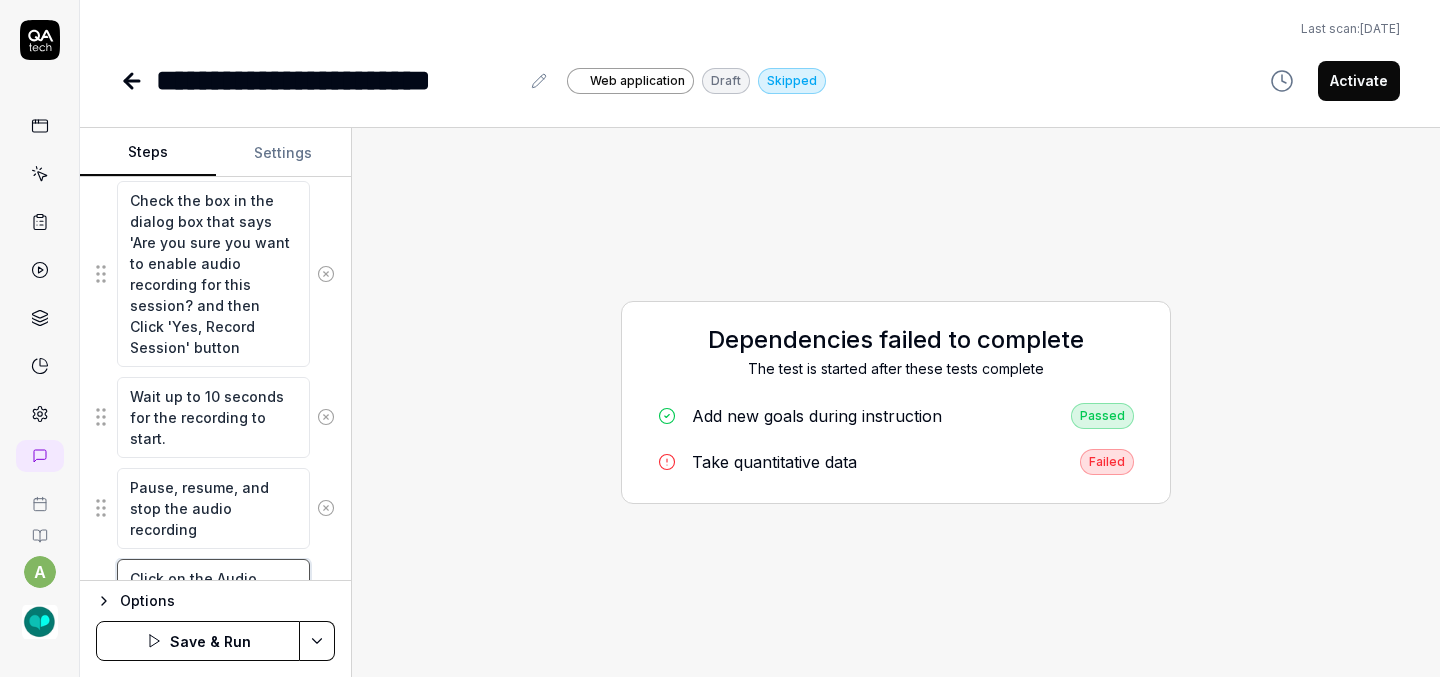 type on "Click on the Audio subtab and wait up to 10 seconds for the audio recording to load." 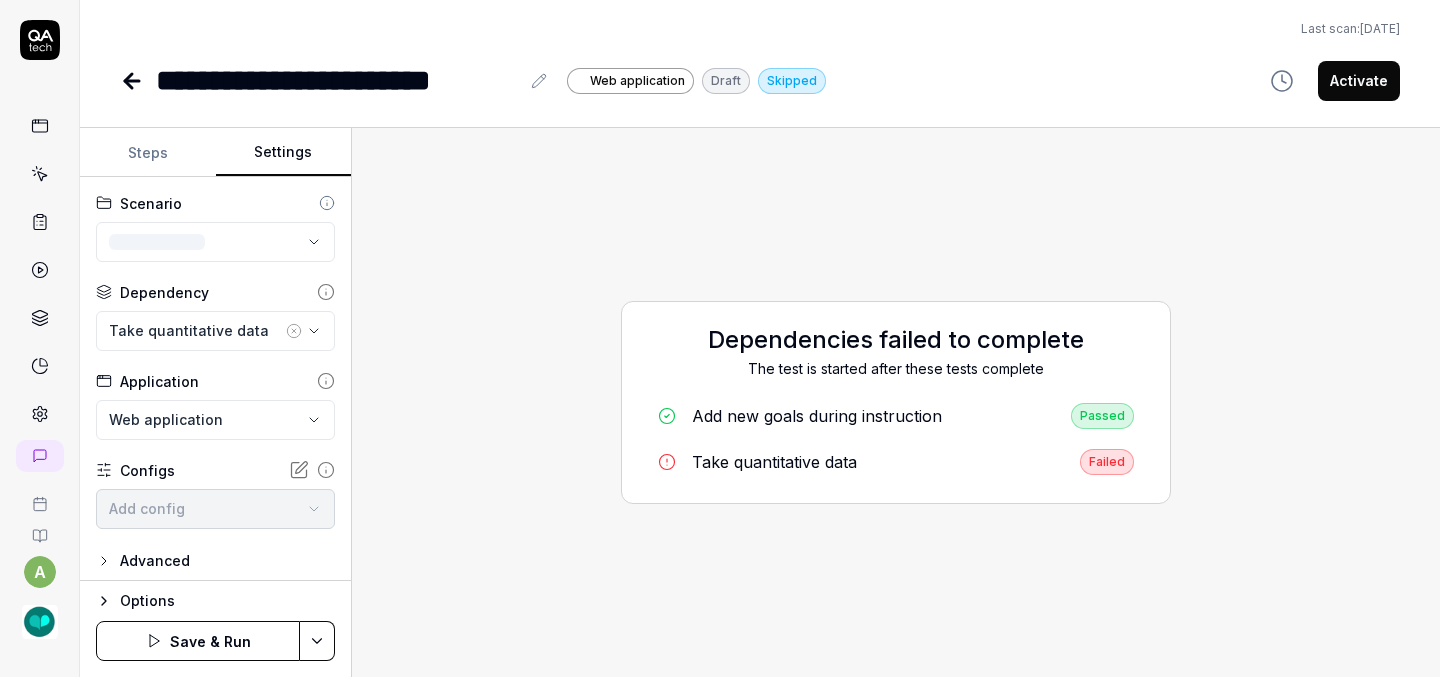 click on "**********" at bounding box center [720, 338] 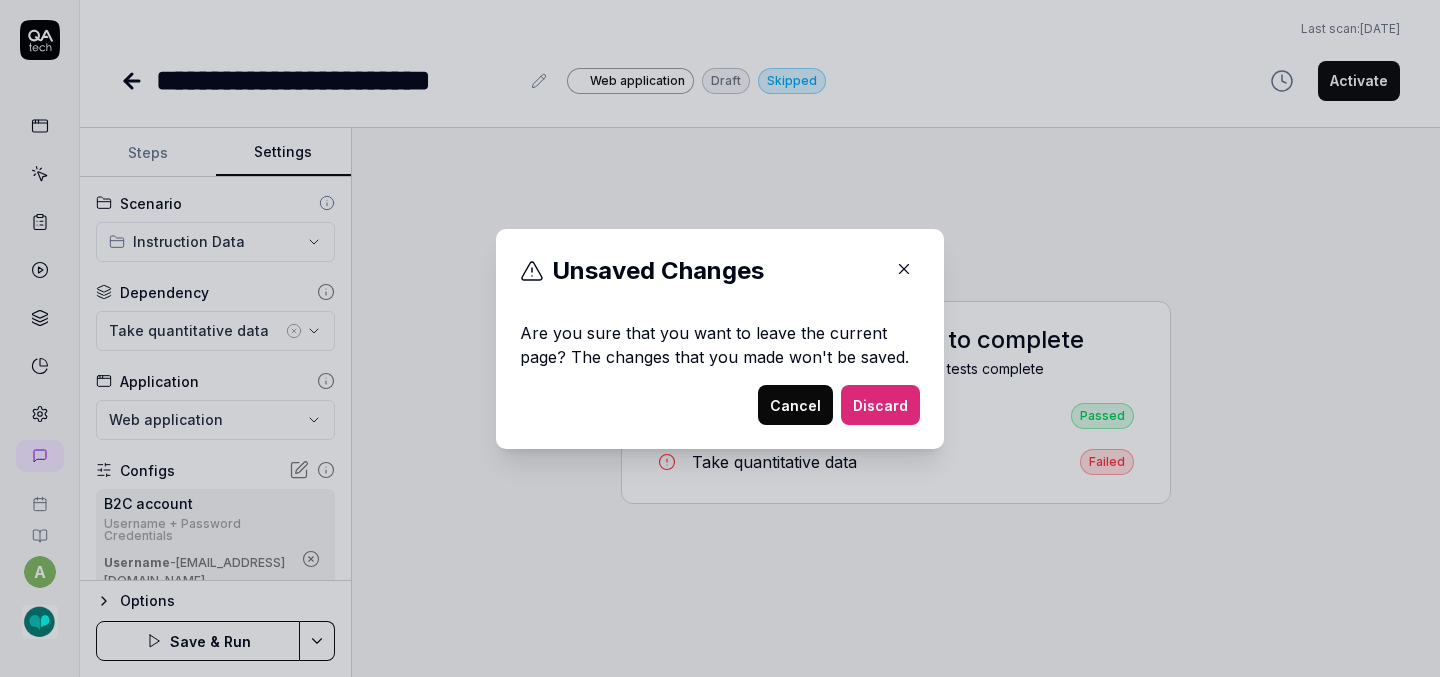 click on "Cancel" at bounding box center (795, 405) 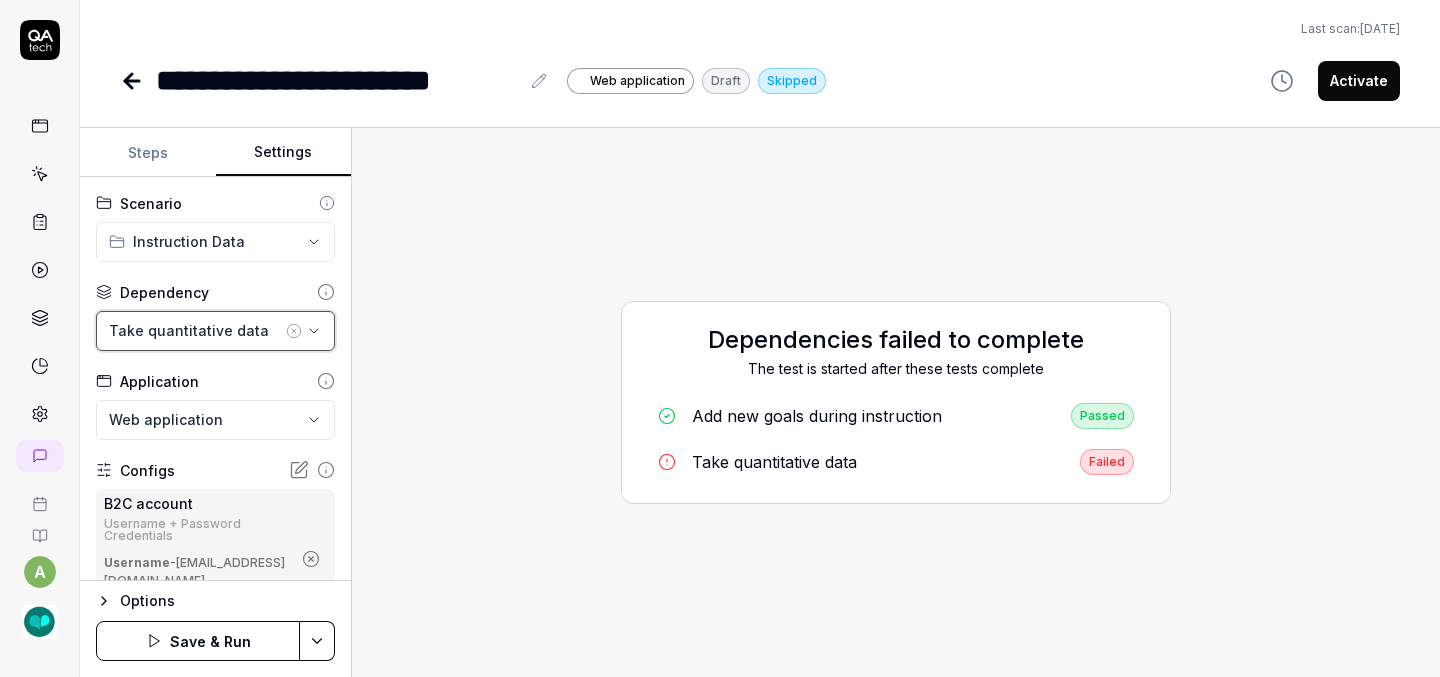 click 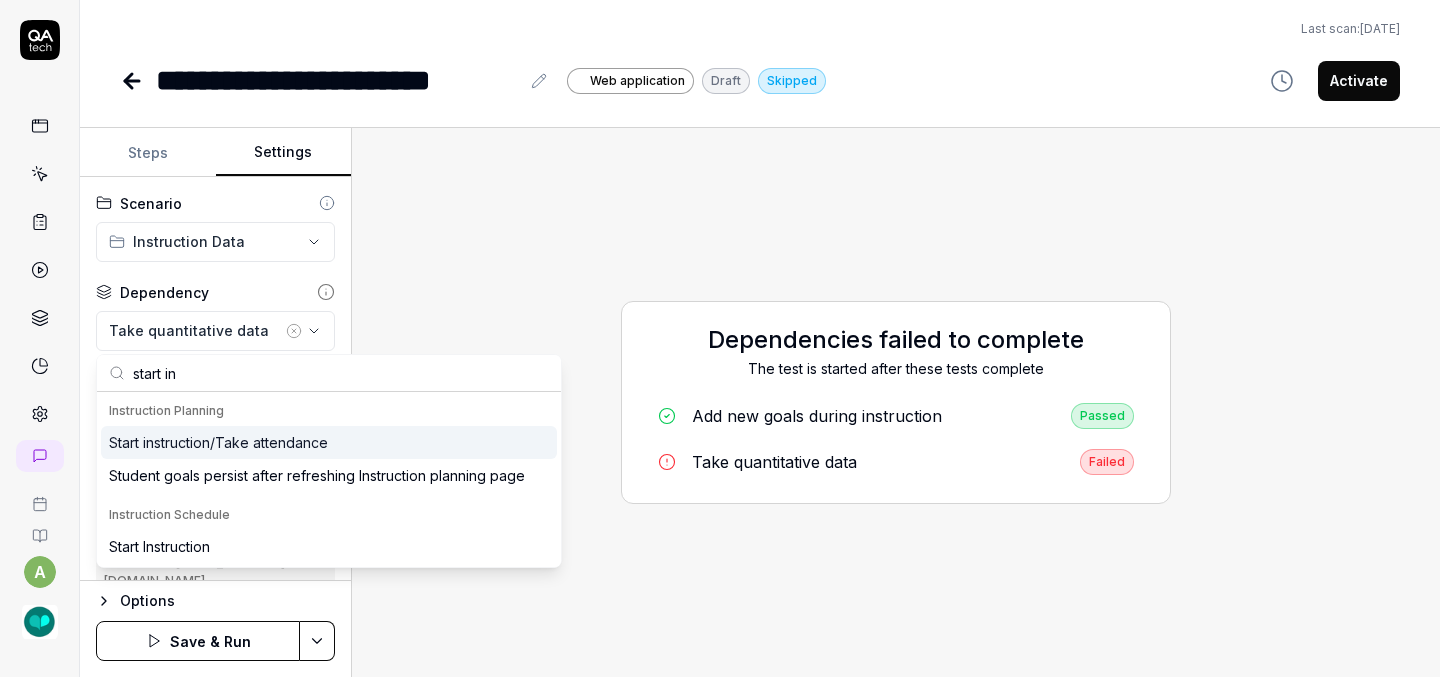 scroll, scrollTop: 0, scrollLeft: 0, axis: both 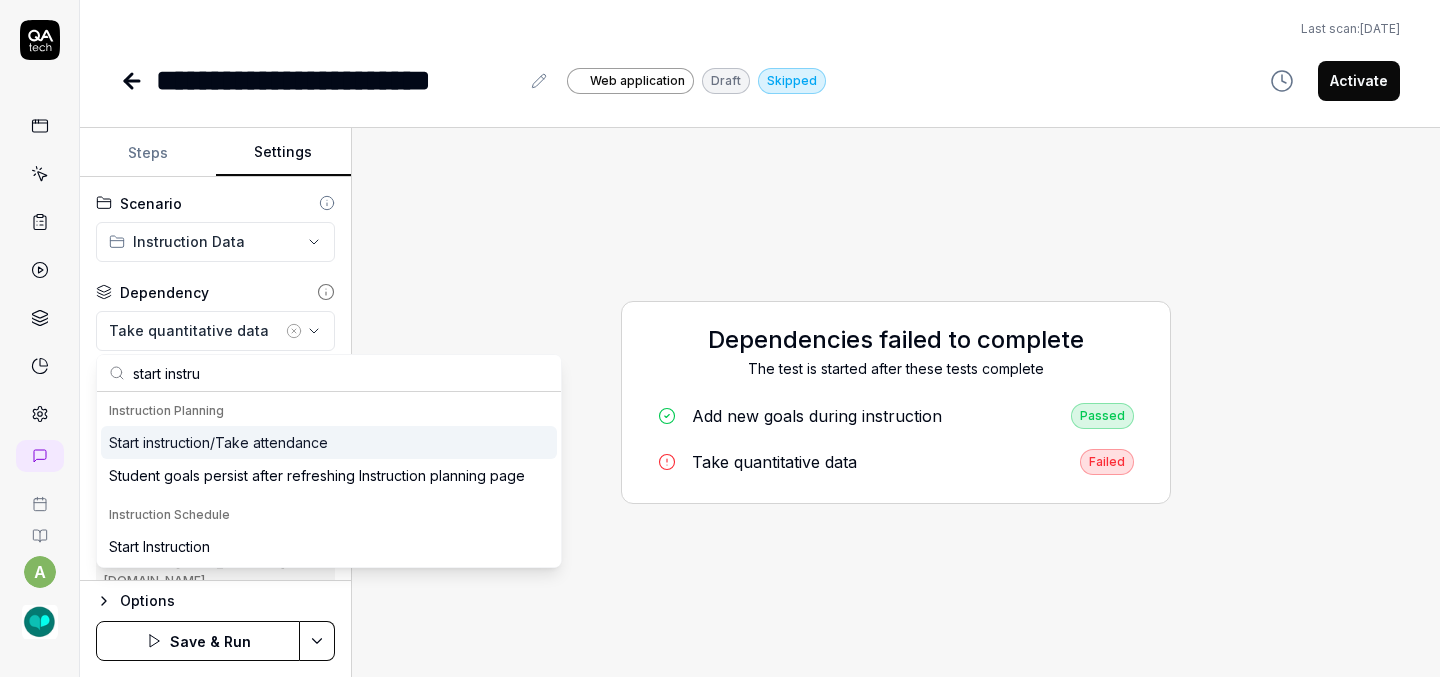 type on "start instru" 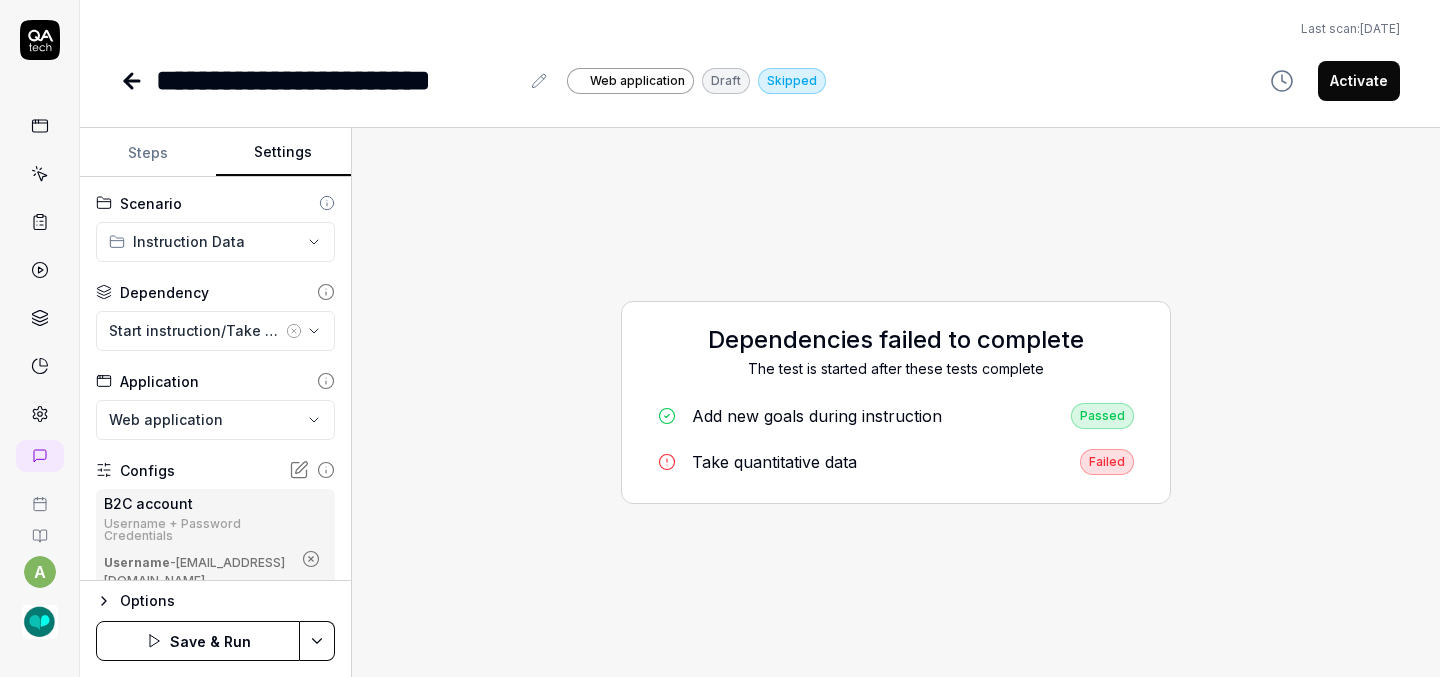 click on "Steps" at bounding box center (148, 153) 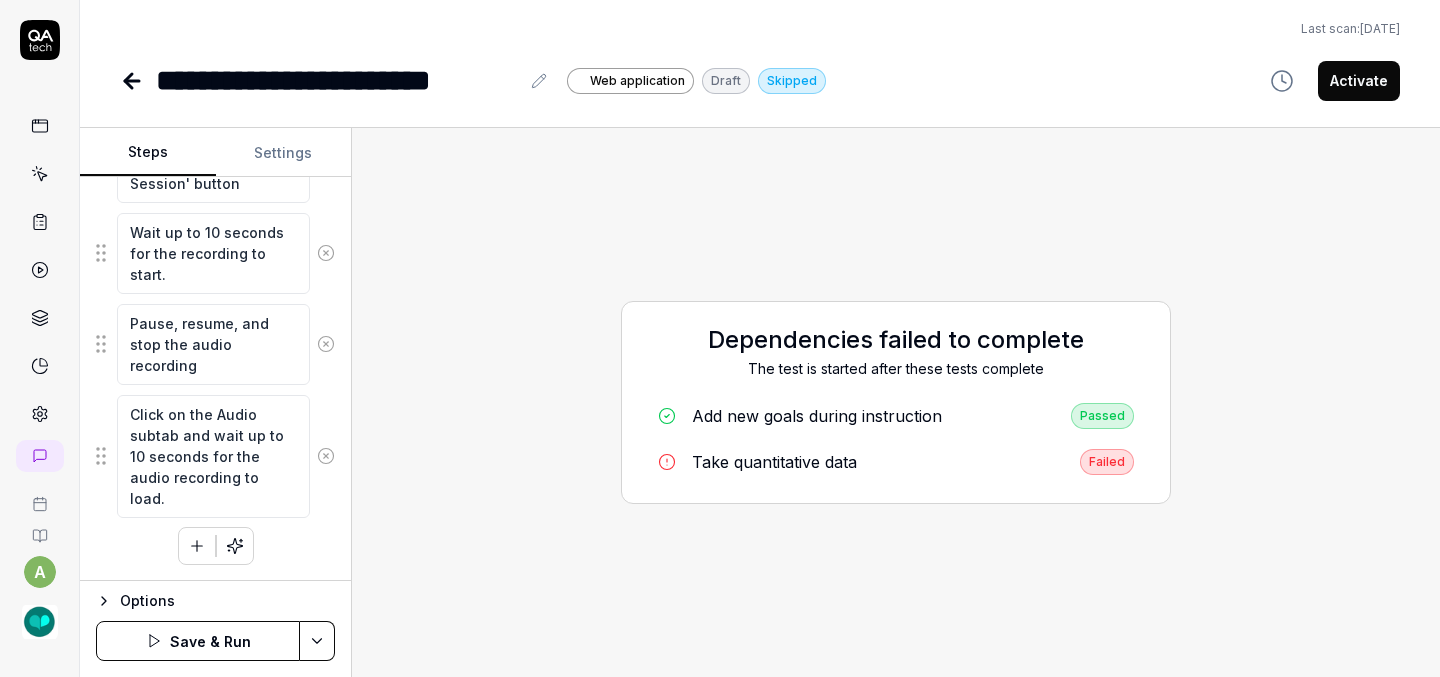 scroll, scrollTop: 1006, scrollLeft: 0, axis: vertical 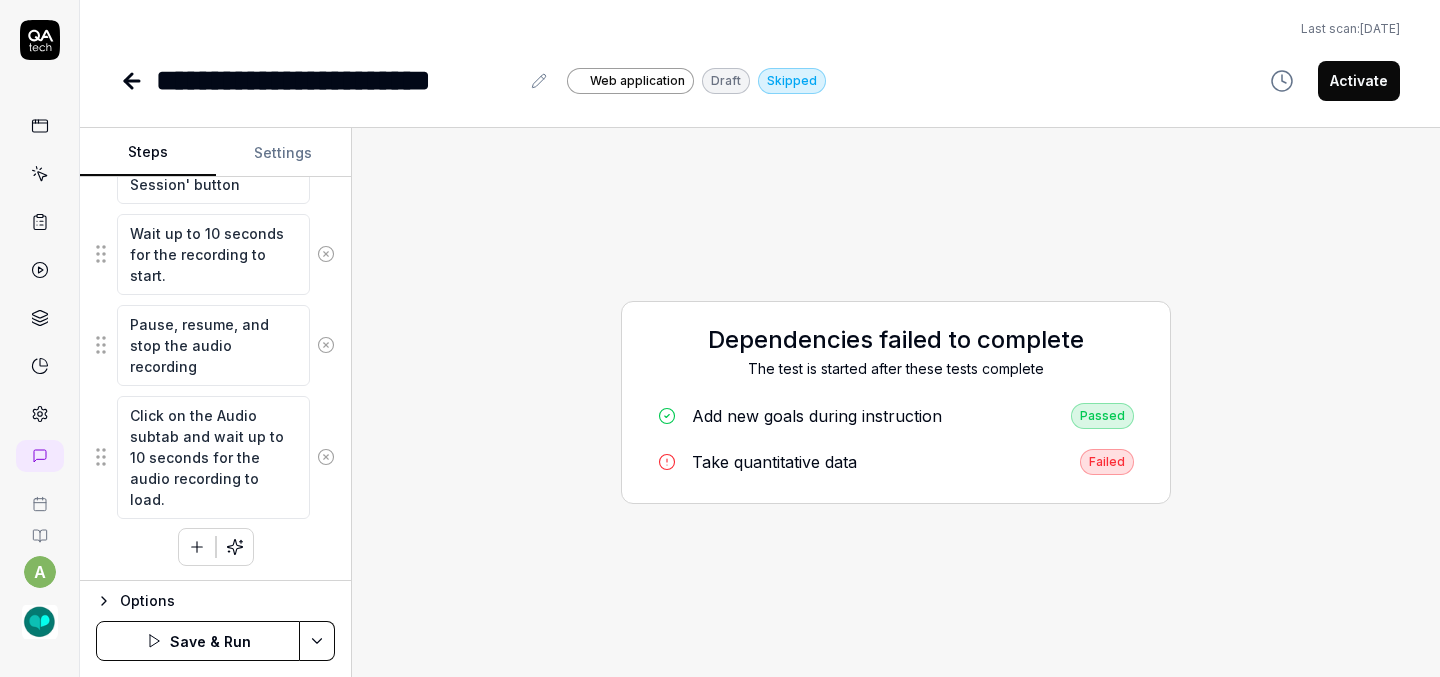 click on "Save & Run" at bounding box center (198, 641) 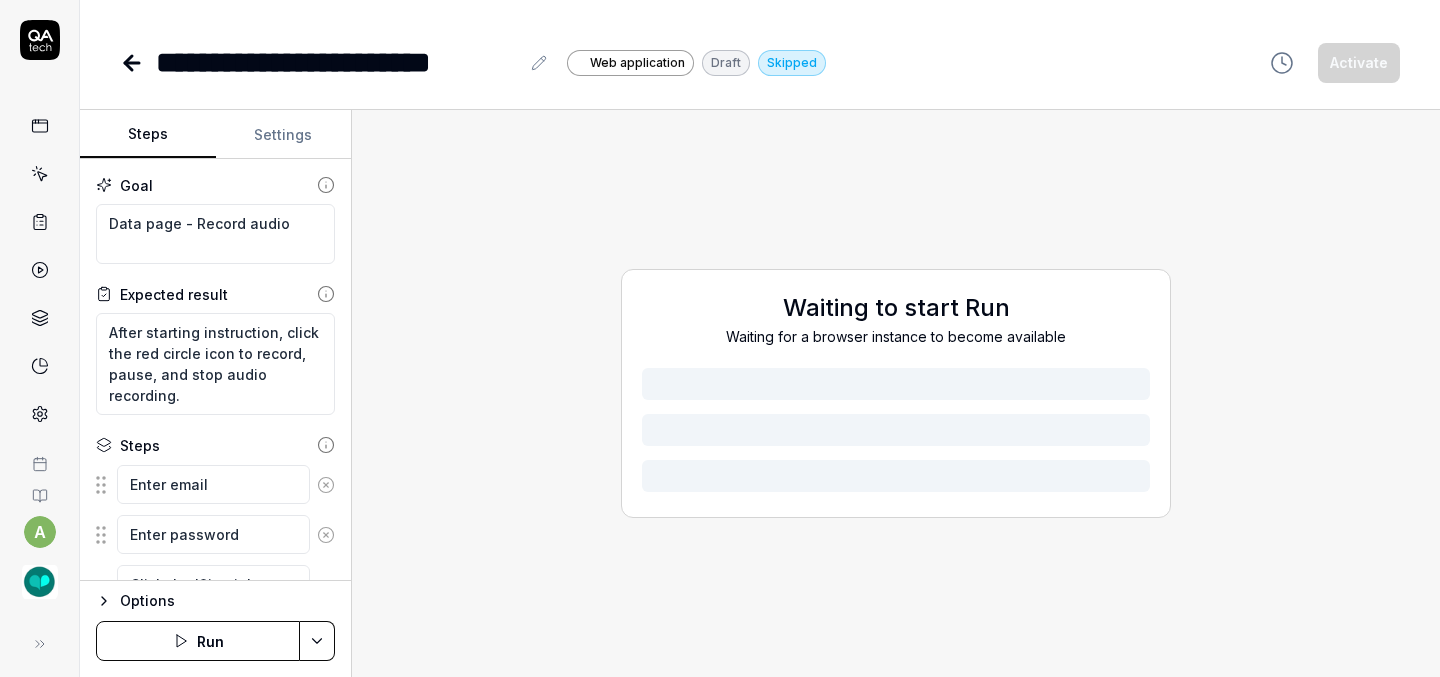 scroll, scrollTop: 0, scrollLeft: 0, axis: both 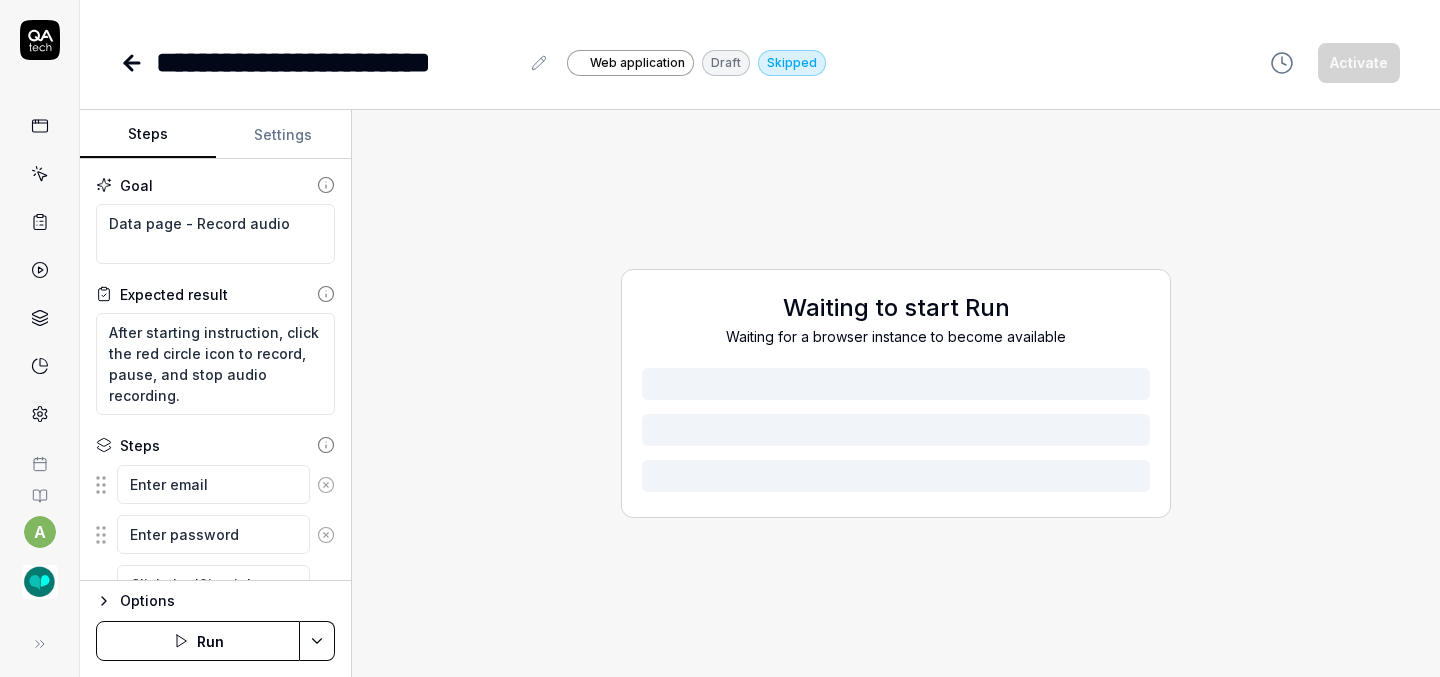 click on "Run" at bounding box center (198, 641) 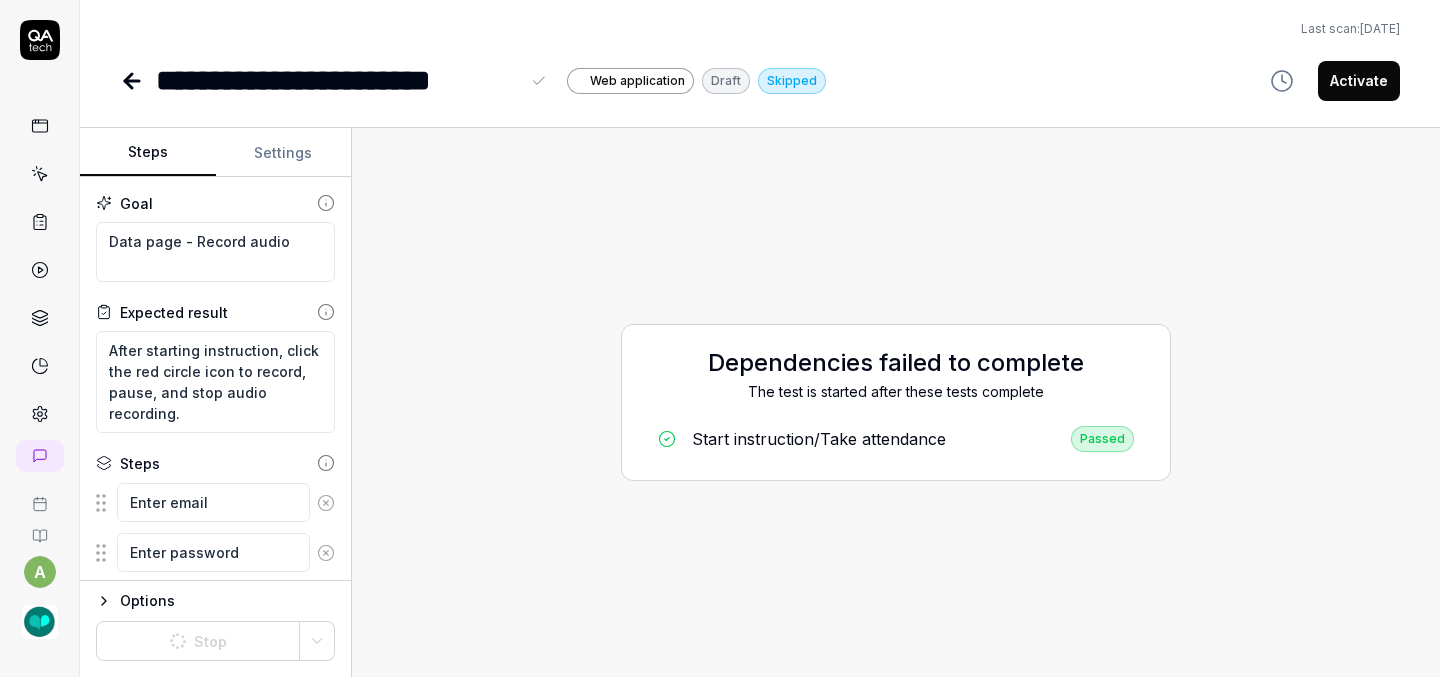 click on "**********" at bounding box center [337, 80] 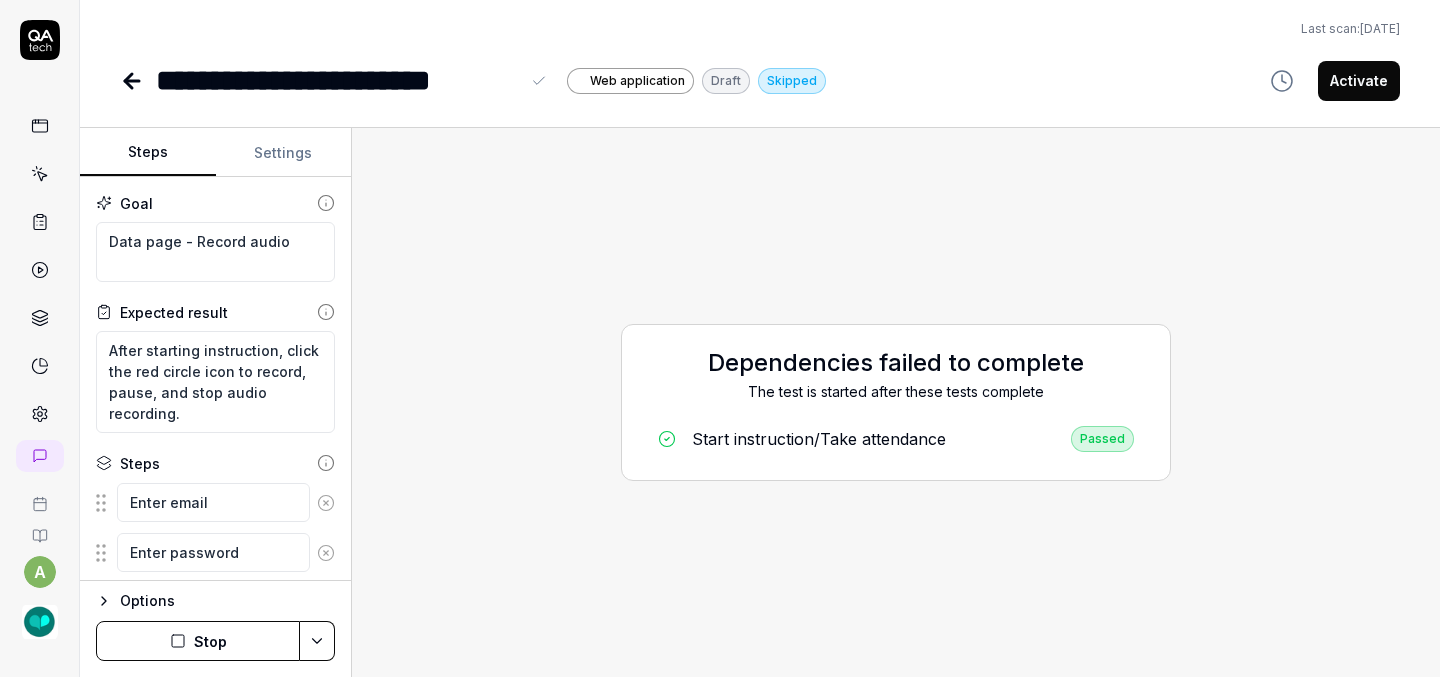 type 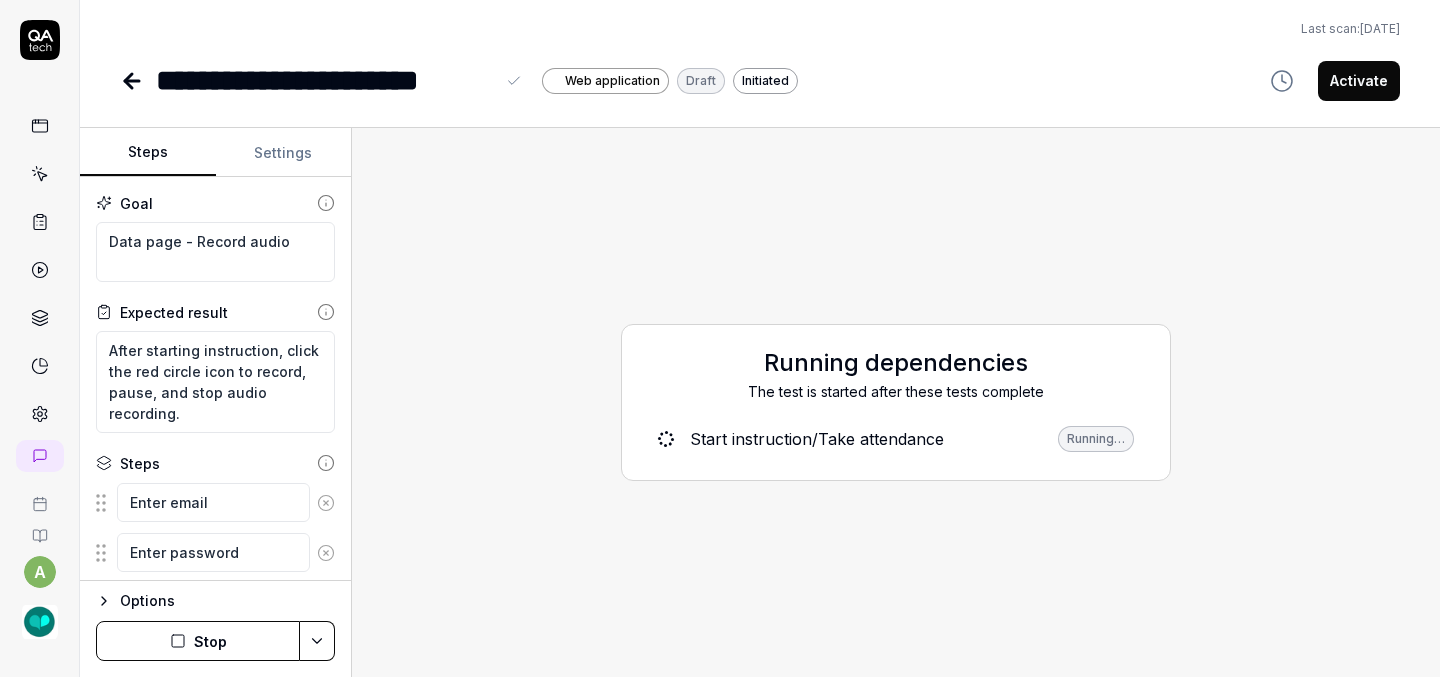 click on "**********" at bounding box center (325, 80) 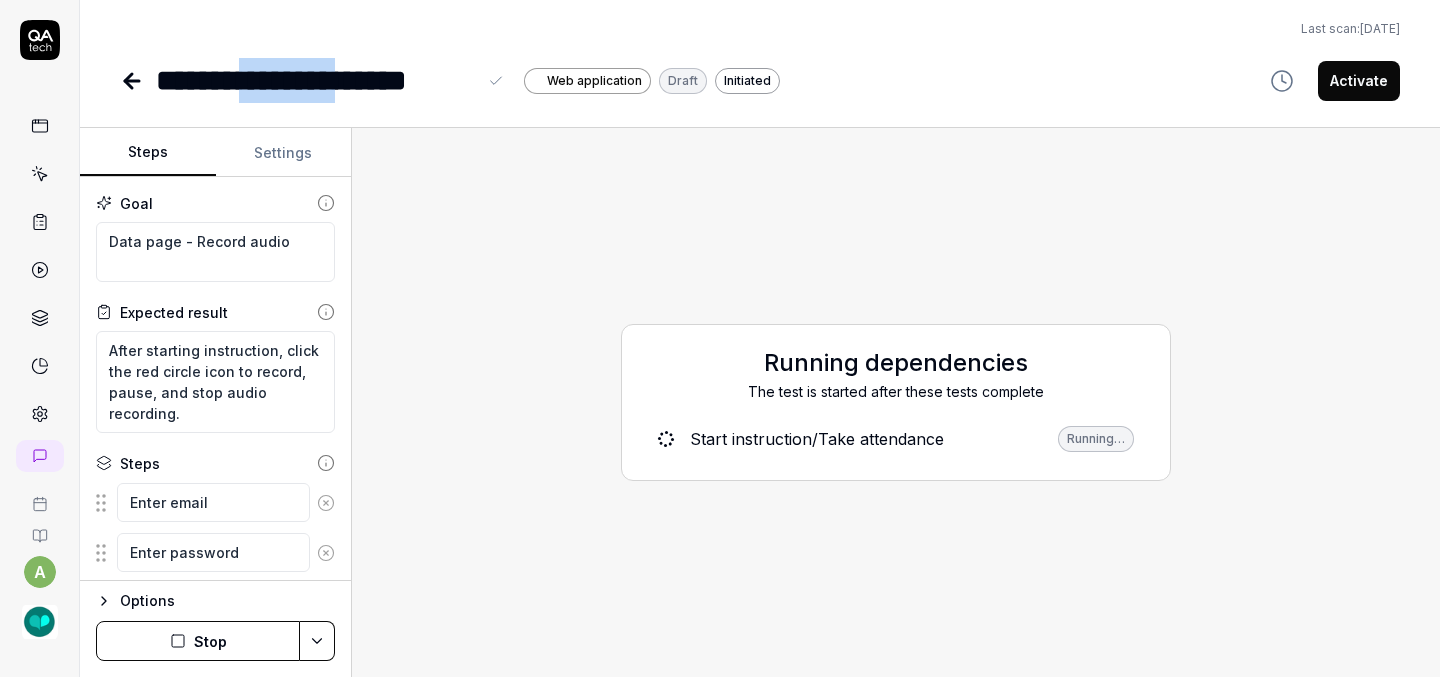 drag, startPoint x: 384, startPoint y: 86, endPoint x: 267, endPoint y: 82, distance: 117.06836 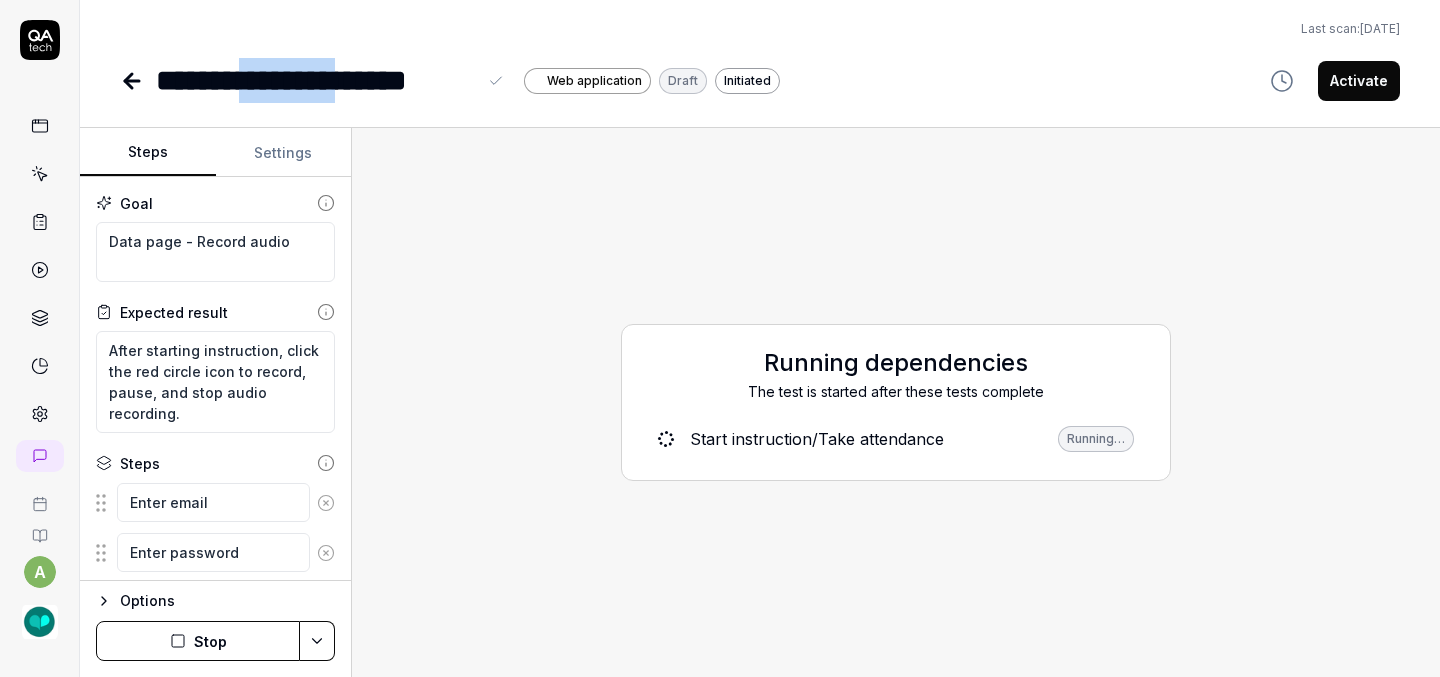 click on "**********" at bounding box center (316, 80) 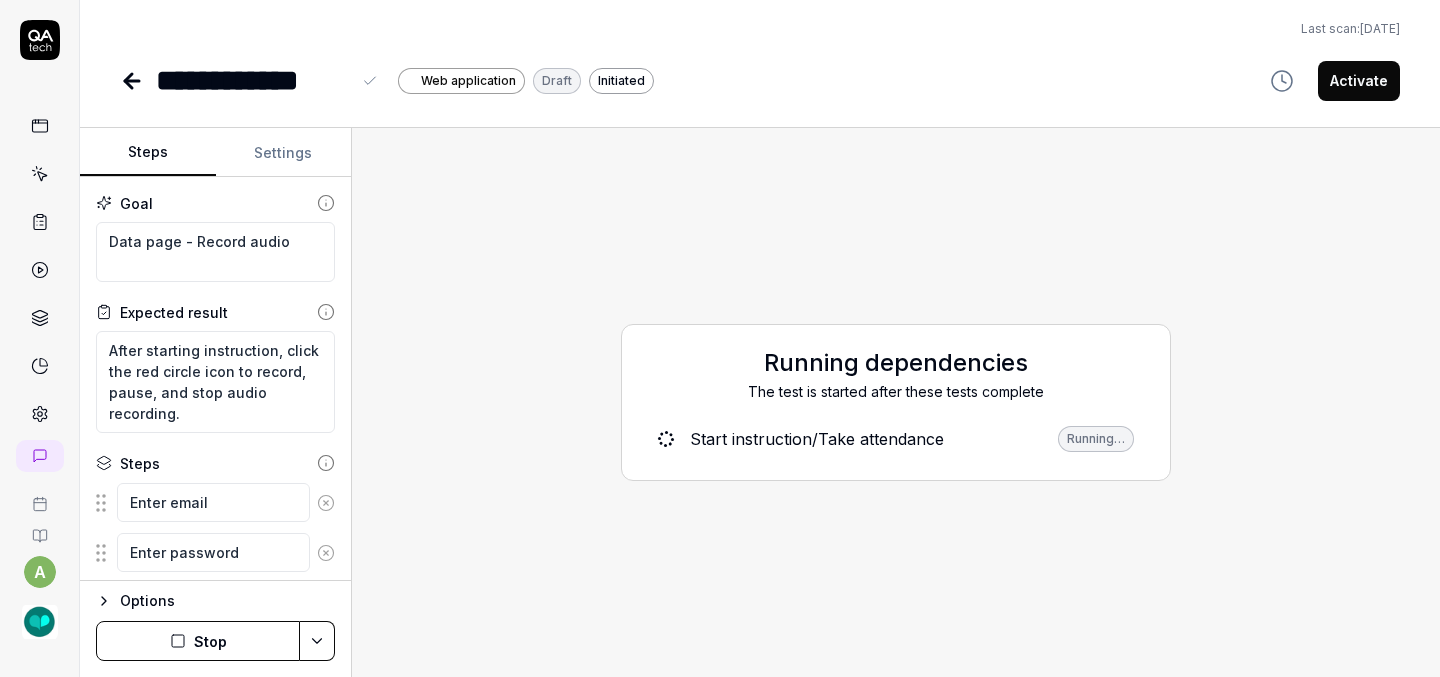 click on "**********" at bounding box center [253, 80] 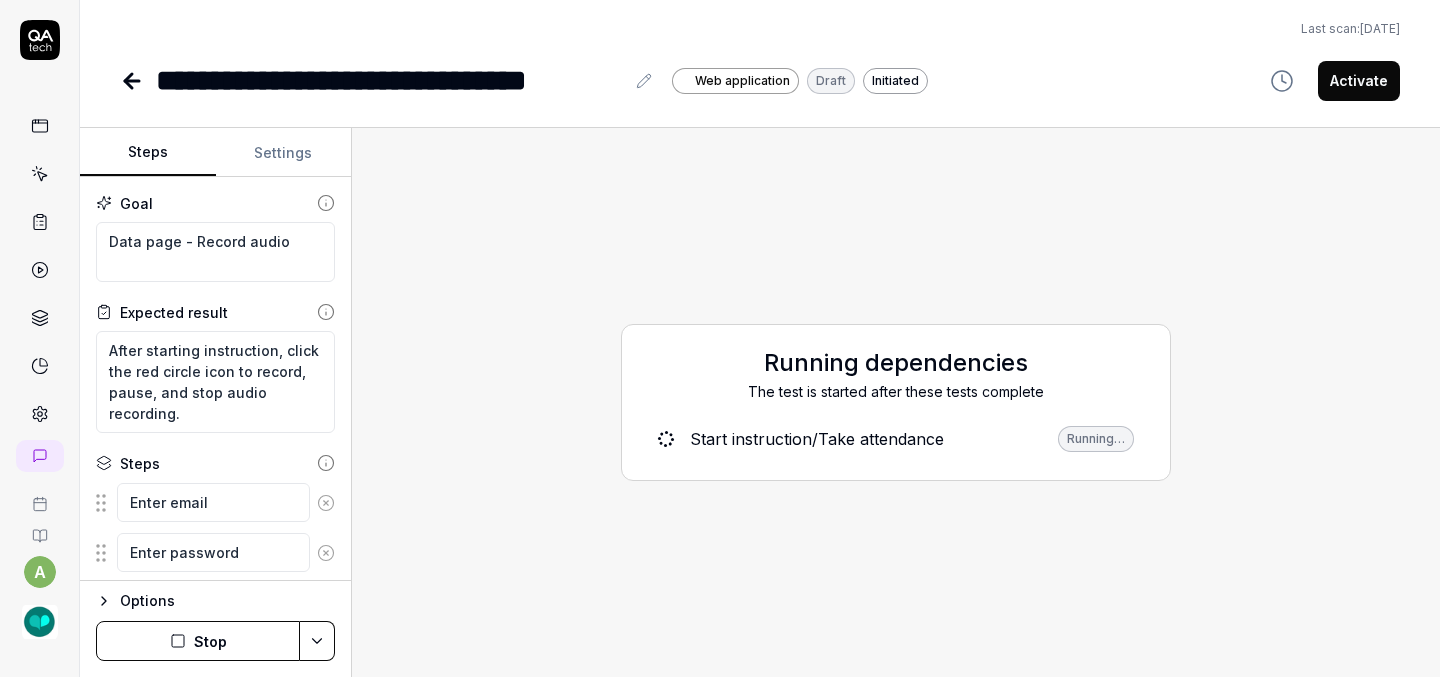 type on "*" 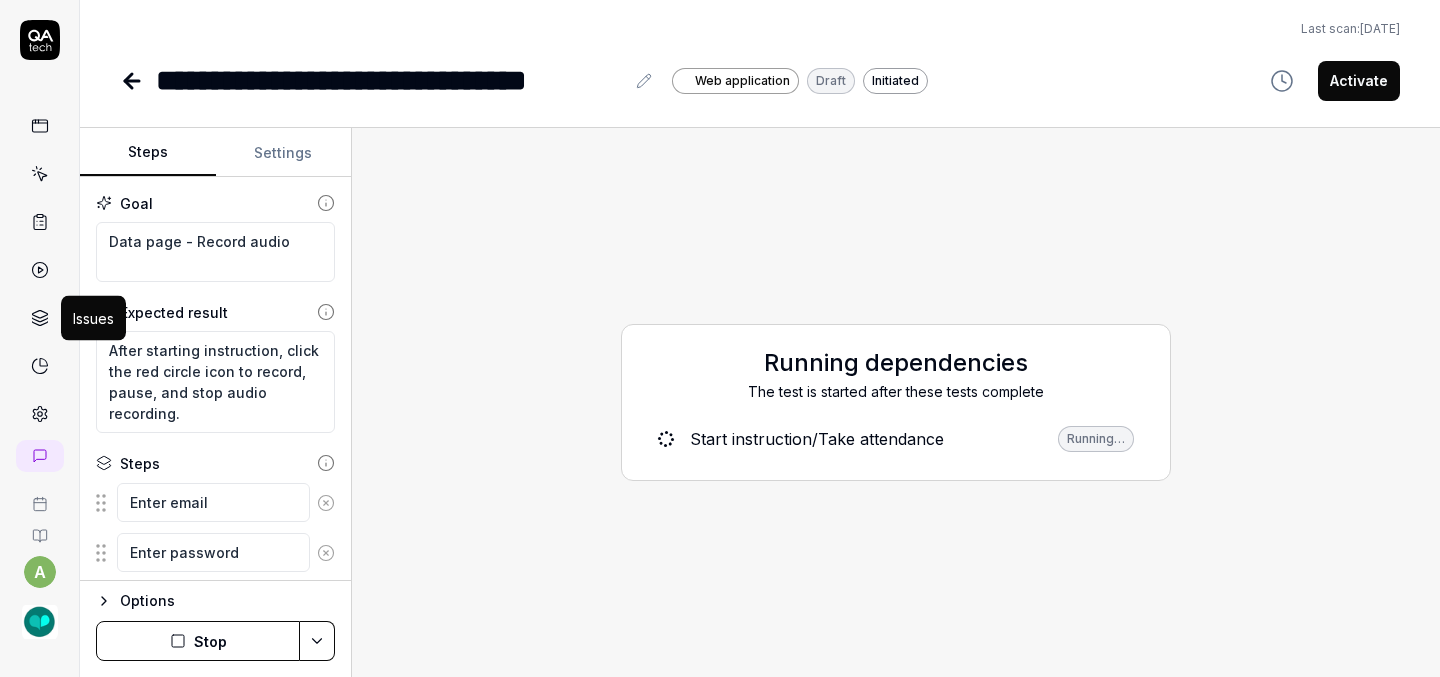 click 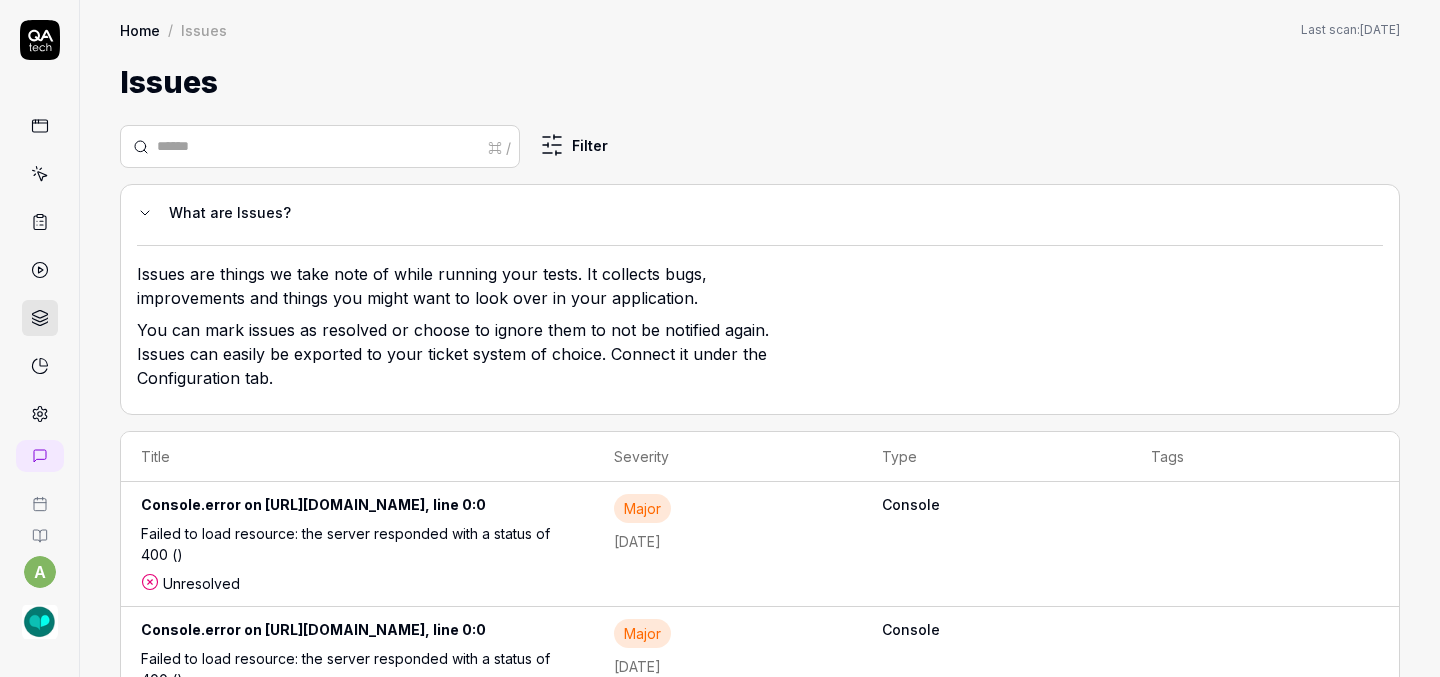 click on "a Home / Issues Home / Issues Last scan:  May 20 2025 Issues ⌘ / Filter What are Issues? Issues are things we take note of while running your tests. It collects bugs, improvements and things you might want to look over in your application. You can mark issues as resolved or choose to ignore them to not be notified again. Issues can easily be exported to your ticket system of choice. Connect it under the Configuration tab. Title Severity Type Tags Console.error on https://firestore.googleapis.com/google.firestore.v1.Firestore/Listen/channel?VER=8&database=projects%2Fkit-stage-ddf5e%2Fdatabases%2F(default)&gsessionid=YNDFGEEXL5KB0lt7c3qaJS1e_NBVmrs-CN905rTyYd4&SID=gHCULAgobDyWYjukXW4jrA&RID=80727&TYPE=terminate&zx=x5629bt9032b, line 0:0 Failed to load resource: the server responded with a status of 400 () Unresolved Major 5 days ago Console Failed to load resource: the server responded with a status of 400 () Unresolved Major 5 days ago Console Unresolved Major 5 days ago Console Unresolved Major 5 days ago *" at bounding box center (720, 338) 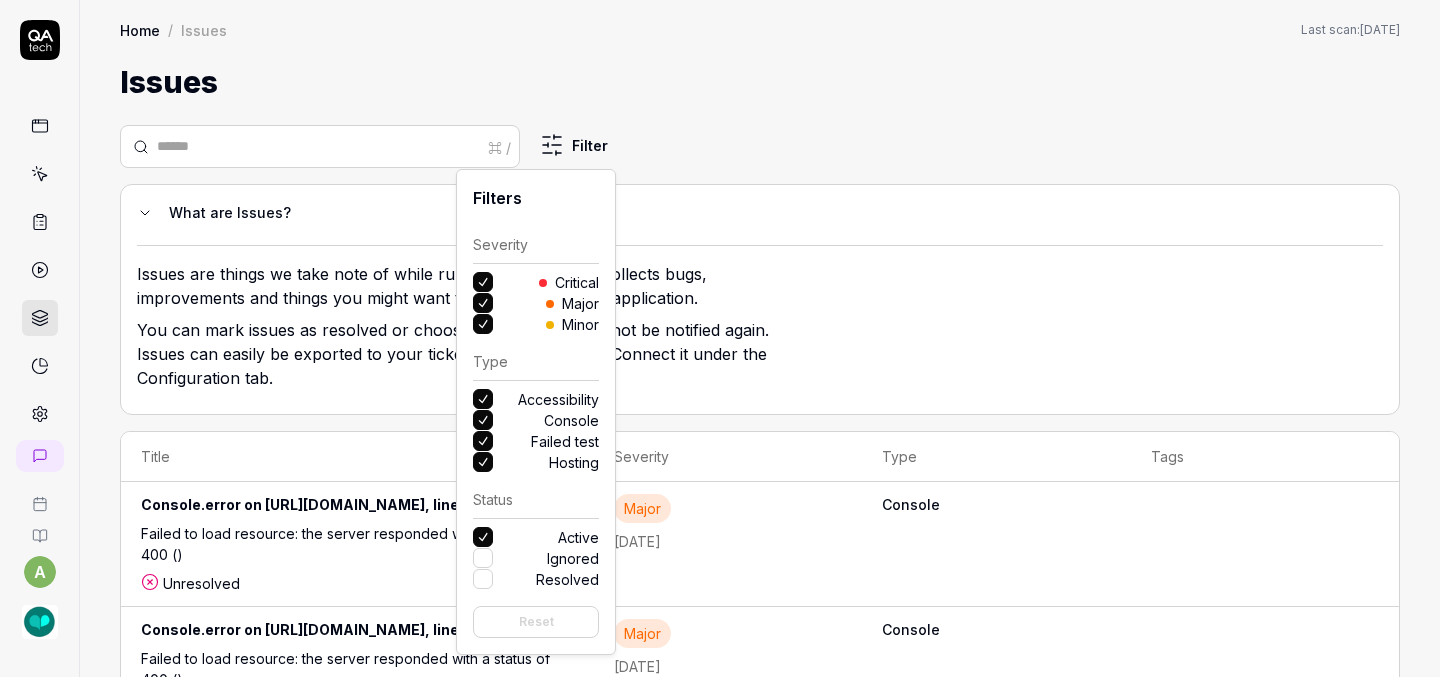 click on "Console" at bounding box center [483, 420] 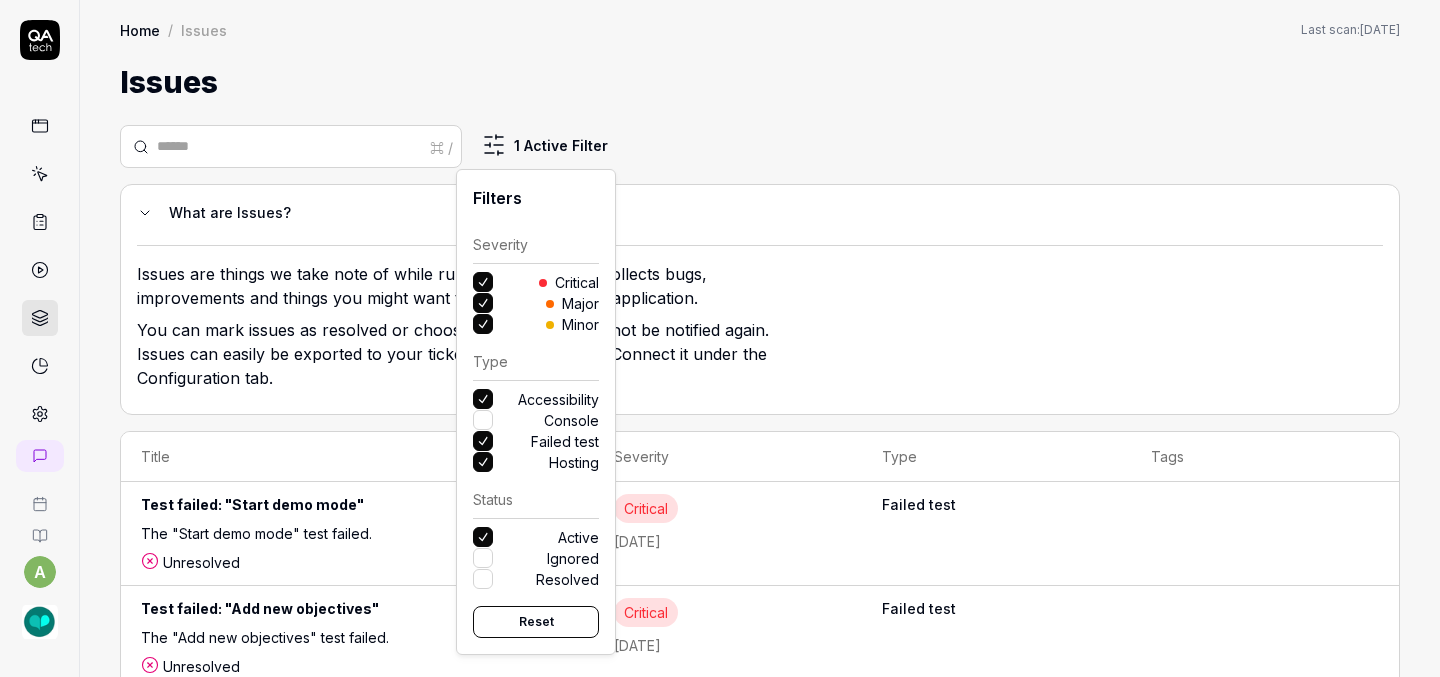 click on "Failed test" at bounding box center [483, 441] 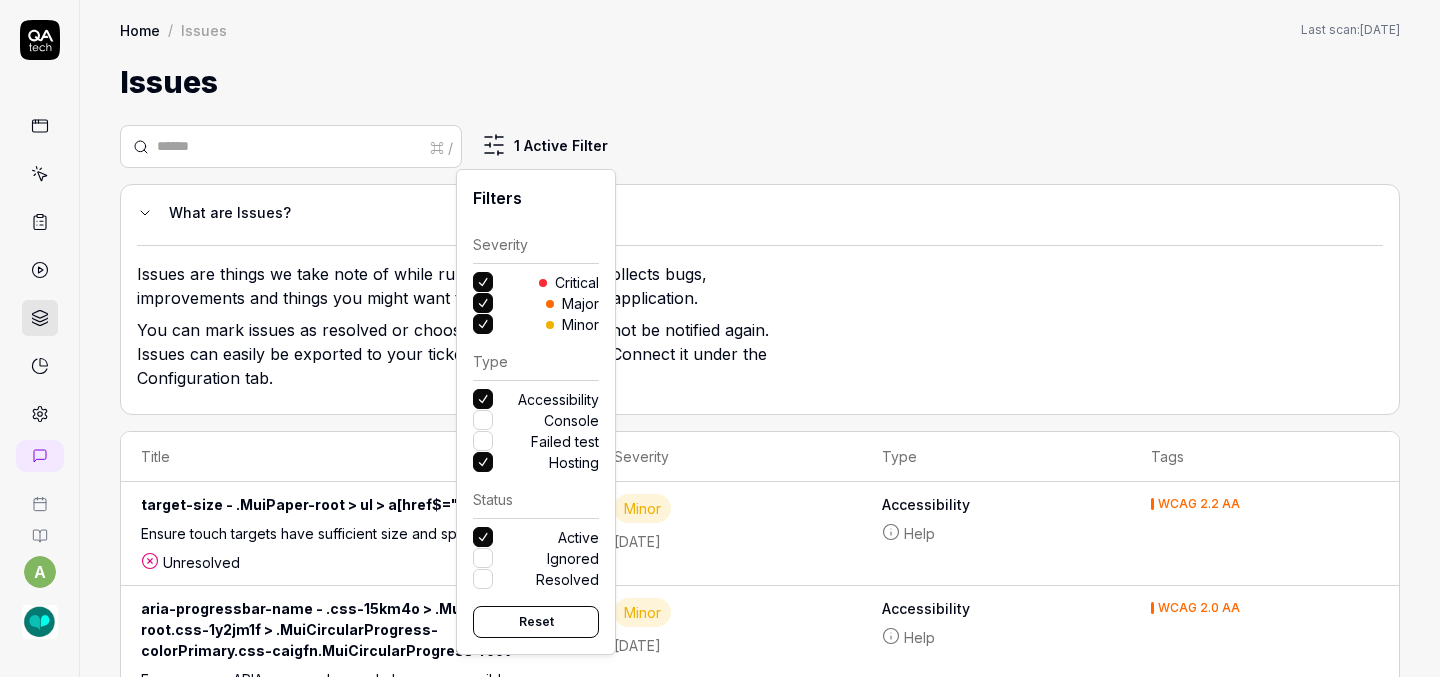click on "Hosting" at bounding box center (483, 462) 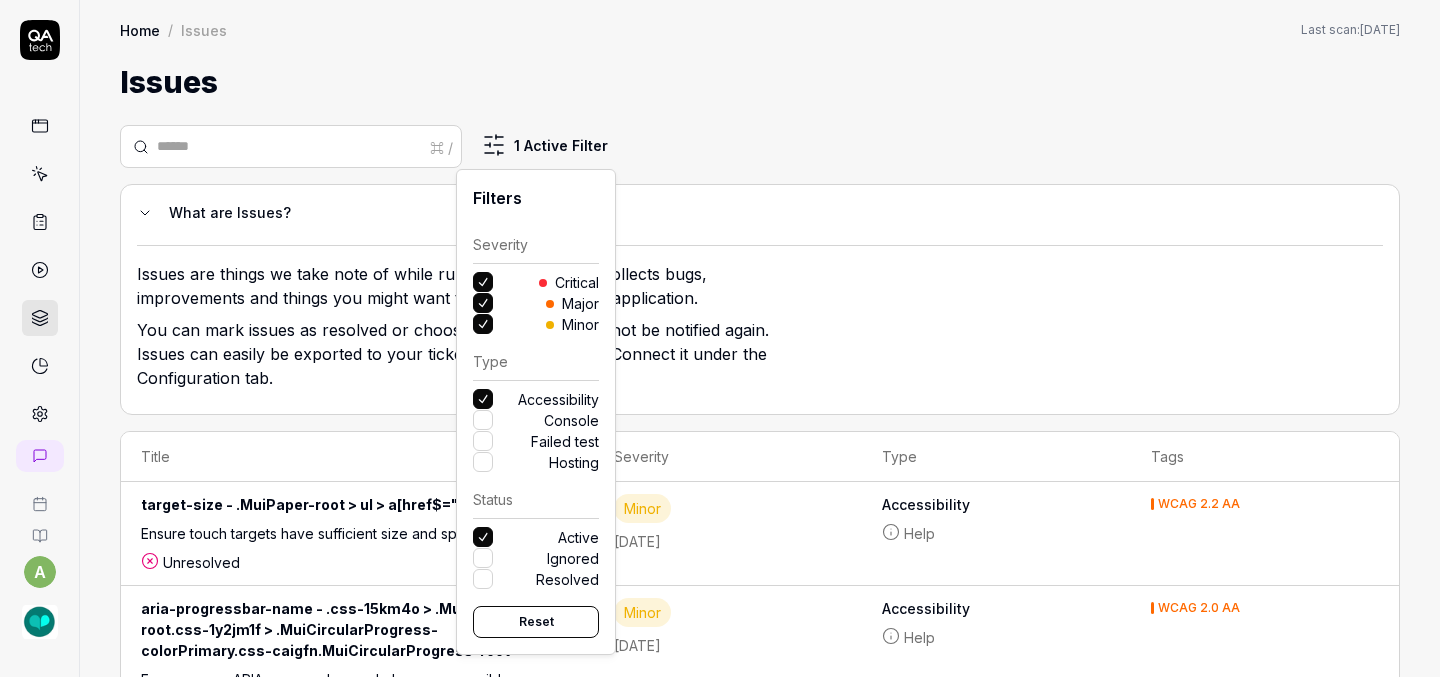 click on "a Home / Issues Home / Issues Last scan:  May 20 2025 Issues ⌘ / 1 Active Filter What are Issues? Issues are things we take note of while running your tests. It collects bugs, improvements and things you might want to look over in your application. You can mark issues as resolved or choose to ignore them to not be notified again. Issues can easily be exported to your ticket system of choice. Connect it under the Configuration tab. Title Severity Type Tags target-size - .MuiPaper-root > ul > a[href$="instruction"] Ensure touch targets have sufficient size and space Unresolved Minor 6 days ago Accessibility  Help WCAG 2.2 AA aria-progressbar-name - .css-15km4o > .MuiGrid-root.css-1y2jm1f > .MuiCircularProgress-colorPrimary.css-caigfn.MuiCircularProgress-root Ensure every ARIA progressbar node has an accessible name Unresolved Minor Jul 14 2025 Accessibility  Help WCAG 2.0 AA list - .MuiPaper-root > ul Ensure that lists are structured correctly Unresolved Minor Jul 14 2025 Accessibility  Help WCAG 2.0 AA Minor" at bounding box center (720, 338) 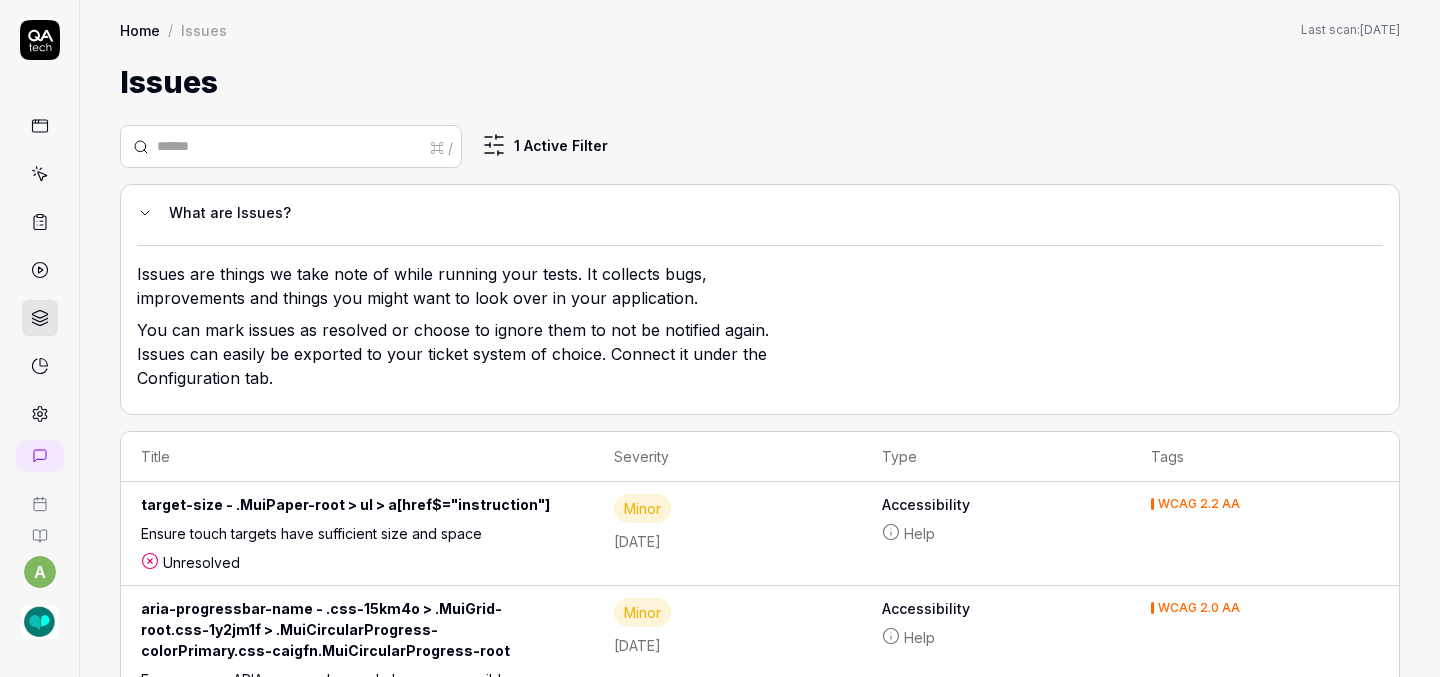 click 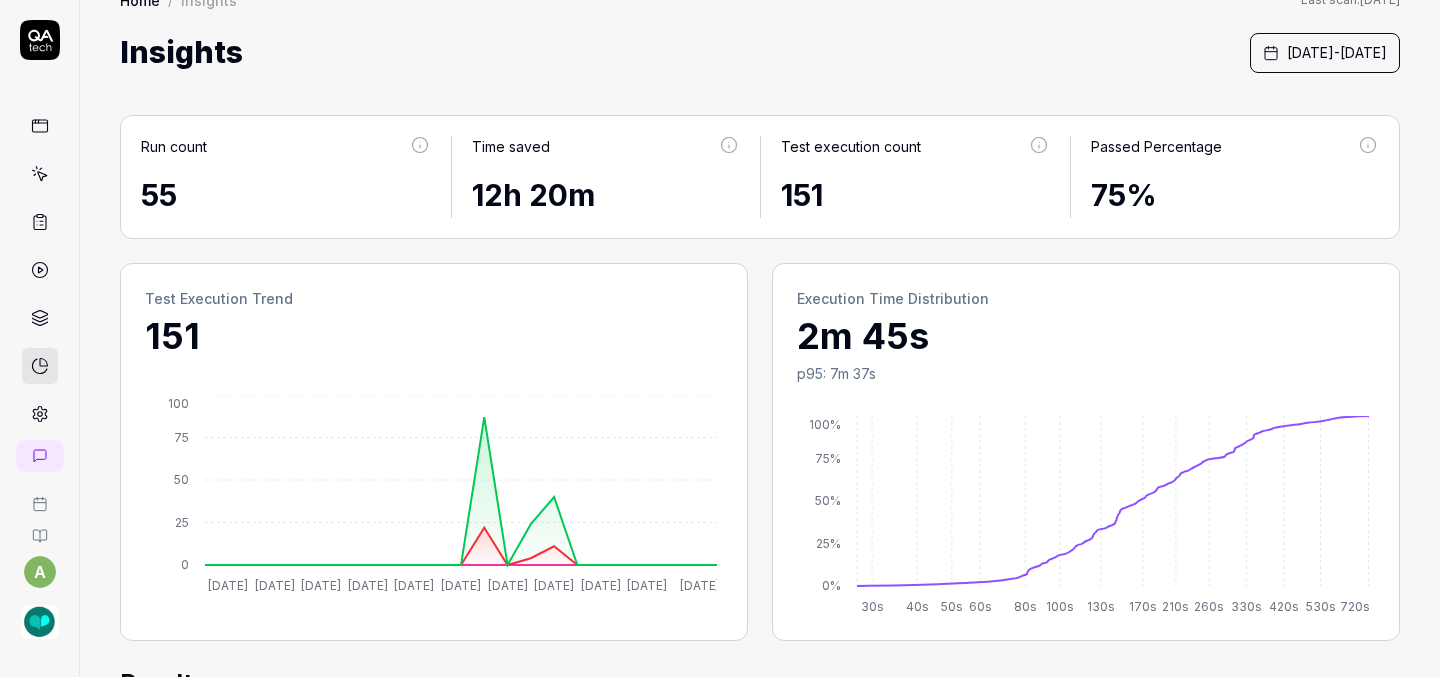 scroll, scrollTop: 33, scrollLeft: 0, axis: vertical 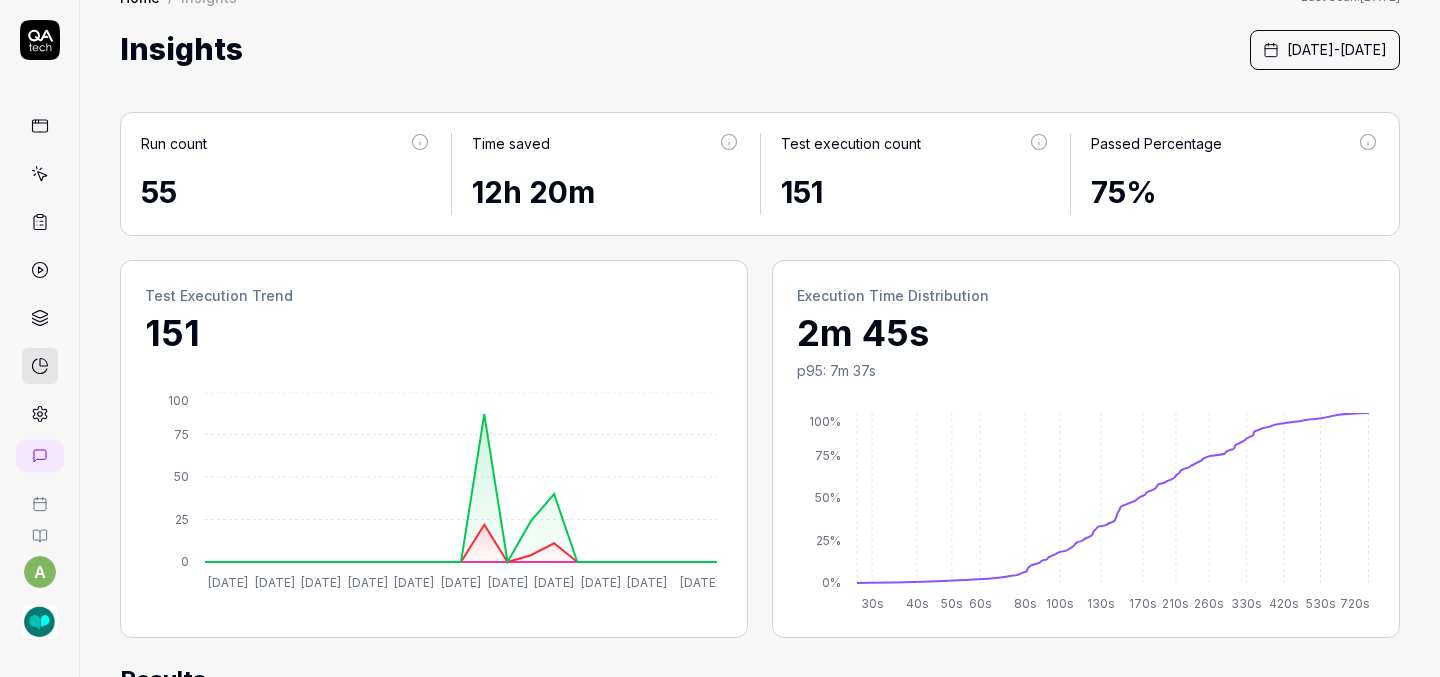 click on "July 1st, 2025  -  July 23rd, 2025" at bounding box center (1337, 49) 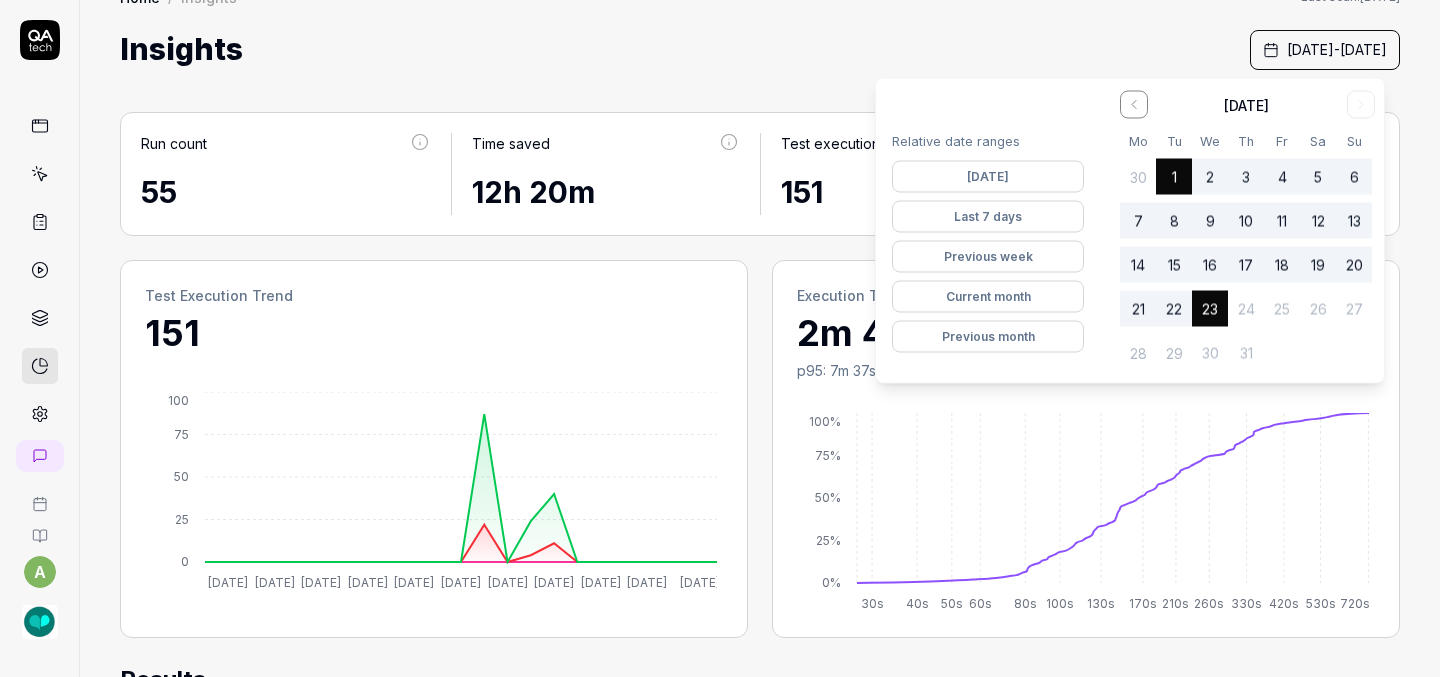 click on "Current month" at bounding box center [988, 297] 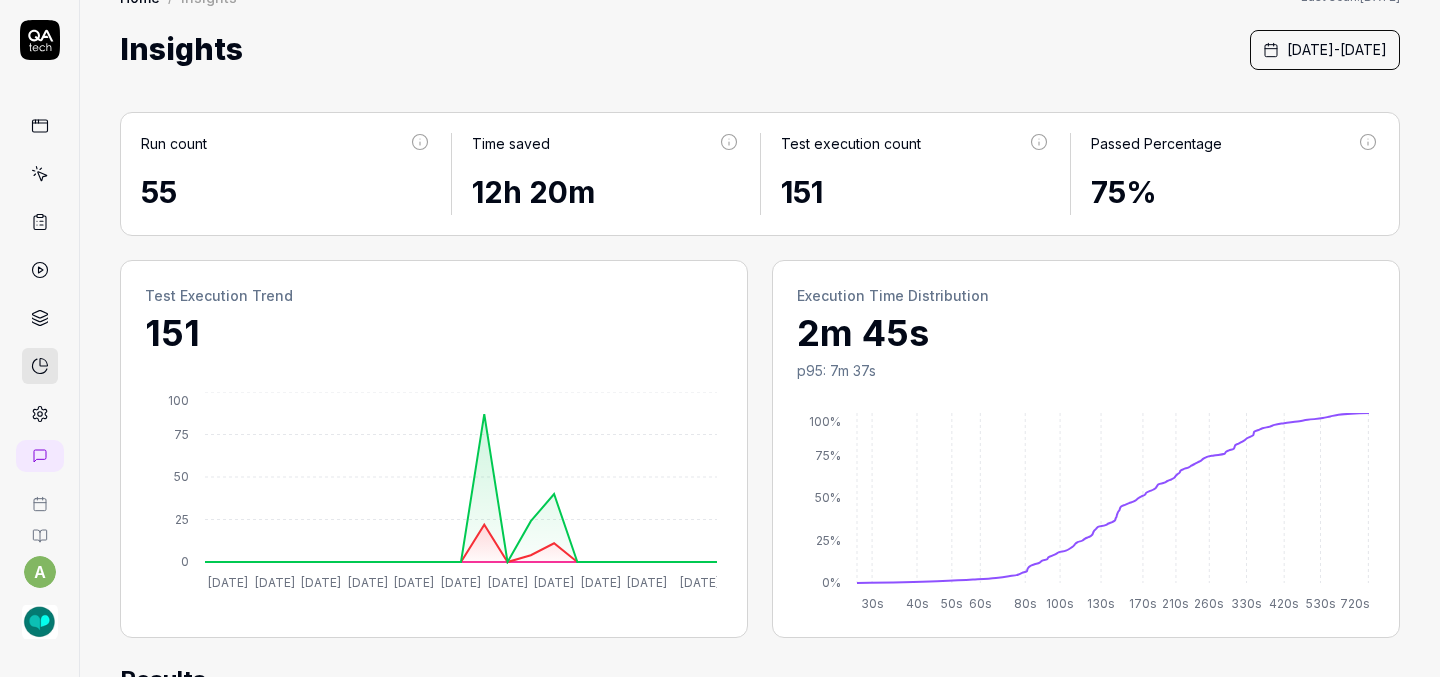 click on "Insights July 1st, 2025  -  July 23rd, 2025" at bounding box center [760, 49] 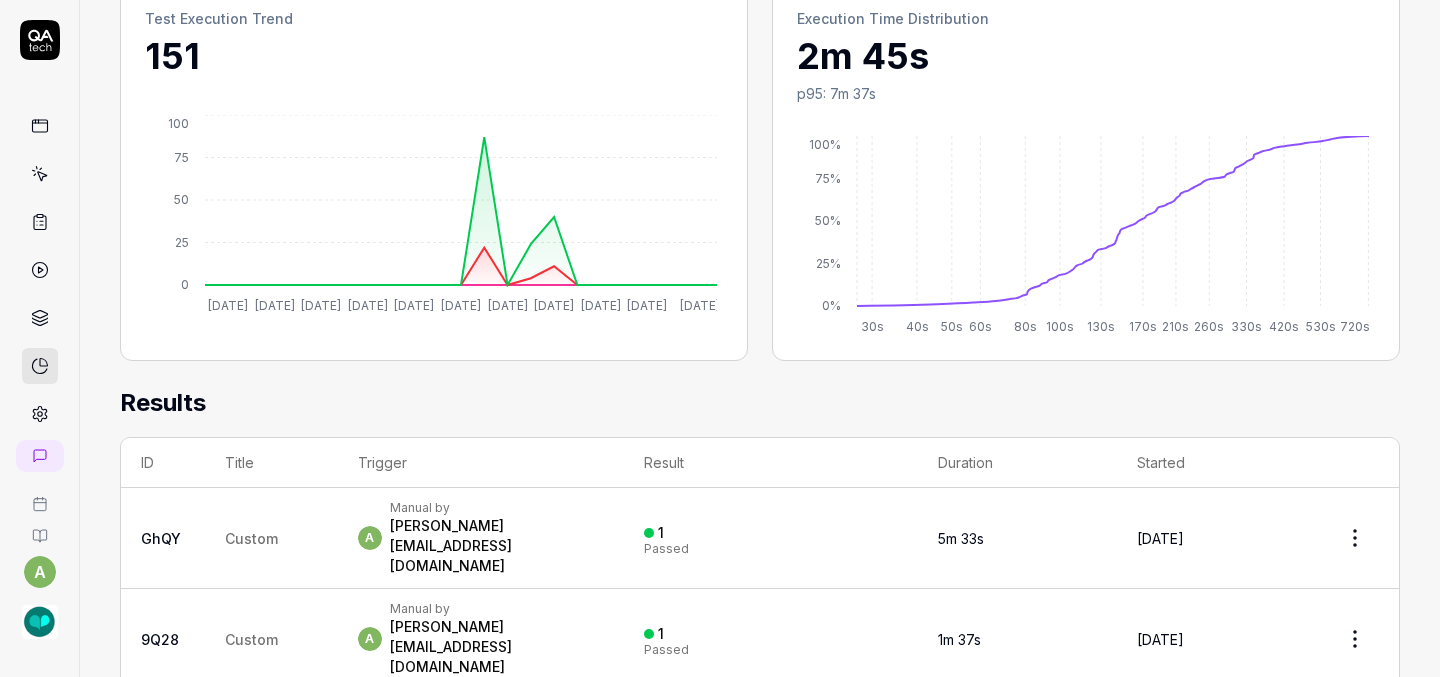 scroll, scrollTop: 0, scrollLeft: 0, axis: both 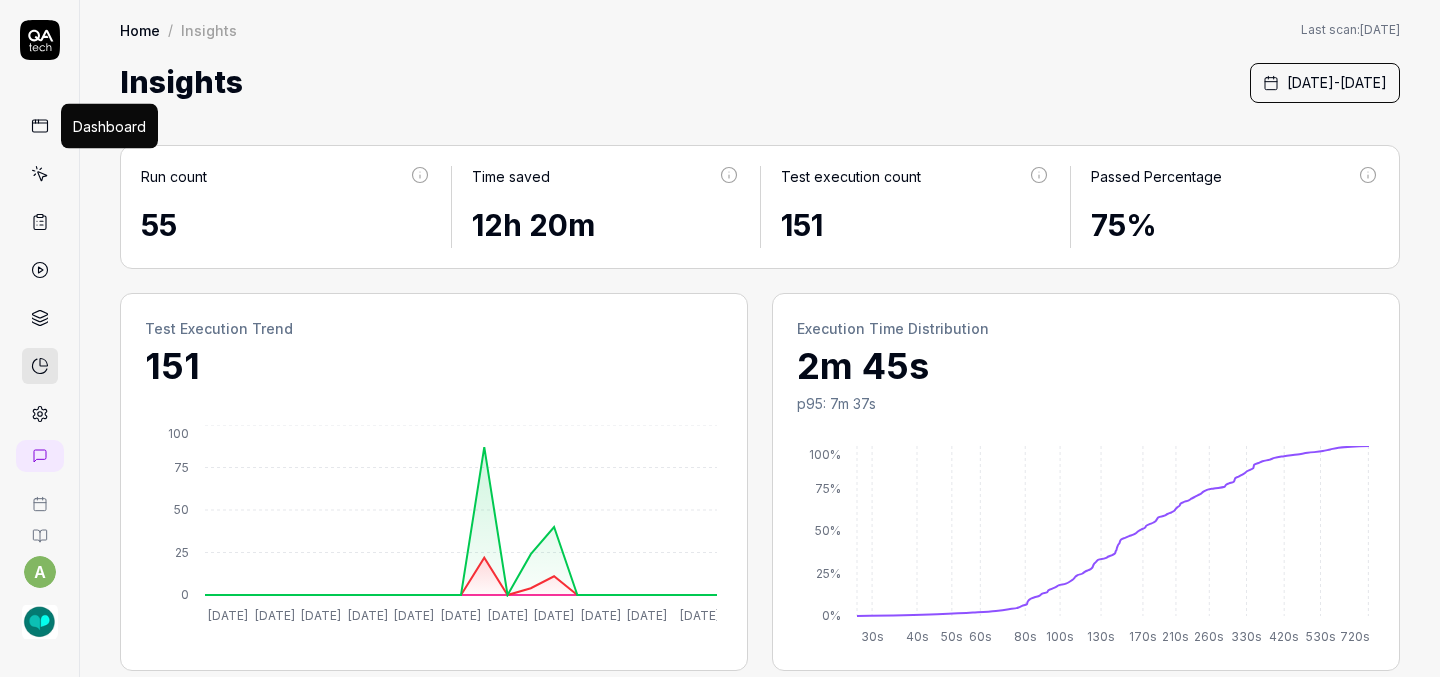click 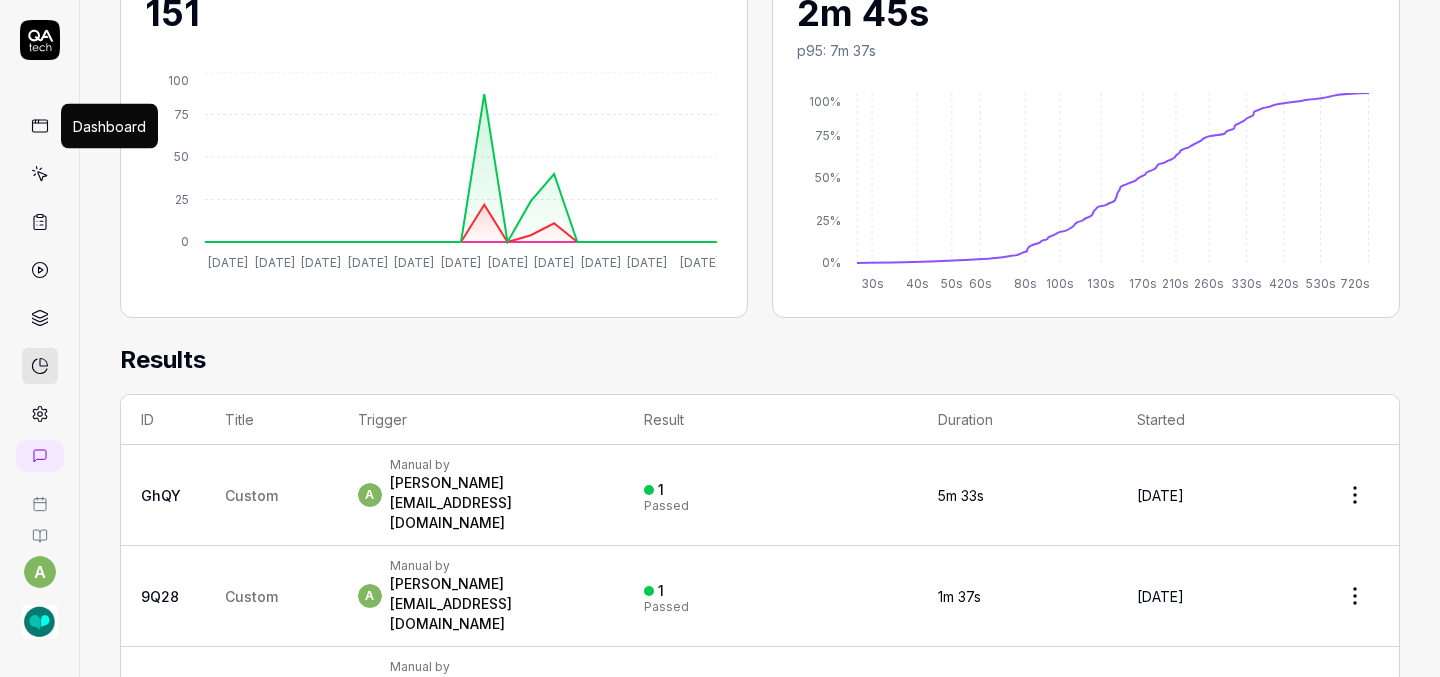 scroll, scrollTop: 0, scrollLeft: 0, axis: both 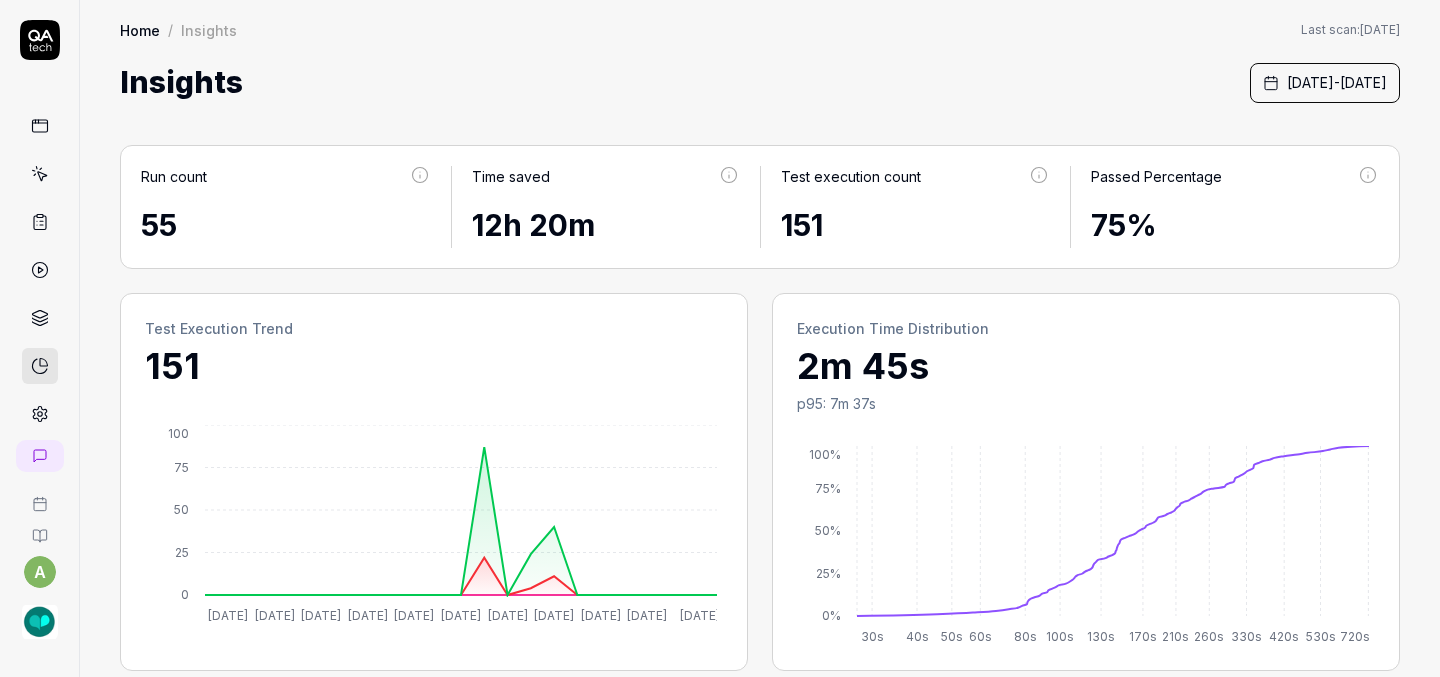 click on "July 1st, 2025  -  July 23rd, 2025" at bounding box center (1337, 82) 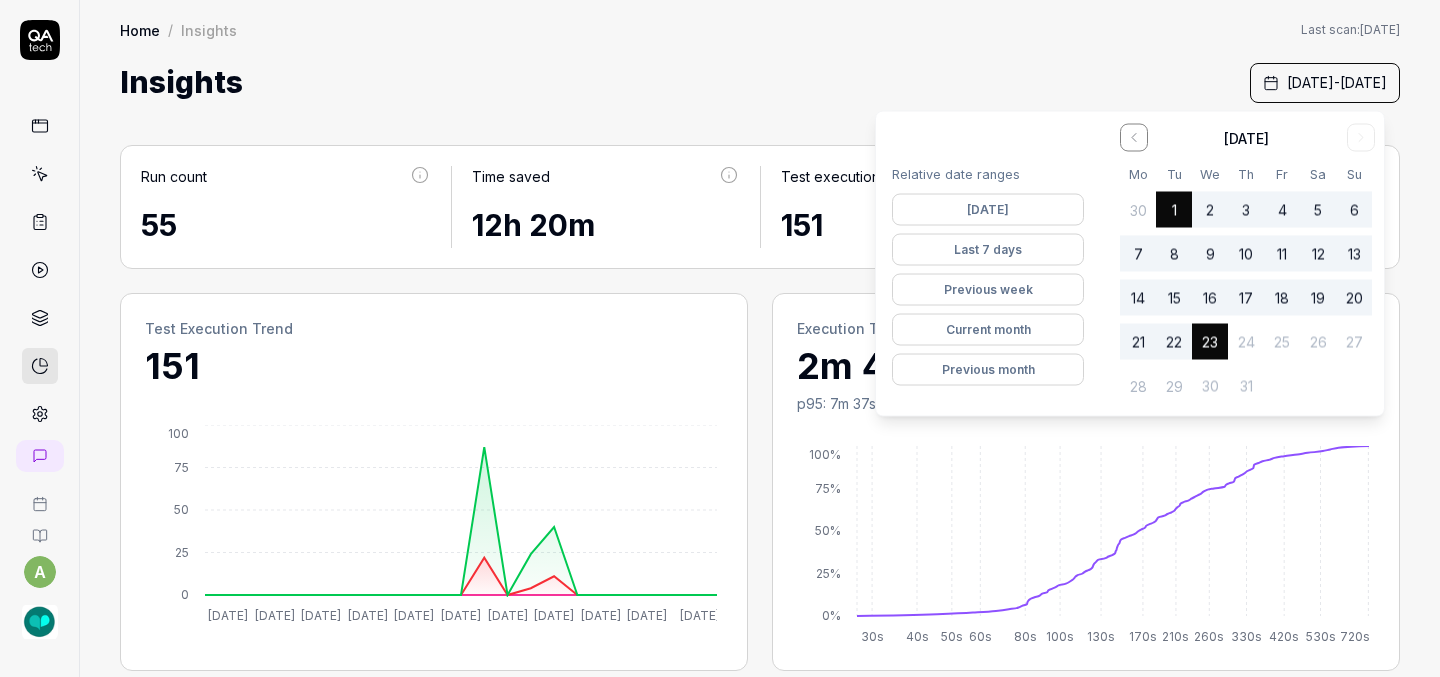 click on "Previous month" at bounding box center [988, 370] 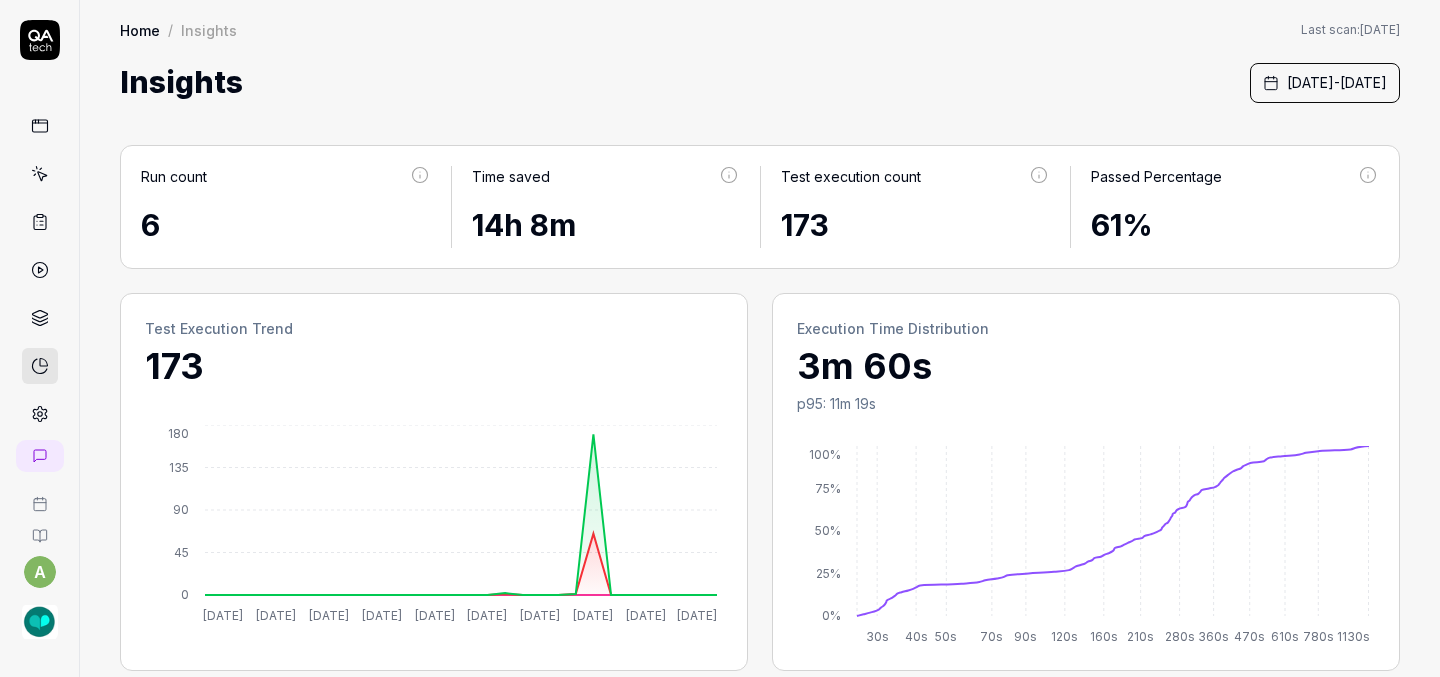 click on "Home / Insights Home / Insights Last scan:  May 20 2025 Insights June 1st, 2025  -  June 30th, 2025" at bounding box center [760, 52] 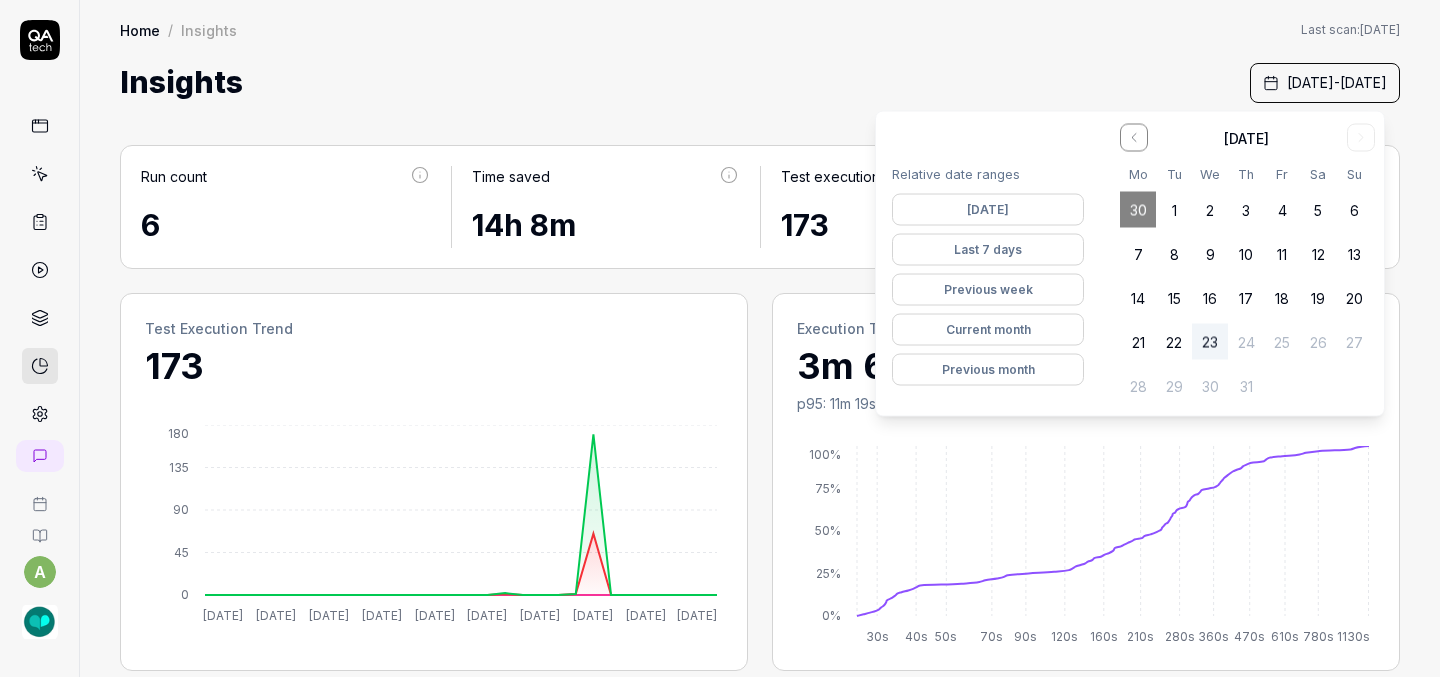 click 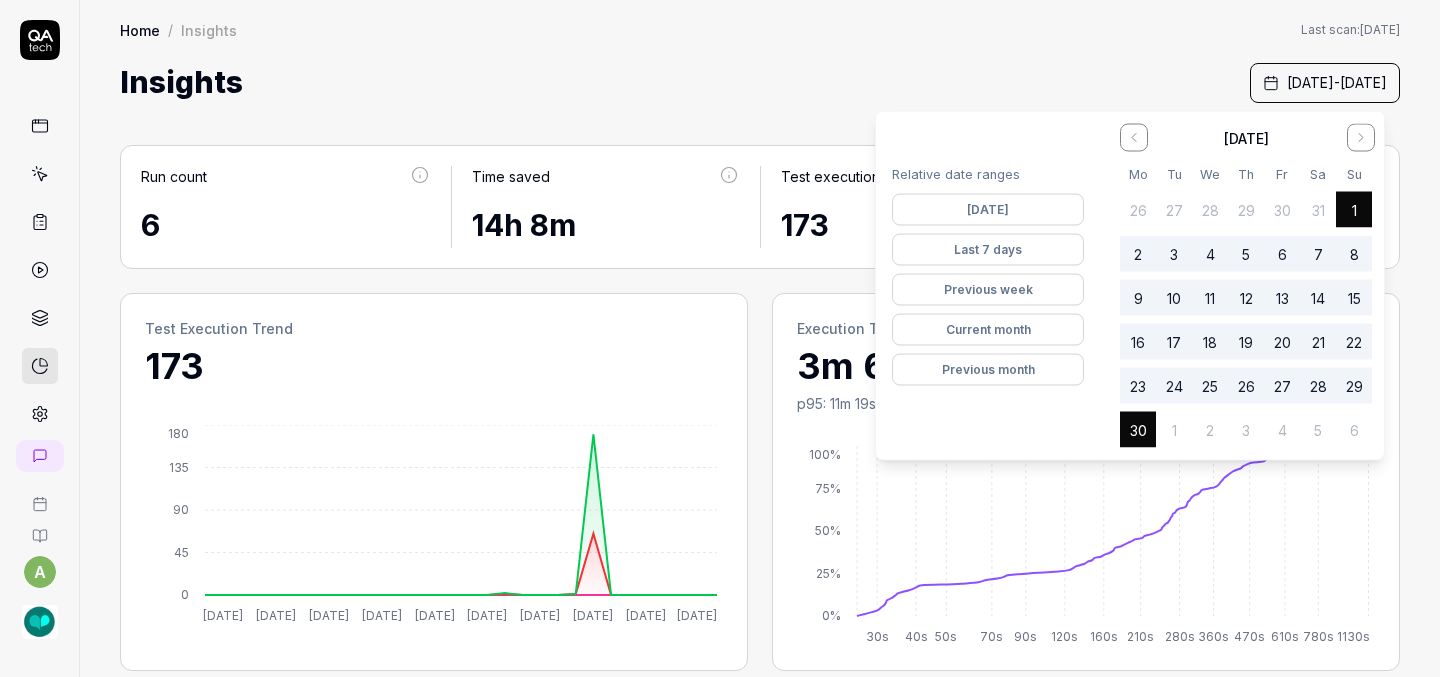 click 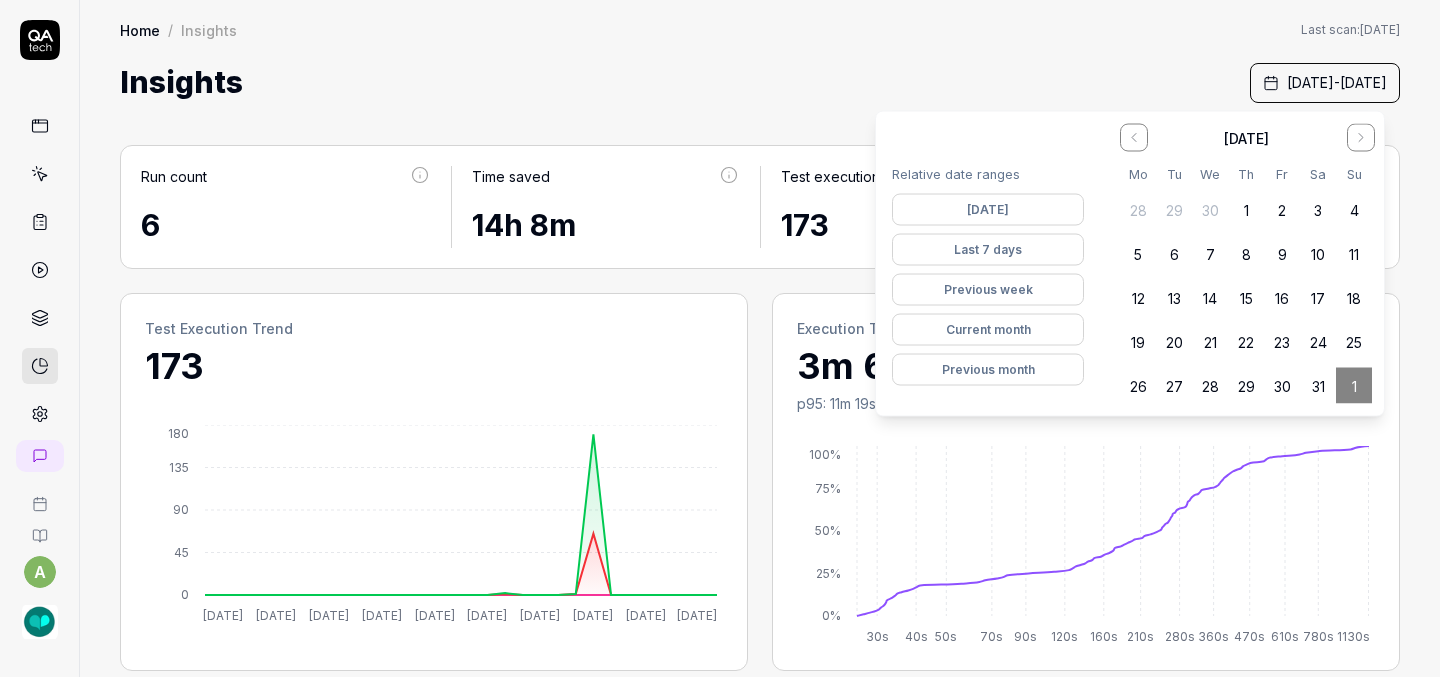 click on "1" at bounding box center [1246, 210] 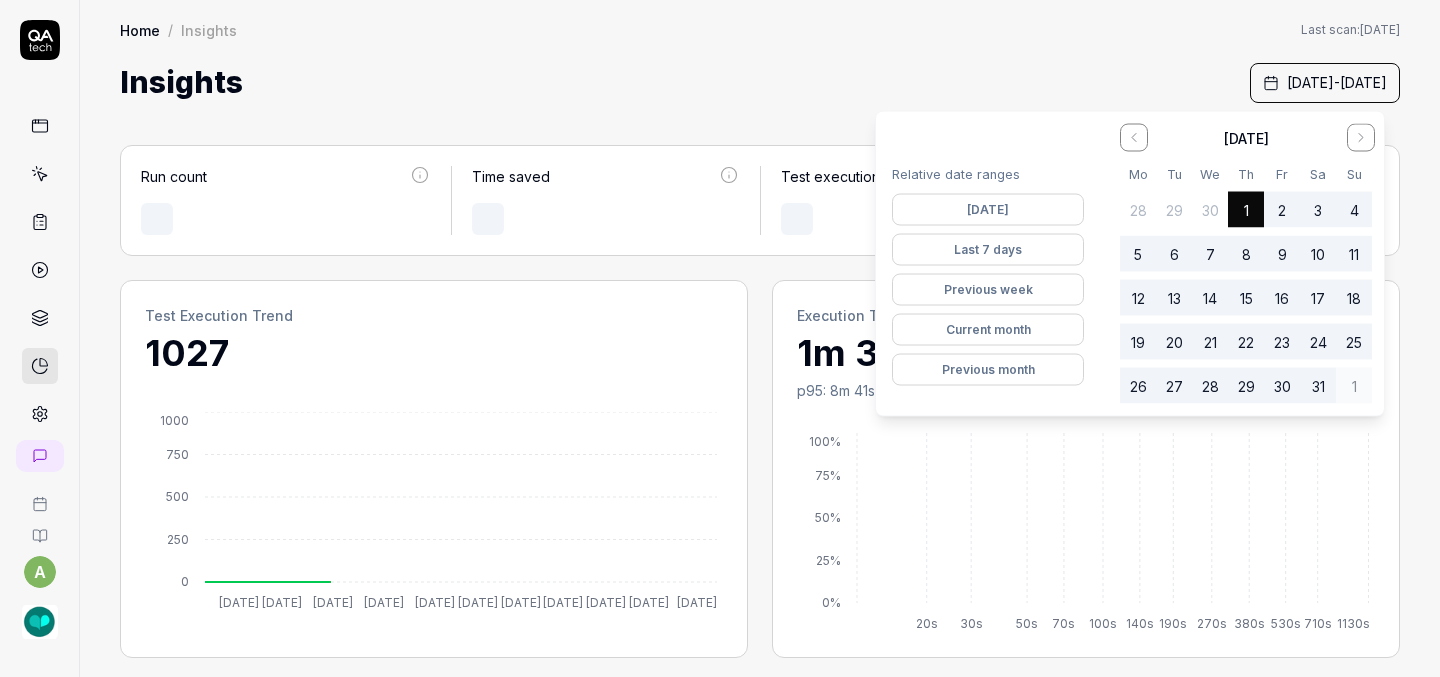 click on "31" at bounding box center [1318, 386] 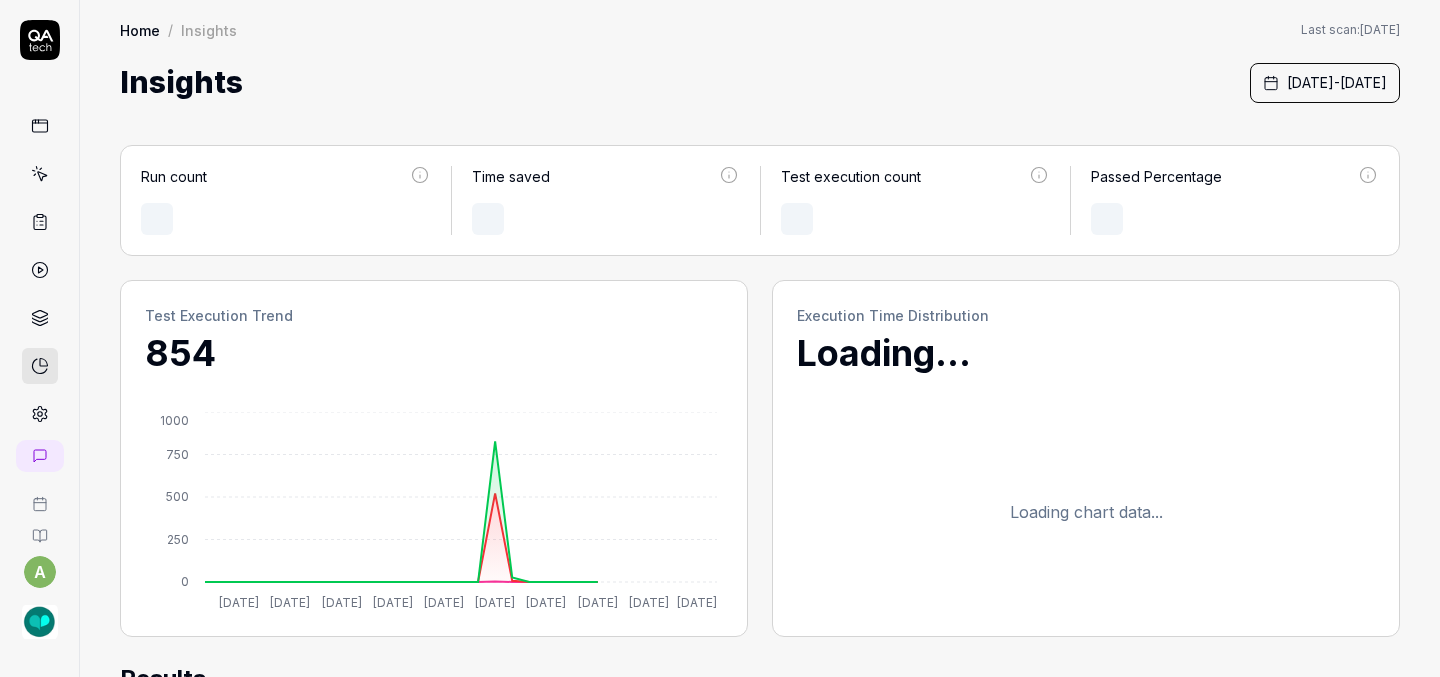 click on "Run count Time saved Test execution count Passed Percentage Test Execution Trend 854 May 3 May 6 May 9 May 12 May 15 May 18 May 21 May 24 May 27 May 31 0 250 500 750 1000 Execution Time Distribution Loading... Loading chart data... Results ID Title Trigger Result Duration Started bis7 Custom a Manual by ashley@slptoolkit.com 20 Passed 7 Failed 13m 36s May 20 2025 3g4l Custom a Manual by ashley@slptoolkit.com 2 Passed 24 Failed 1 Skipped 25m 41s May 19 2025 u3rH Custom a Manual by ashley@slptoolkit.com 24 Stopped 3 Skipped 28m 42s May 19 2025 x7LO Custom a Manual by ashley@slptoolkit.com 3 Passed 23 Failed 1 Skipped 32m 3s May 19 2025 GN1x Custom a Manual by ashley@slptoolkit.com 3 Passed 23 Failed 1 Skipped 31m 46s May 19 2025 yMSn Custom a Manual by ashley@slptoolkit.com 2 Passed 24 Failed 1 Skipped 29m 3s May 19 2025 4Dzo Custom a Manual by ashley@slptoolkit.com 3 Passed 24 Failed 28m 48s May 19 2025 7AIj Custom a Manual by ashley@slptoolkit.com 5 Passed 22 Failed 34m 21s May 19 2025 RETJ Custom a Manual by" at bounding box center [760, 37008] 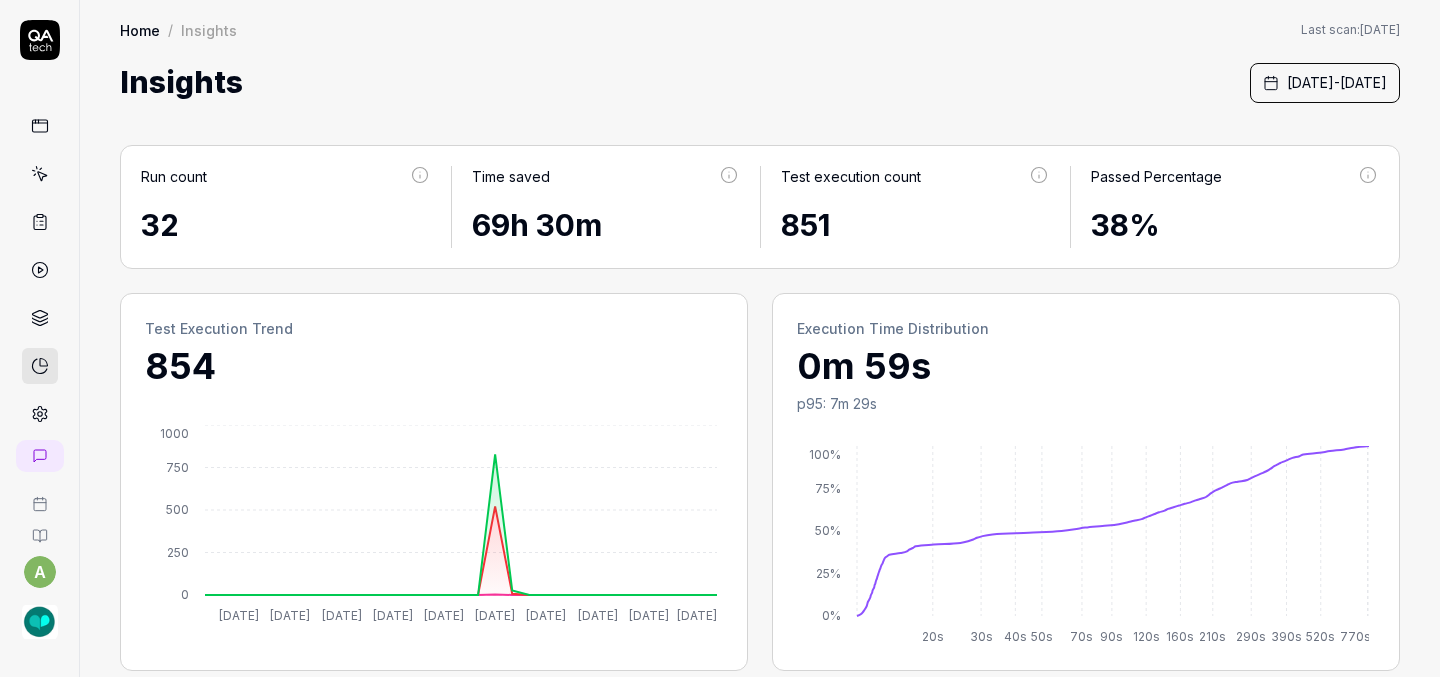 click on "May 1st, 2025  -  May 31st, 2025" at bounding box center [1337, 82] 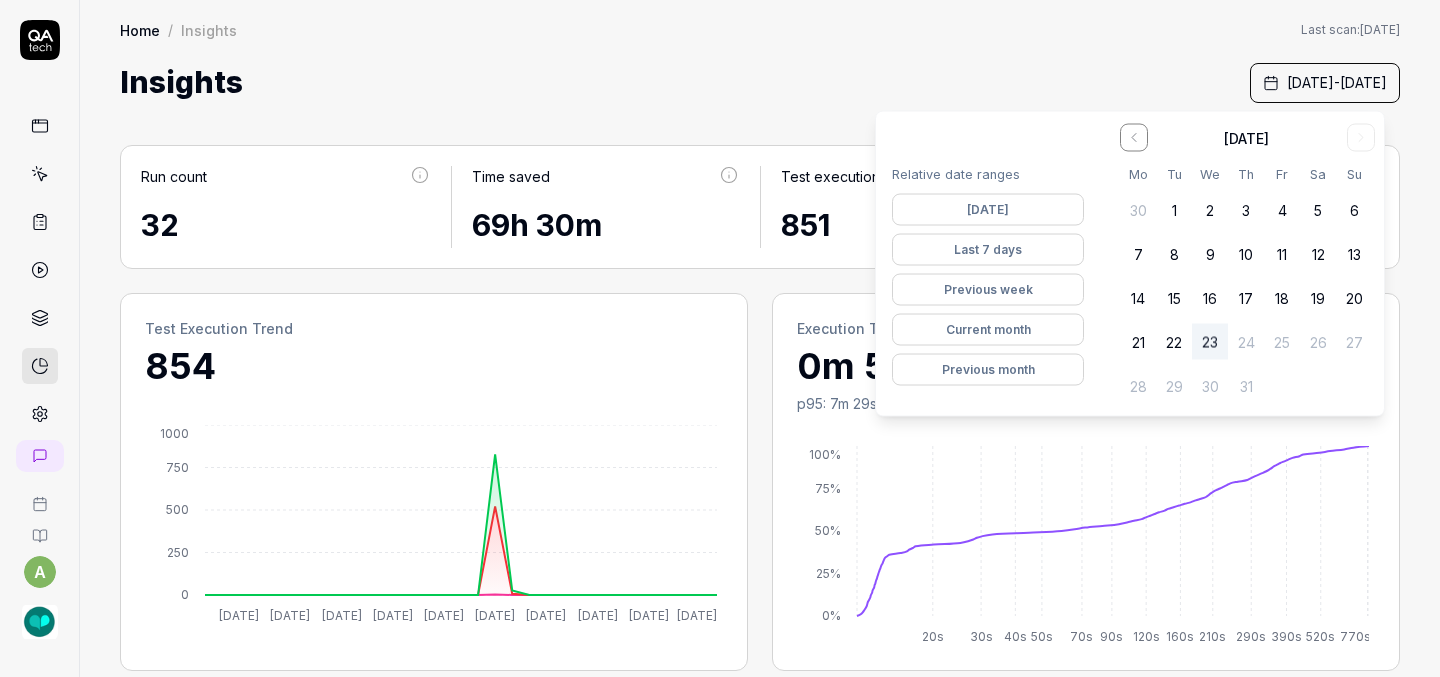 click 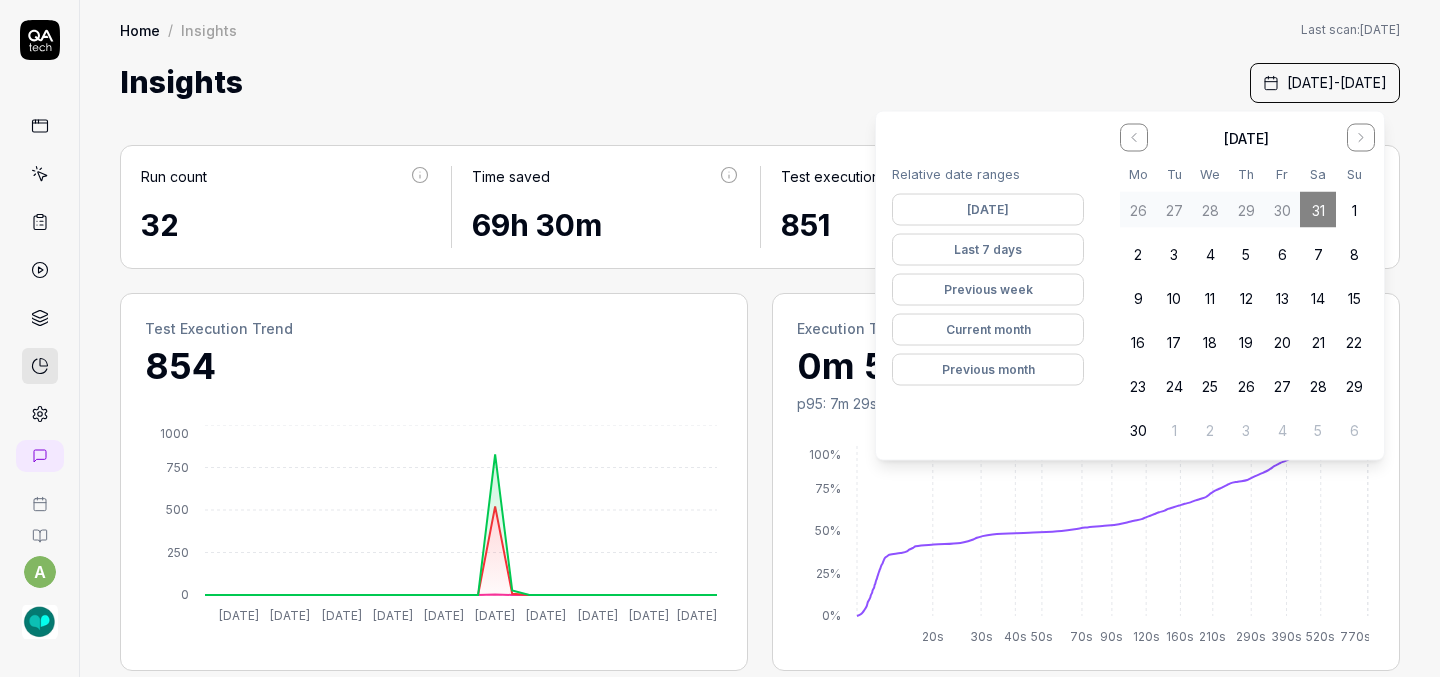 click on "1" at bounding box center [1354, 210] 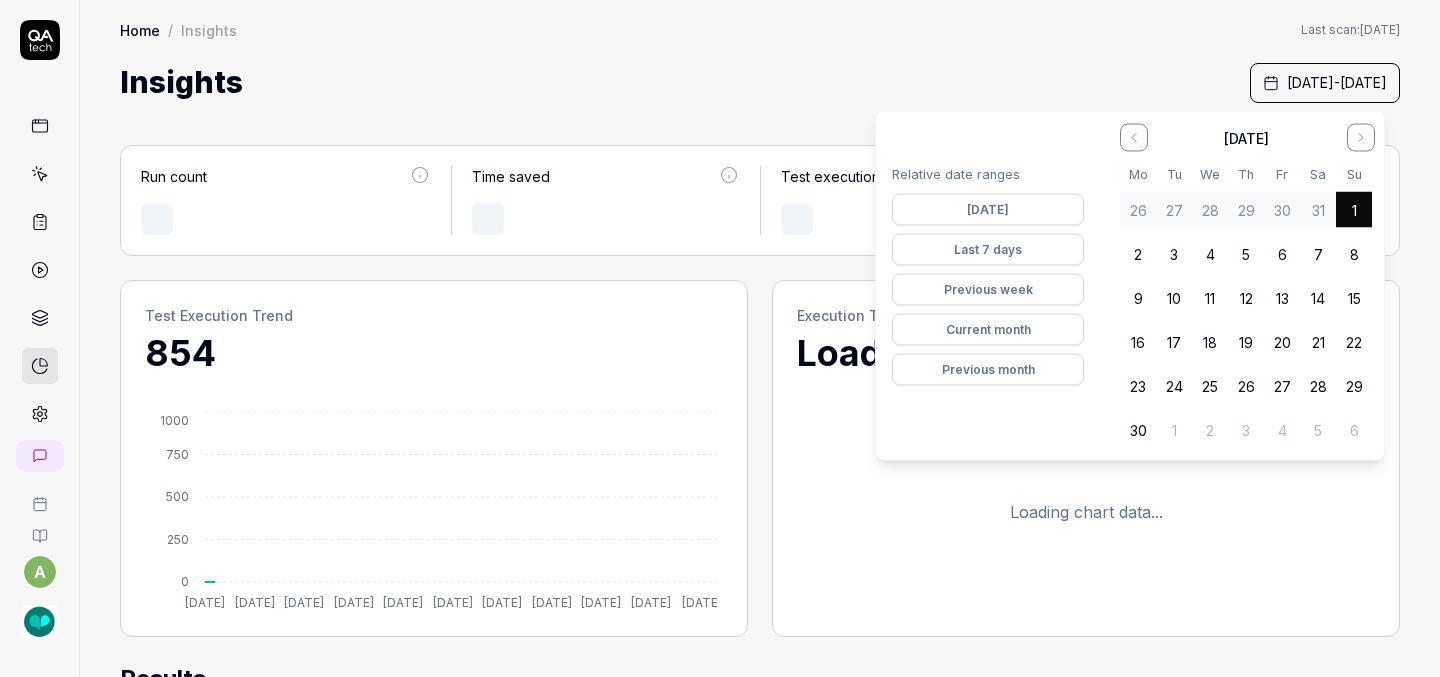 click on "30" at bounding box center (1138, 430) 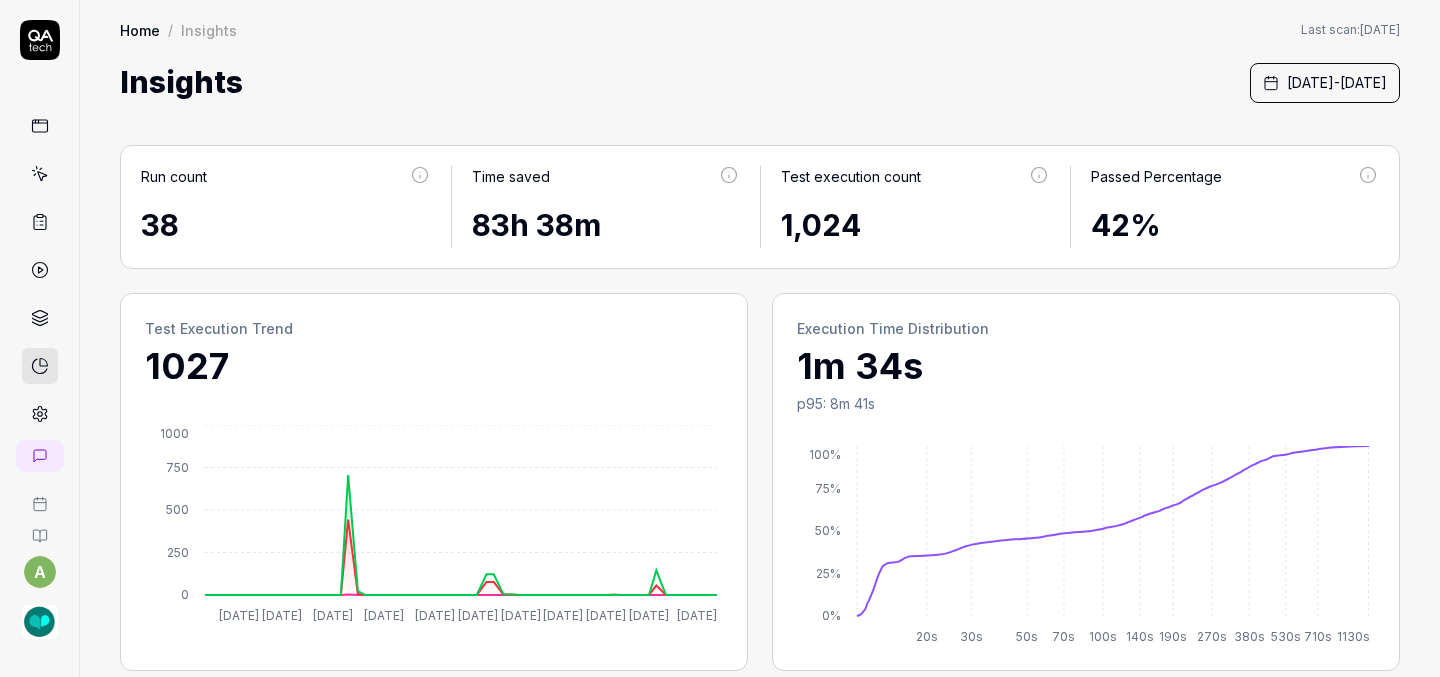 click on "Run count 38 Time saved 83h 38m Test execution count 1,024 Passed Percentage 42% Test Execution Trend 1027 May 5 May 10 May 16 May 22 May 28 Jun 2 Jun 7 Jun 12 Jun 17 Jun 22 Jun 30 0 250 500 750 1000 Execution Time Distribution 1m 34s p95:   8m 41s 0% 25% 50% 75% 100% 20s 30s 50s 70s 100s 140s 190s 270s 380s 530s 710s 1130s Results ID Title Trigger Result Duration Started V0np r16 final sprint testing a Manual by ashley@slptoolkit.com 35 Passed 48 Failed 1 Skipped 17m 46s Jun 24 2025 hBJK r16 final sprint testing a Manual by ashley@slptoolkit.com 80 Stopped 4 Skipped 1m 33s Jun 24 2025 rGxf r16 final sprint testing a Manual by ashley@slptoolkit.com 70 Passed 17 Failed 1 Skipped 23m 15s Jun 24 2025 gaPV IEP date edit deletes student goals a Bug Reproduction ashley@slptoolkit.com 1 Failed 1m 15s Jun 23 2025 Rycd Demo student goal data not visible a Bug Reproduction ashley@slptoolkit.com 1 Passed 1 Failed 1 Skipped 7m 57s Jun 19 2025 50Jz Calendar event editing deletes all future events a Bug Reproduction 1 bis7" at bounding box center [760, 50712] 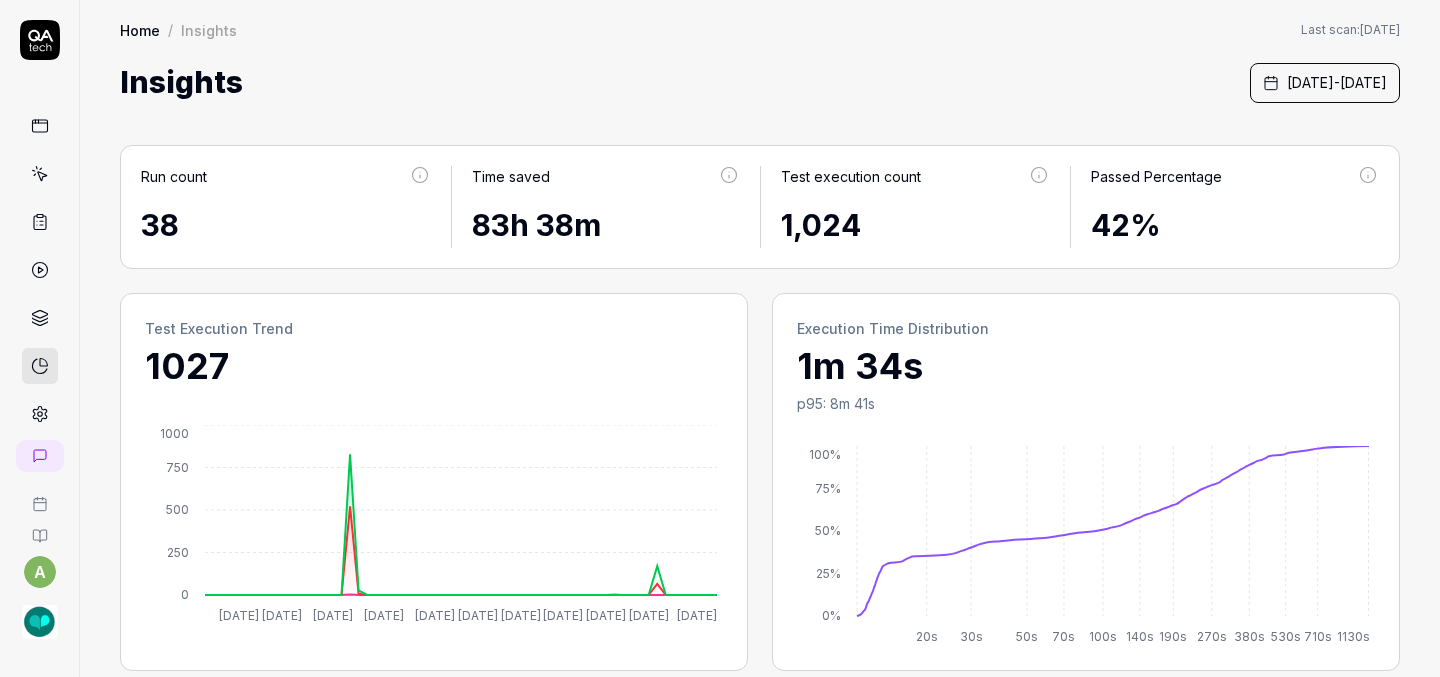 click on "May 1st, 2025  -  June 30th, 2025" at bounding box center (1337, 82) 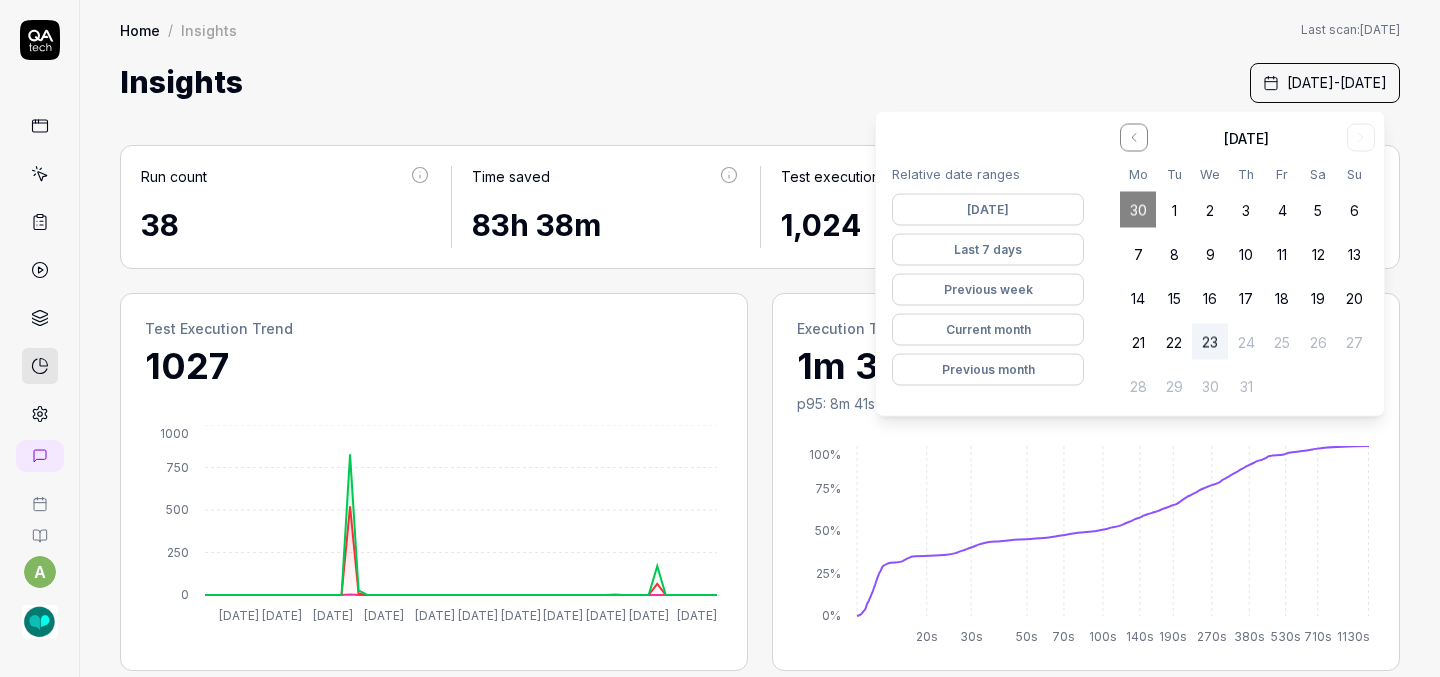click 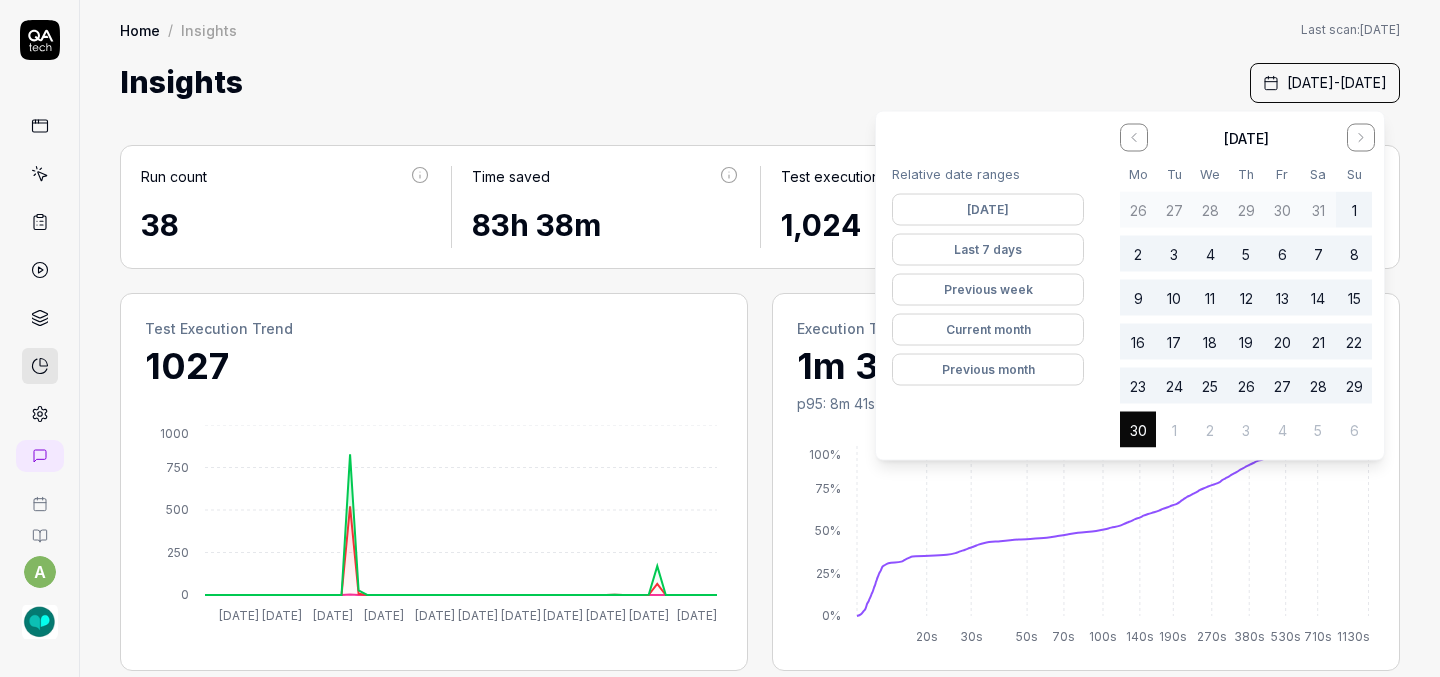 click on "1" at bounding box center (1354, 210) 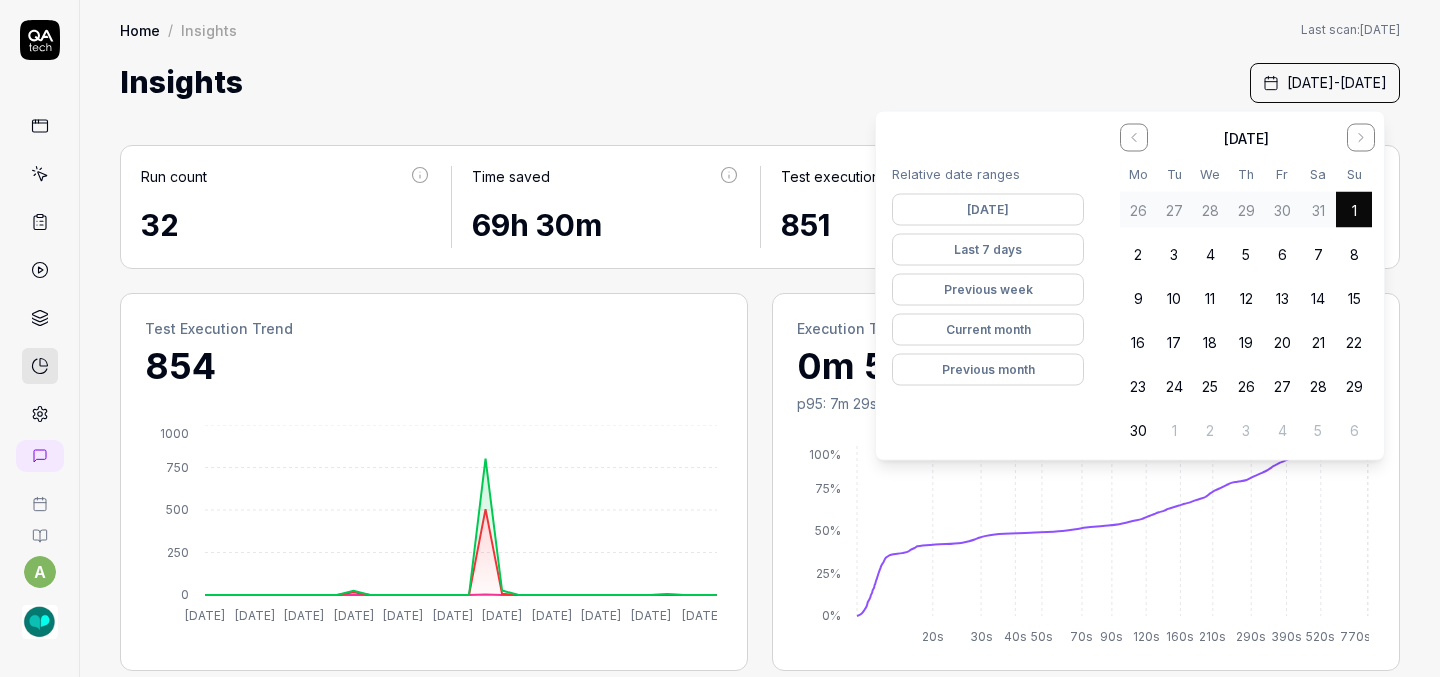 click on "30" at bounding box center (1138, 430) 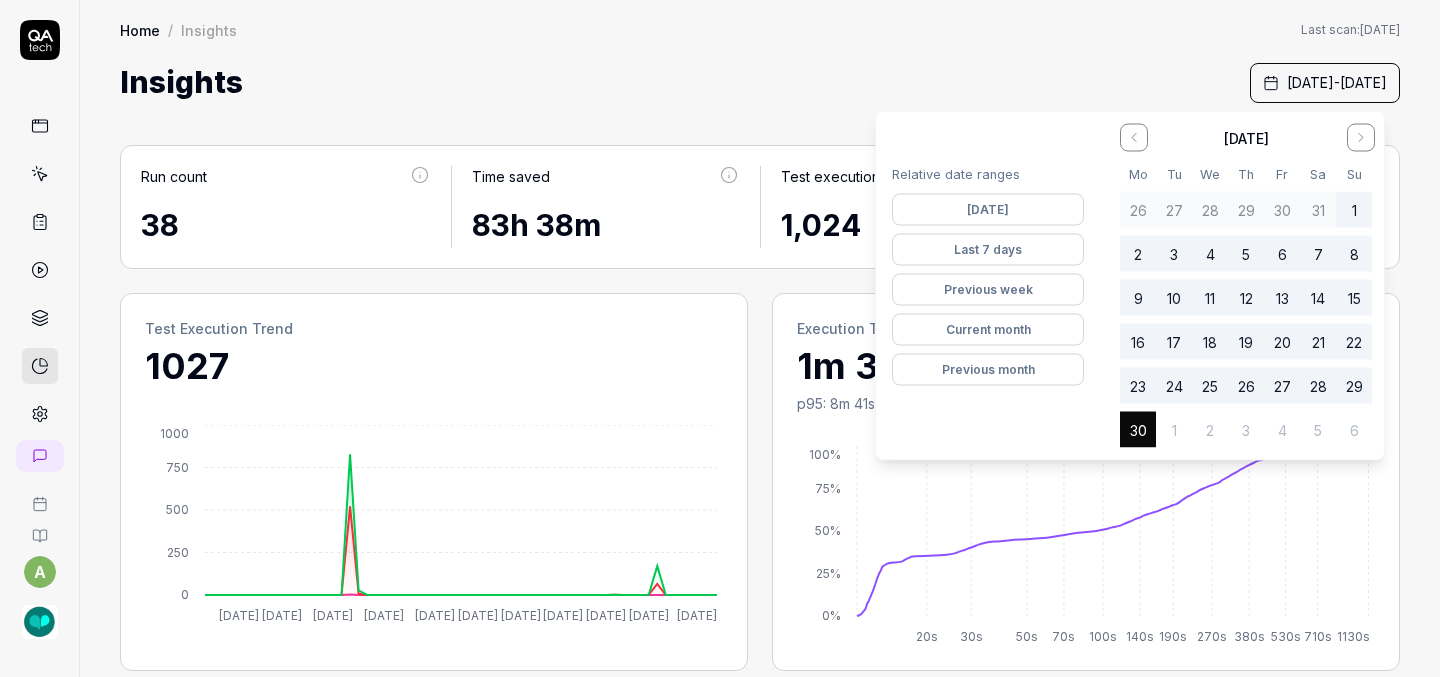 click on "May 1st, 2025  -  June 30th, 2025" at bounding box center (1325, 83) 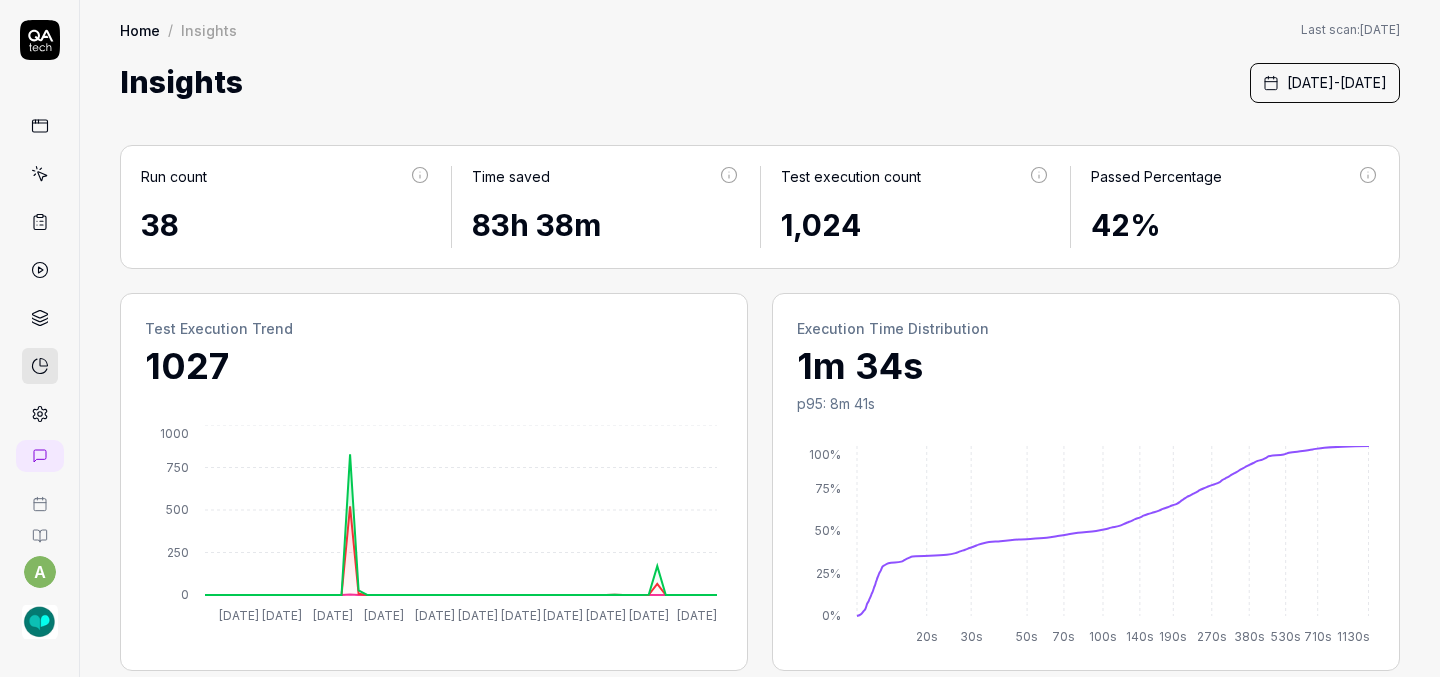 click on "May 1st, 2025  -  June 30th, 2025" at bounding box center [1337, 82] 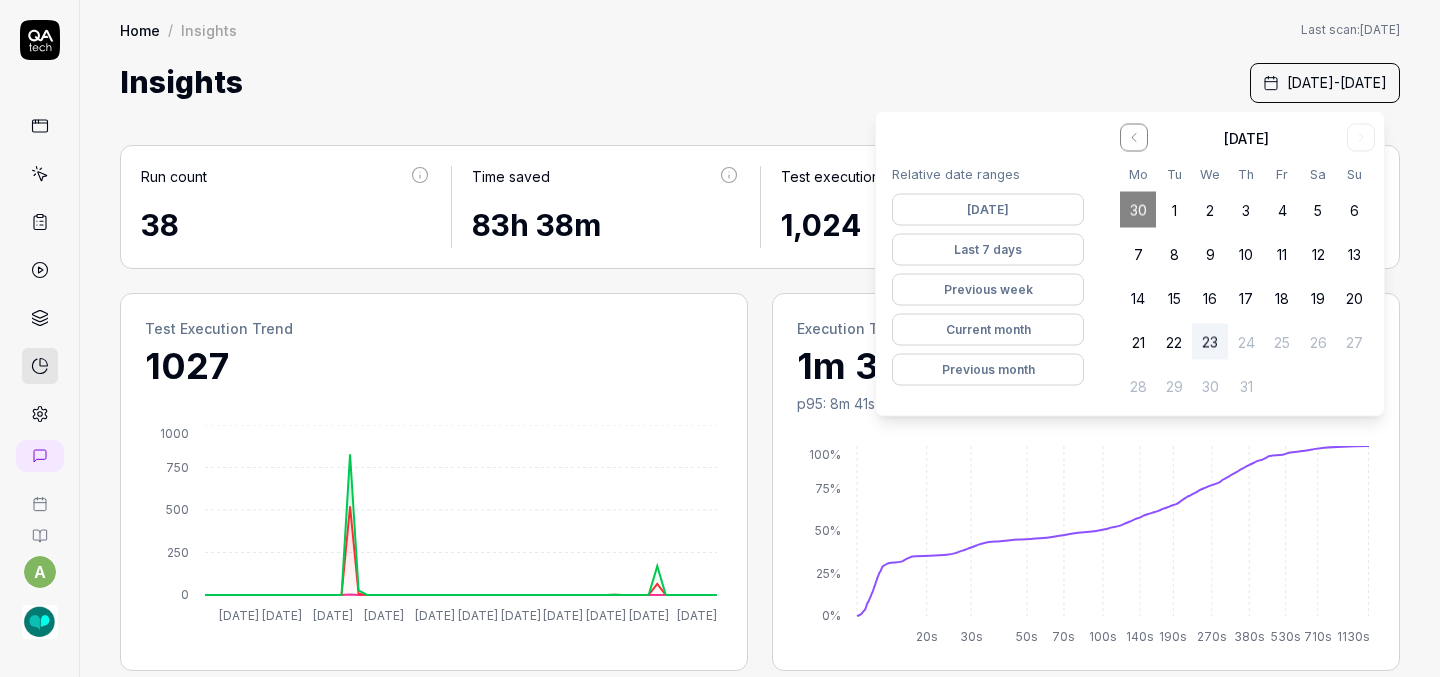 click 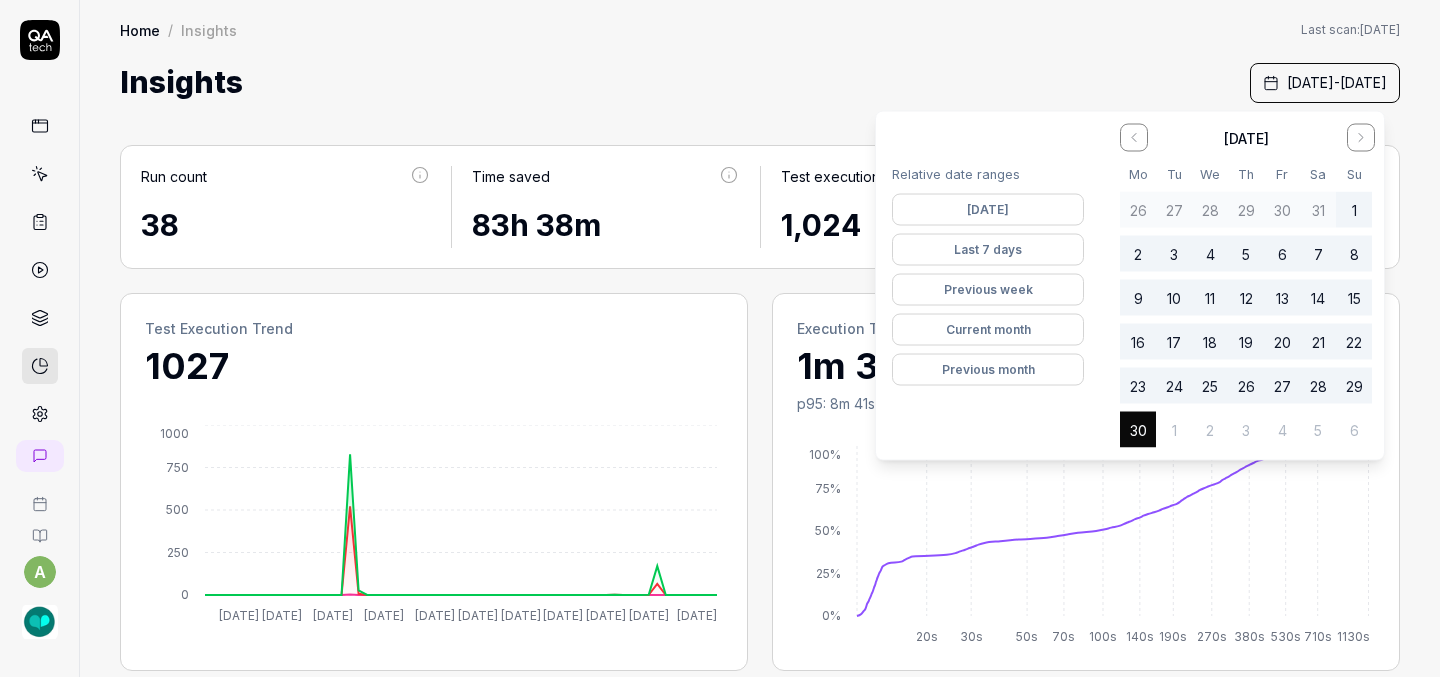 click 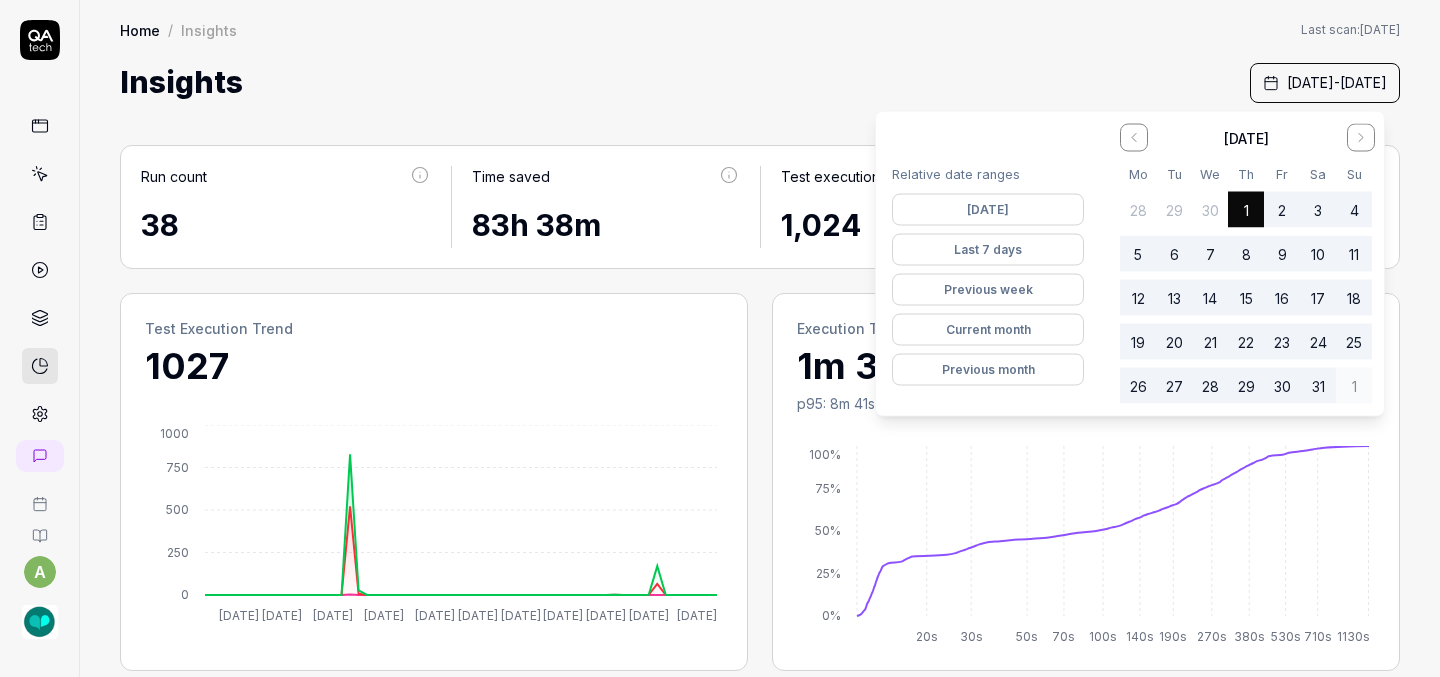 click 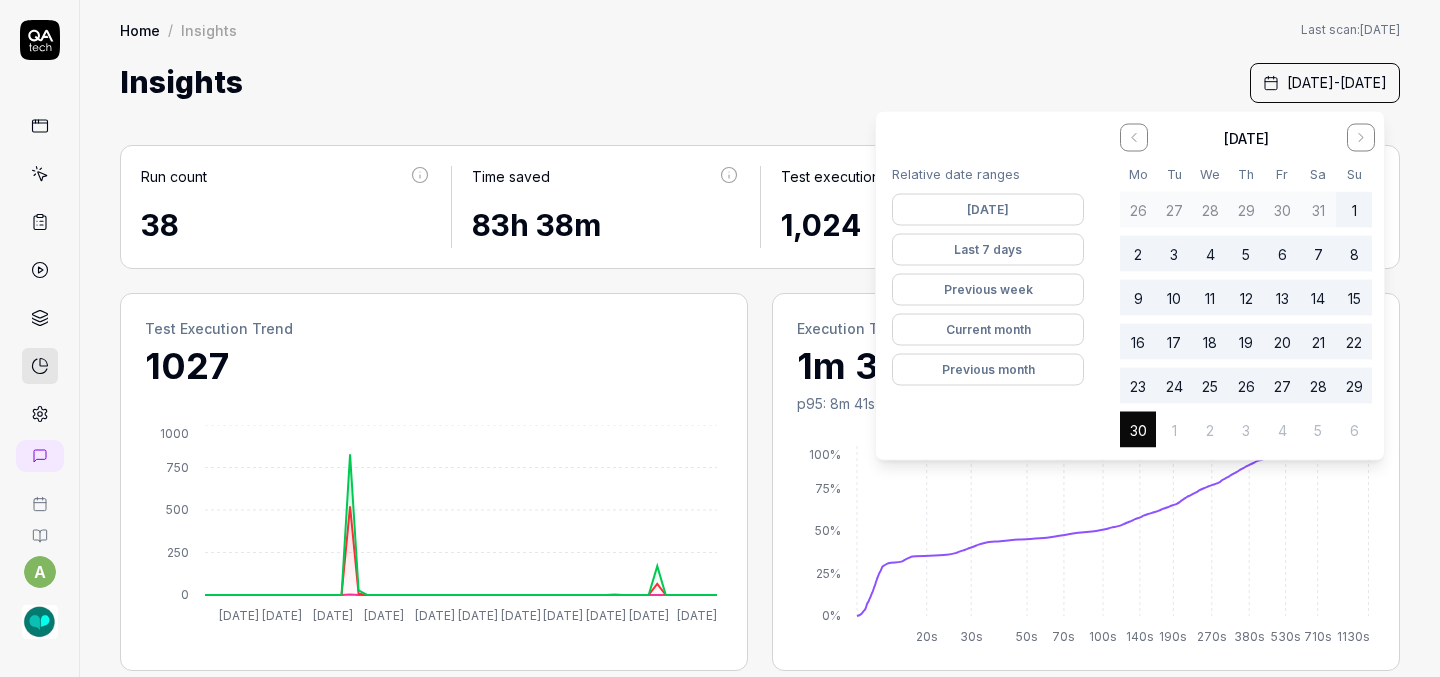 click 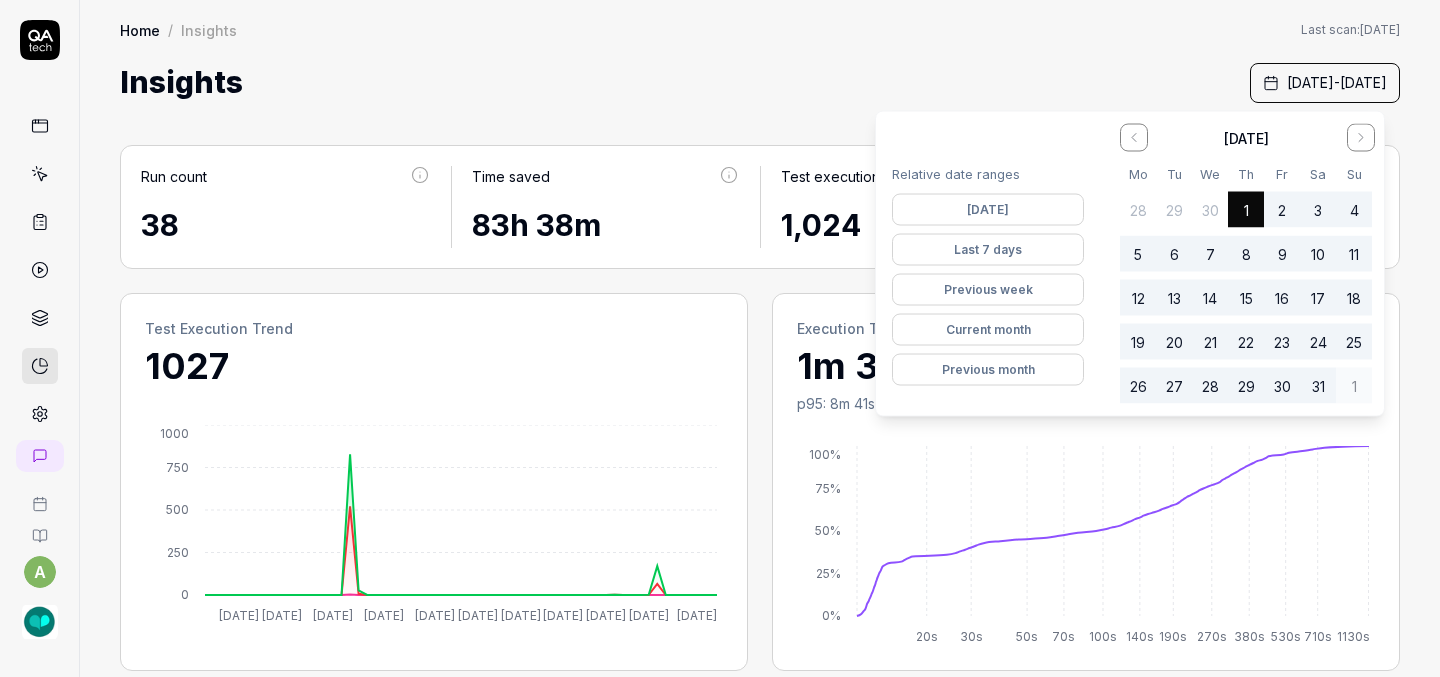 click on "1" at bounding box center (1354, 386) 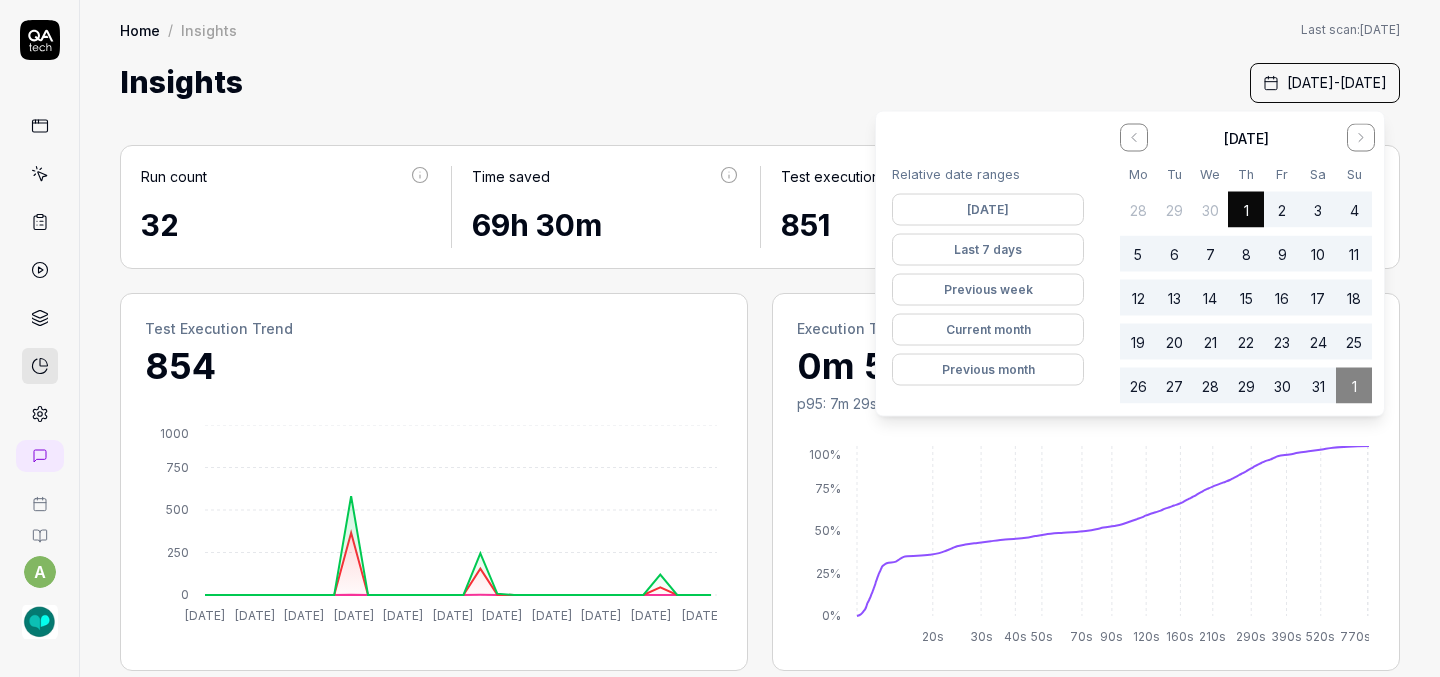 click on "1" at bounding box center [1354, 386] 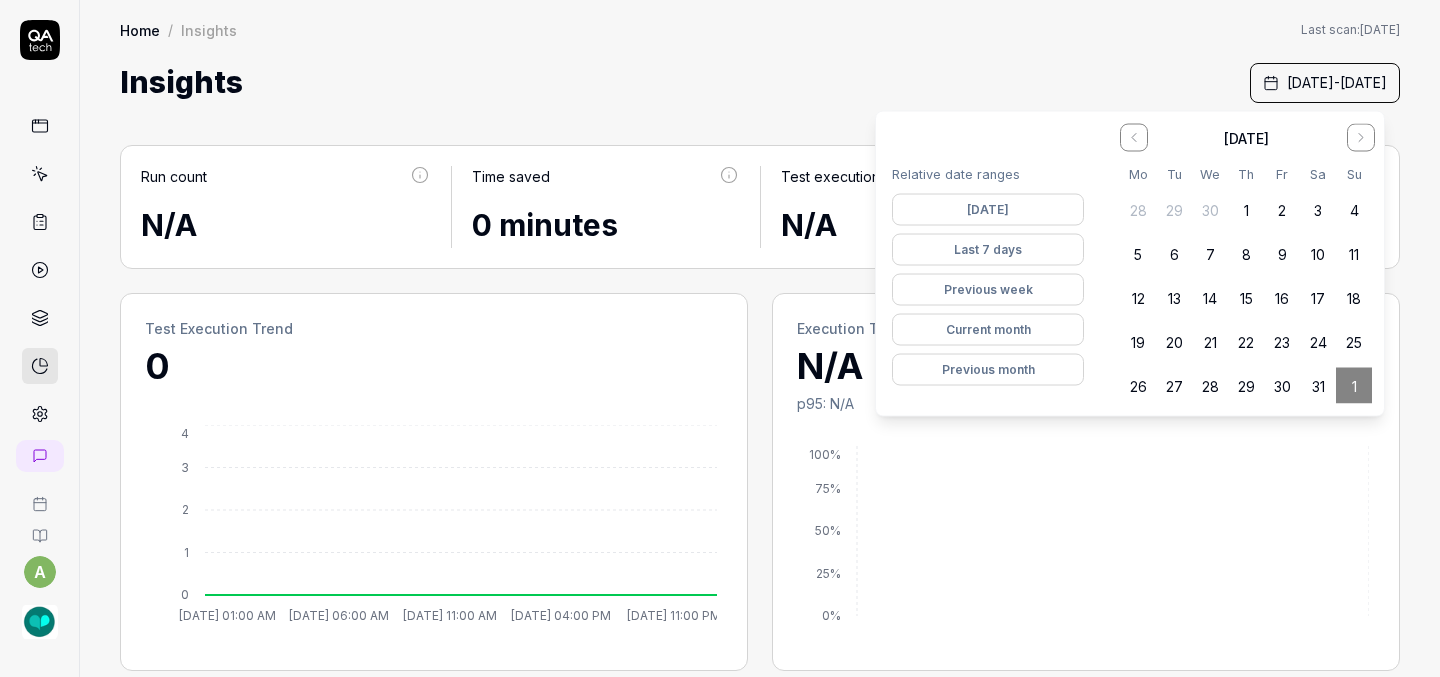 click at bounding box center (1361, 138) 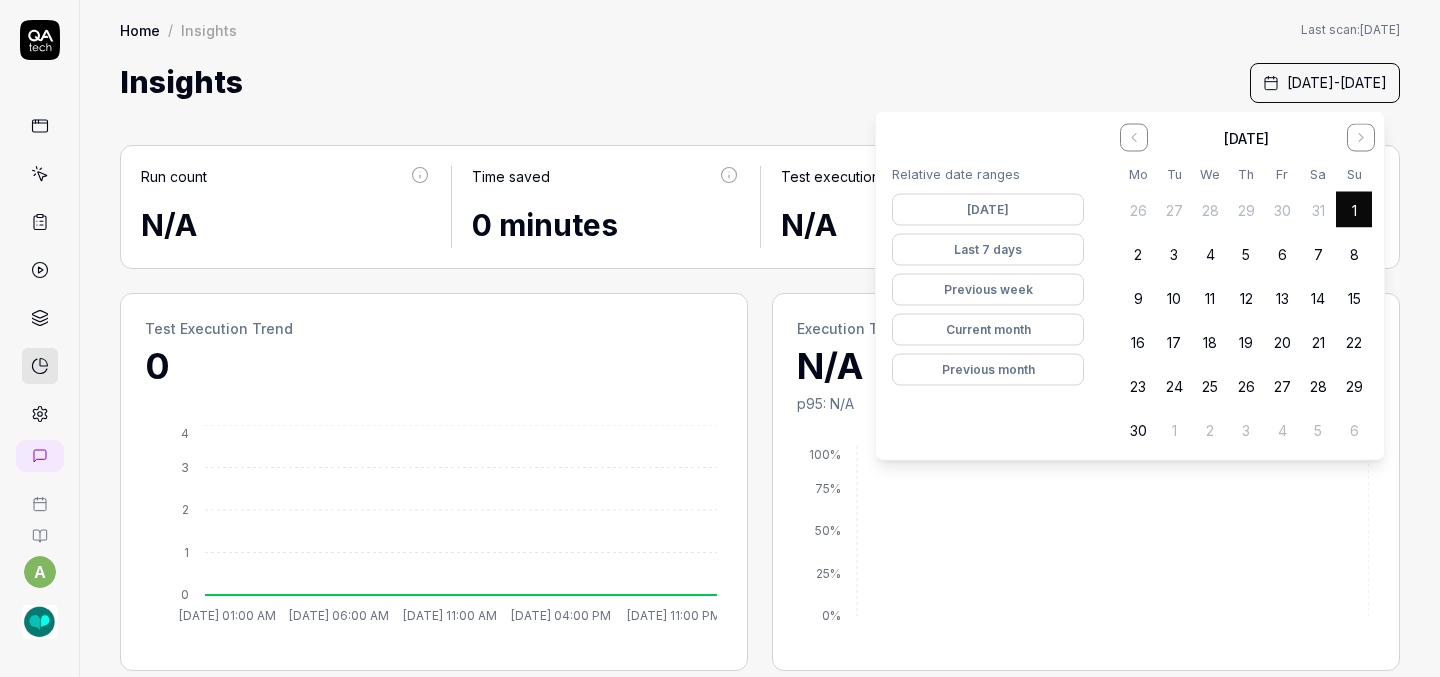 click on "30" at bounding box center (1138, 430) 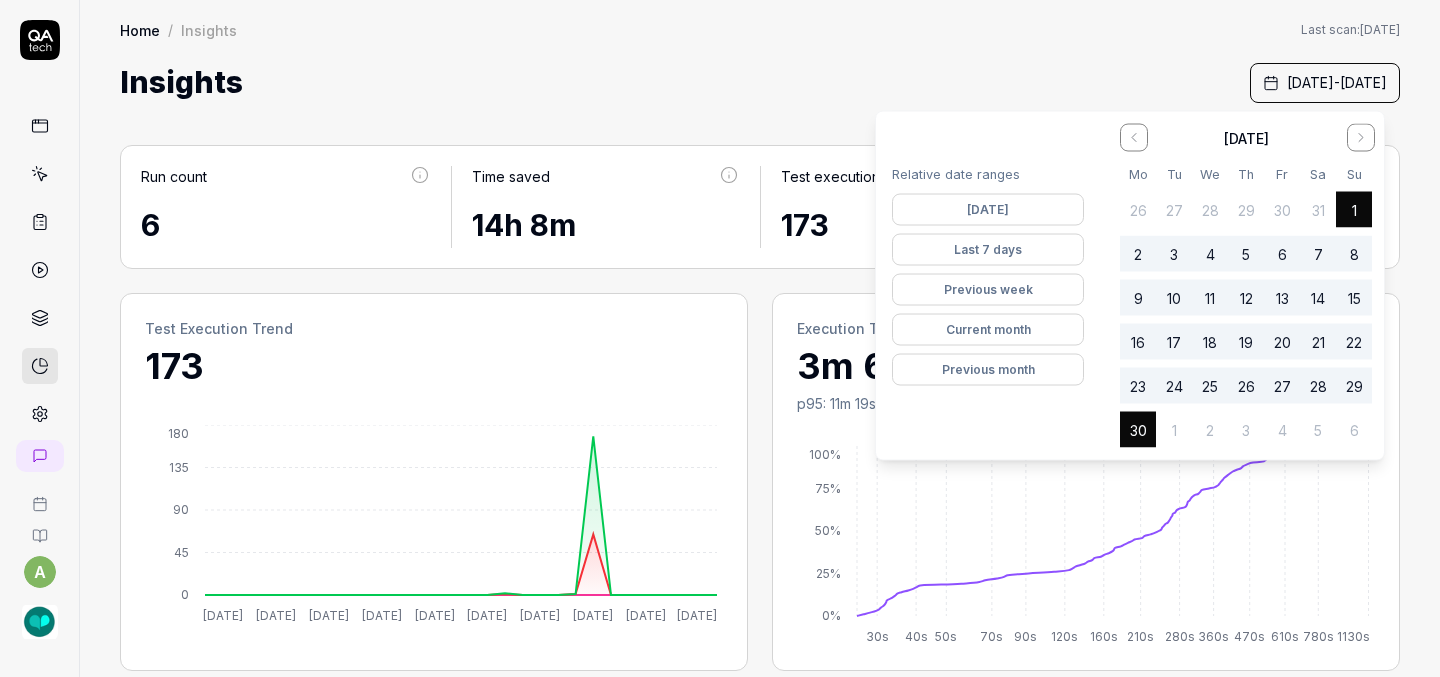 click on "Run count 6 Time saved 14h 8m Test execution count 173 Passed Percentage 61% Test Execution Trend 173 Jun 2 Jun 5 Jun 8 Jun 11 Jun 14 Jun 17 Jun 20 Jun 23 Jun 26 Jun 30 0 45 90 135 180 Execution Time Distribution 3m 60s p95:   11m 19s 0% 25% 50% 75% 100% 30s 40s 50s 70s 90s 120s 160s 210s 280s 360s 470s 610s 780s 1130s Results ID Title Trigger Result Duration Started V0np r16 final sprint testing a Manual by ashley@slptoolkit.com 35 Passed 48 Failed 1 Skipped 17m 46s Jun 24 2025 hBJK r16 final sprint testing a Manual by ashley@slptoolkit.com 80 Stopped 4 Skipped 1m 33s Jun 24 2025 rGxf r16 final sprint testing a Manual by ashley@slptoolkit.com 70 Passed 17 Failed 1 Skipped 23m 15s Jun 24 2025 gaPV IEP date edit deletes student goals a Bug Reproduction ashley@slptoolkit.com 1 Failed 1m 15s Jun 23 2025 Rycd Demo student goal data not visible a Bug Reproduction ashley@slptoolkit.com 1 Passed 1 Failed 1 Skipped 7m 57s Jun 19 2025 50Jz Calendar event editing deletes all future events a Bug Reproduction 1 Skipped" at bounding box center [760, 14335] 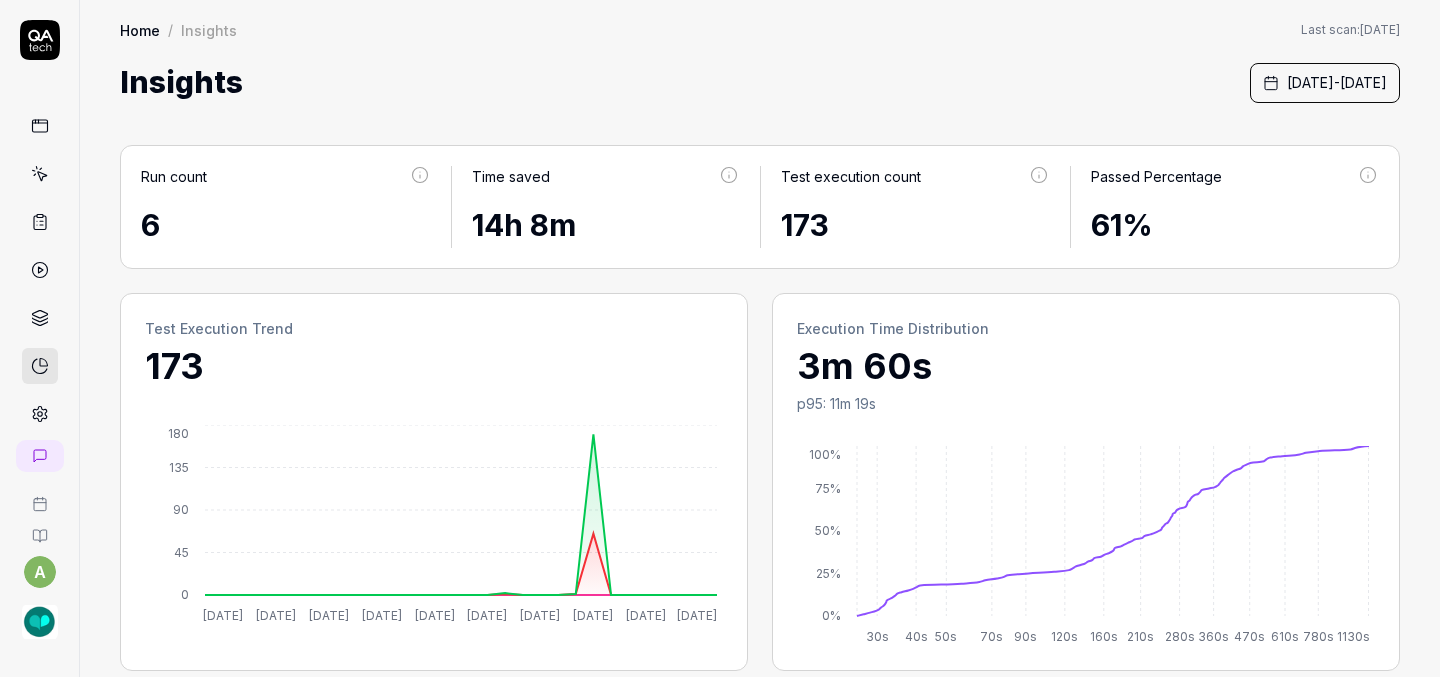 click 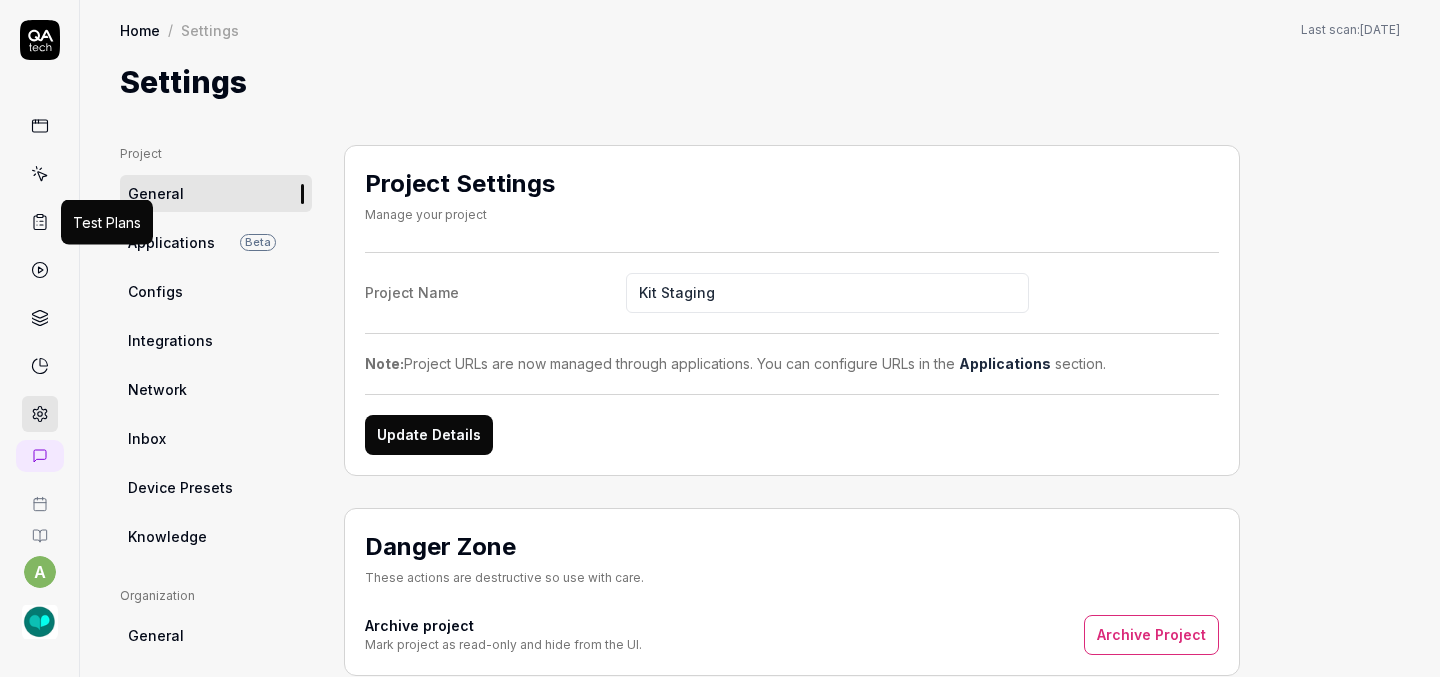 click 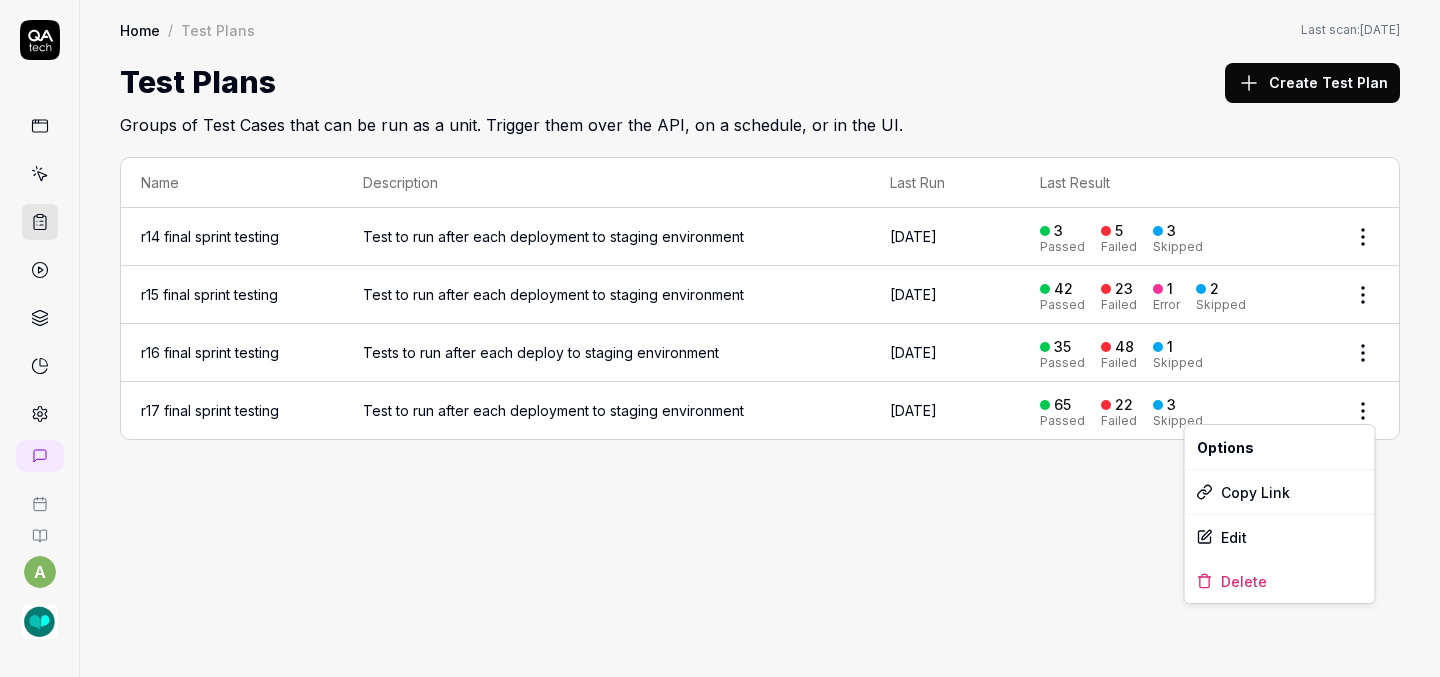 click on "a Home / Test Plans Home / Test Plans Last scan:  May 20 2025 Test Plans Create Test Plan Groups of Test Cases that can be run as a unit. Trigger them over the API, on a schedule, or in the UI. Name Description Last Run Last Result r14 final sprint testing Test to run after each deployment to staging environment Apr 15 2025 3 Passed 5 Failed 3 Skipped r15 final sprint testing Test to run after each deployment to staging environment May 19 2025 42 Passed 23 Failed 1 Error 2 Skipped r16 final sprint testing Tests to run after each deploy to staging environment Jun 24 2025 35 Passed 48 Failed 1 Skipped r17 final sprint testing Test to run after each deployment to staging environment Jul 14 2025 65 Passed 22 Failed 3 Skipped *
1 Options Copy Link Edit Delete" at bounding box center (720, 338) 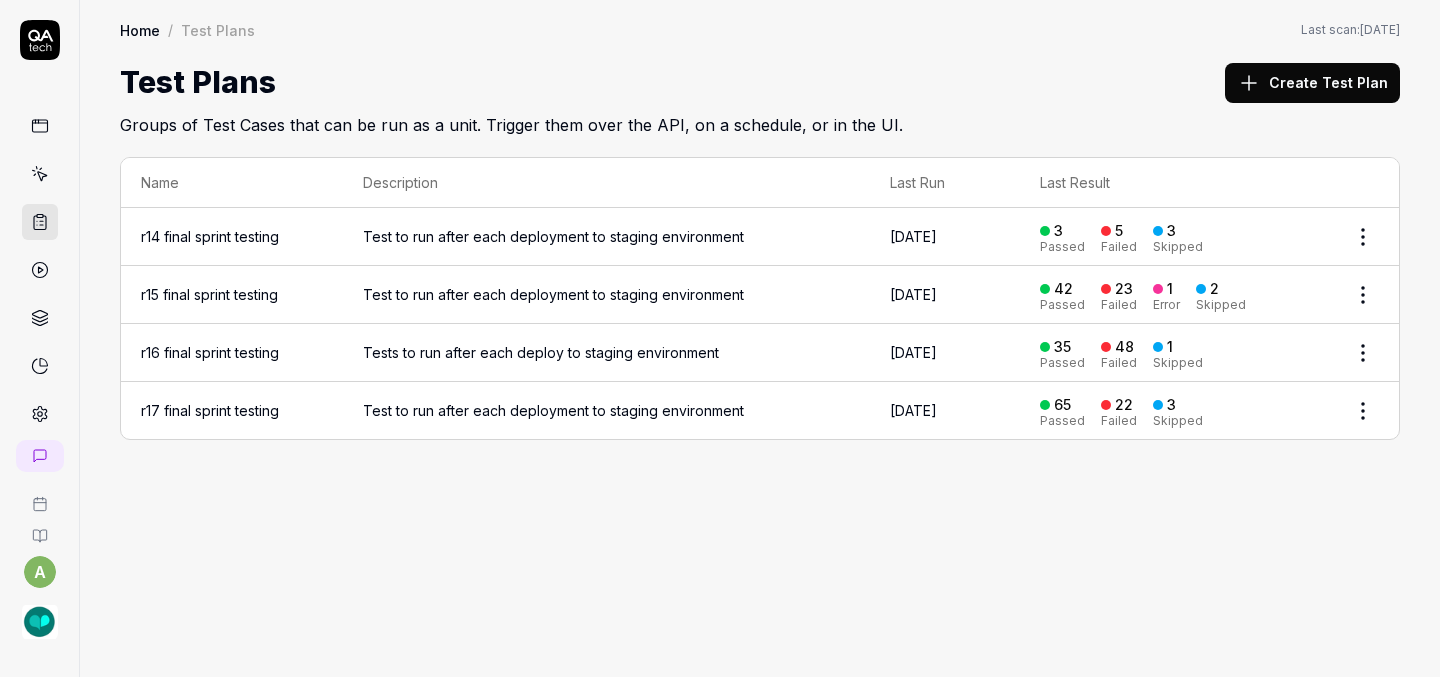 click on "a Home / Test Plans Home / Test Plans Last scan:  May 20 2025 Test Plans Create Test Plan Groups of Test Cases that can be run as a unit. Trigger them over the API, on a schedule, or in the UI. Name Description Last Run Last Result r14 final sprint testing Test to run after each deployment to staging environment Apr 15 2025 3 Passed 5 Failed 3 Skipped r15 final sprint testing Test to run after each deployment to staging environment May 19 2025 42 Passed 23 Failed 1 Error 2 Skipped r16 final sprint testing Tests to run after each deploy to staging environment Jun 24 2025 35 Passed 48 Failed 1 Skipped r17 final sprint testing Test to run after each deployment to staging environment Jul 14 2025 65 Passed 22 Failed 3 Skipped *
1" at bounding box center (720, 338) 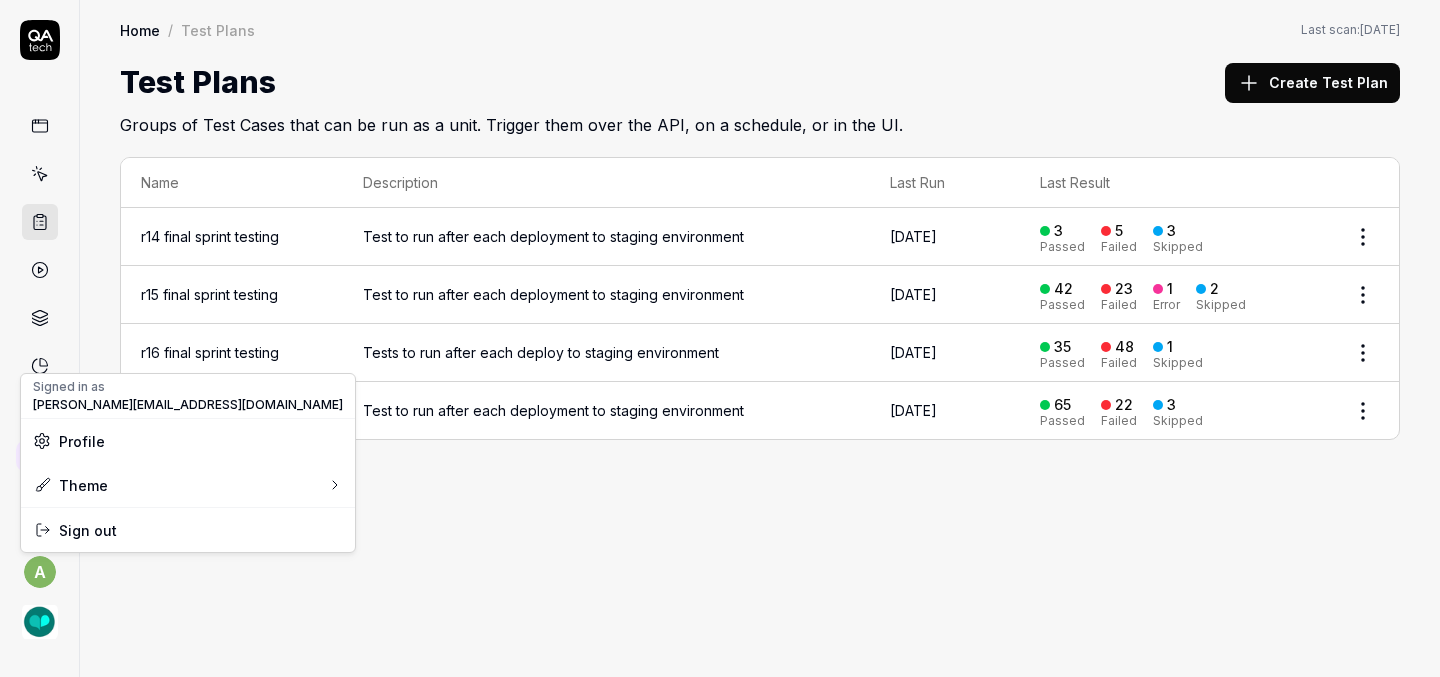 click on "a Home / Test Plans Home / Test Plans Last scan:  May 20 2025 Test Plans Create Test Plan Groups of Test Cases that can be run as a unit. Trigger them over the API, on a schedule, or in the UI. Name Description Last Run Last Result r14 final sprint testing Test to run after each deployment to staging environment Apr 15 2025 3 Passed 5 Failed 3 Skipped r15 final sprint testing Test to run after each deployment to staging environment May 19 2025 42 Passed 23 Failed 1 Error 2 Skipped r16 final sprint testing Tests to run after each deploy to staging environment Jun 24 2025 35 Passed 48 Failed 1 Skipped r17 final sprint testing Test to run after each deployment to staging environment Jul 14 2025 65 Passed 22 Failed 3 Skipped *
1 Signed in as ashley@slptoolkit.com Profile Theme Sign out" at bounding box center (720, 338) 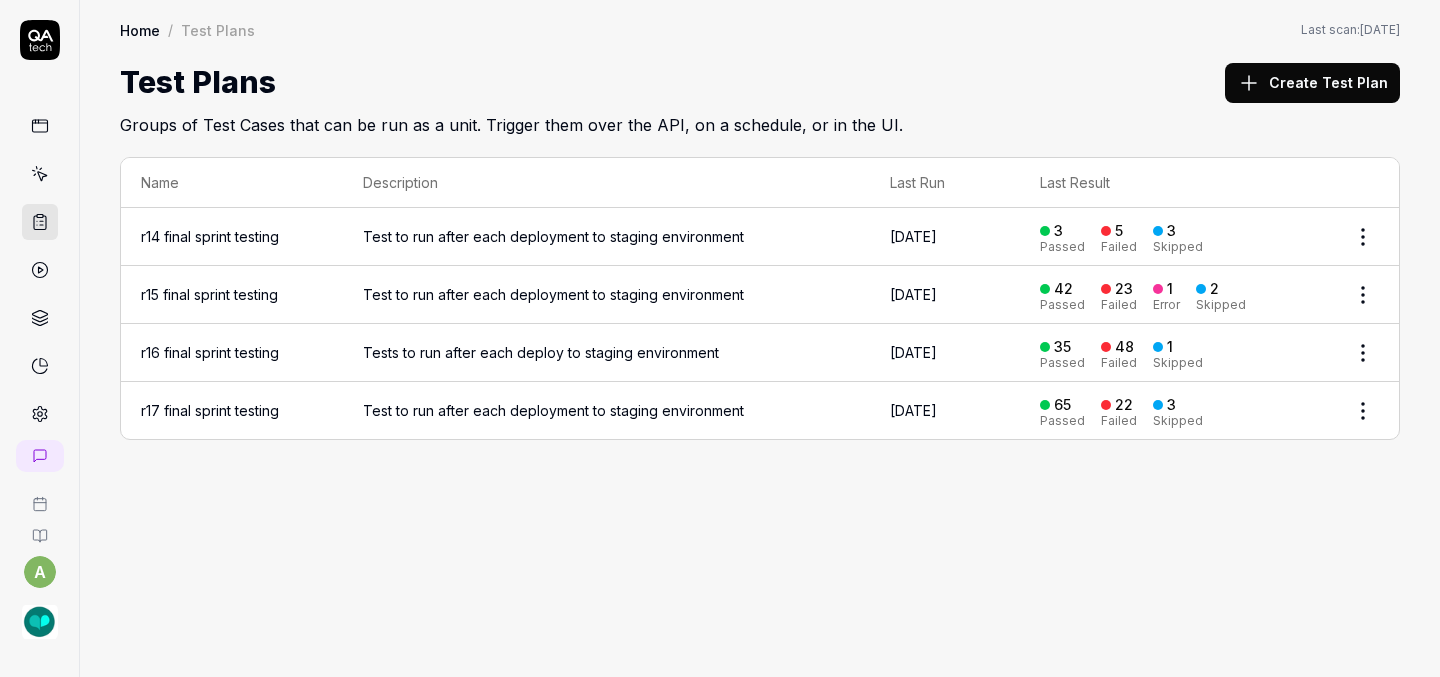 click at bounding box center [40, 622] 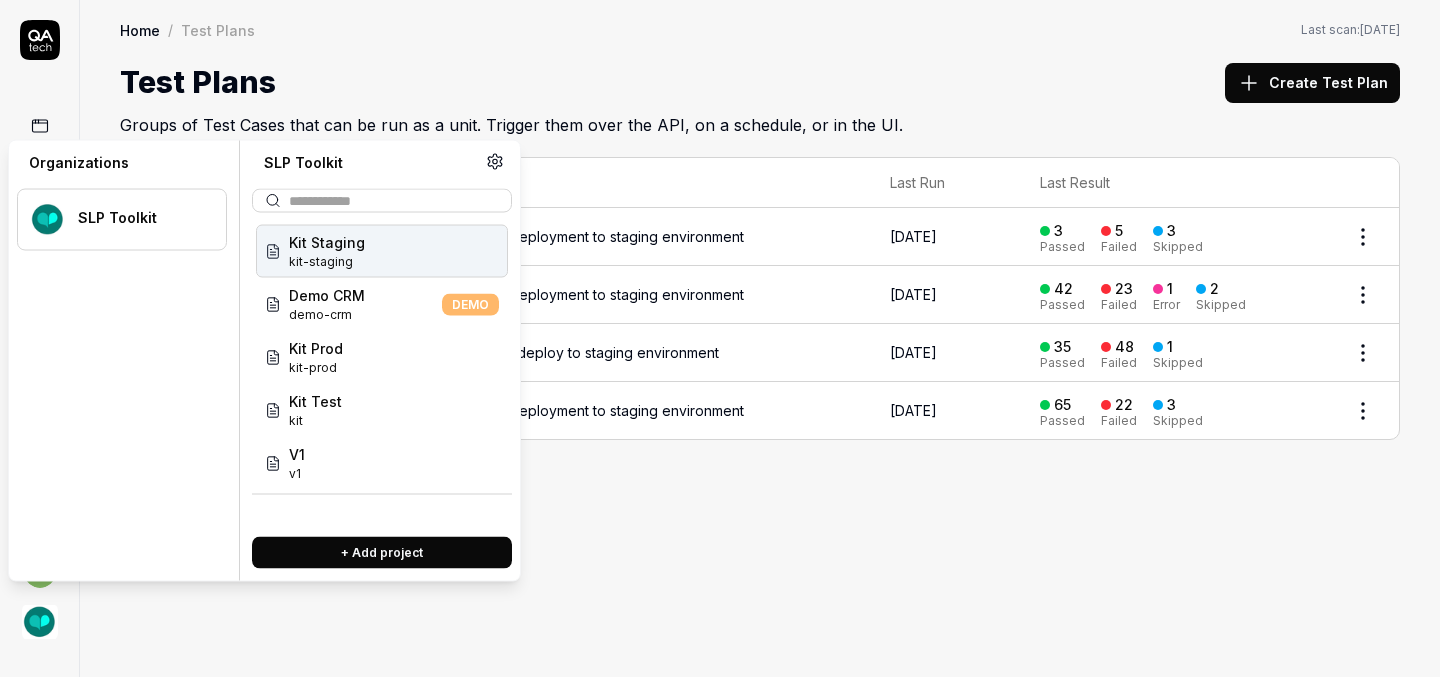 click on "Kit Staging kit-staging" at bounding box center [382, 251] 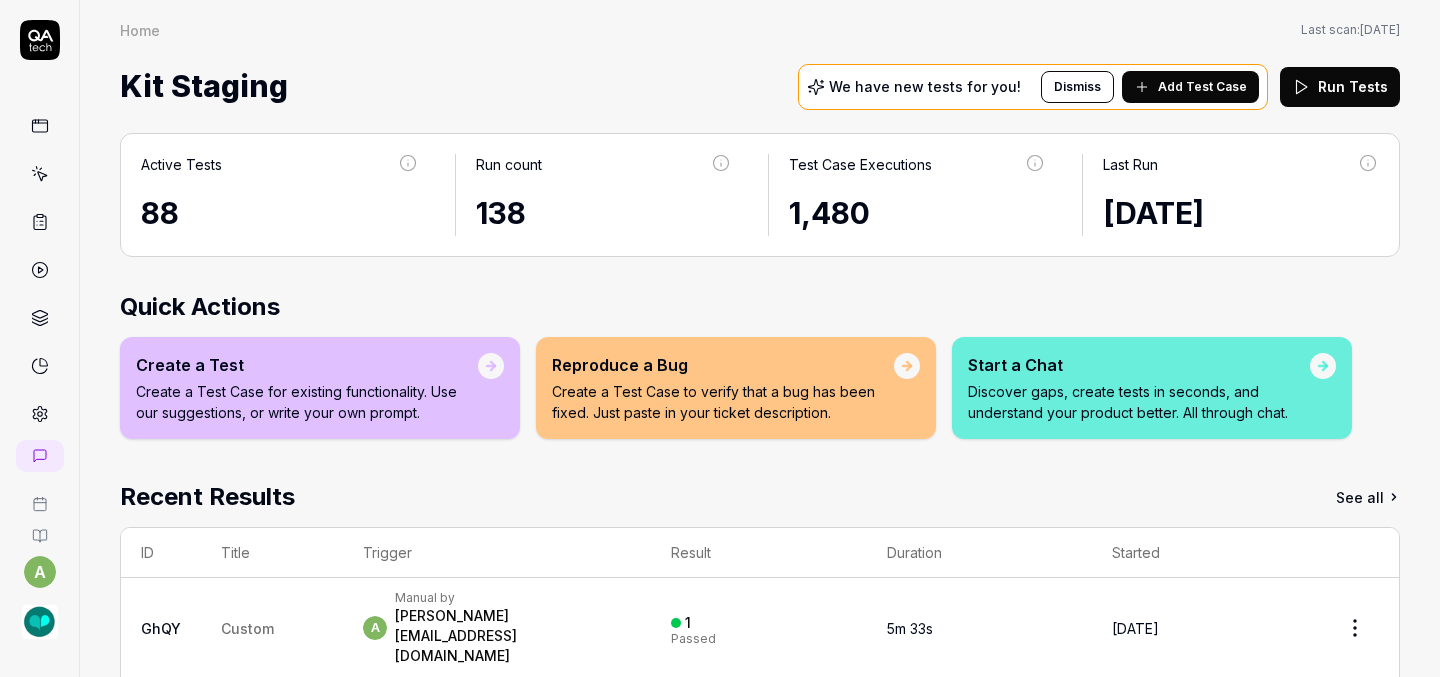 click 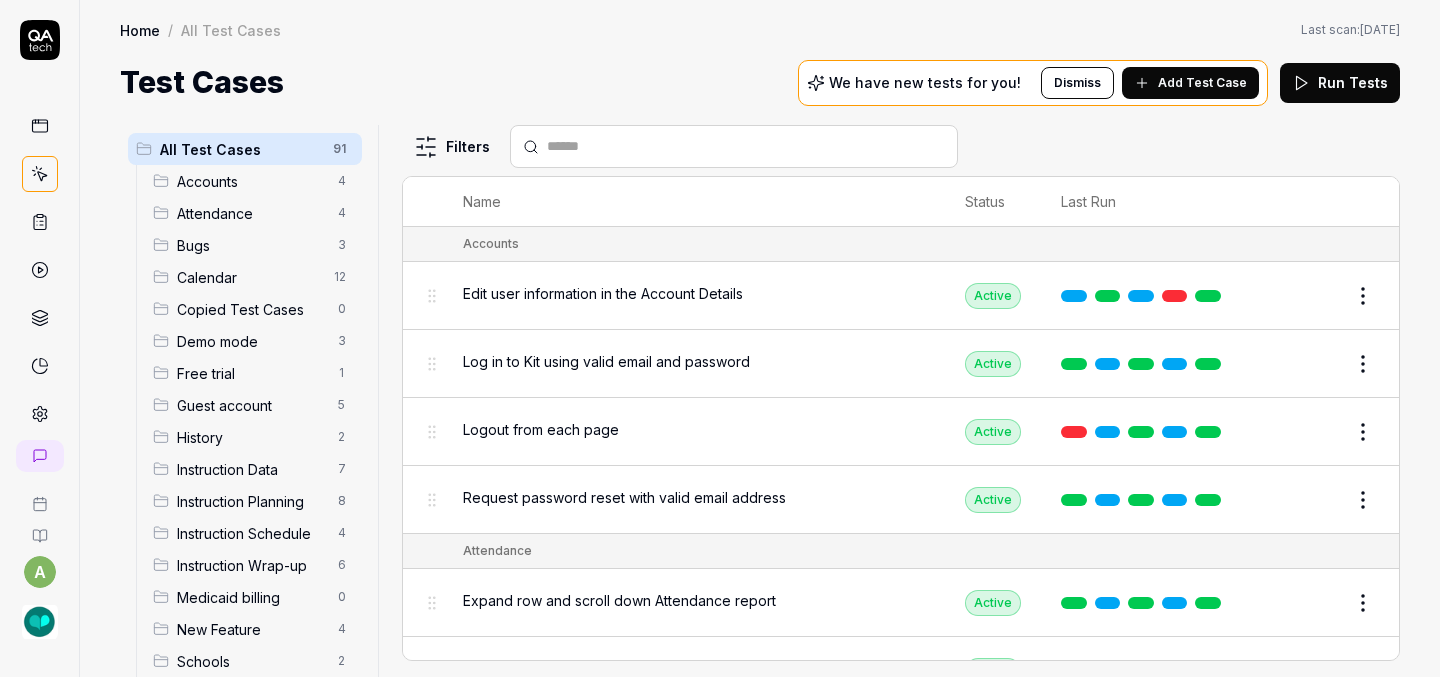 click 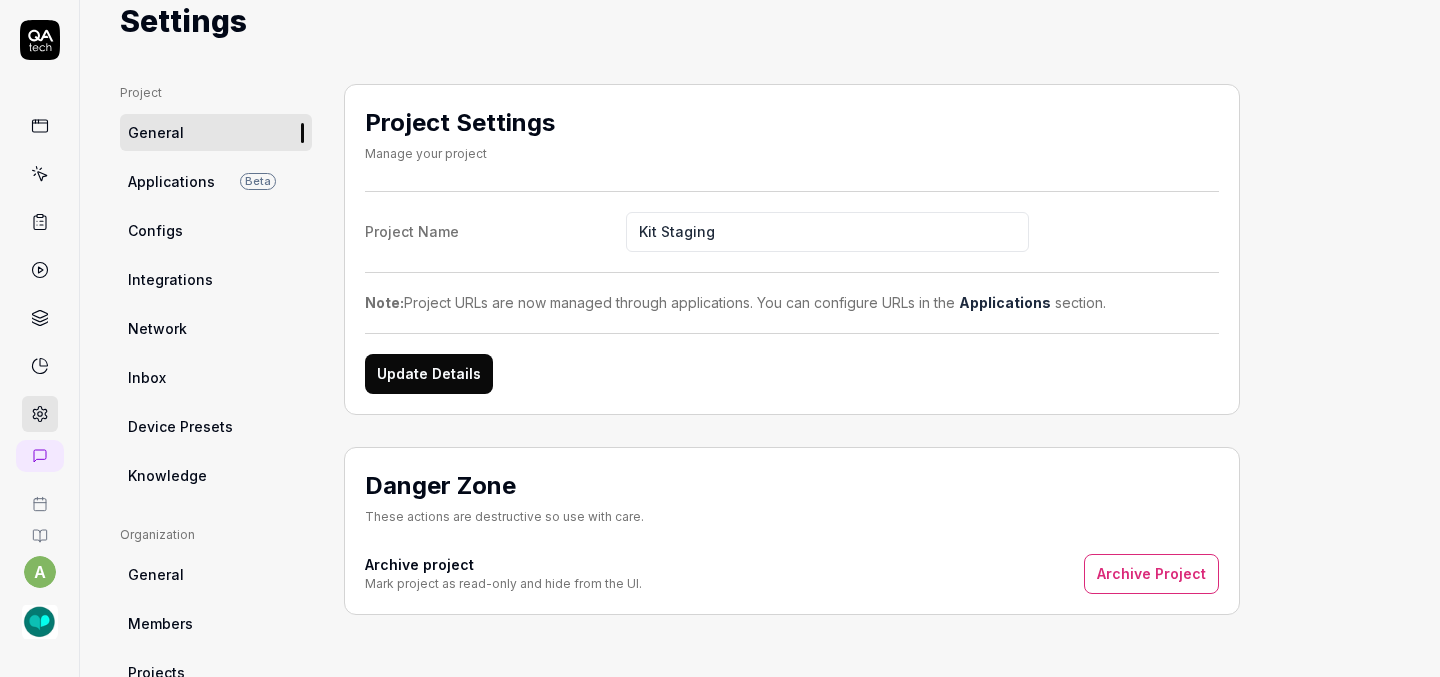 scroll, scrollTop: 0, scrollLeft: 0, axis: both 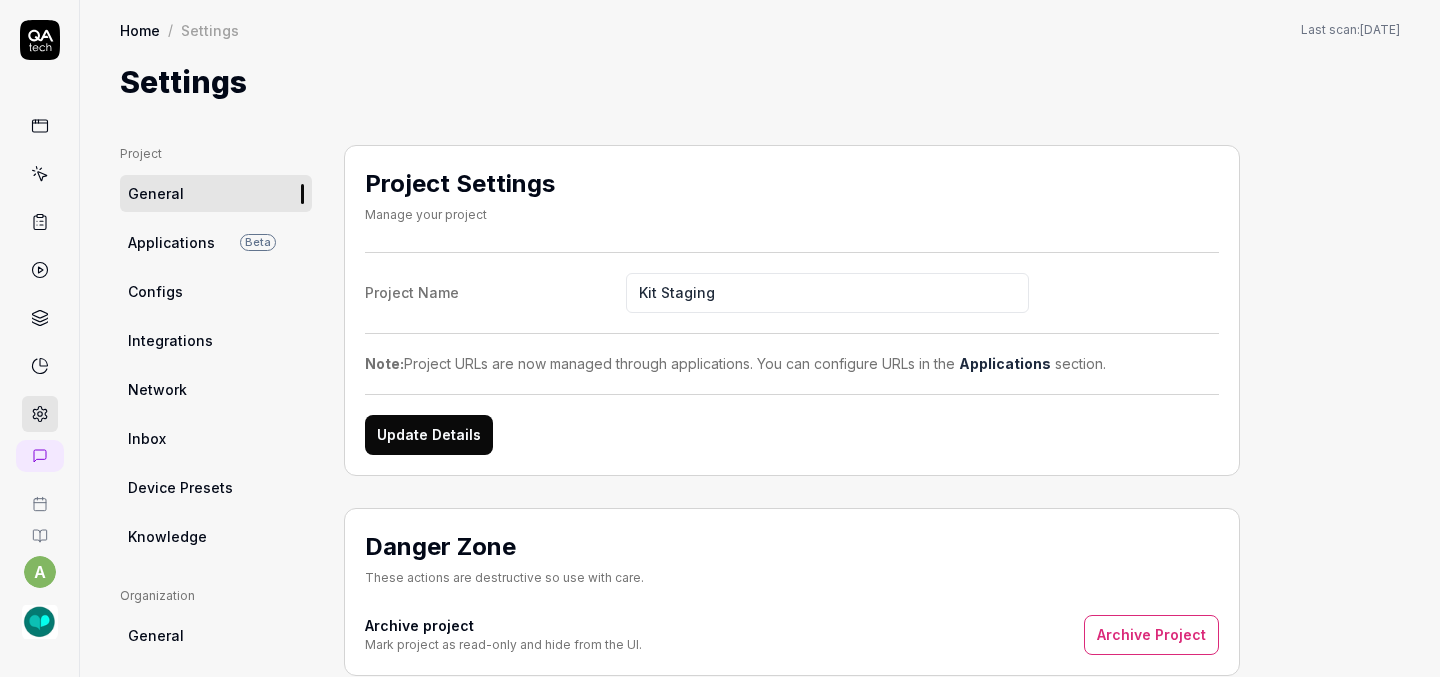click on "Integrations" at bounding box center (216, 340) 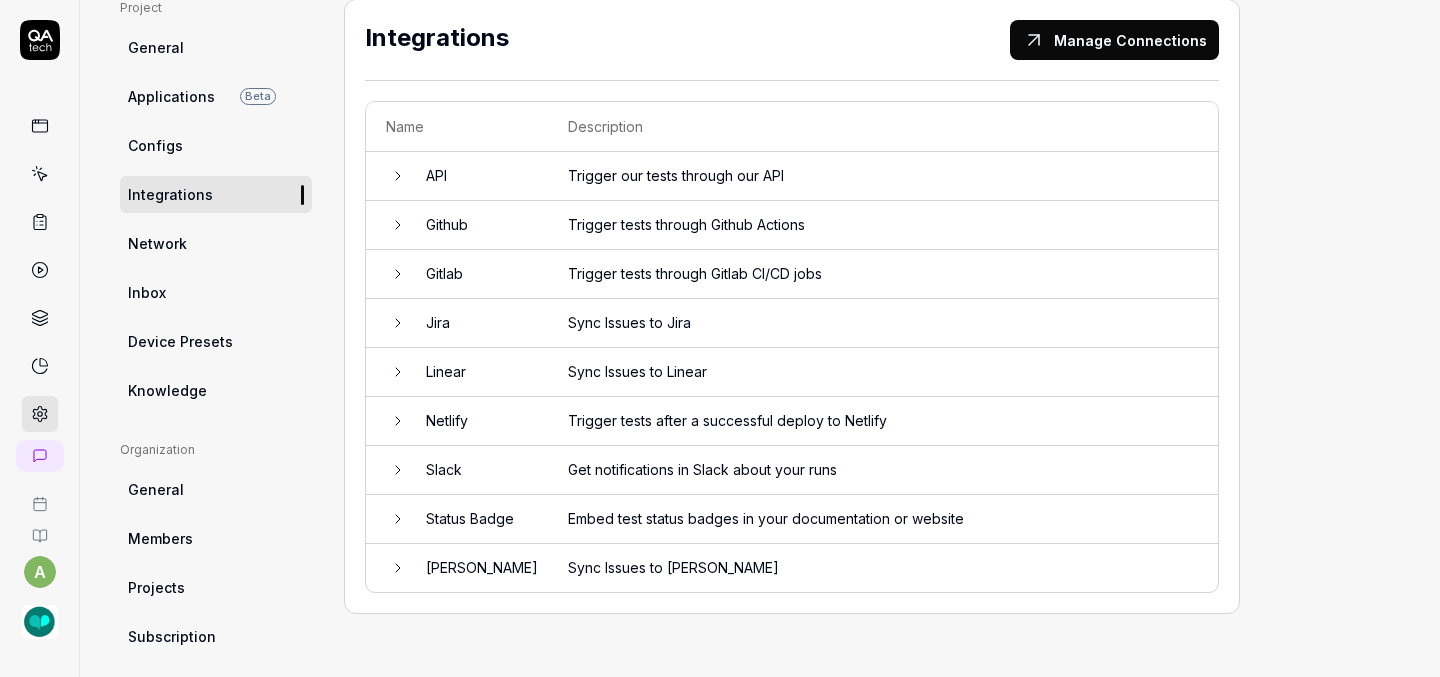 scroll, scrollTop: 142, scrollLeft: 0, axis: vertical 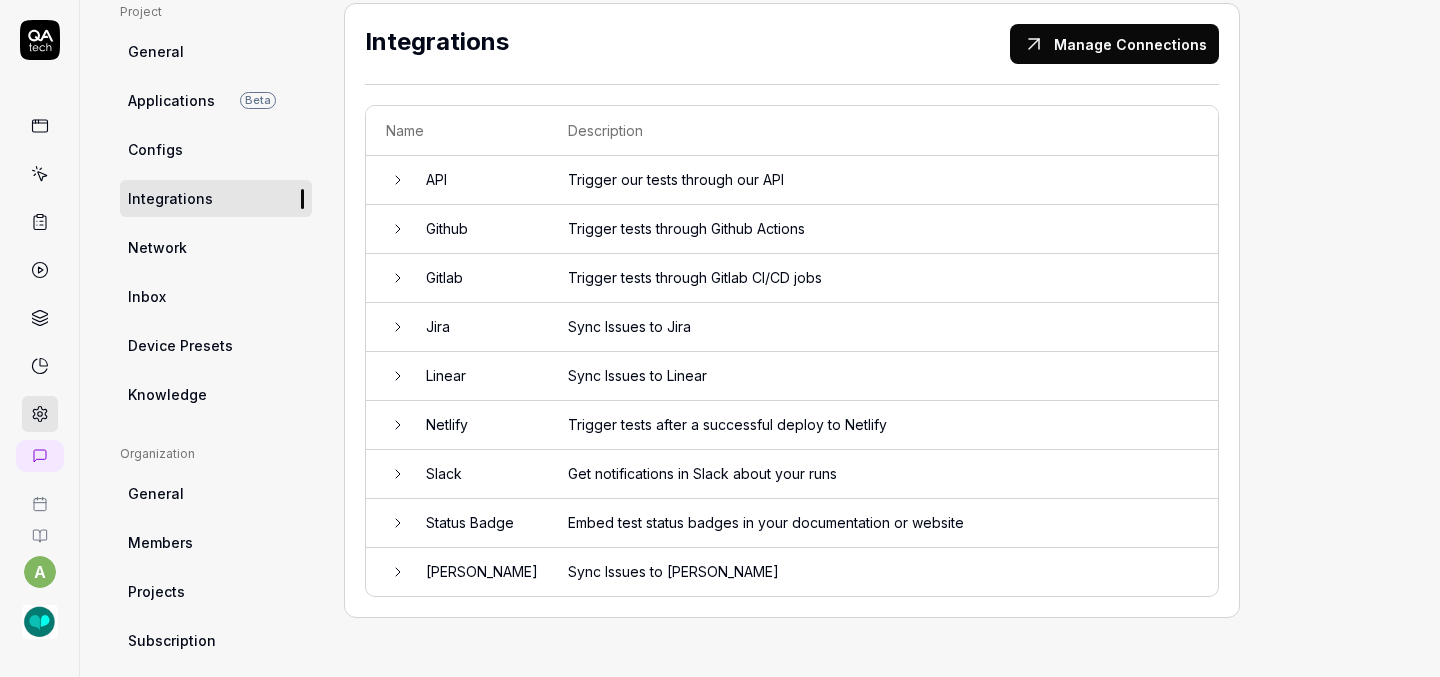 click 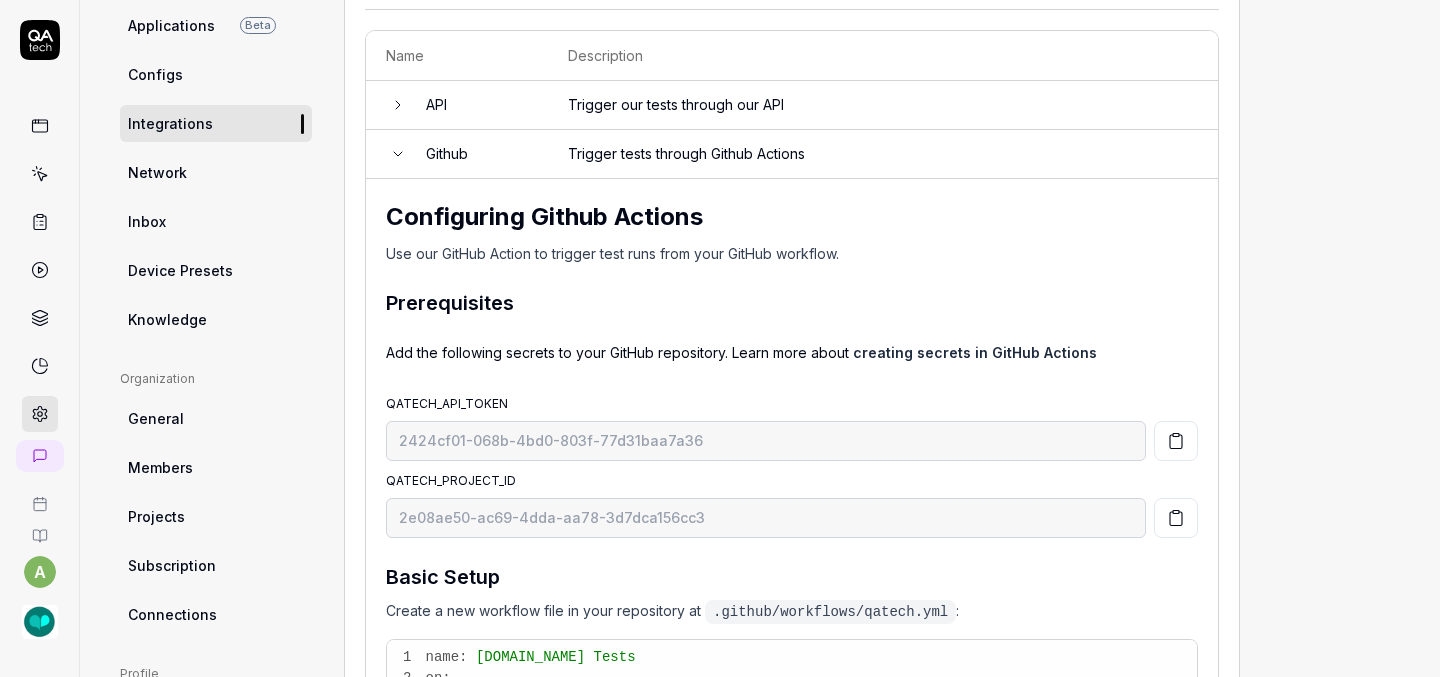 scroll, scrollTop: 213, scrollLeft: 0, axis: vertical 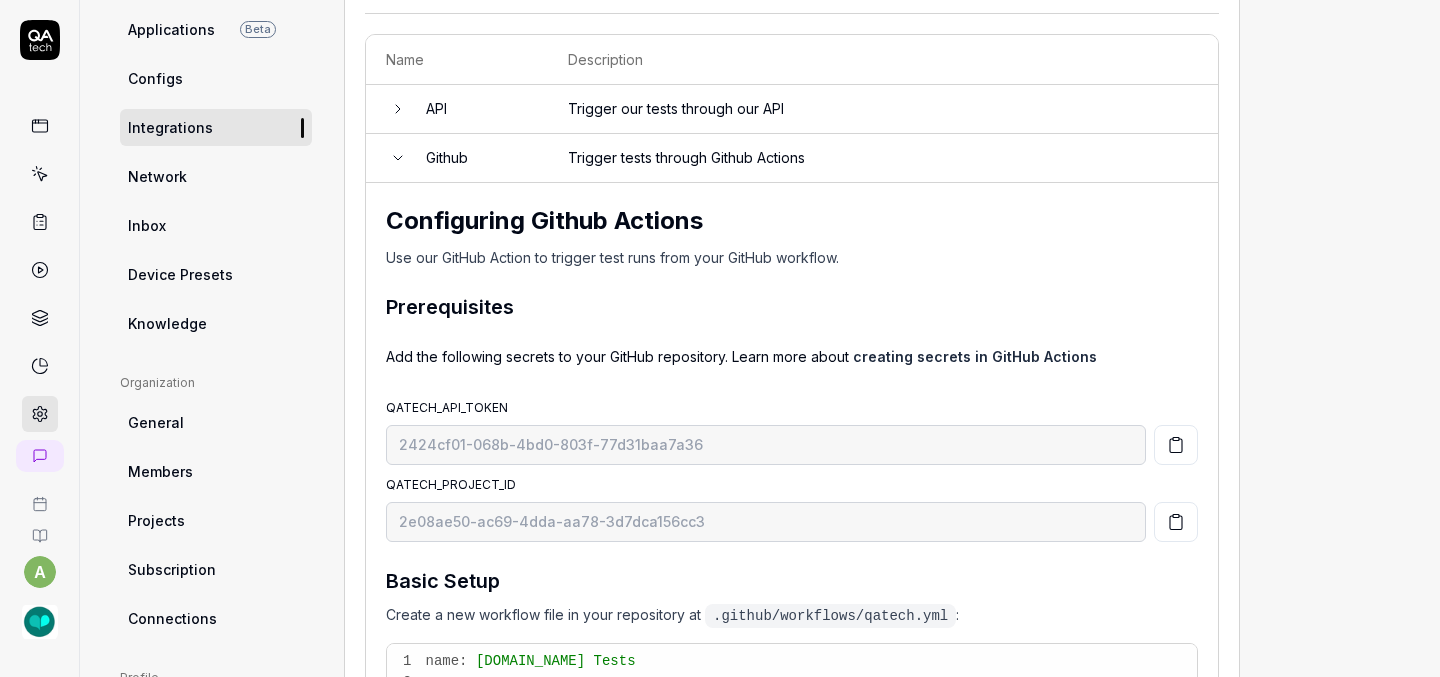 click 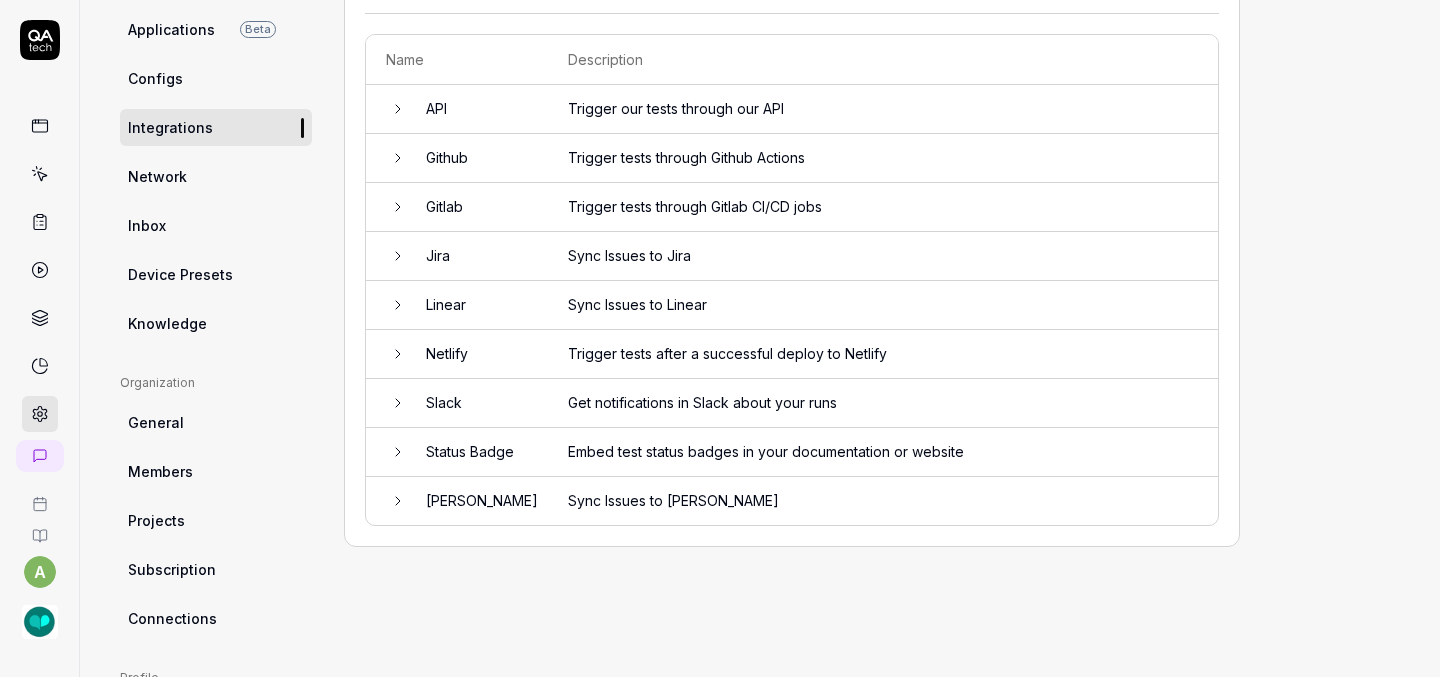click on "Network" at bounding box center [216, 176] 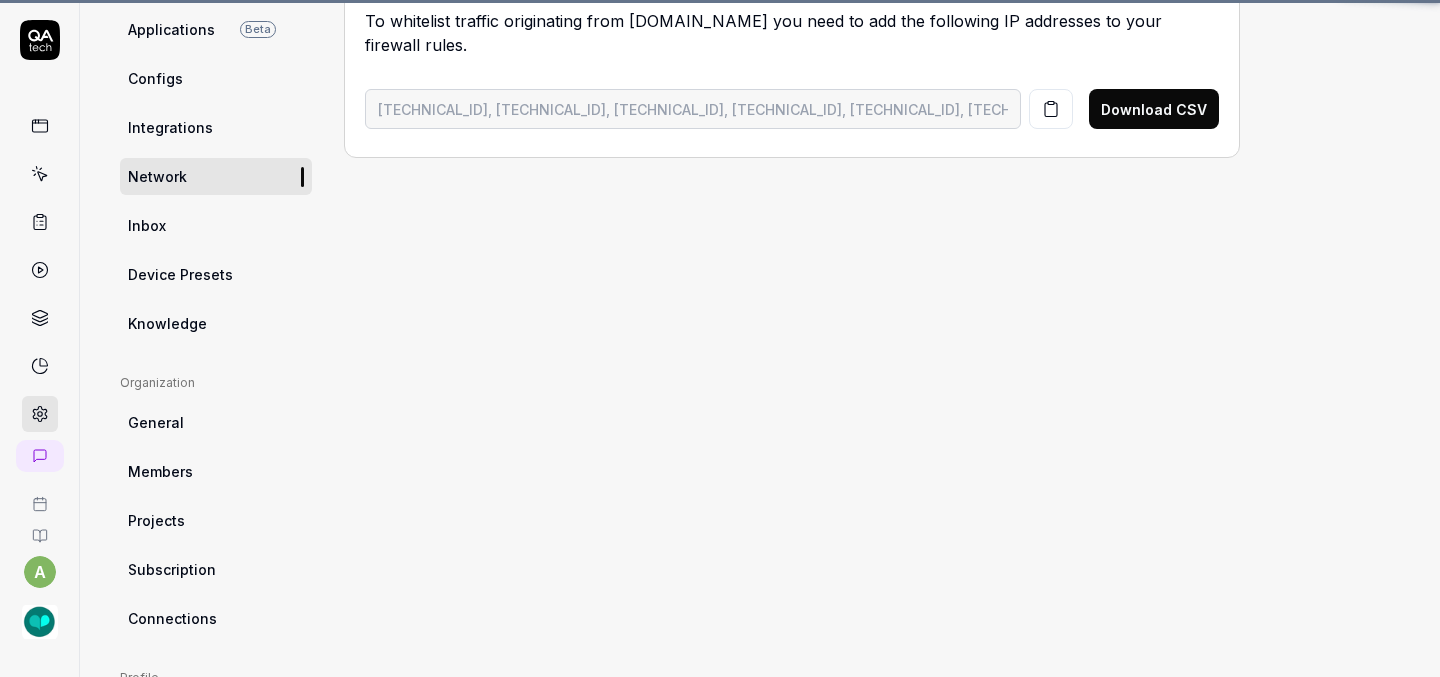 scroll, scrollTop: 145, scrollLeft: 0, axis: vertical 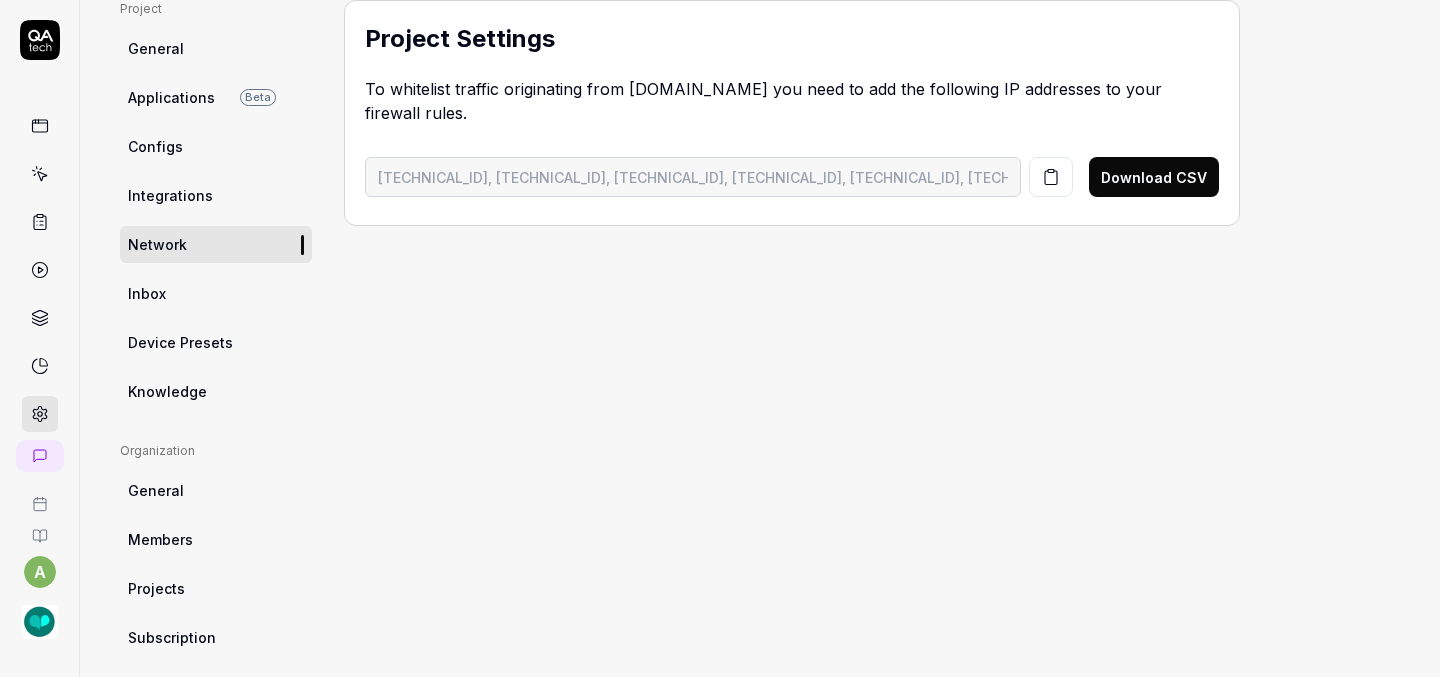 click on "Inbox" at bounding box center (216, 293) 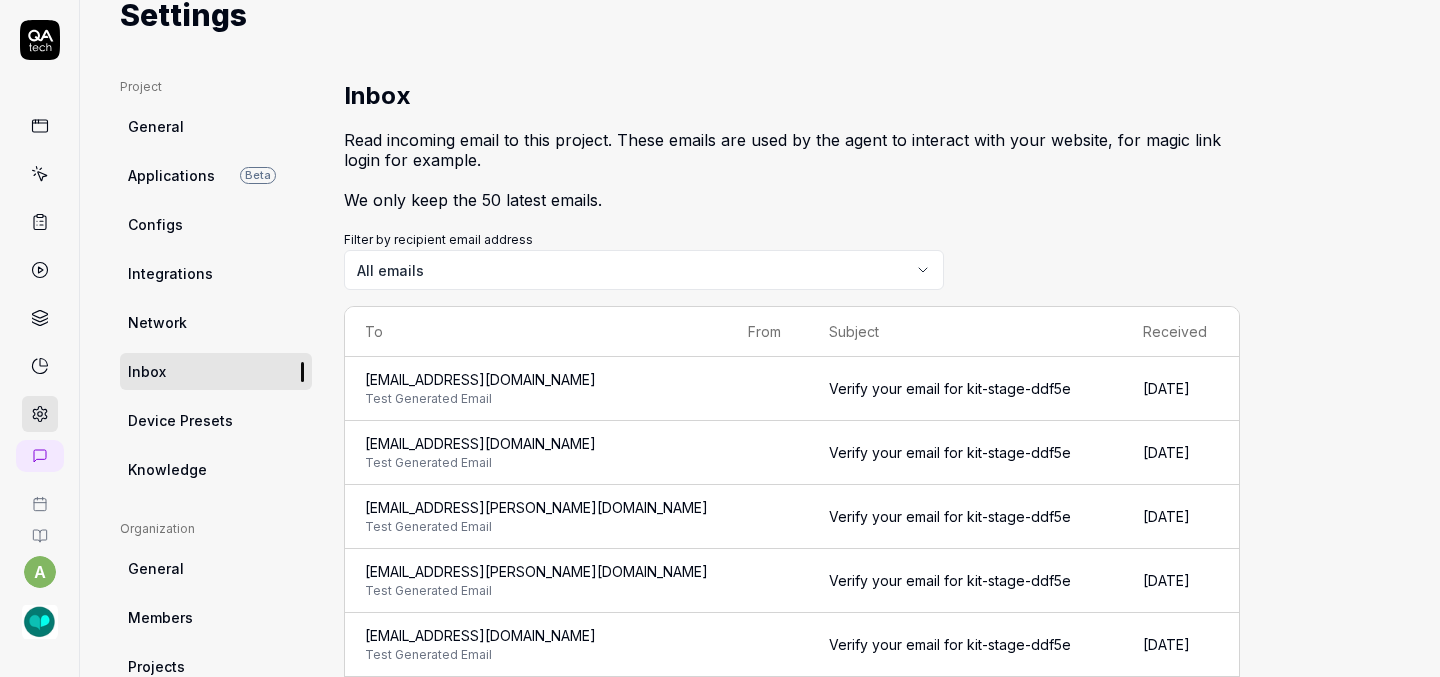 scroll, scrollTop: 51, scrollLeft: 0, axis: vertical 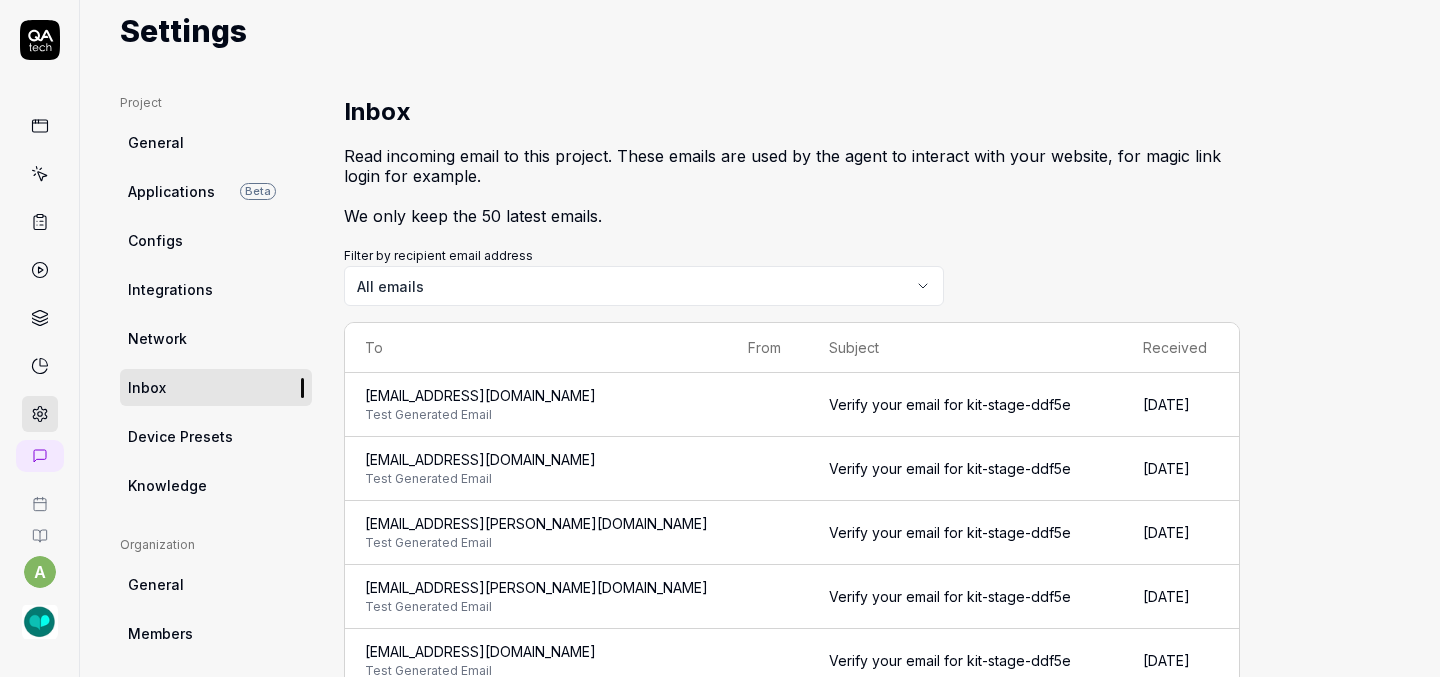 click on "Applications" at bounding box center [171, 191] 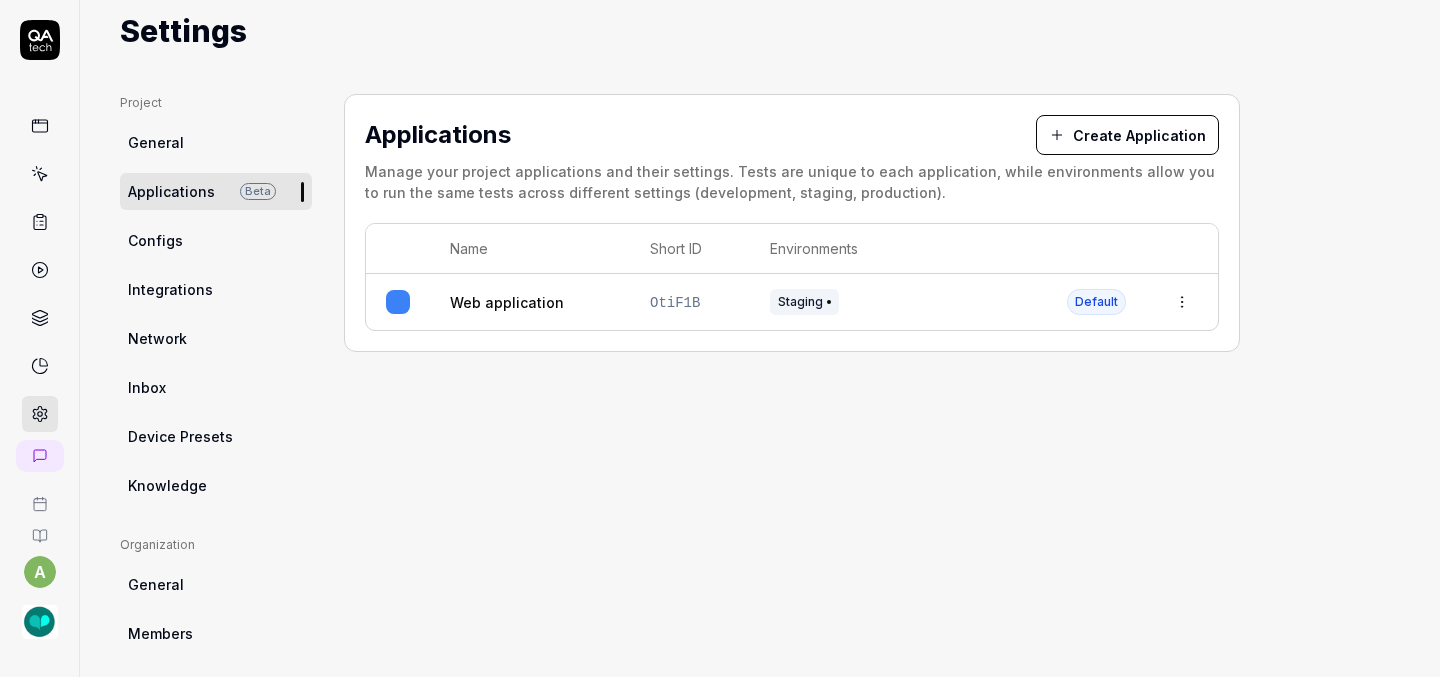 click on "Create Application" at bounding box center [1127, 135] 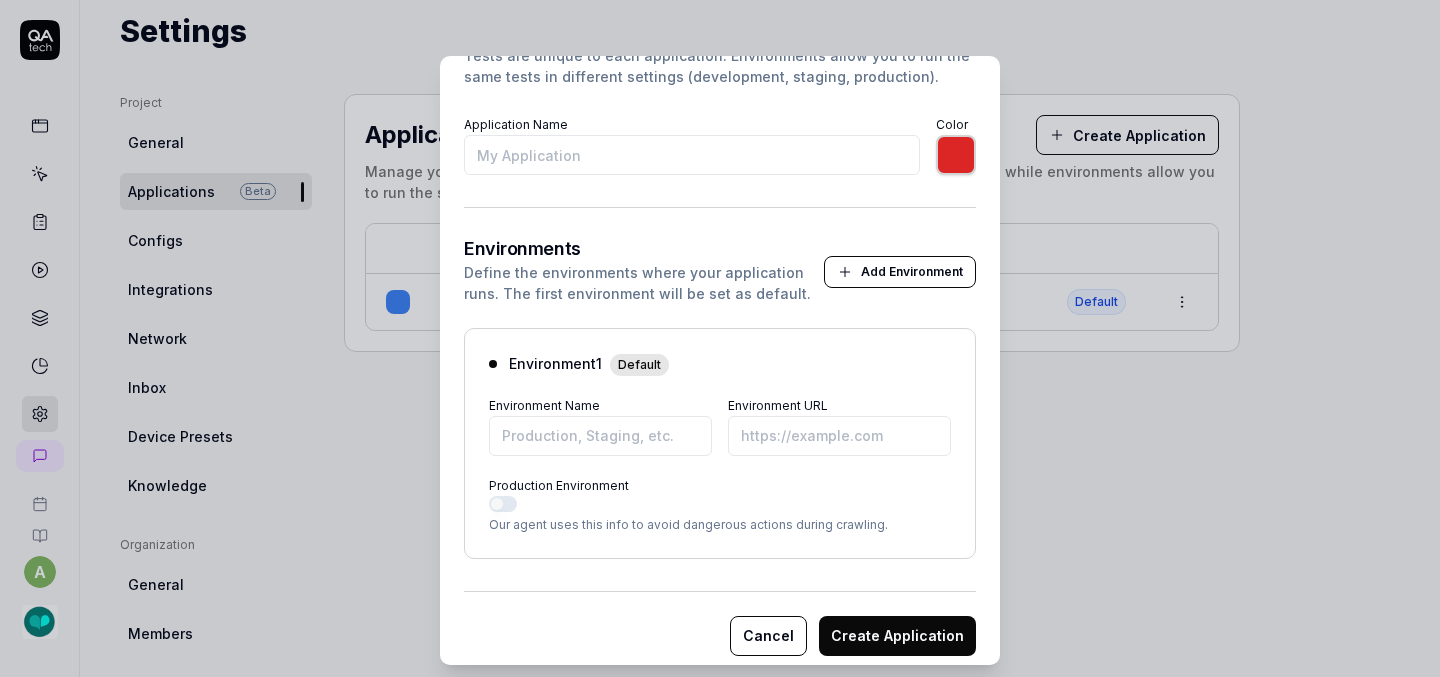 scroll, scrollTop: 180, scrollLeft: 0, axis: vertical 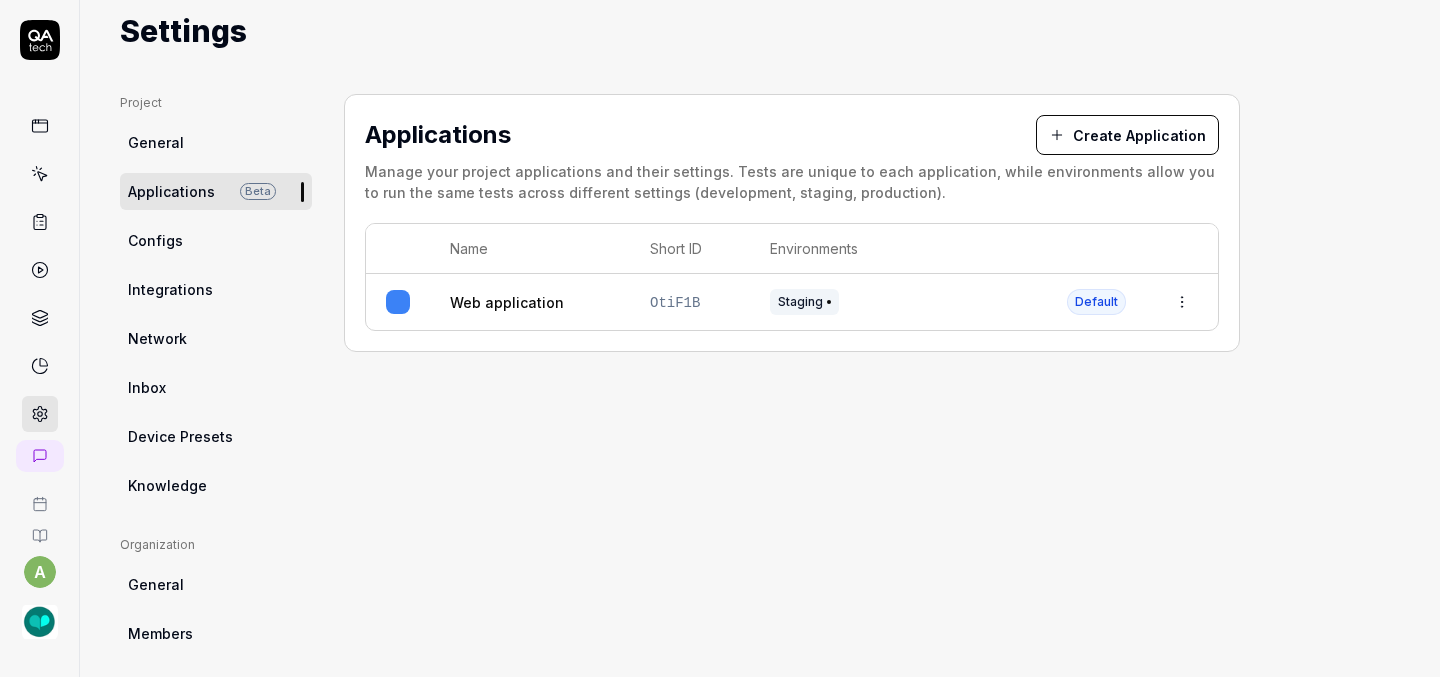 click on "Web application" at bounding box center [507, 302] 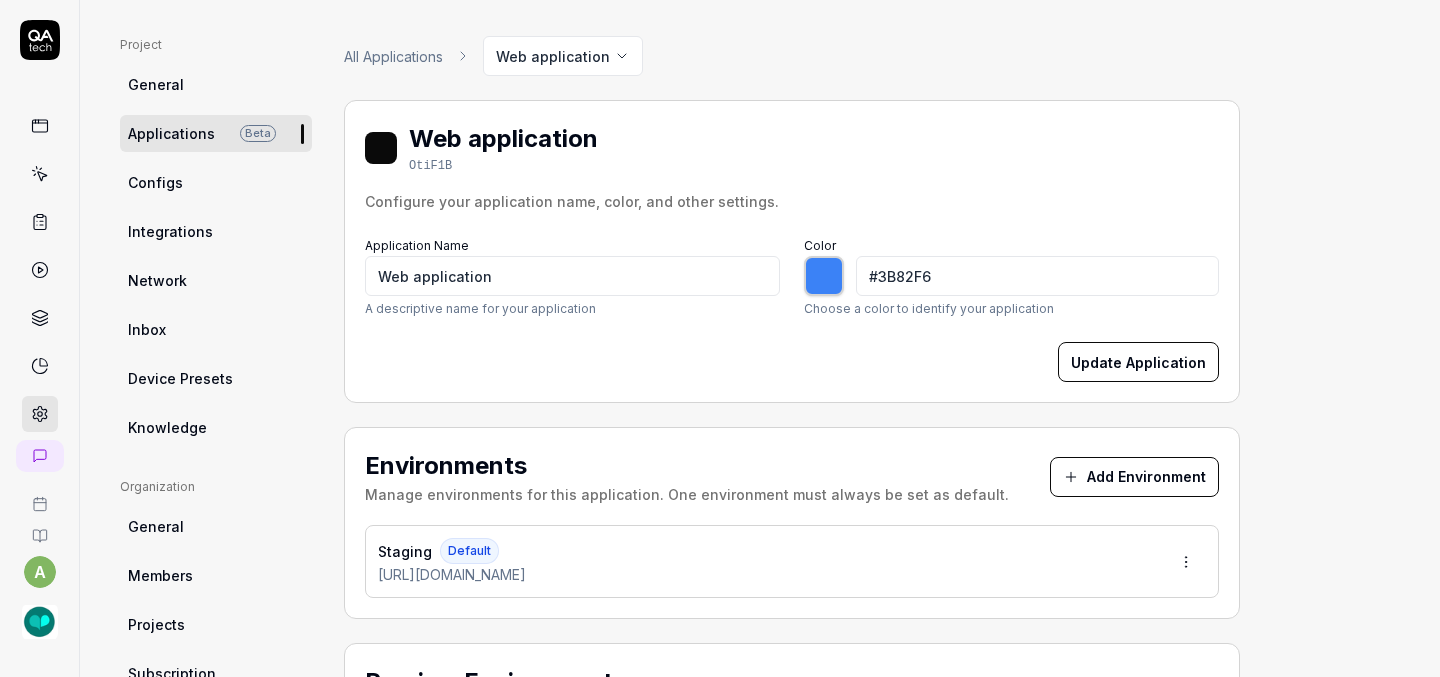 scroll, scrollTop: 99, scrollLeft: 0, axis: vertical 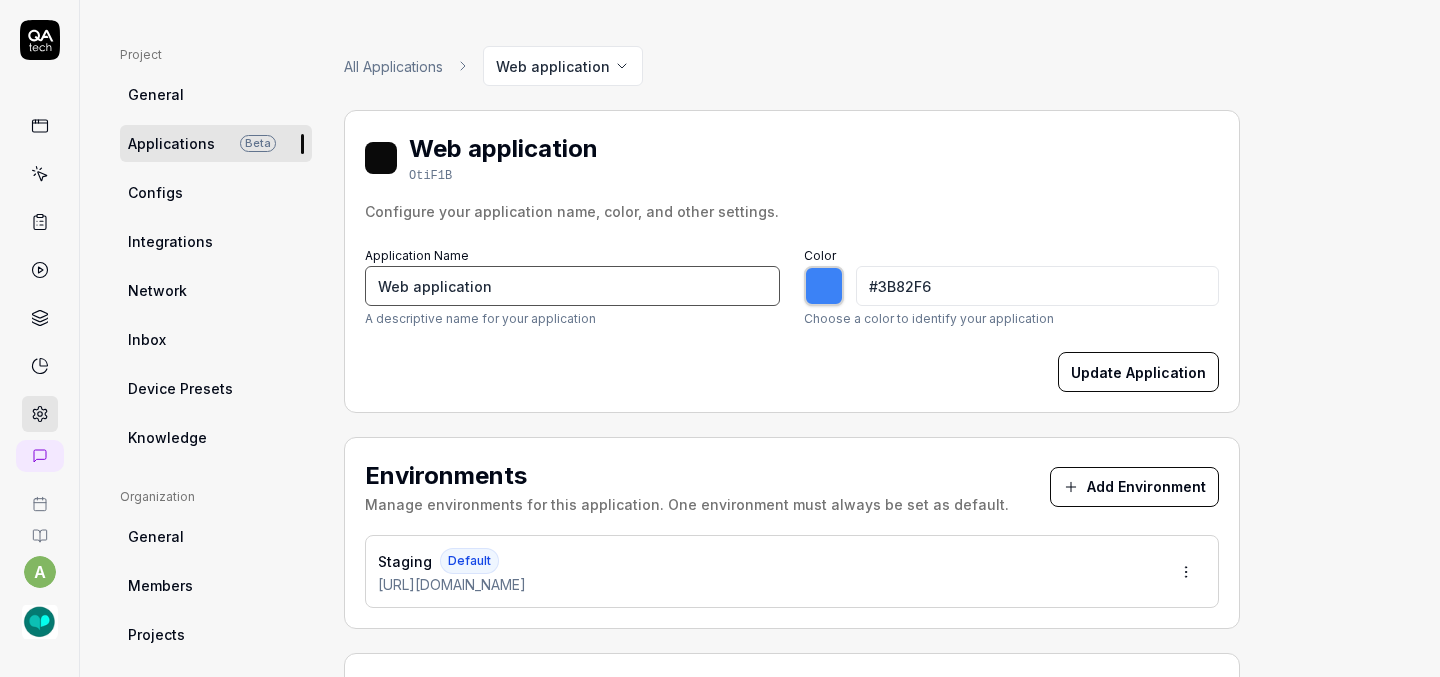 drag, startPoint x: 502, startPoint y: 286, endPoint x: 216, endPoint y: 286, distance: 286 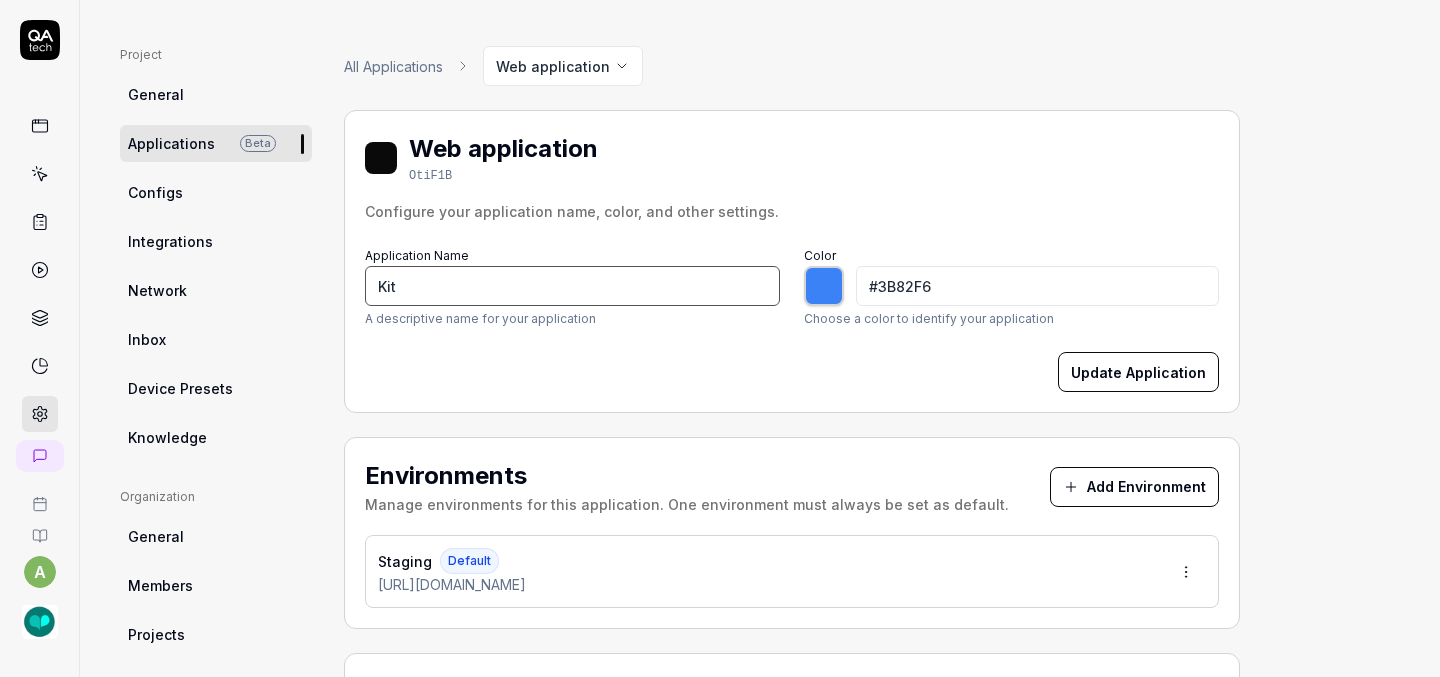 type on "Kit" 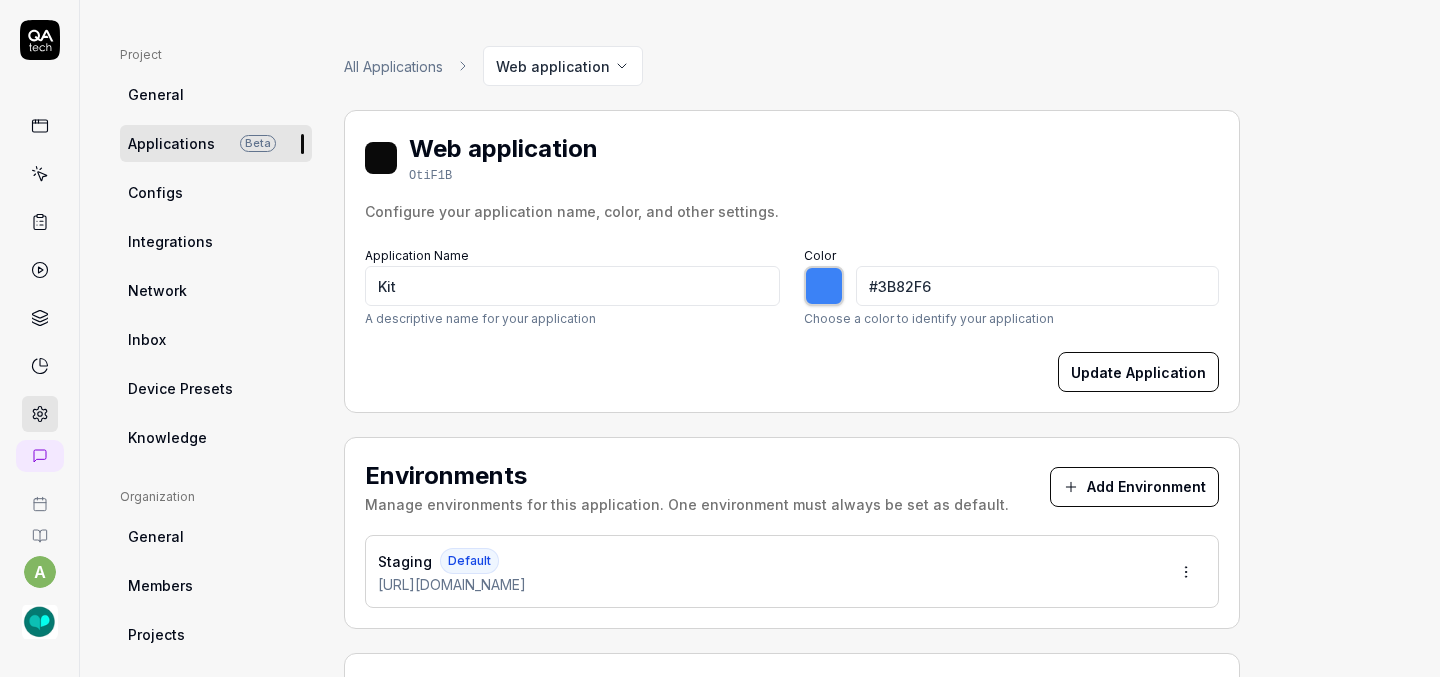 type on "*******" 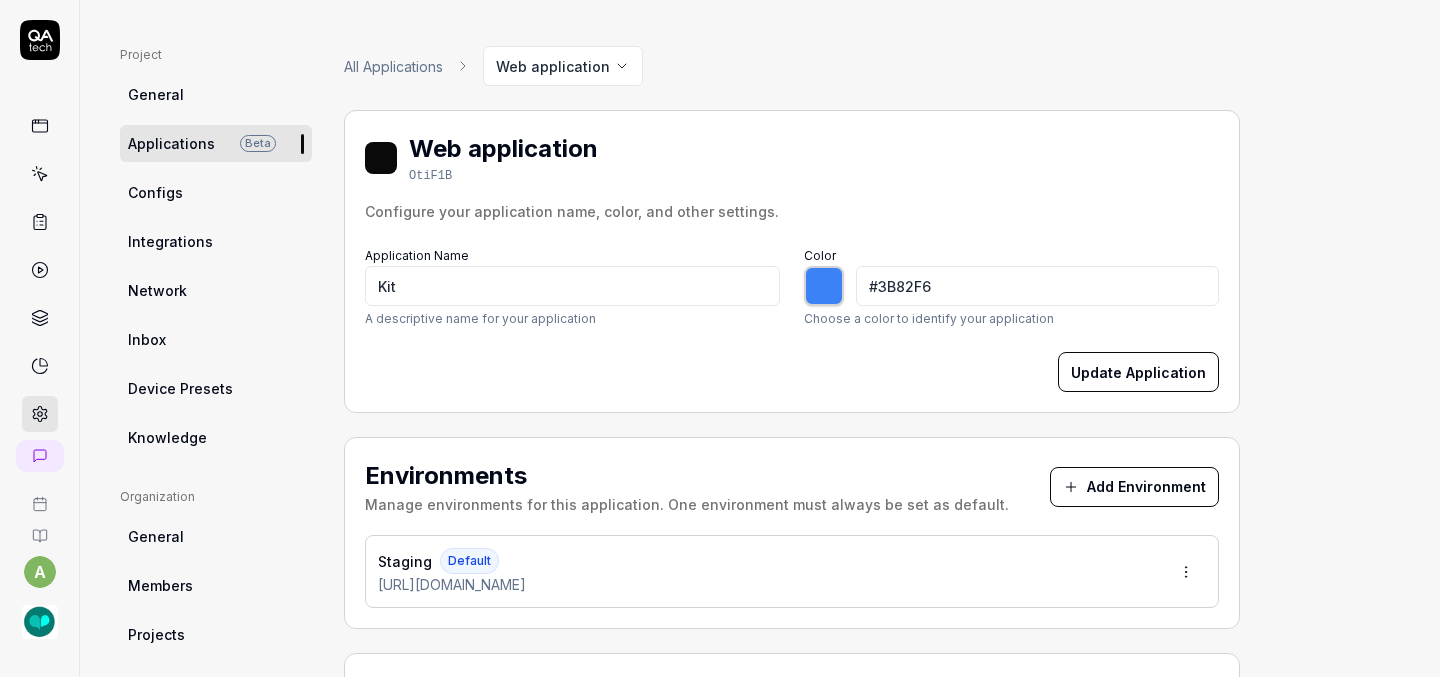 click at bounding box center (824, 286) 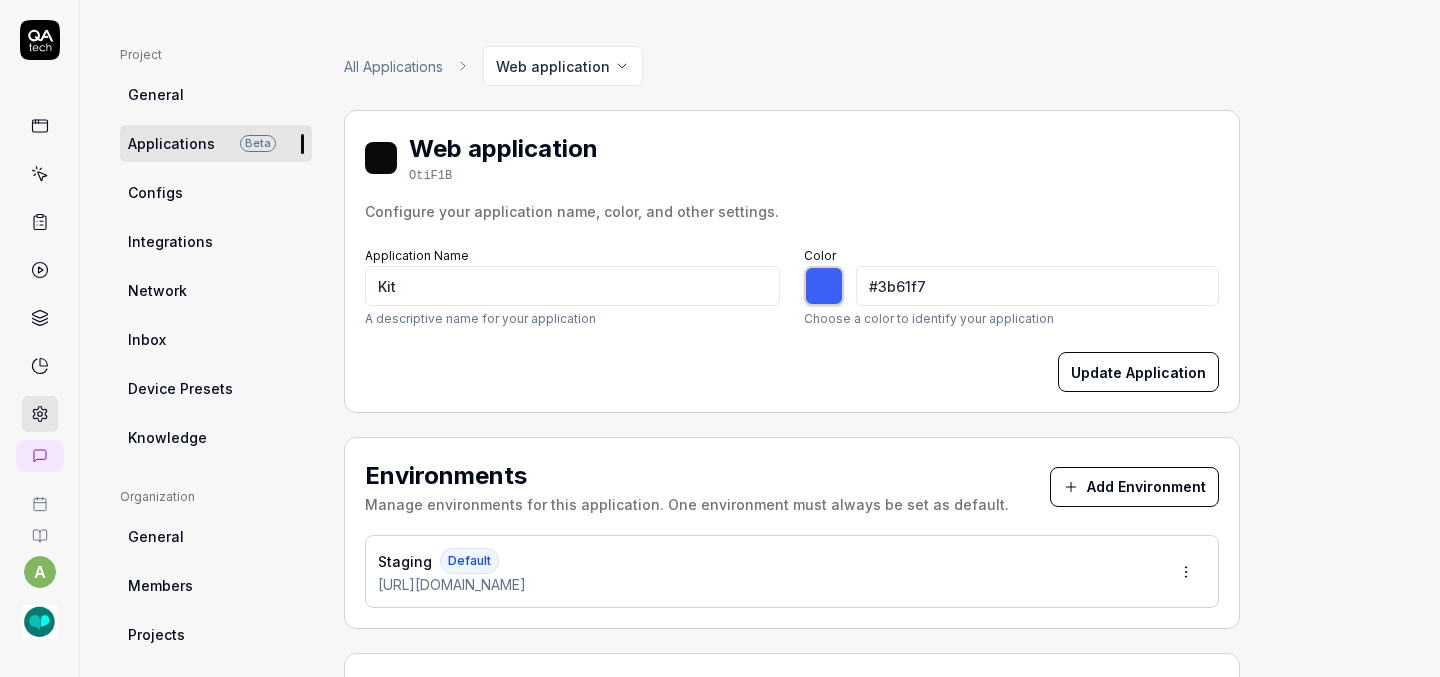 type on "#3b6af7" 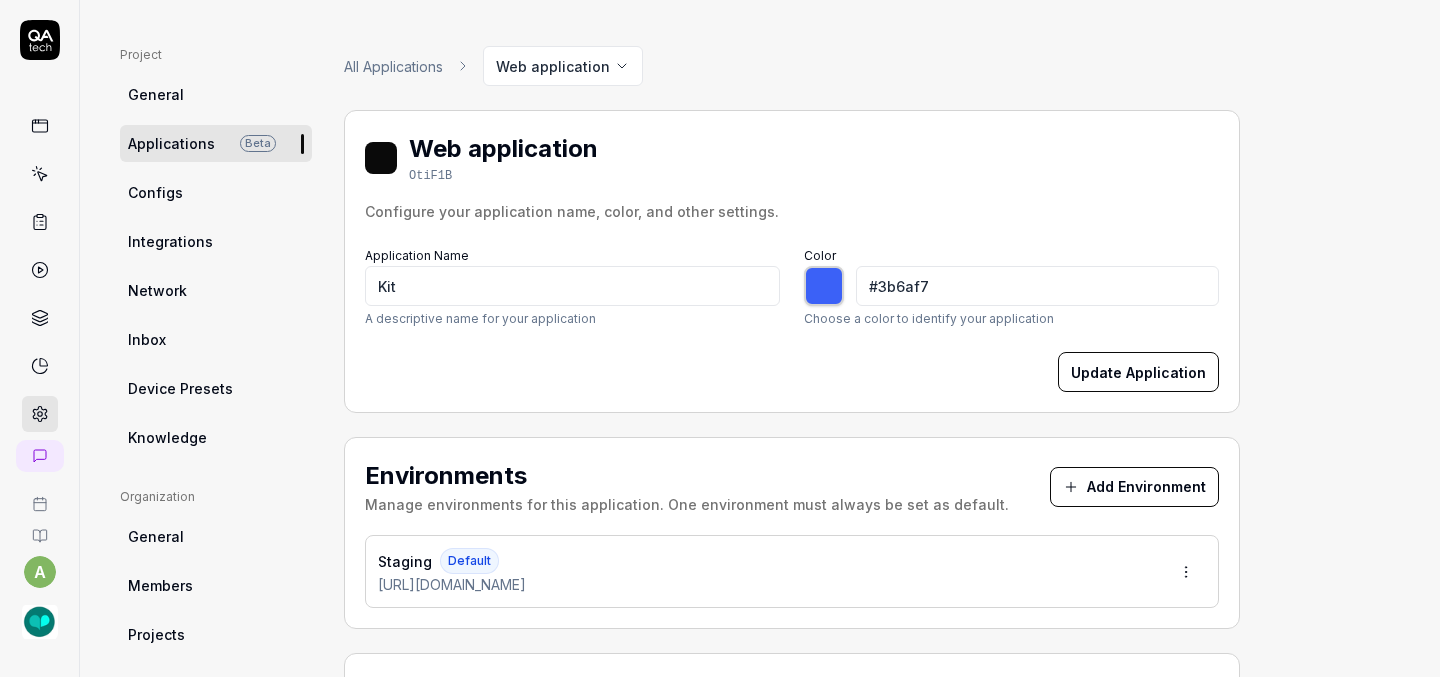 type on "#3b73f7" 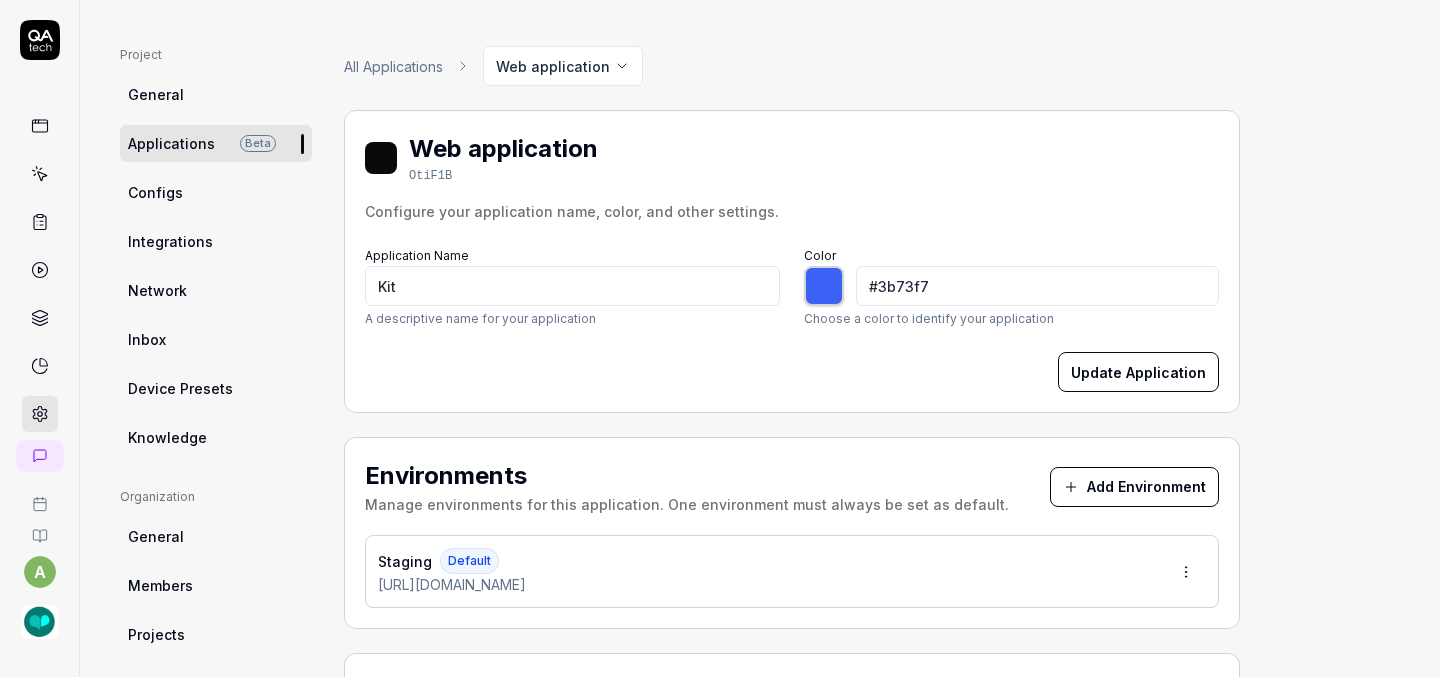 type on "#3b7af7" 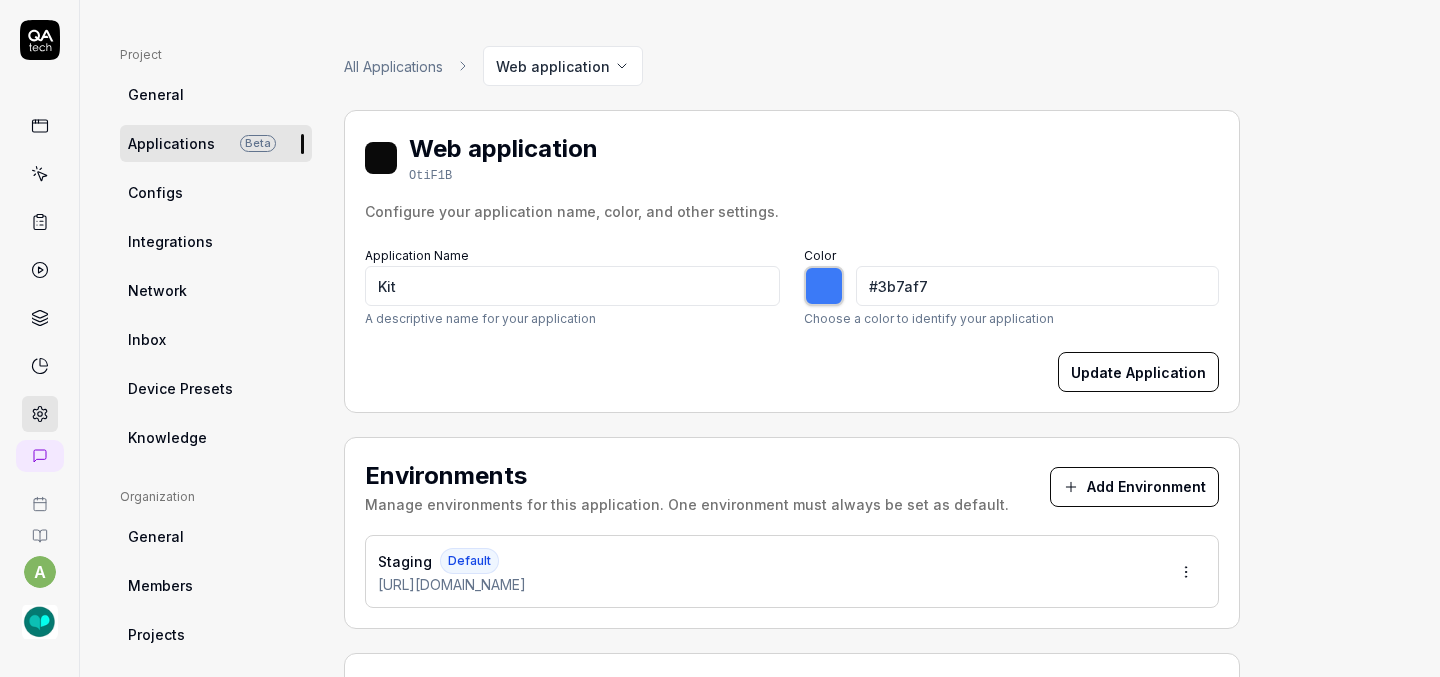 type on "#3b83f7" 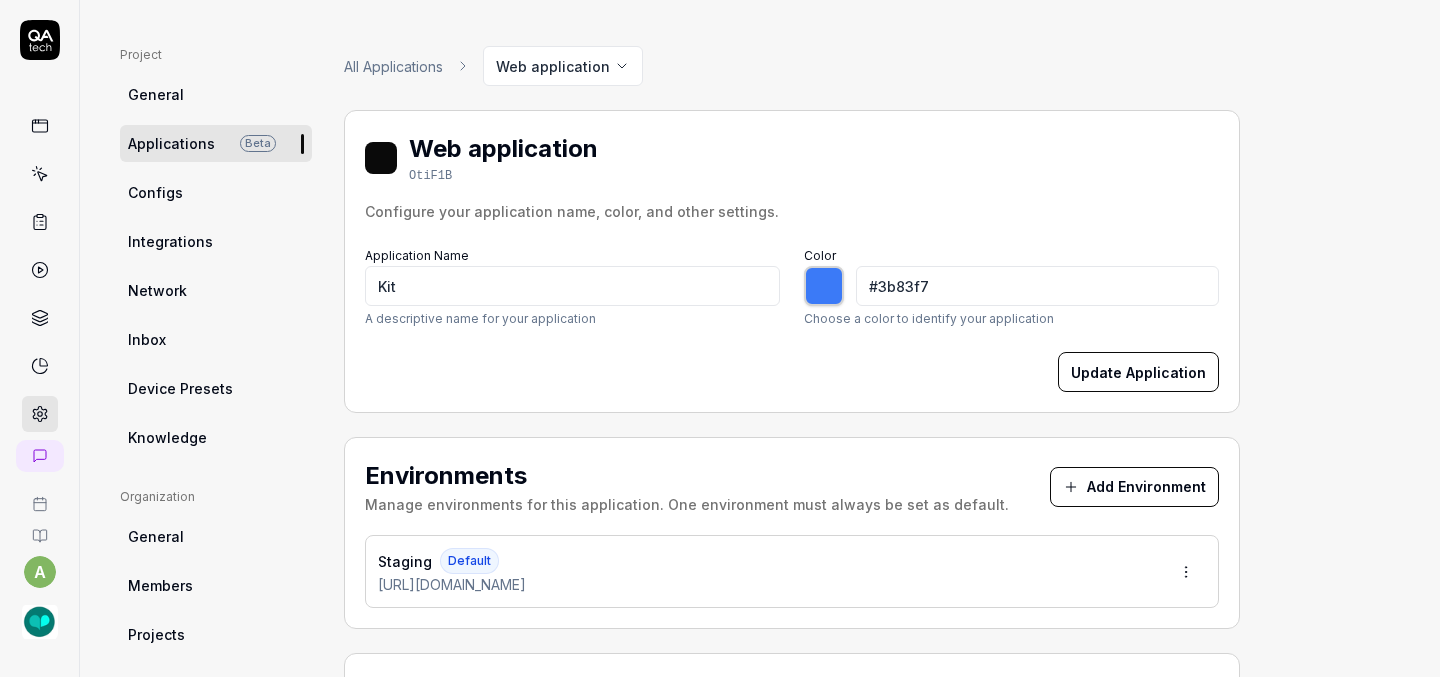 type on "#3b8cf7" 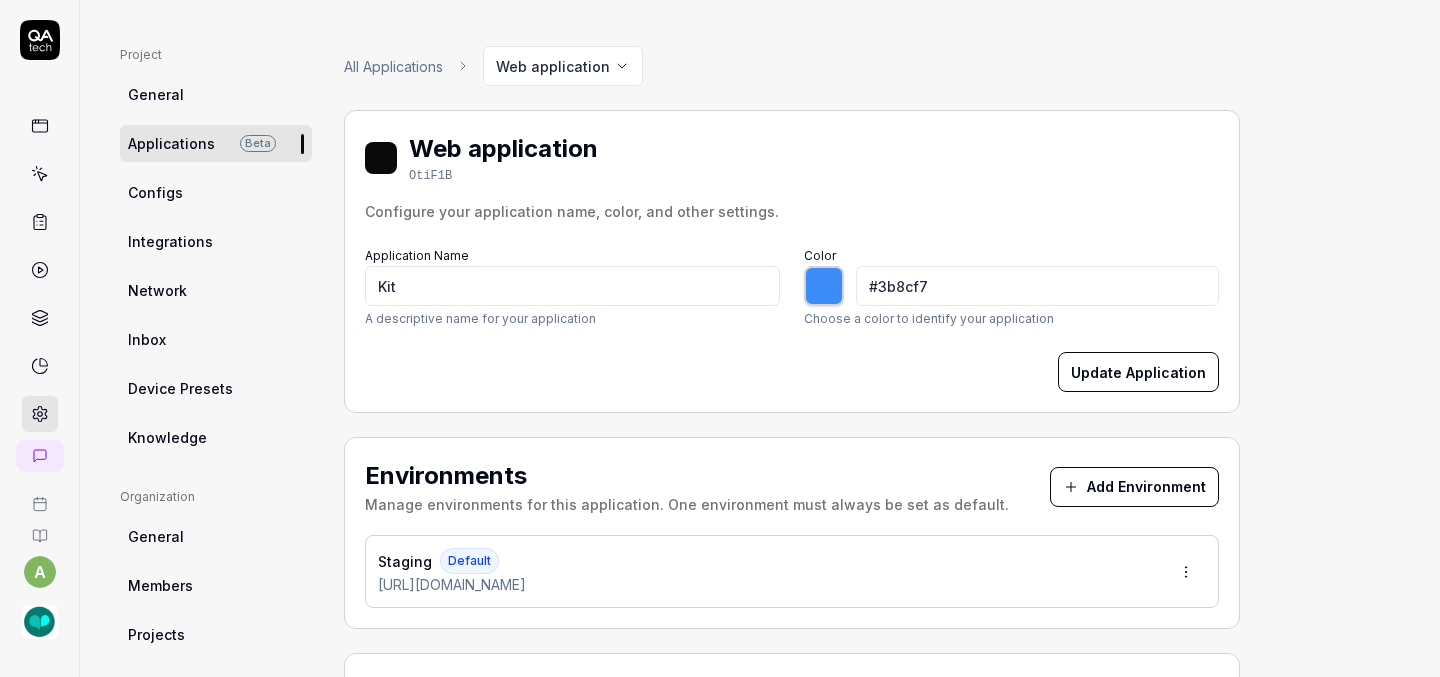 type on "#3b96f7" 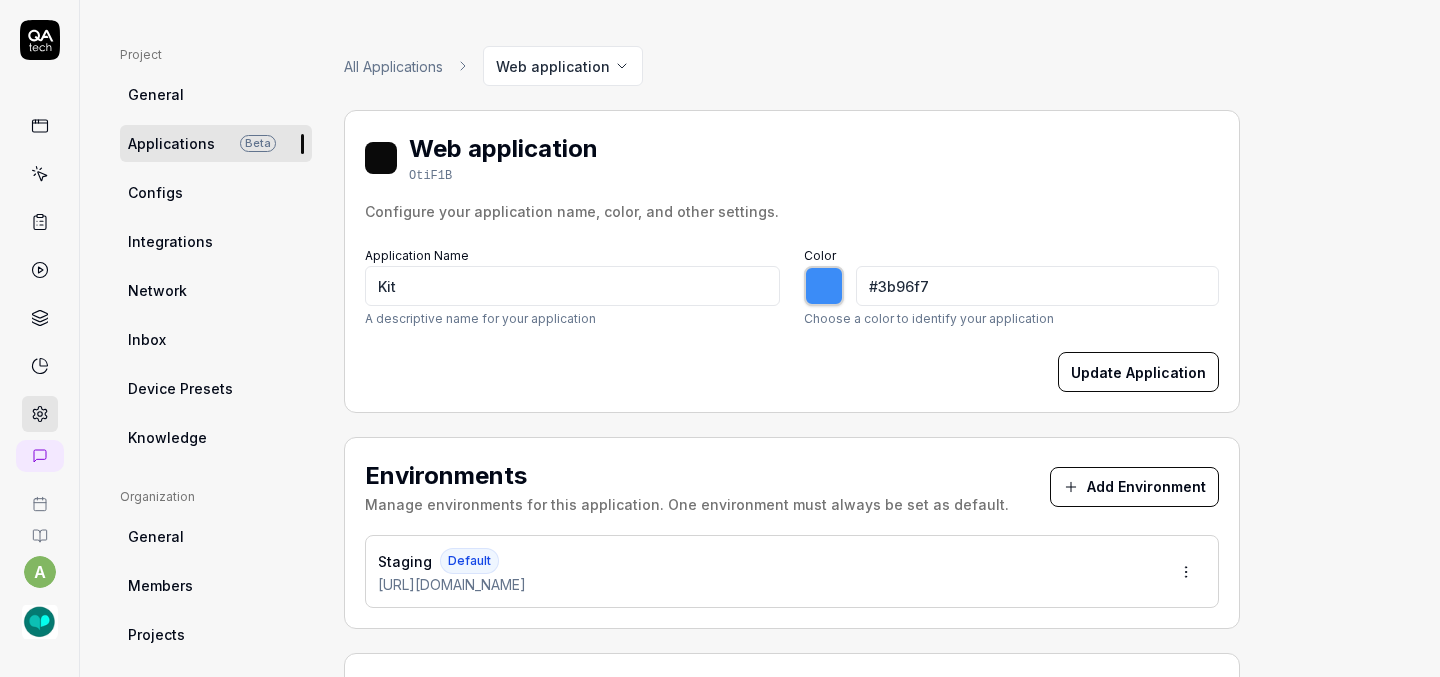 type on "#3b9cf7" 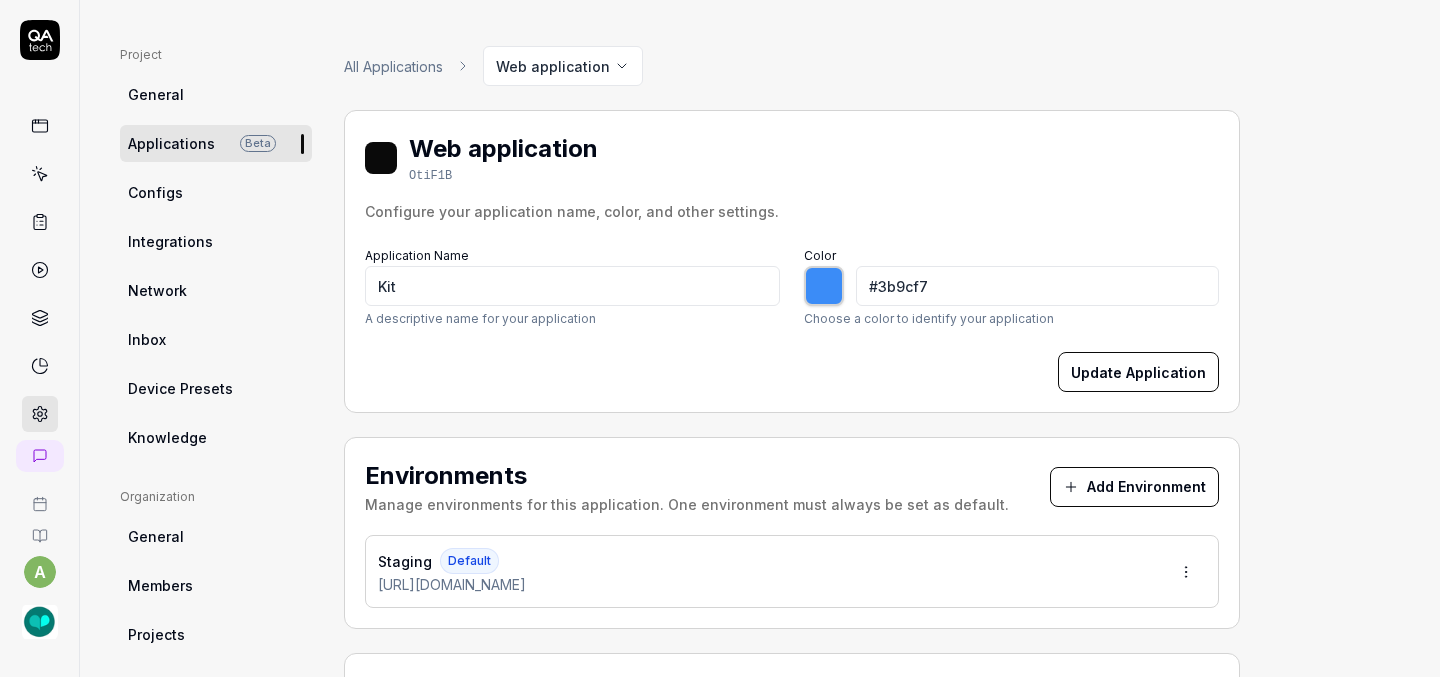 type on "#3ba6f7" 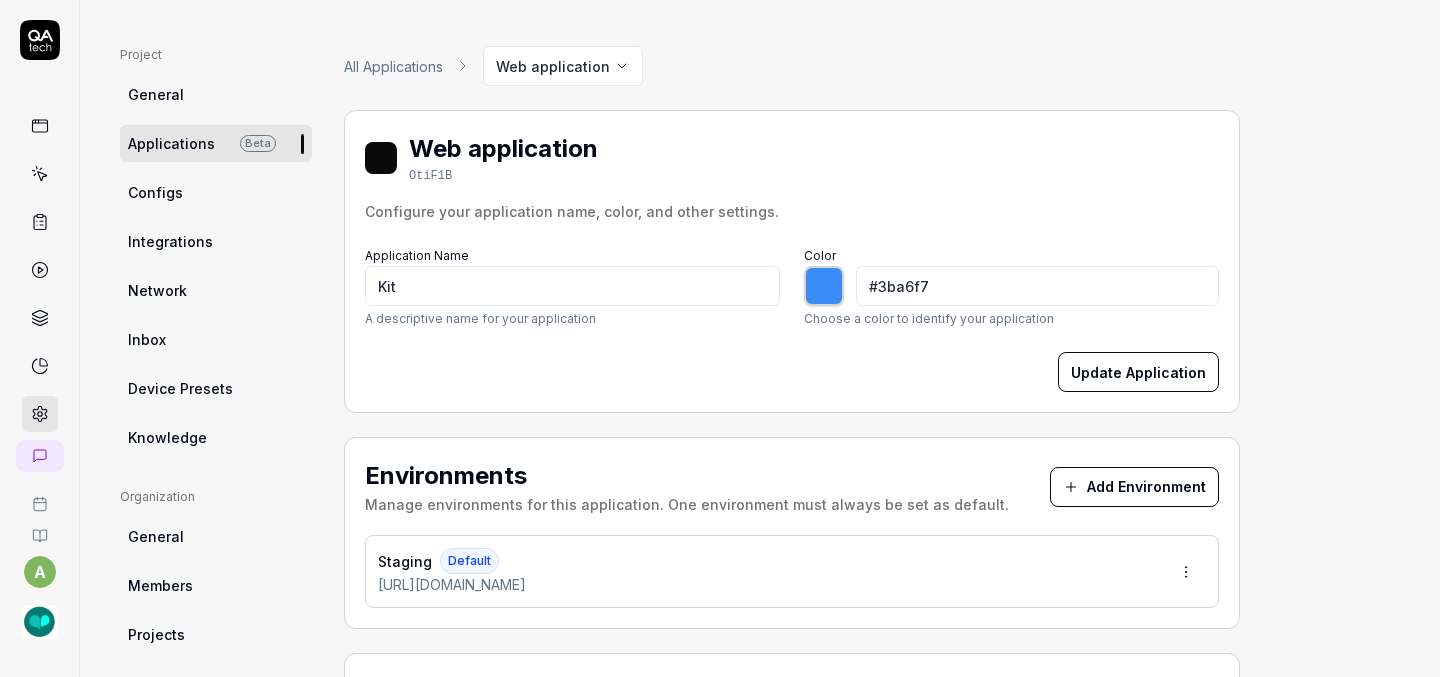 type on "#3baff7" 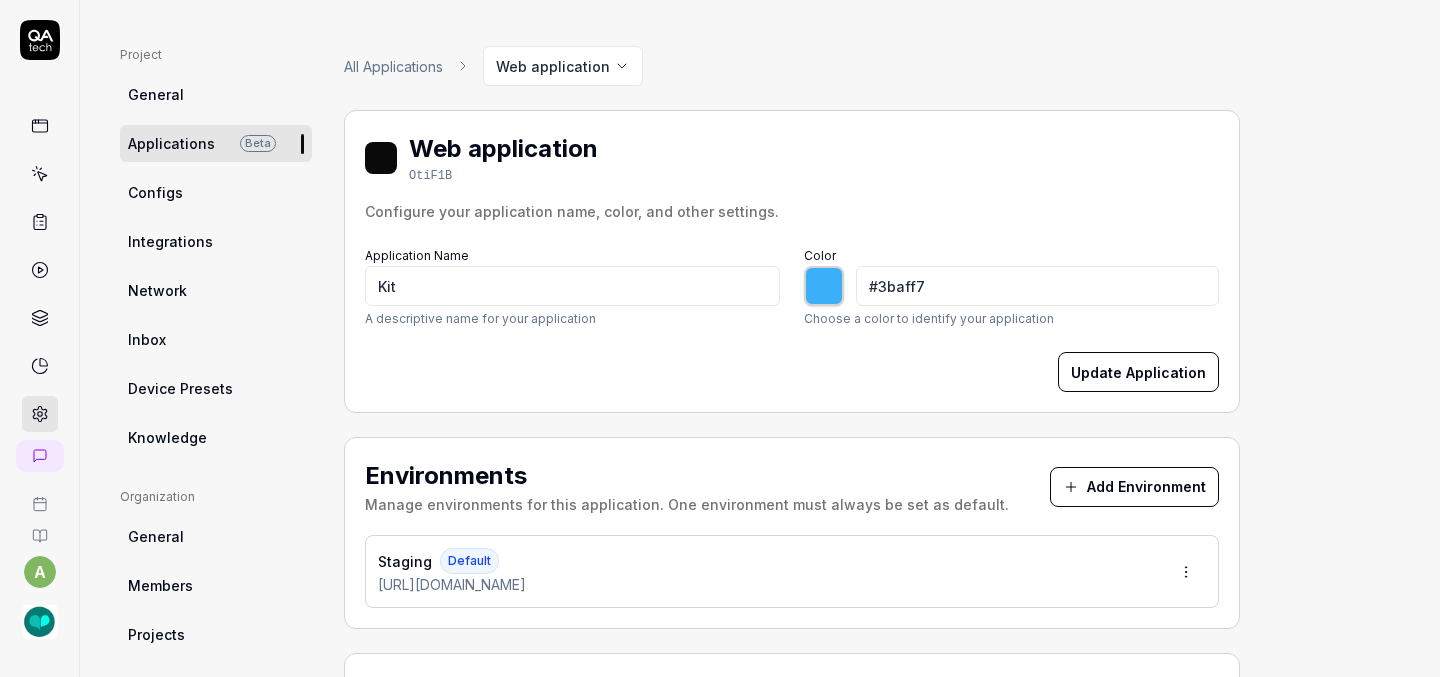 type on "#3bb8f7" 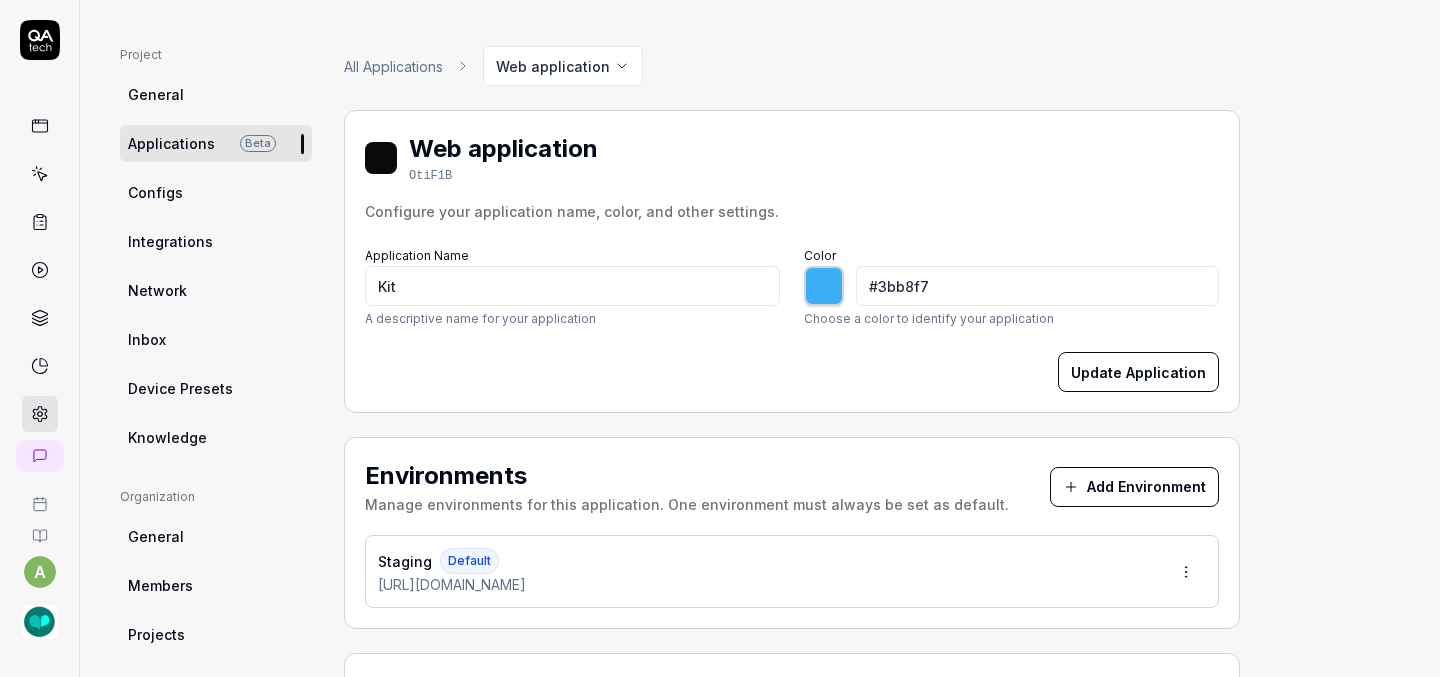 type on "#3bbff7" 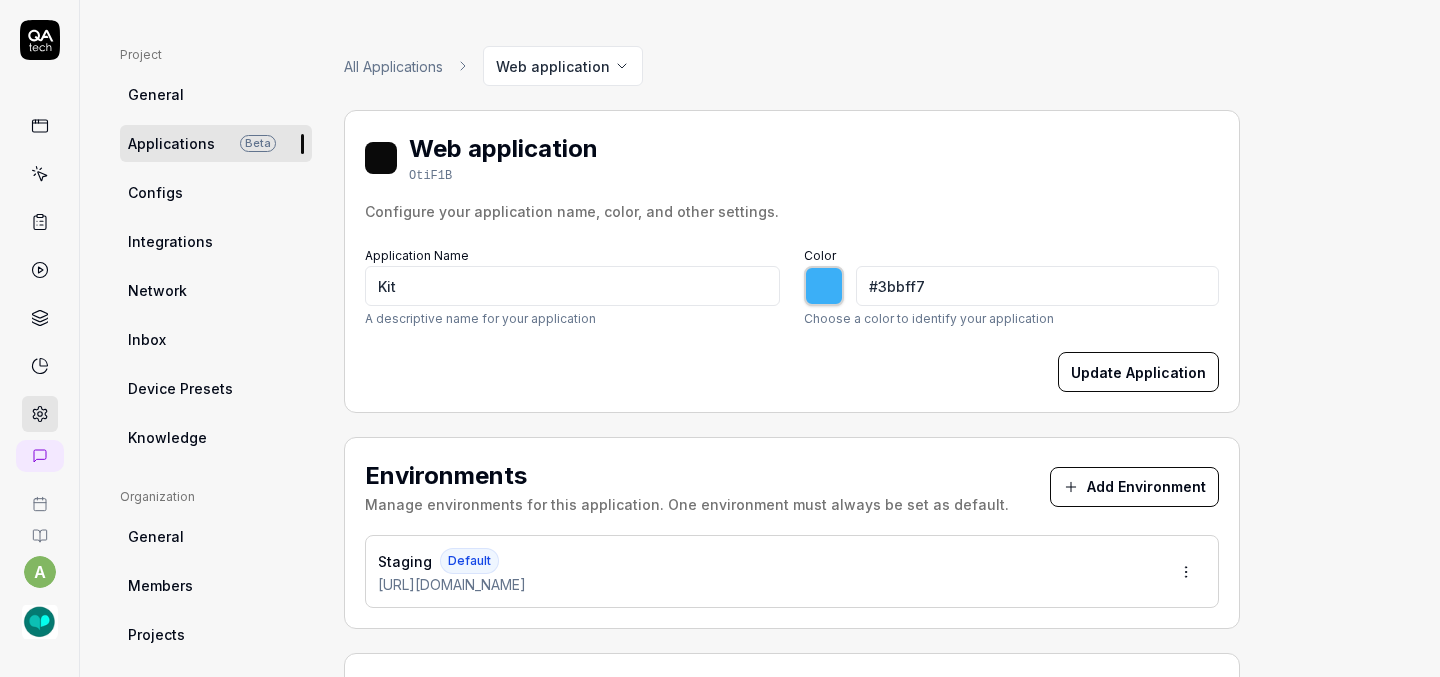 type on "#3bc8f7" 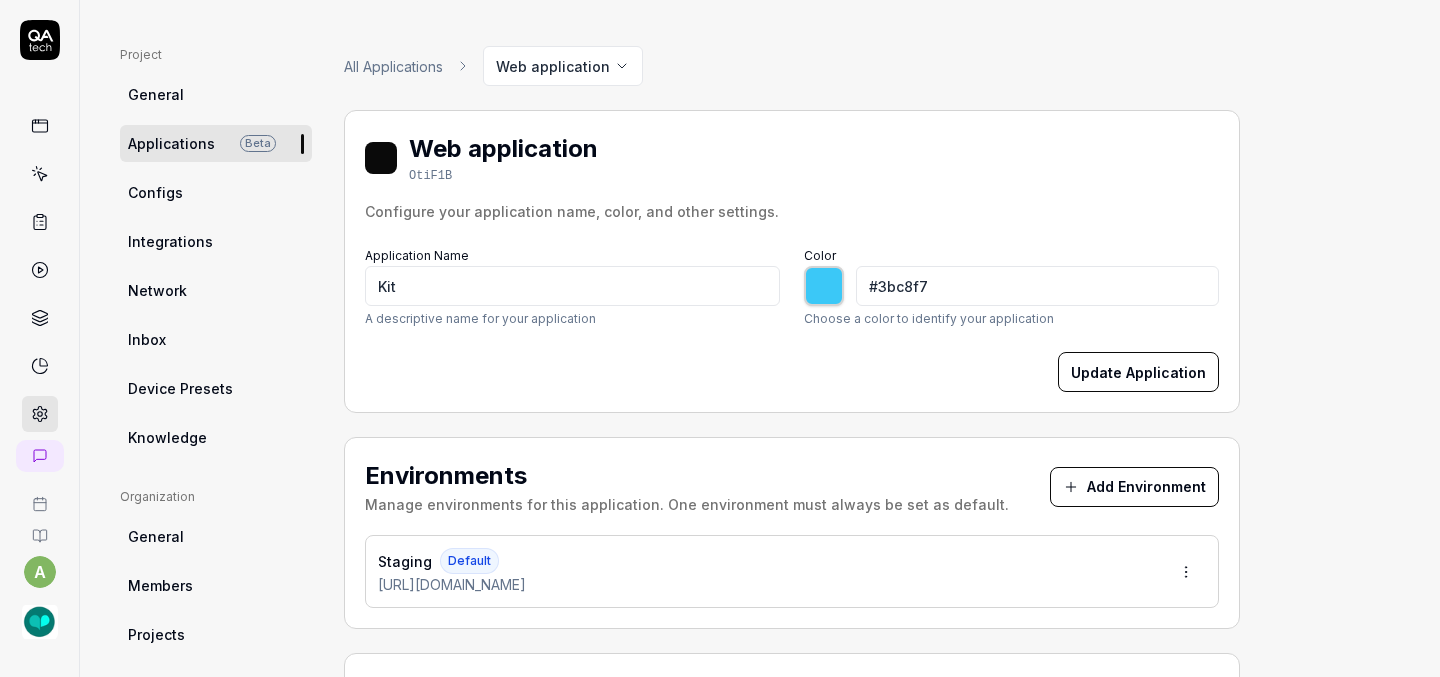 type on "#3bd1f7" 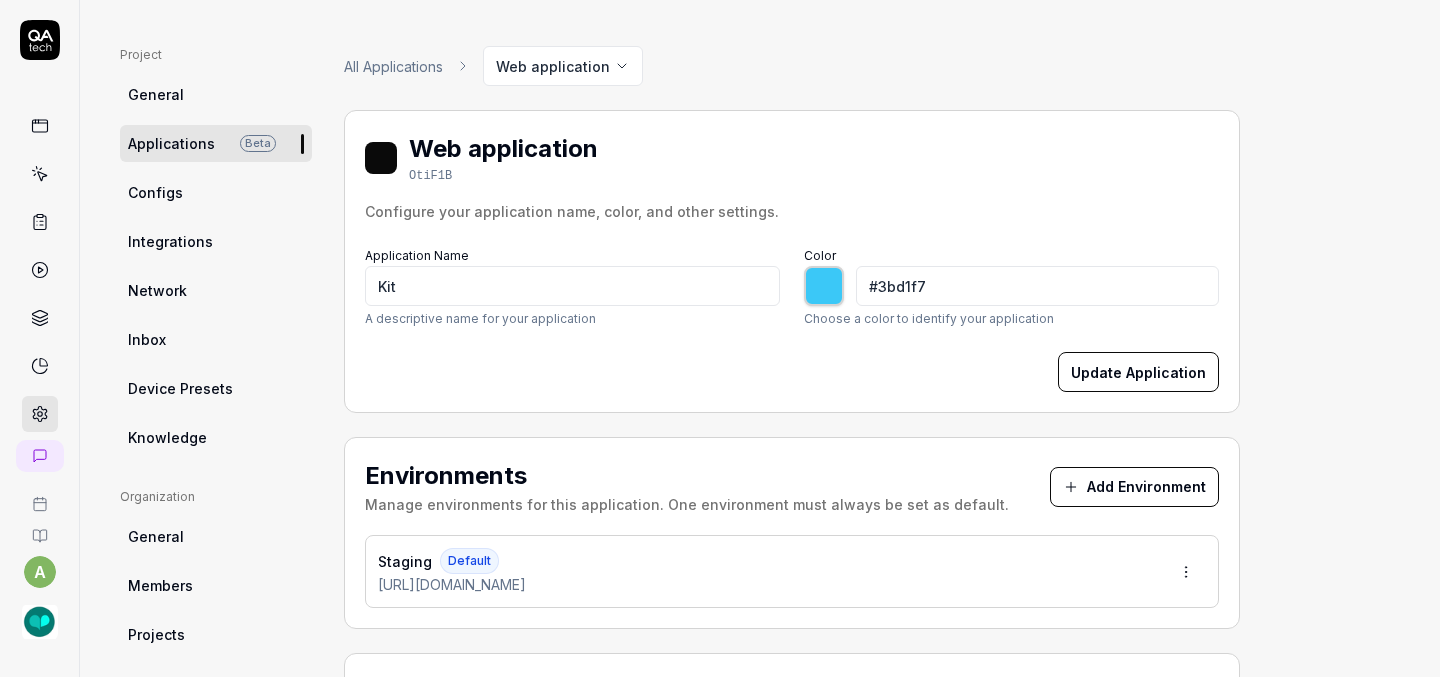 type on "#3bd8f7" 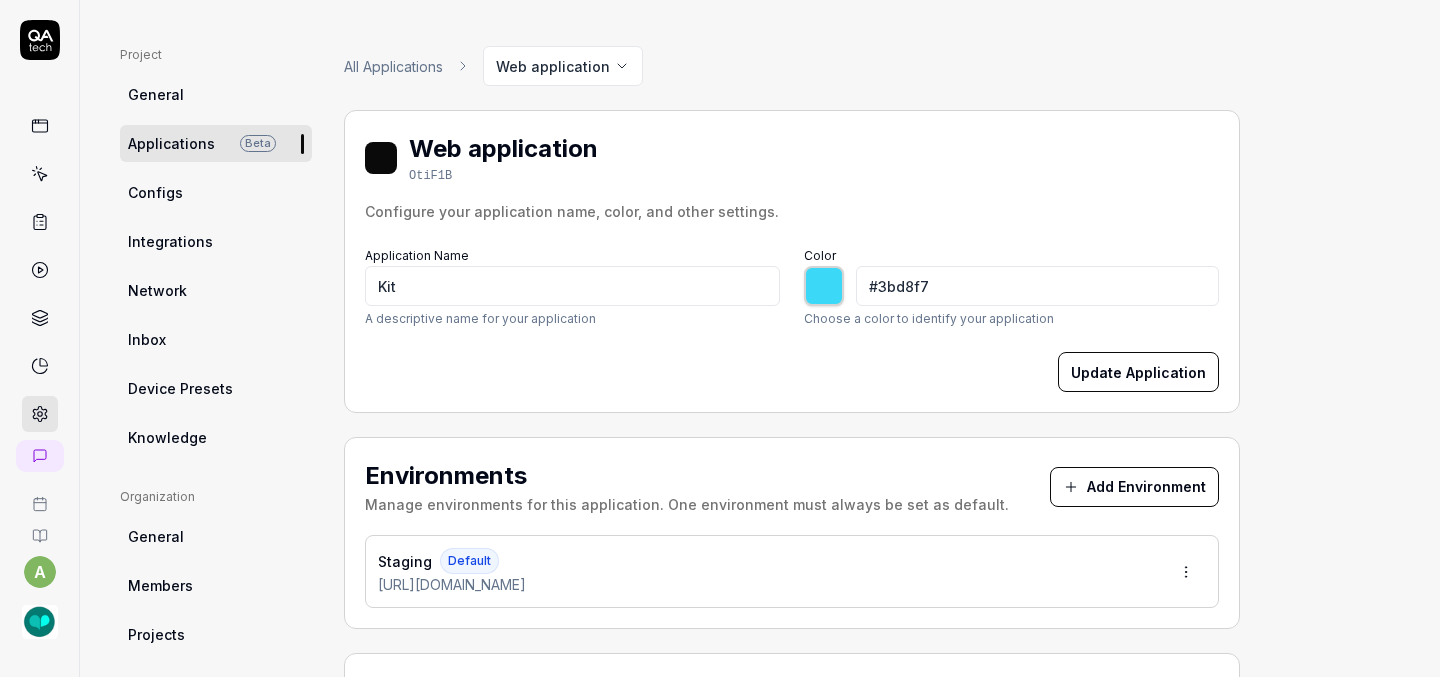type on "#3be1f7" 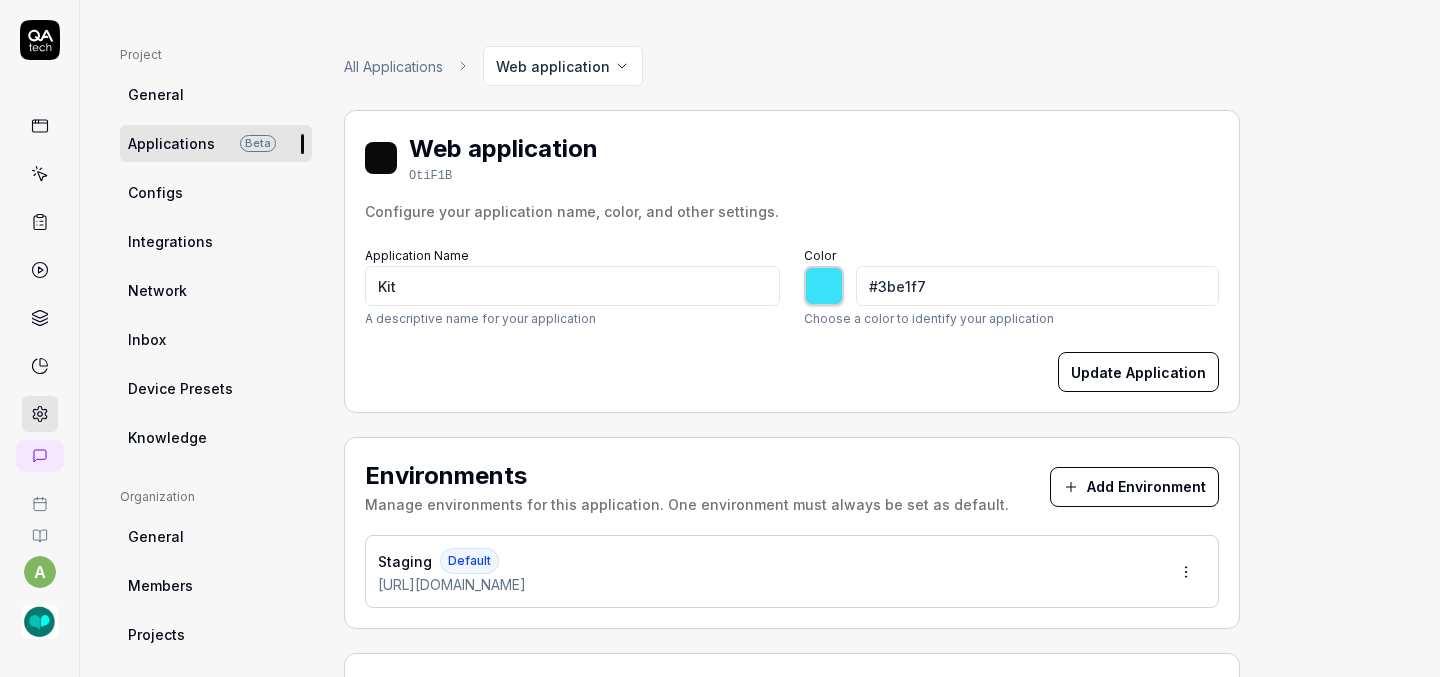 type on "#3beaf7" 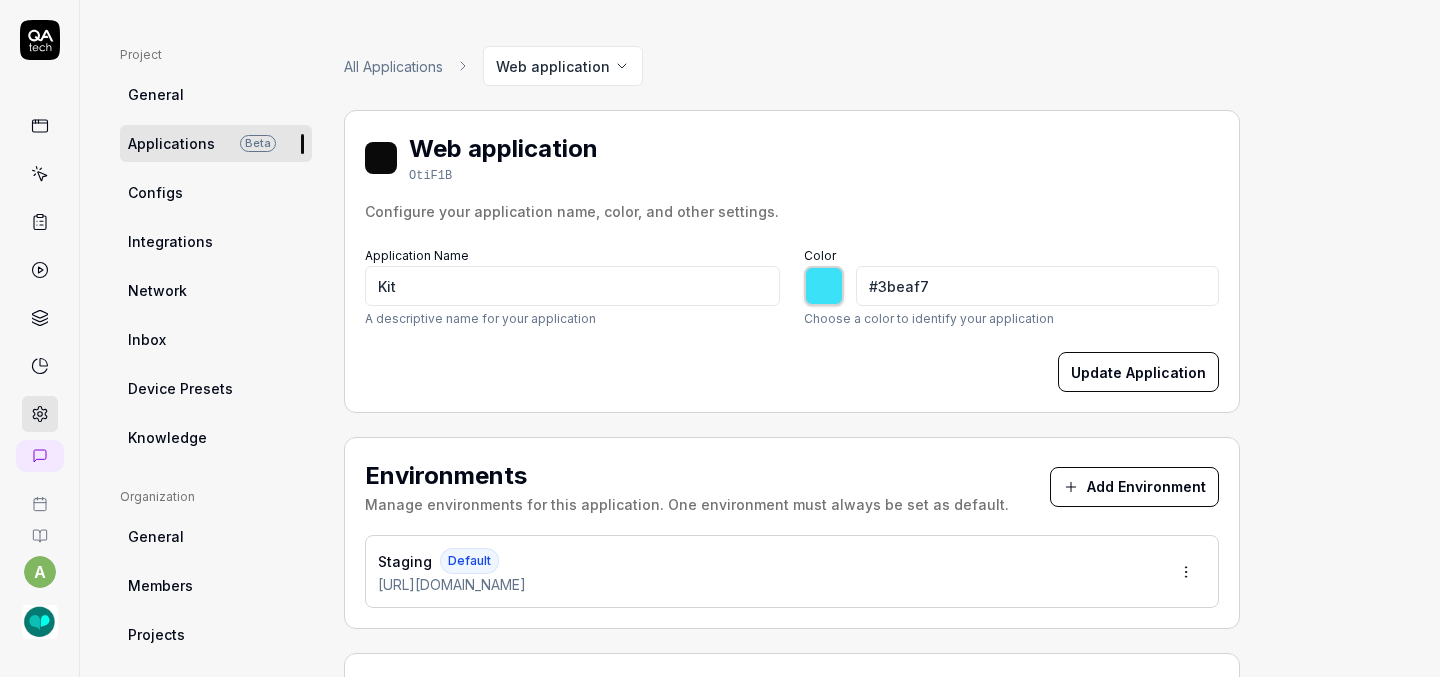 type on "#3bf4f7" 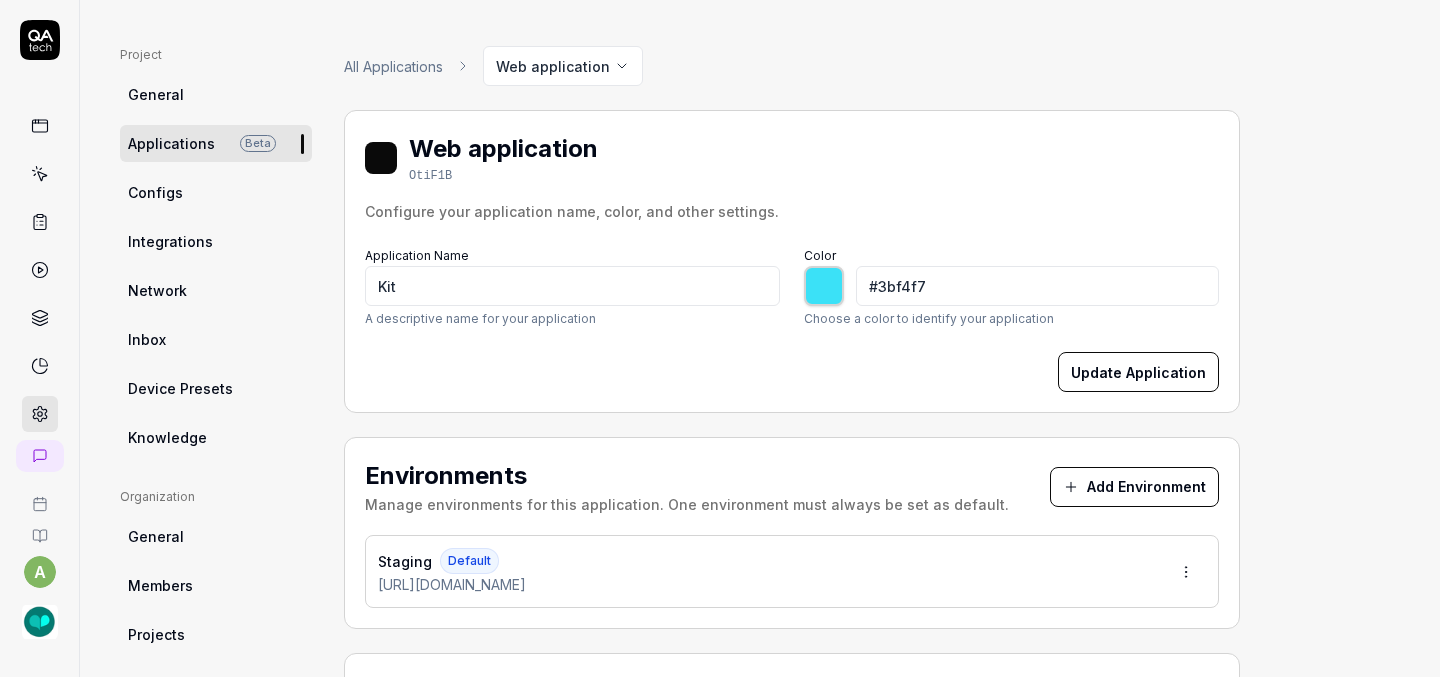 type on "#3bf7f4" 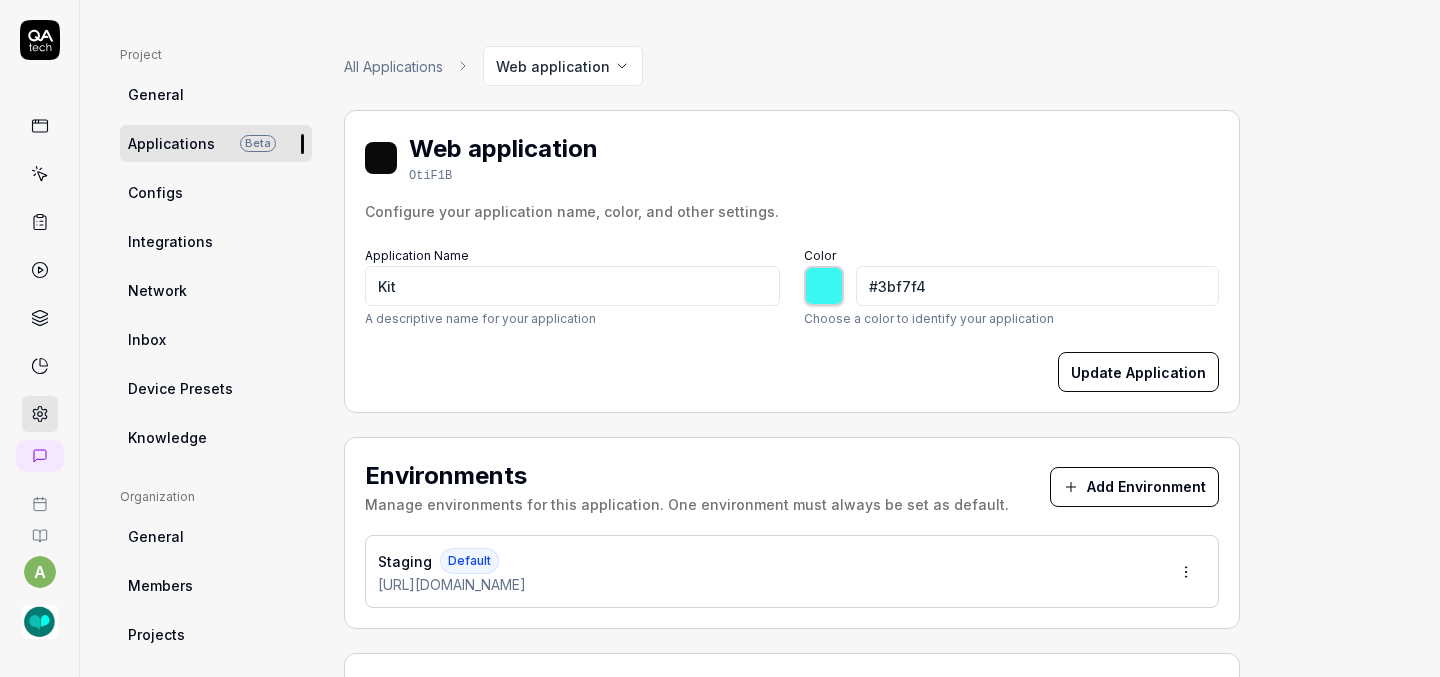 type on "#3bf7ea" 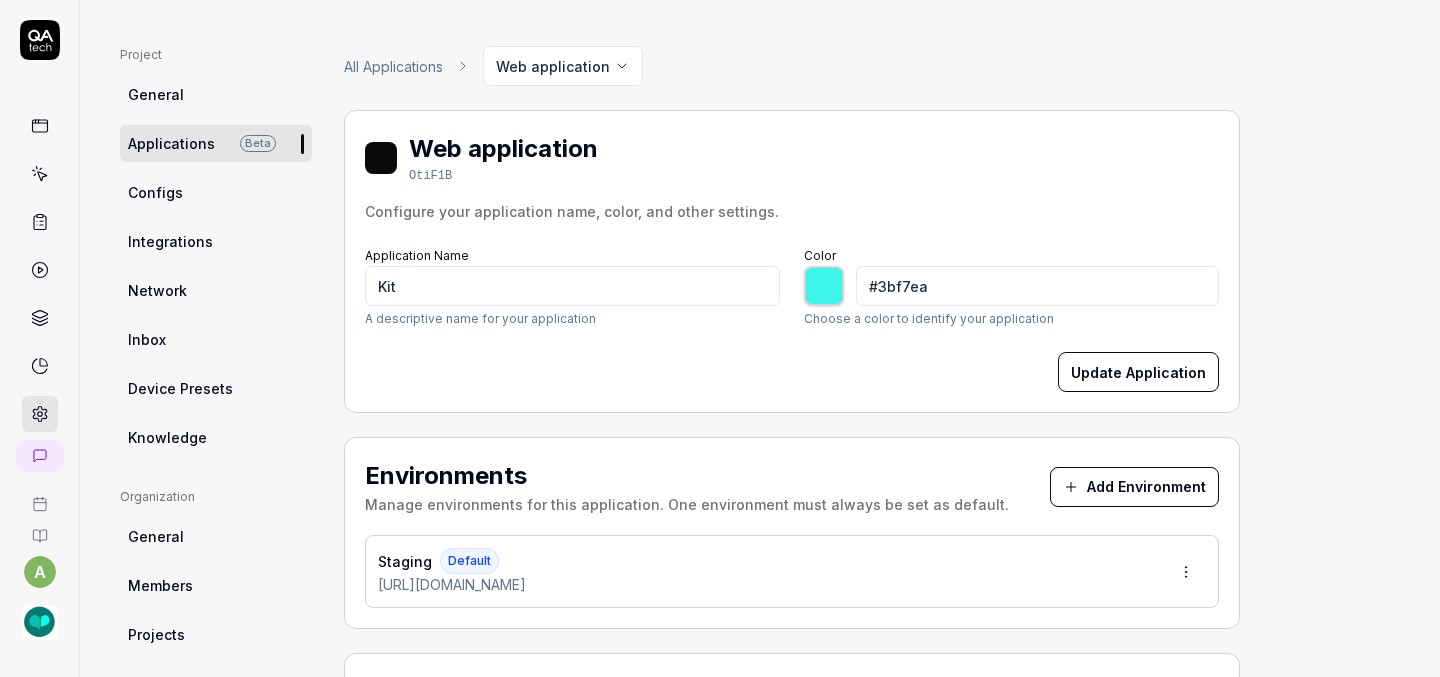 type on "#3bf7e1" 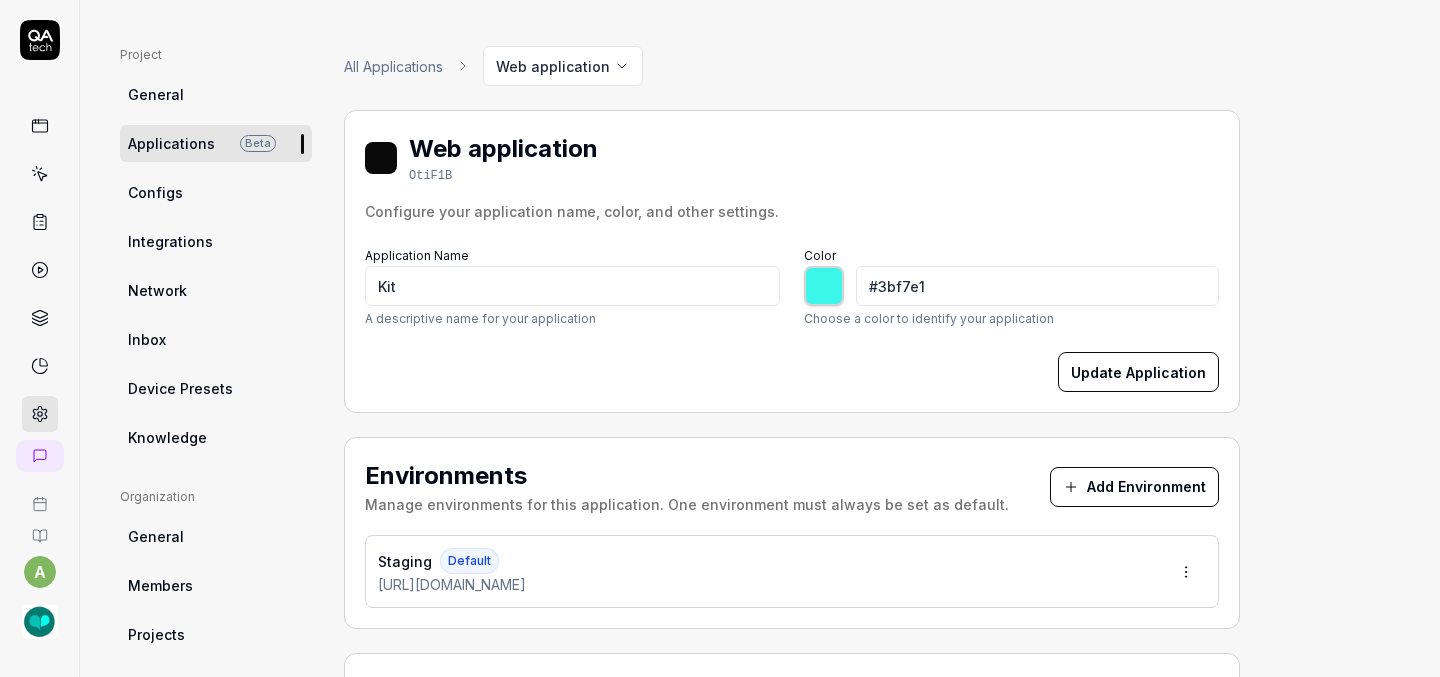 type on "#3bf7d8" 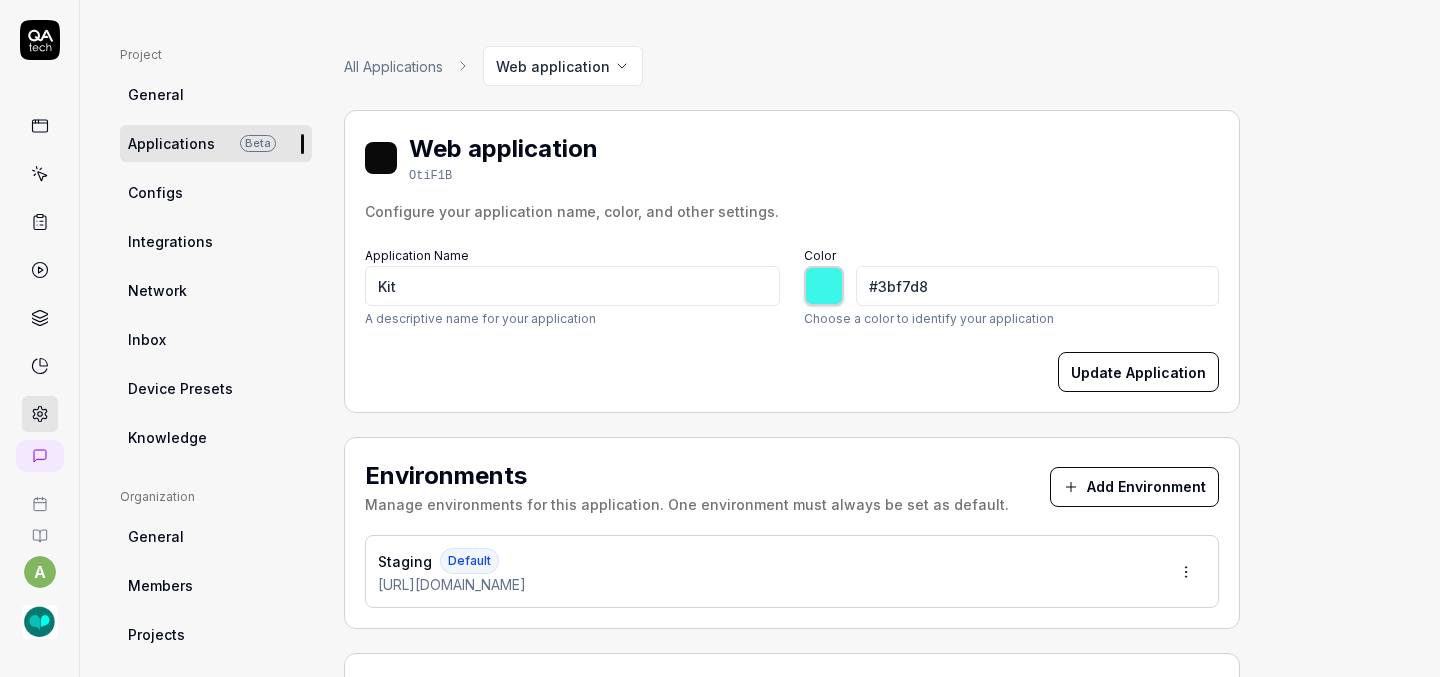 type on "#3bf7d1" 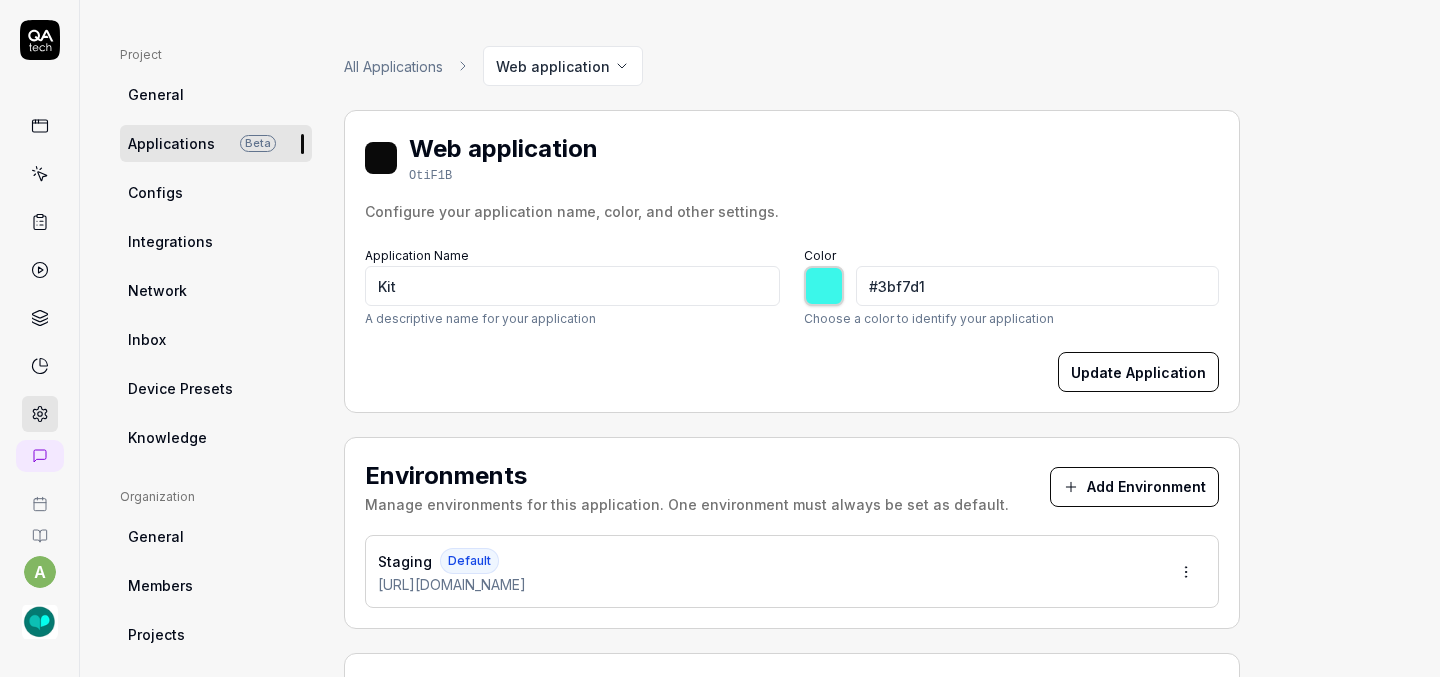 type on "#3bf7c8" 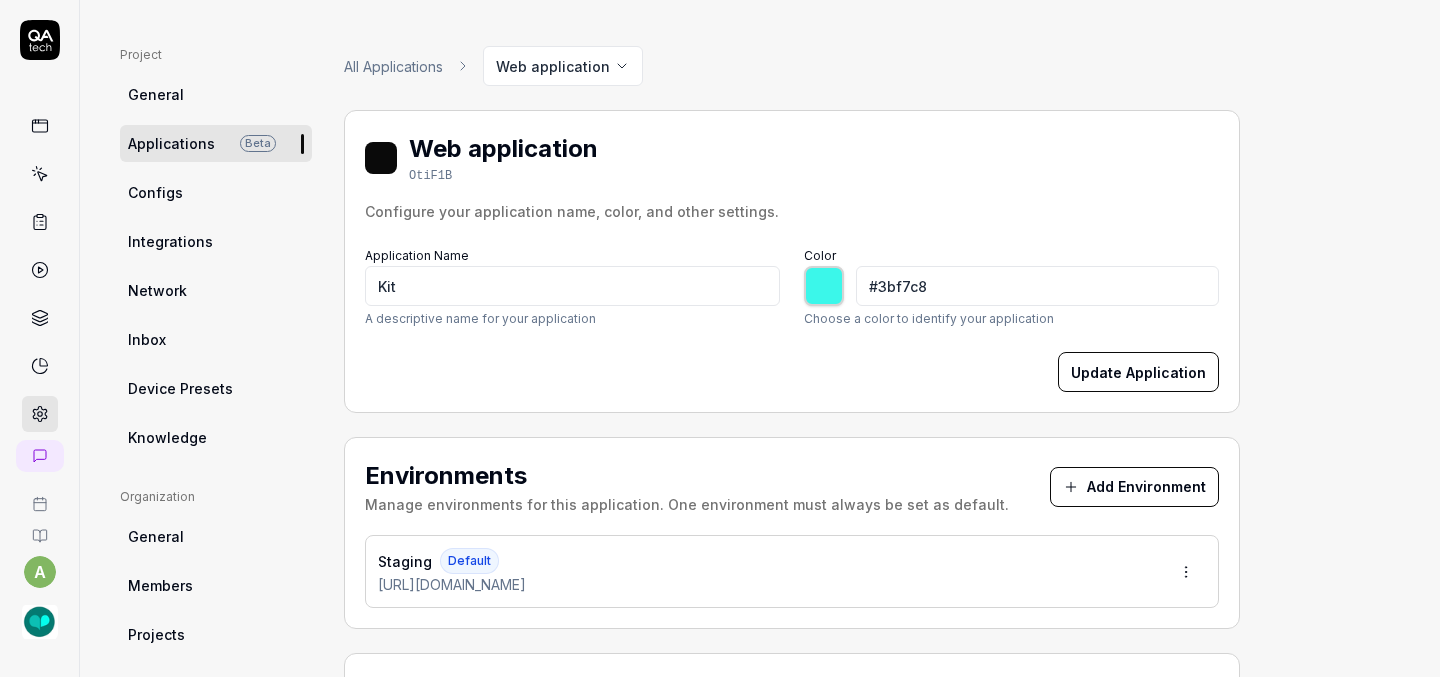 type on "#3bf7bf" 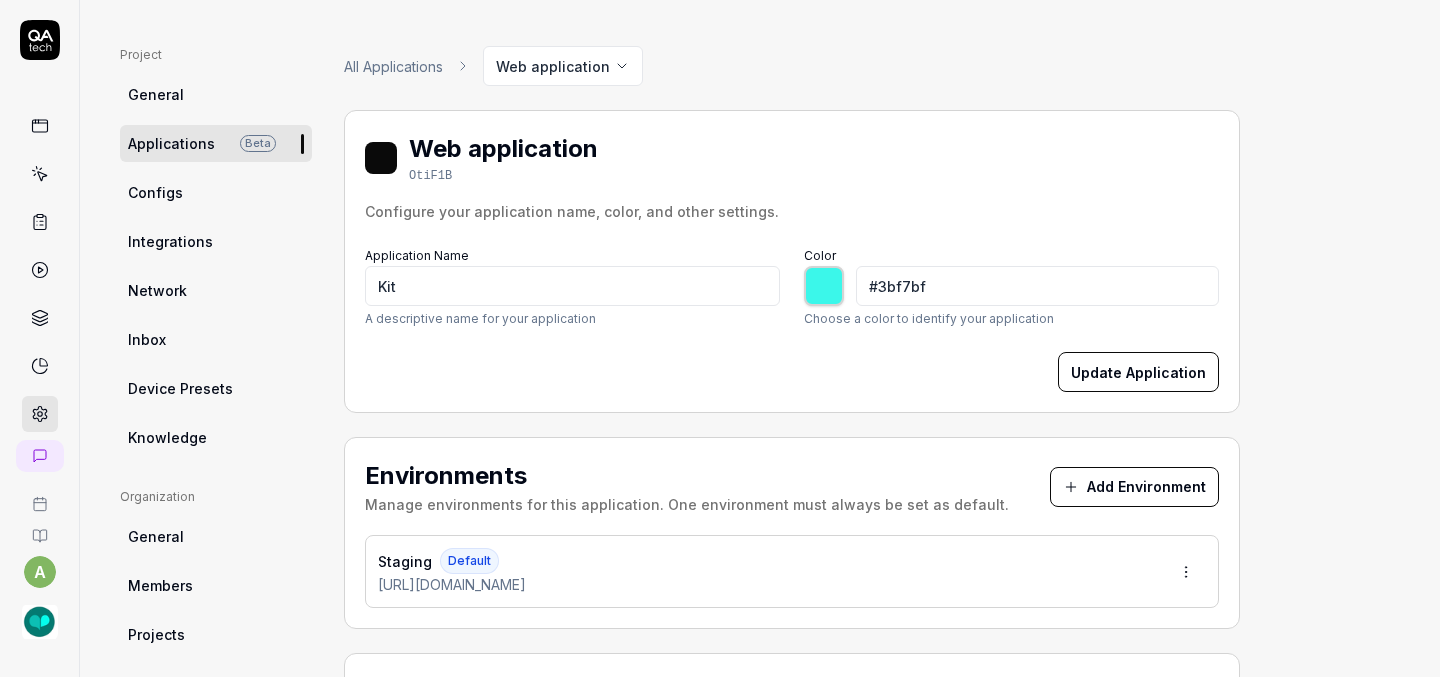 type on "#3bf7b8" 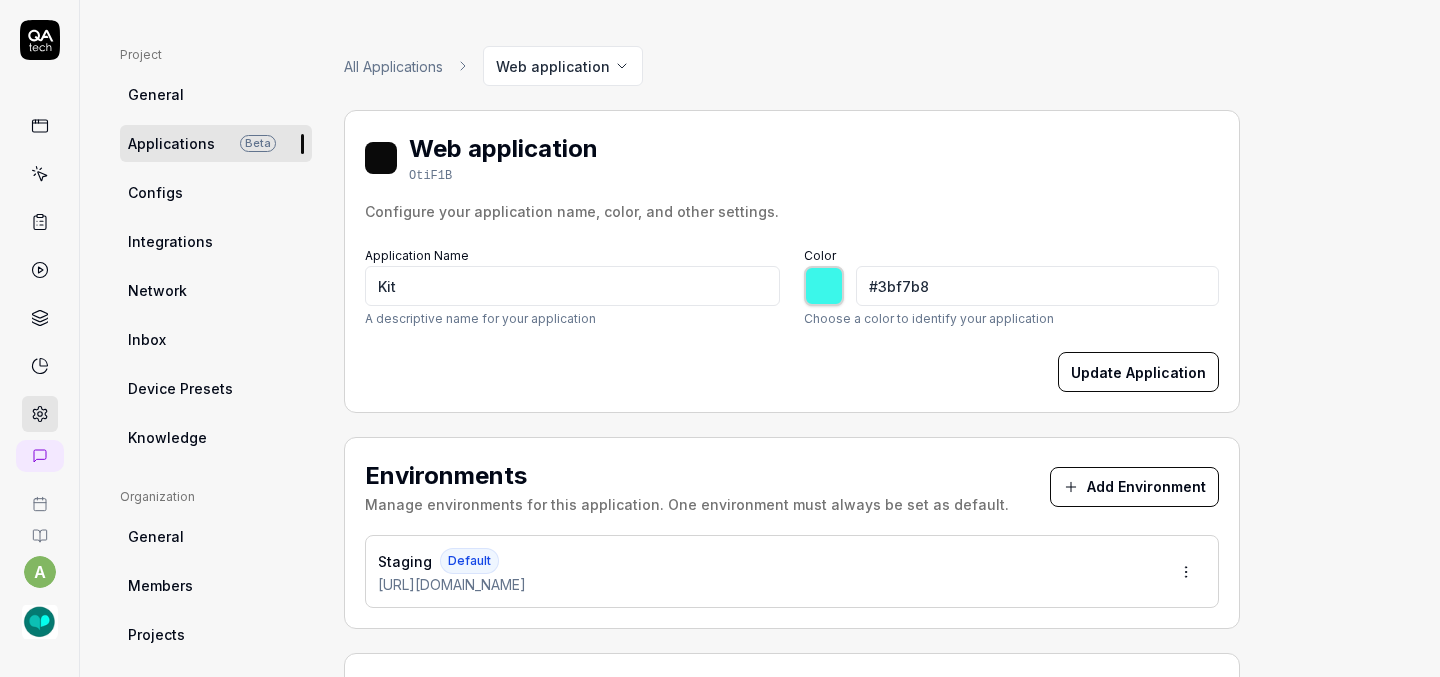 type on "#3bf7af" 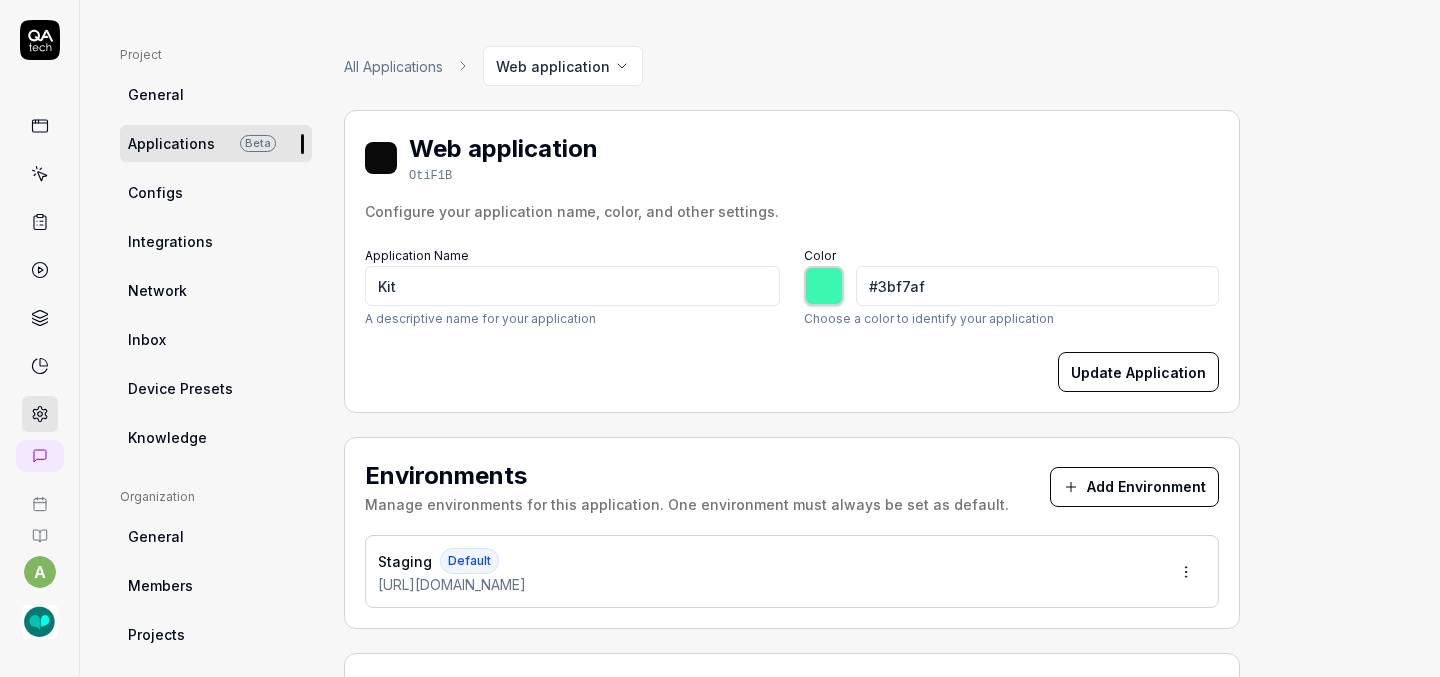 type on "#3bf7a6" 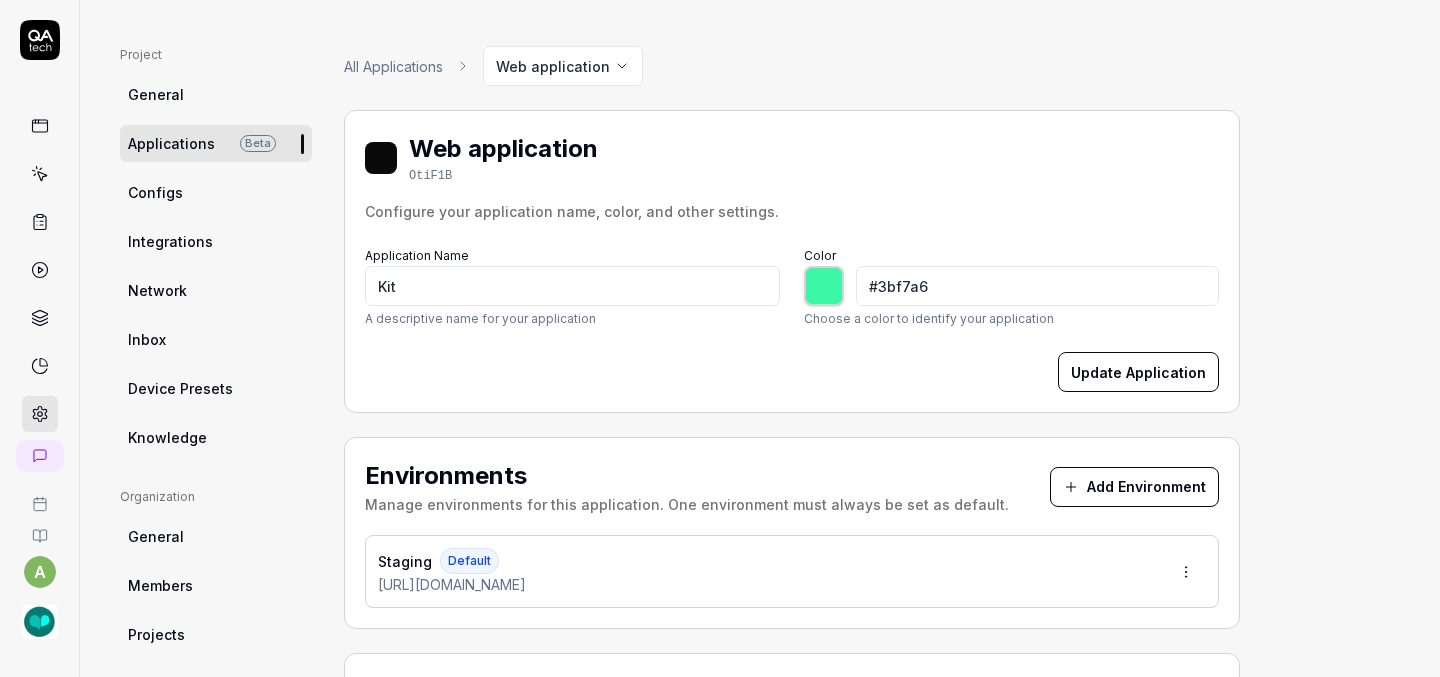 type on "#3bf79f" 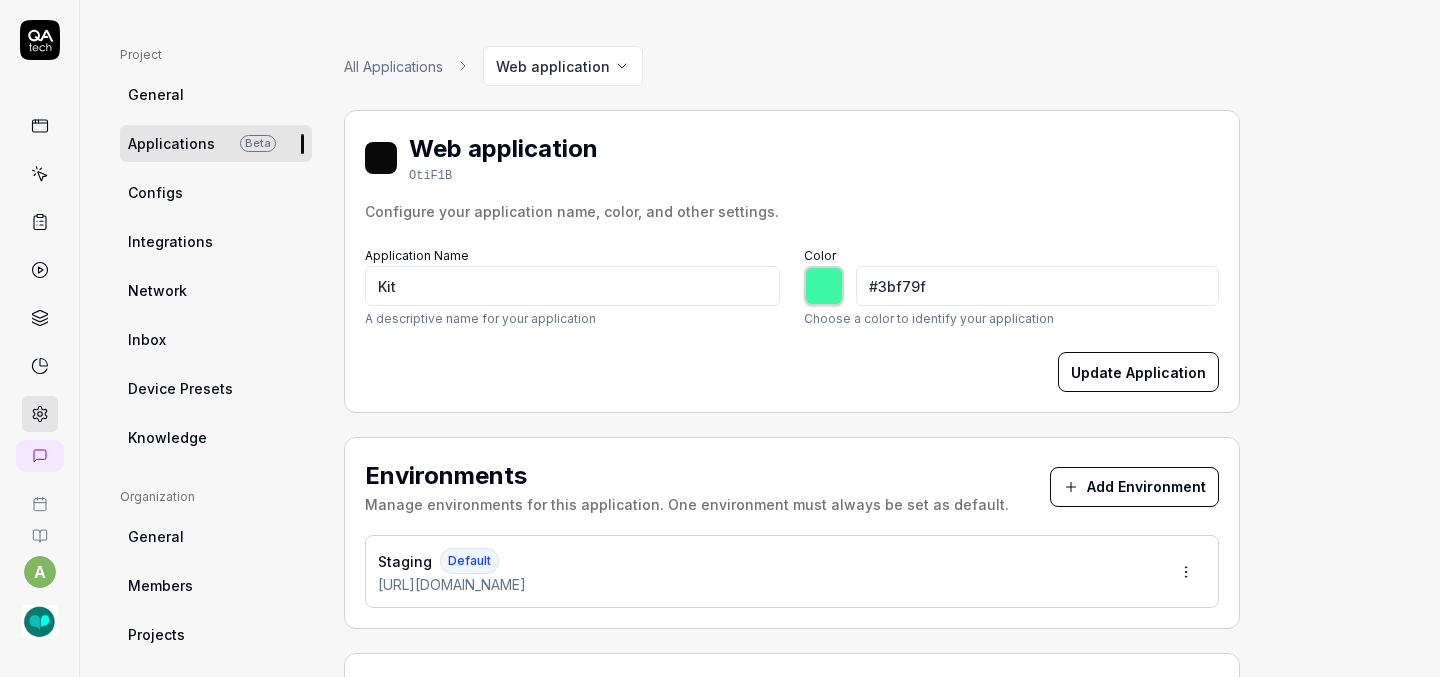 type on "#3bf796" 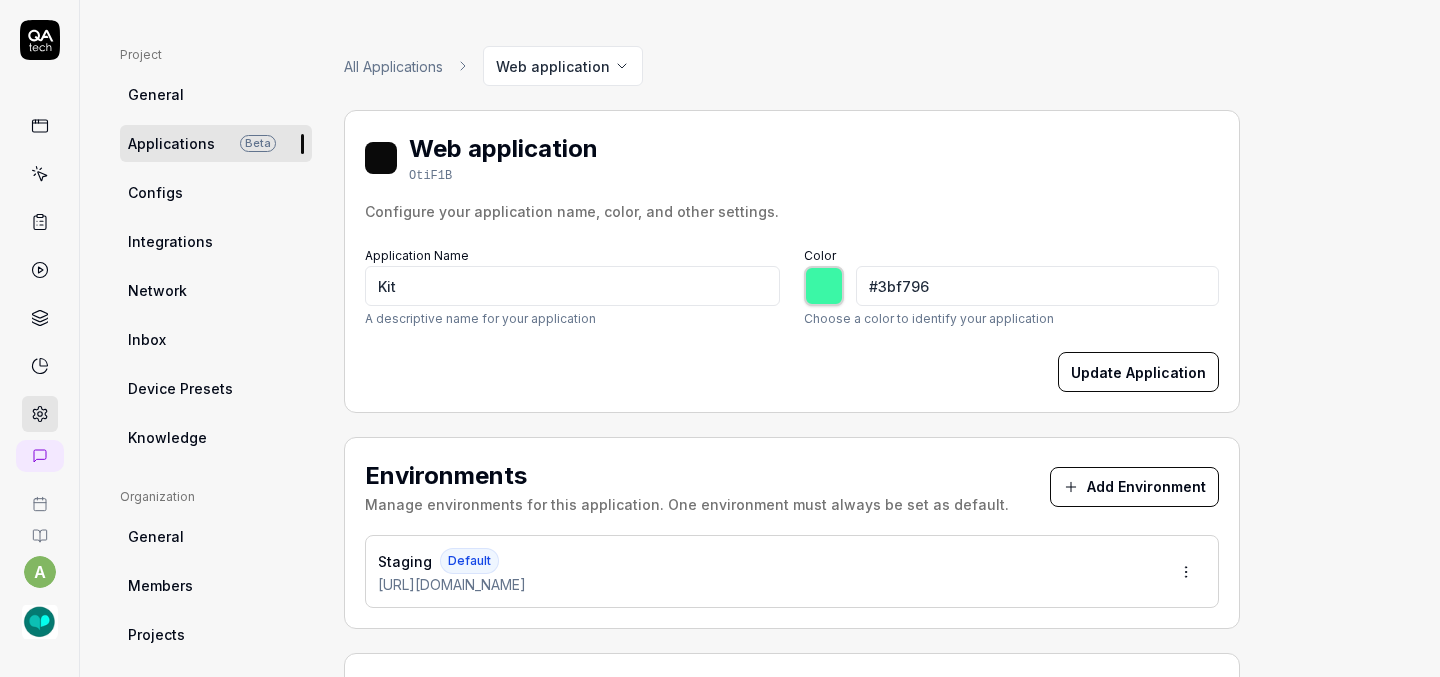 type on "#3bf78c" 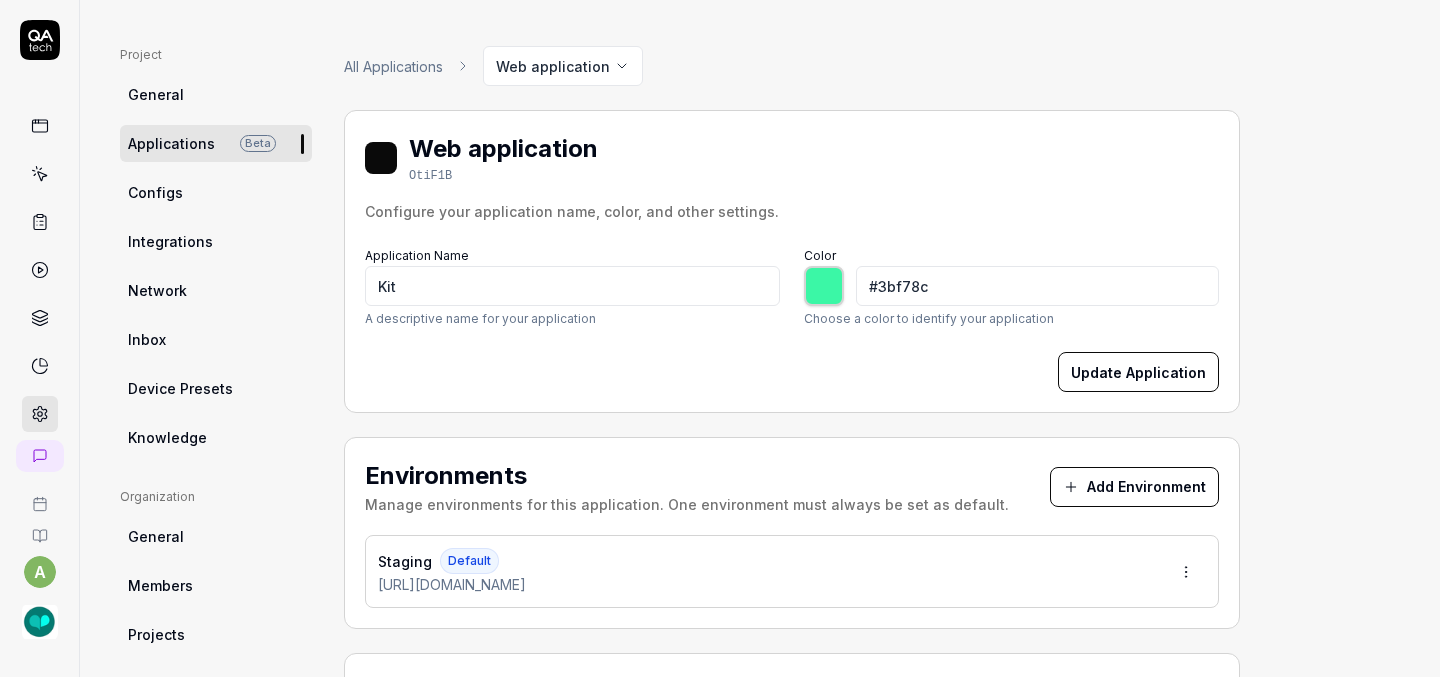 type on "#3bf783" 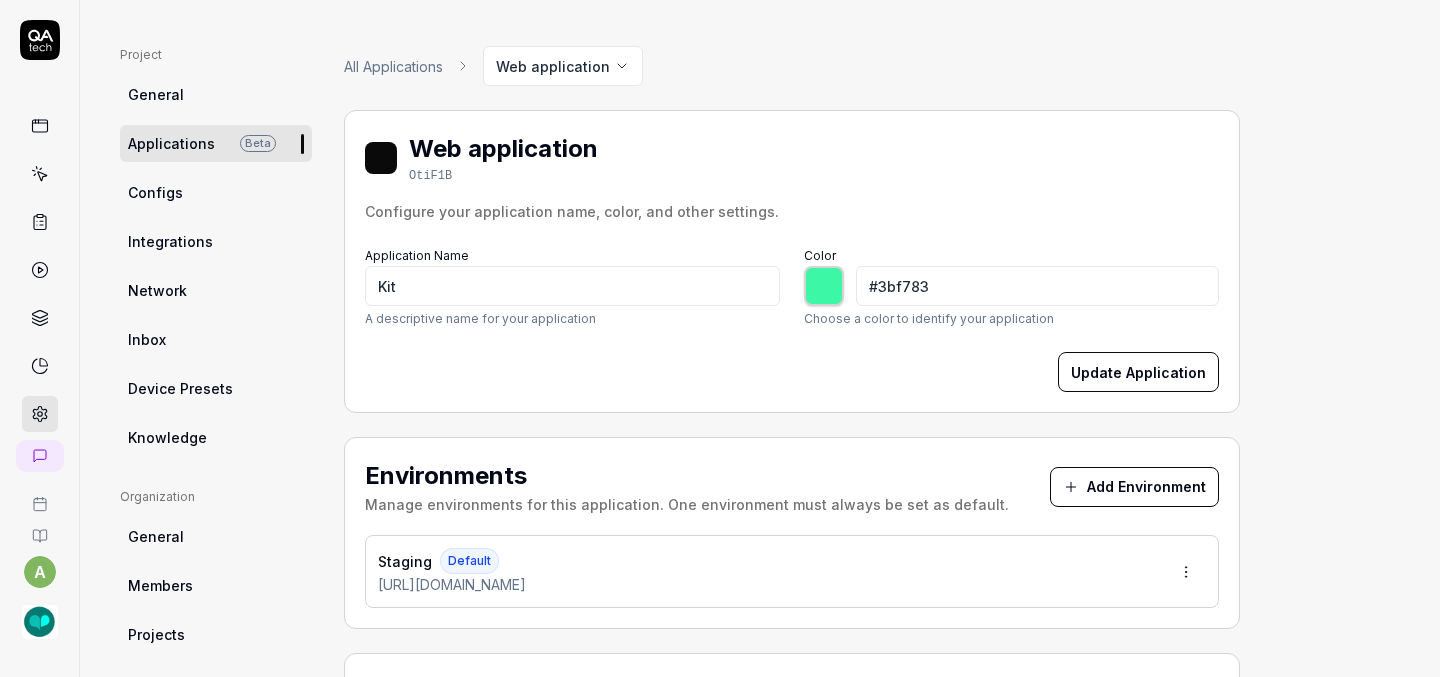 type on "#3bf77d" 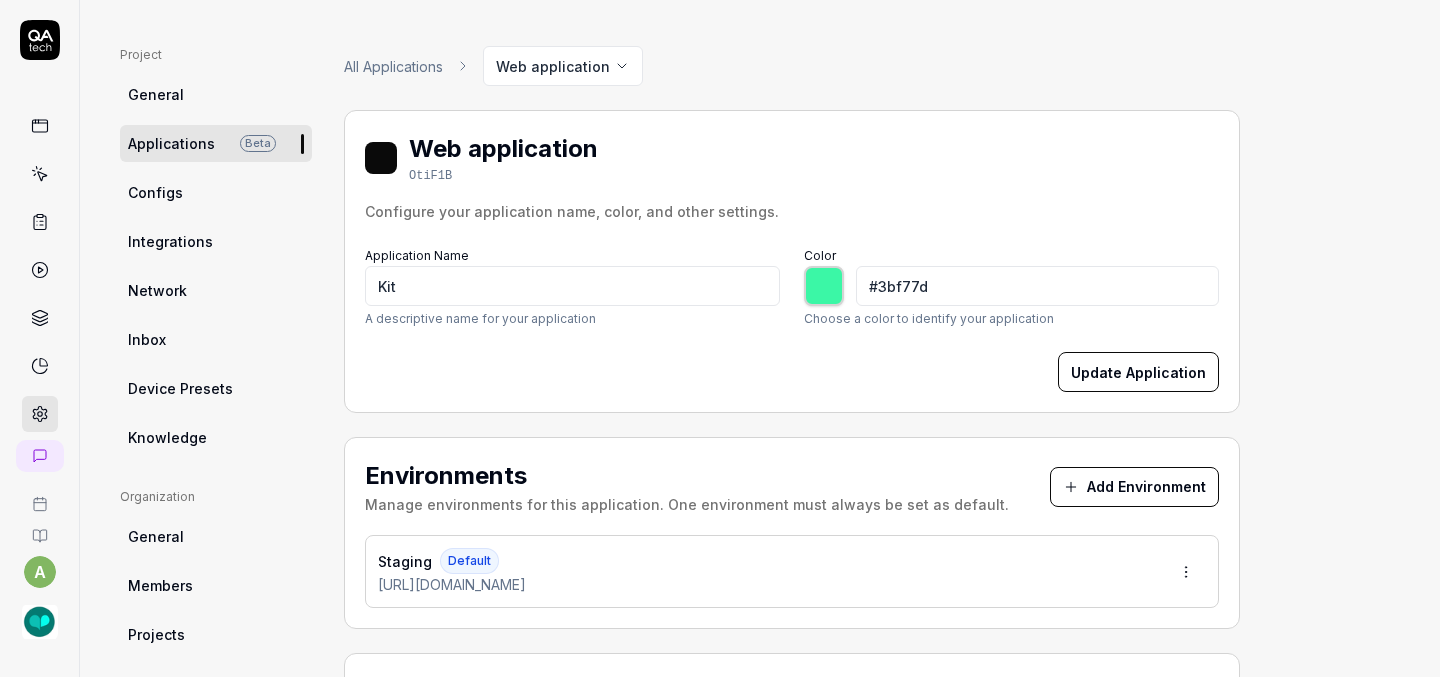 type on "#3bf773" 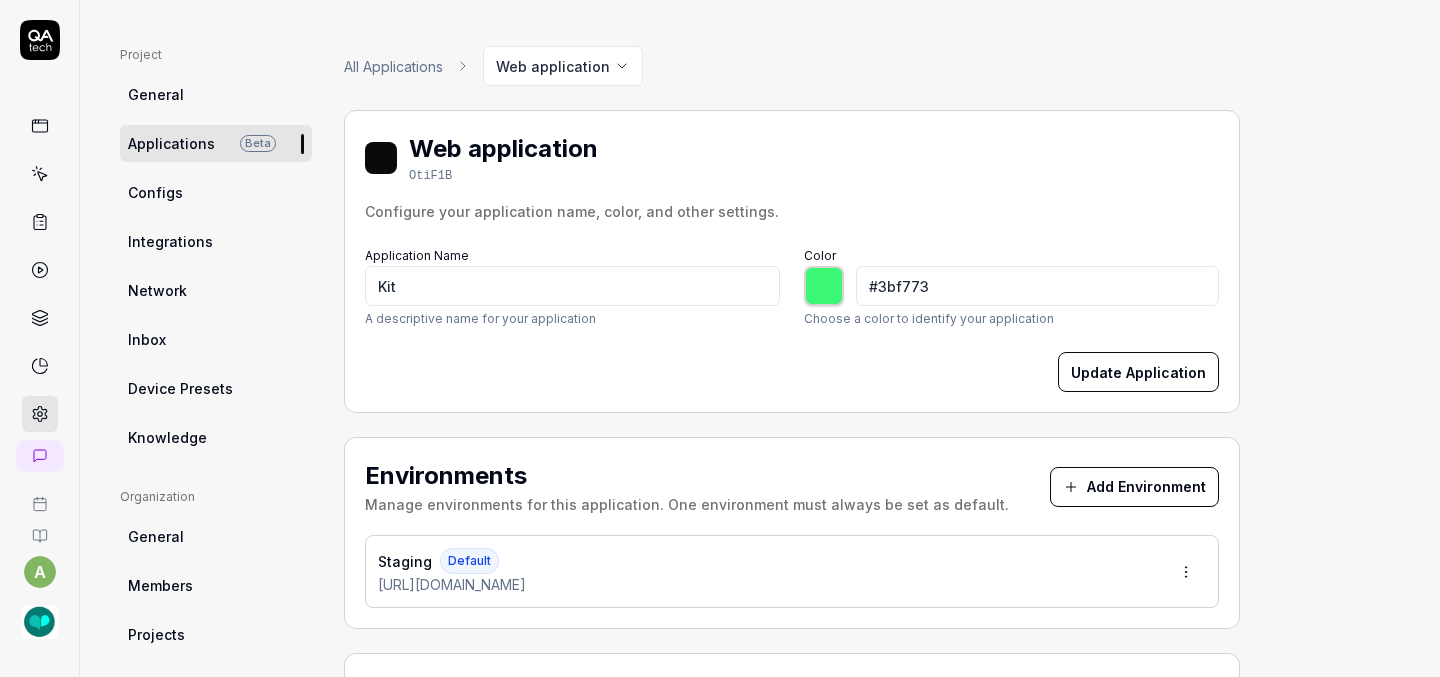 type on "#3bf76a" 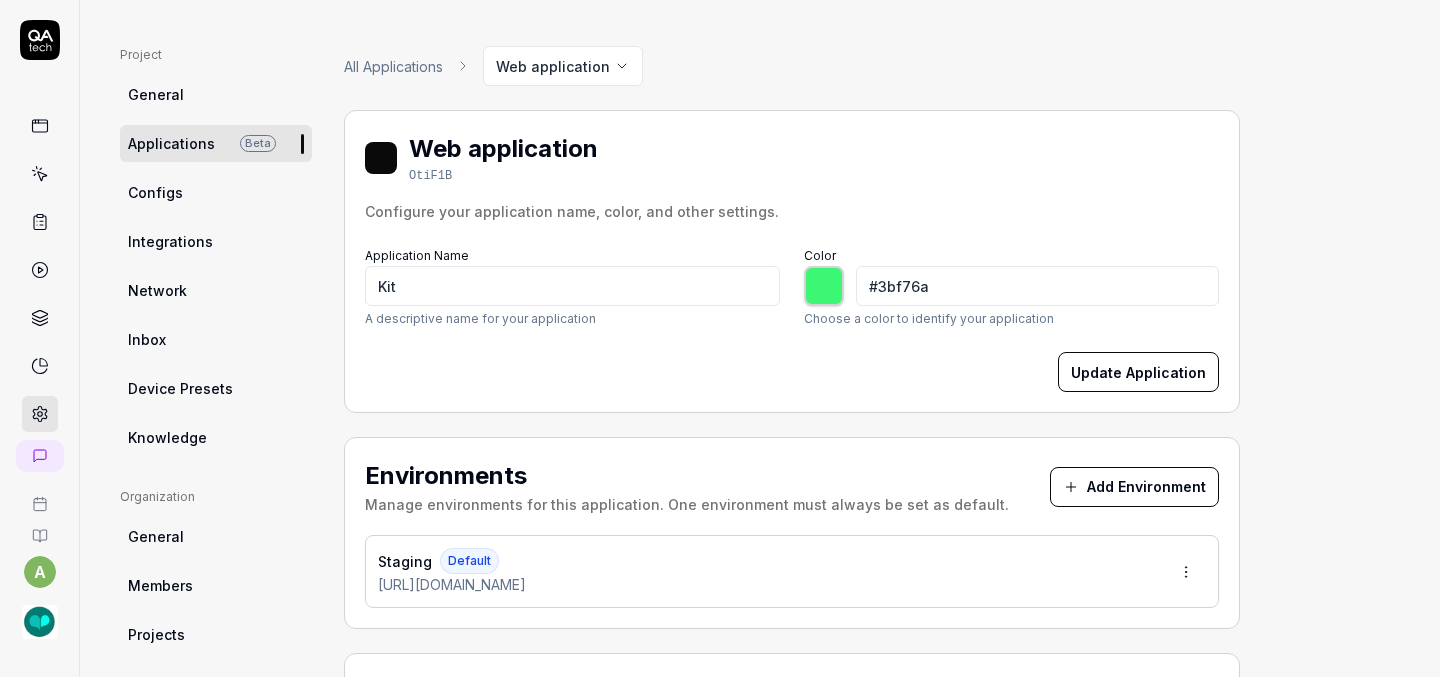 type on "#3bf761" 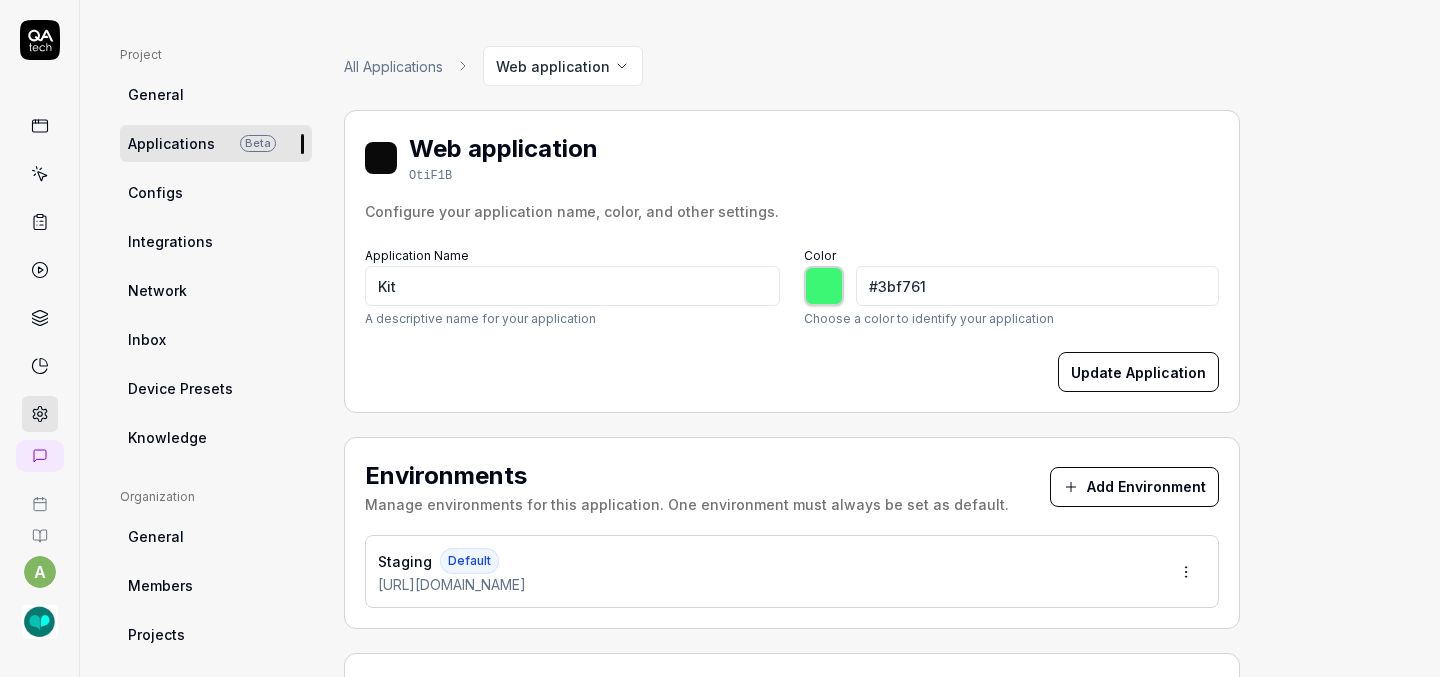 type on "#3bf75a" 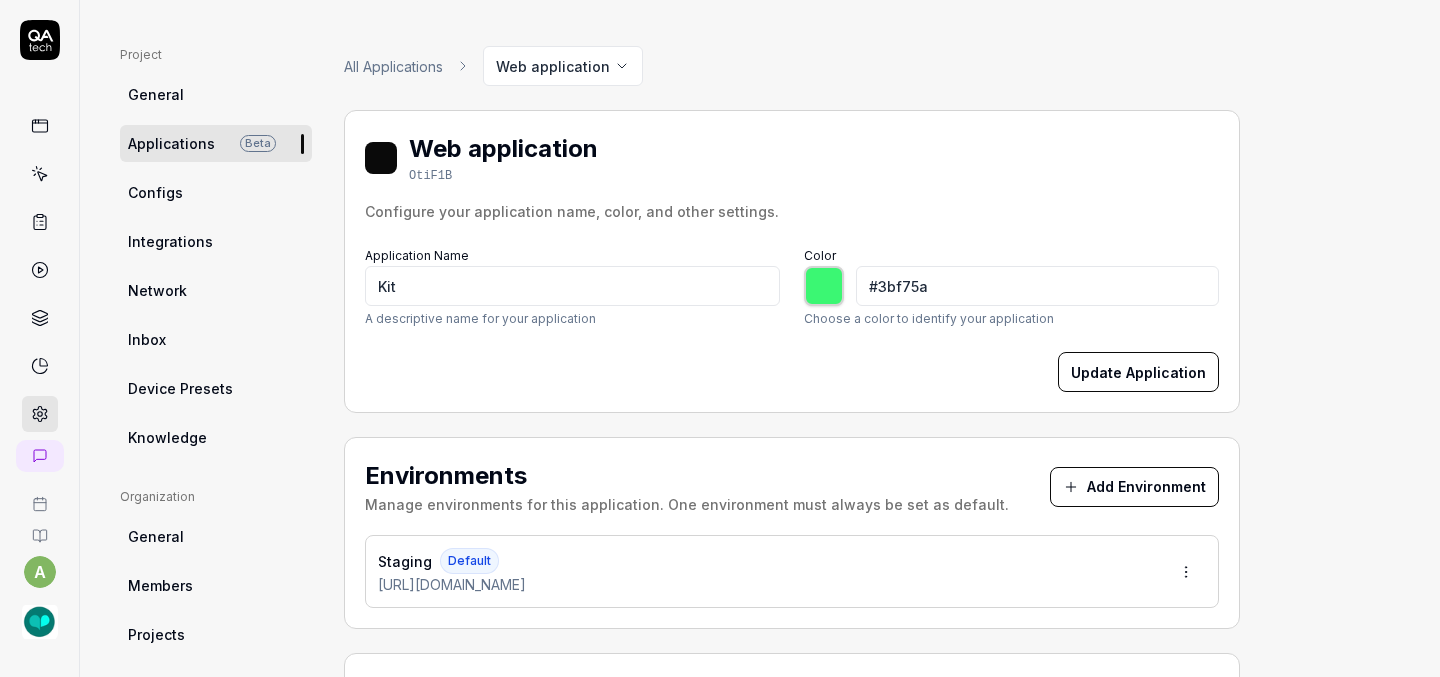type on "#3bf751" 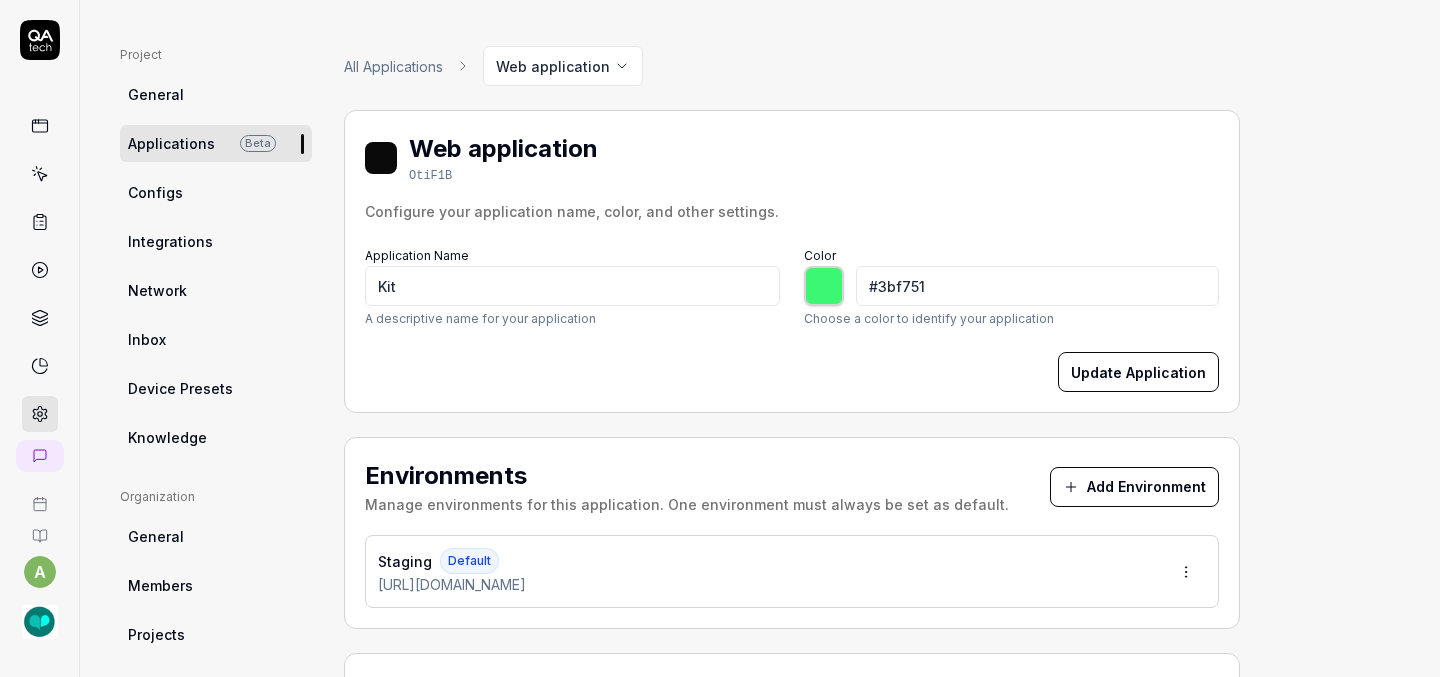 type on "#3bf748" 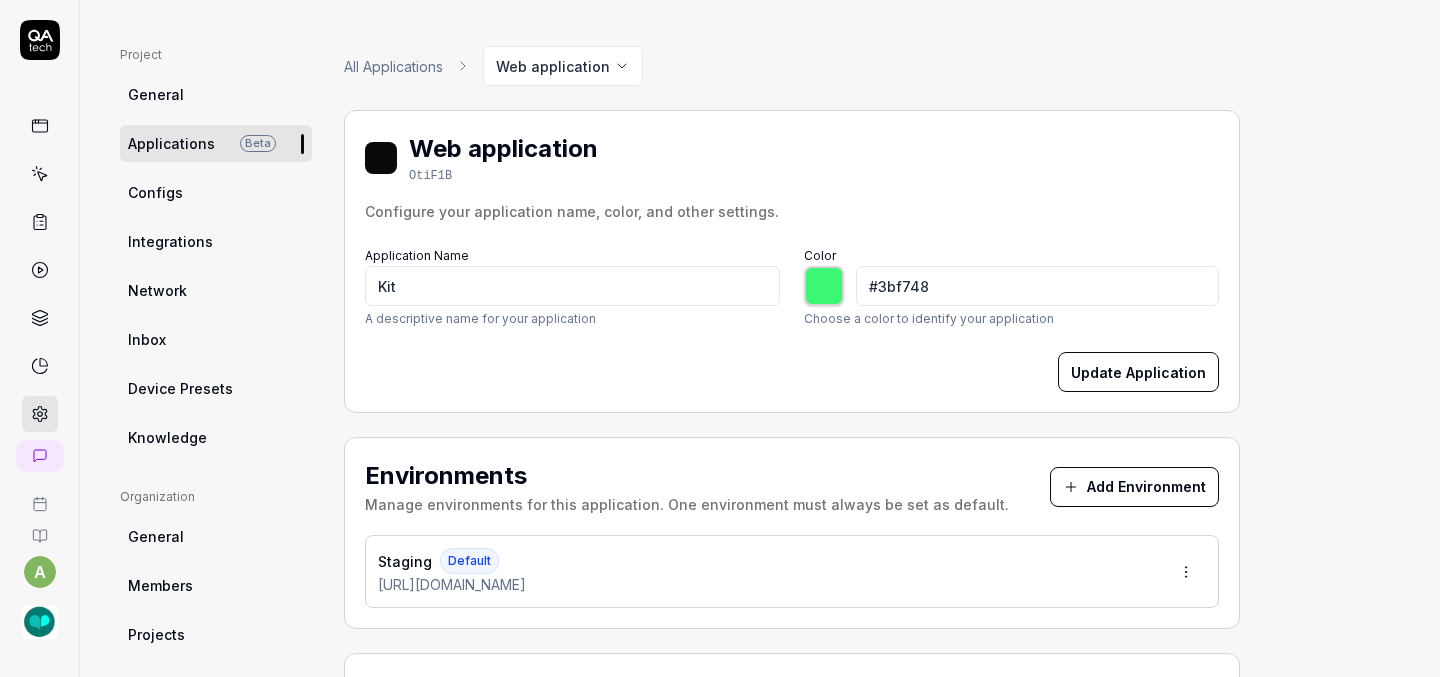 type on "#3bf73e" 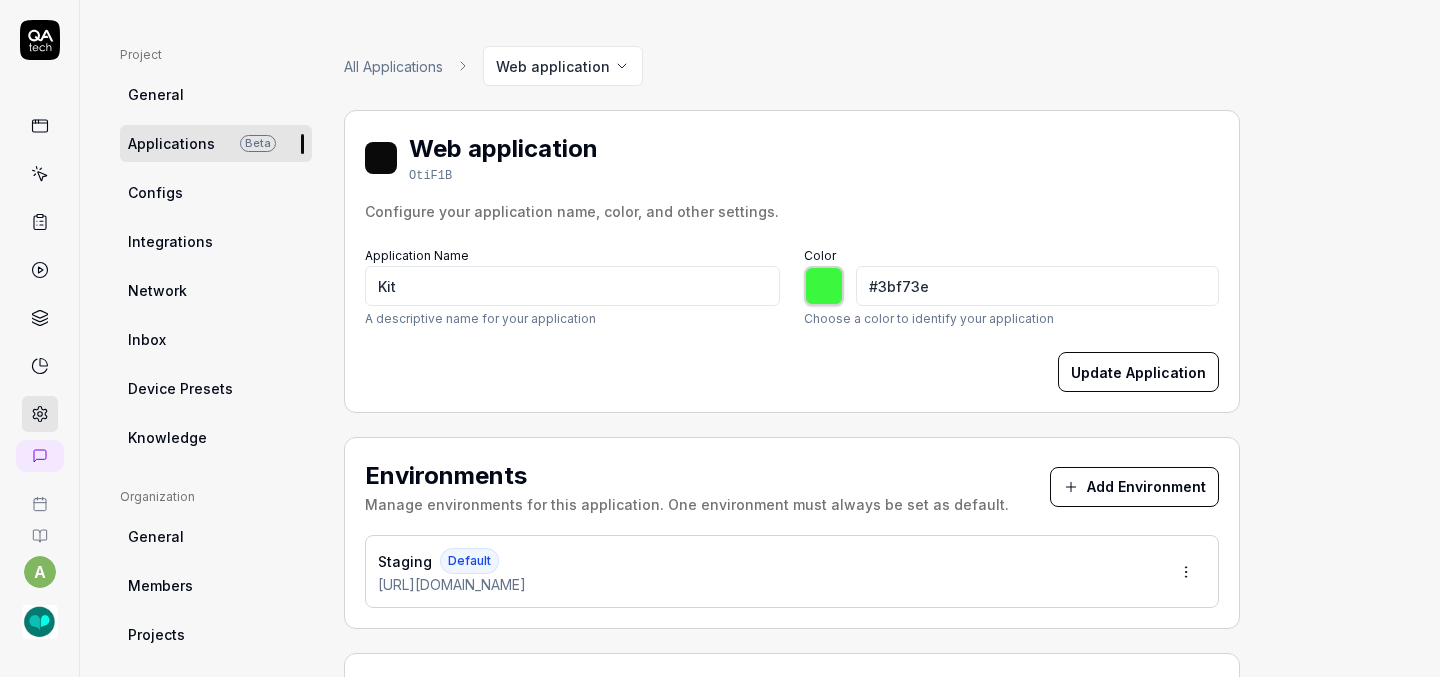 type on "#3ef73b" 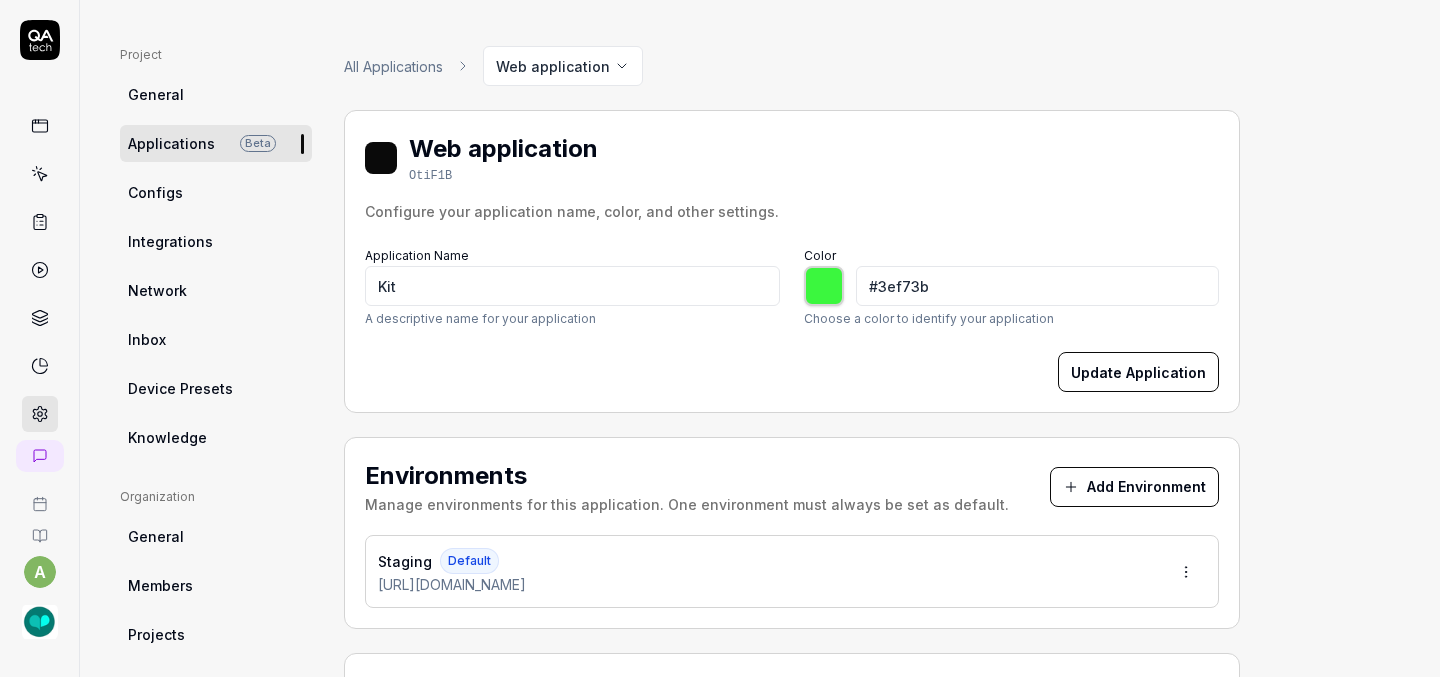 type on "#48f73b" 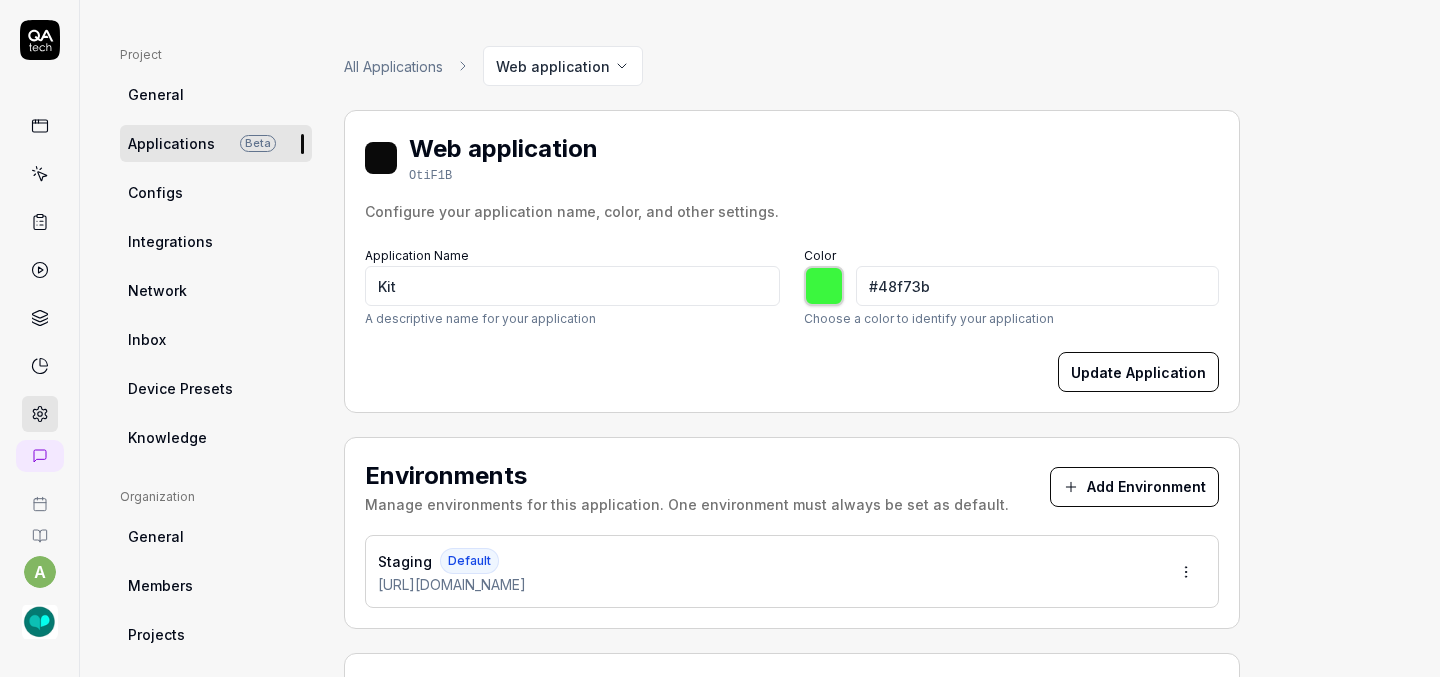 type on "*******" 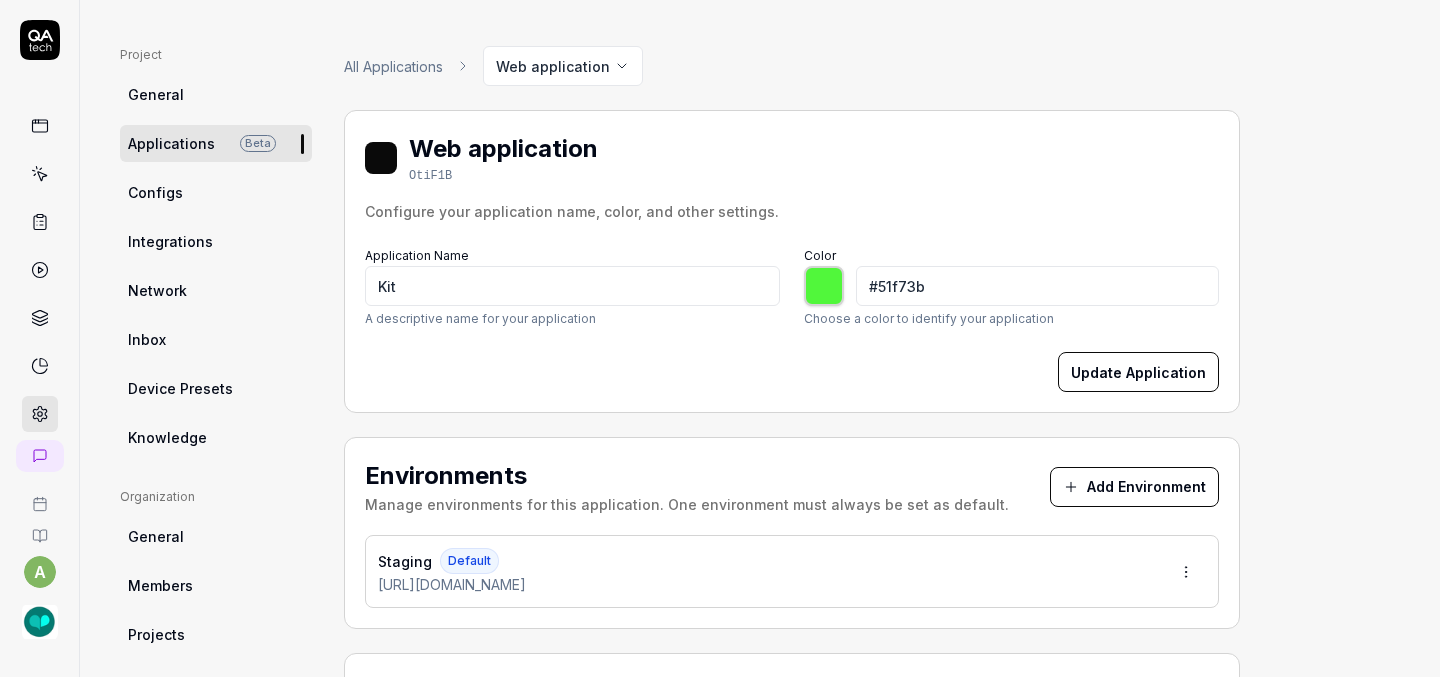 type on "#5af73b" 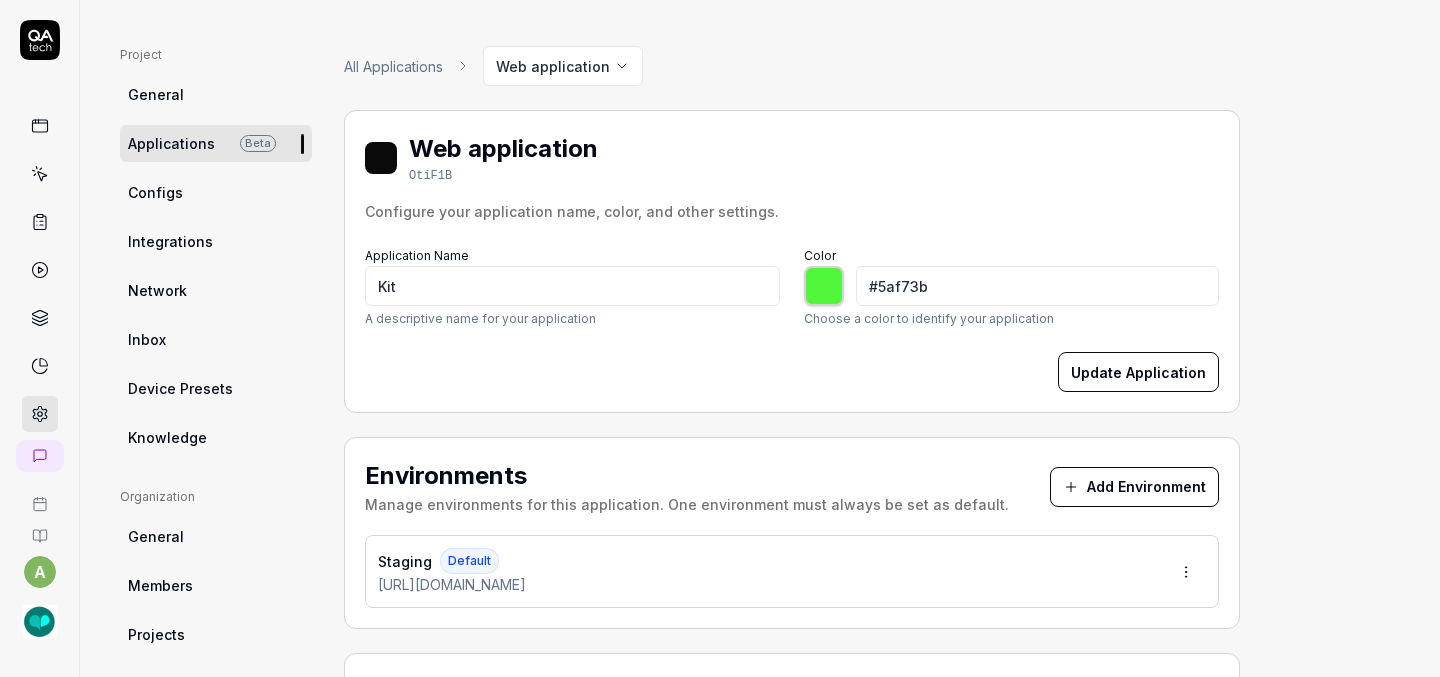 type on "#51f73b" 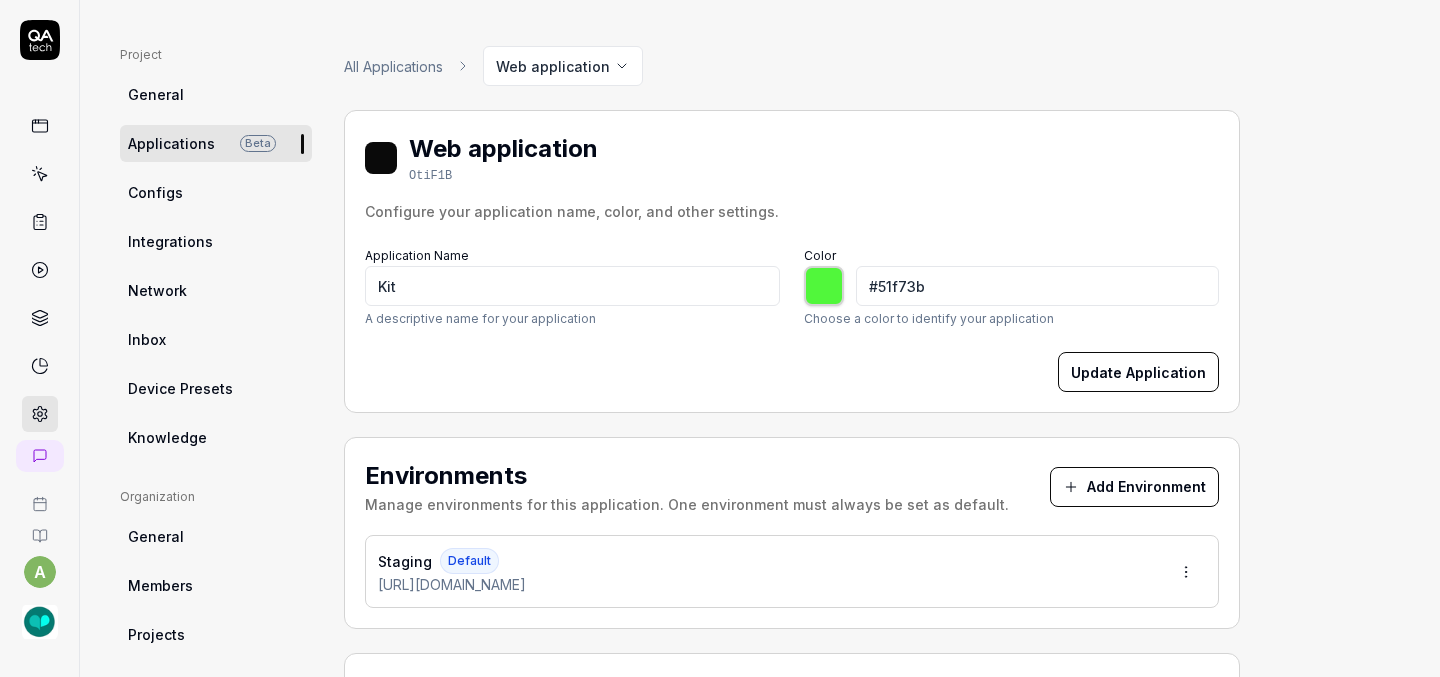 type on "#48f73b" 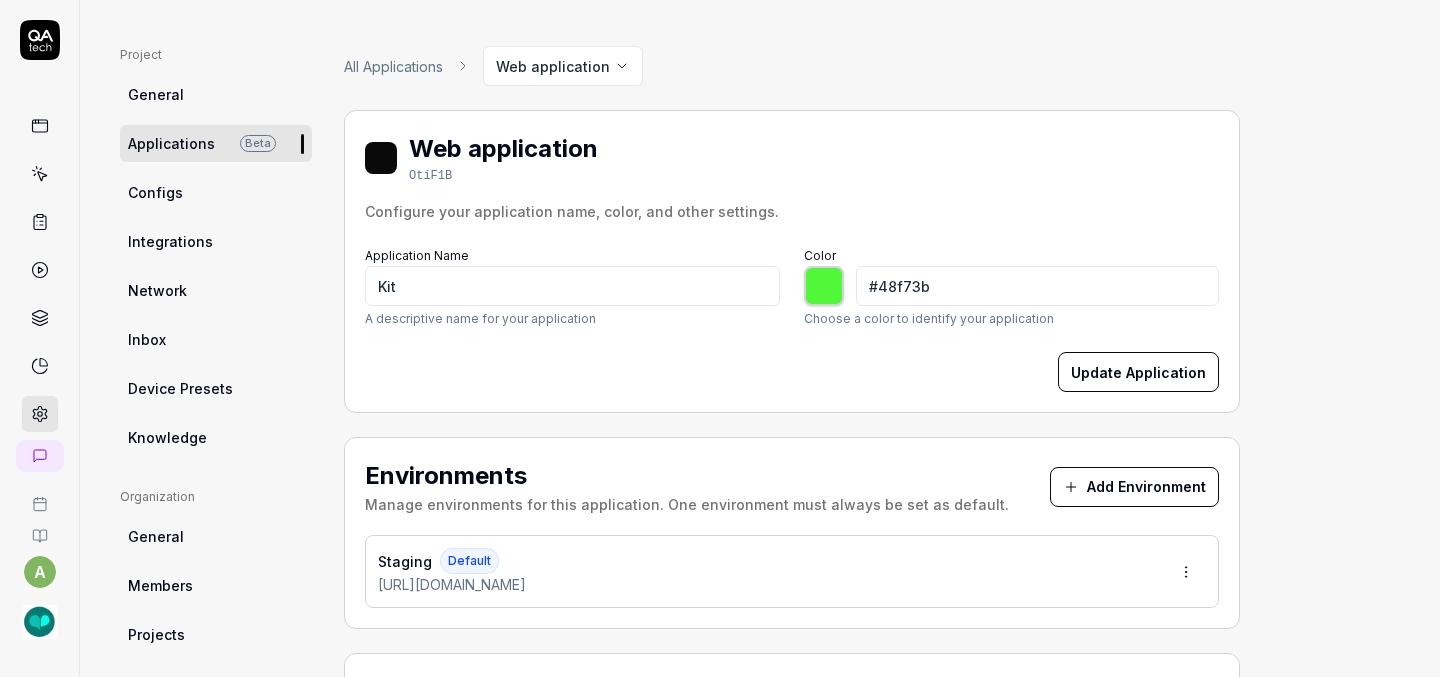 type on "#3ef73b" 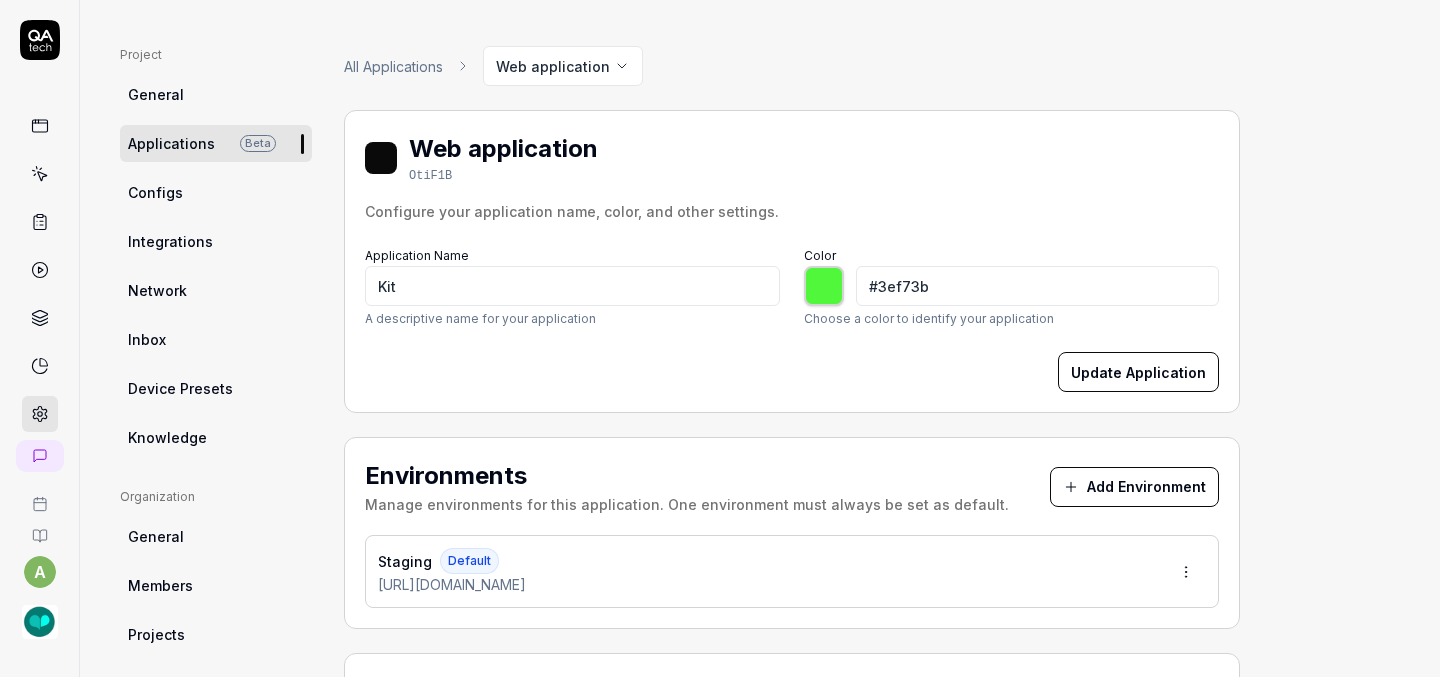 type on "#3bf748" 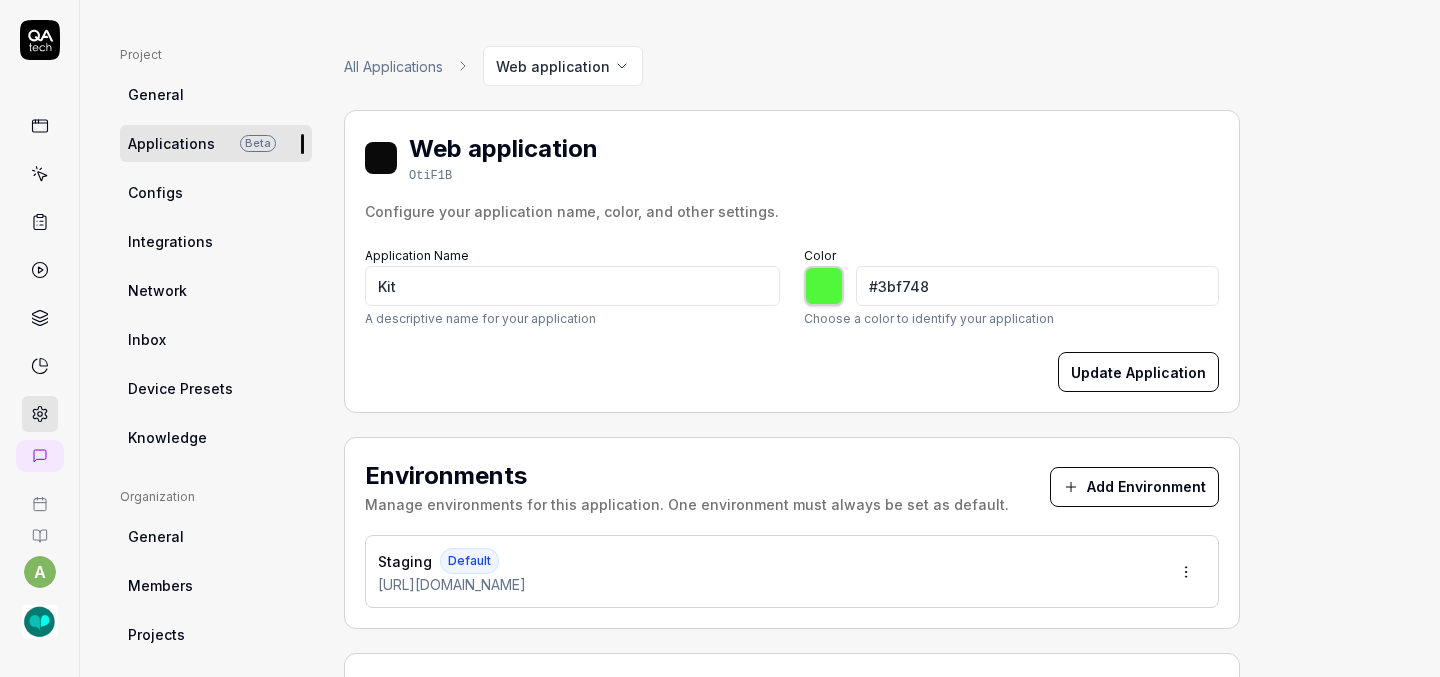 type on "#3bf751" 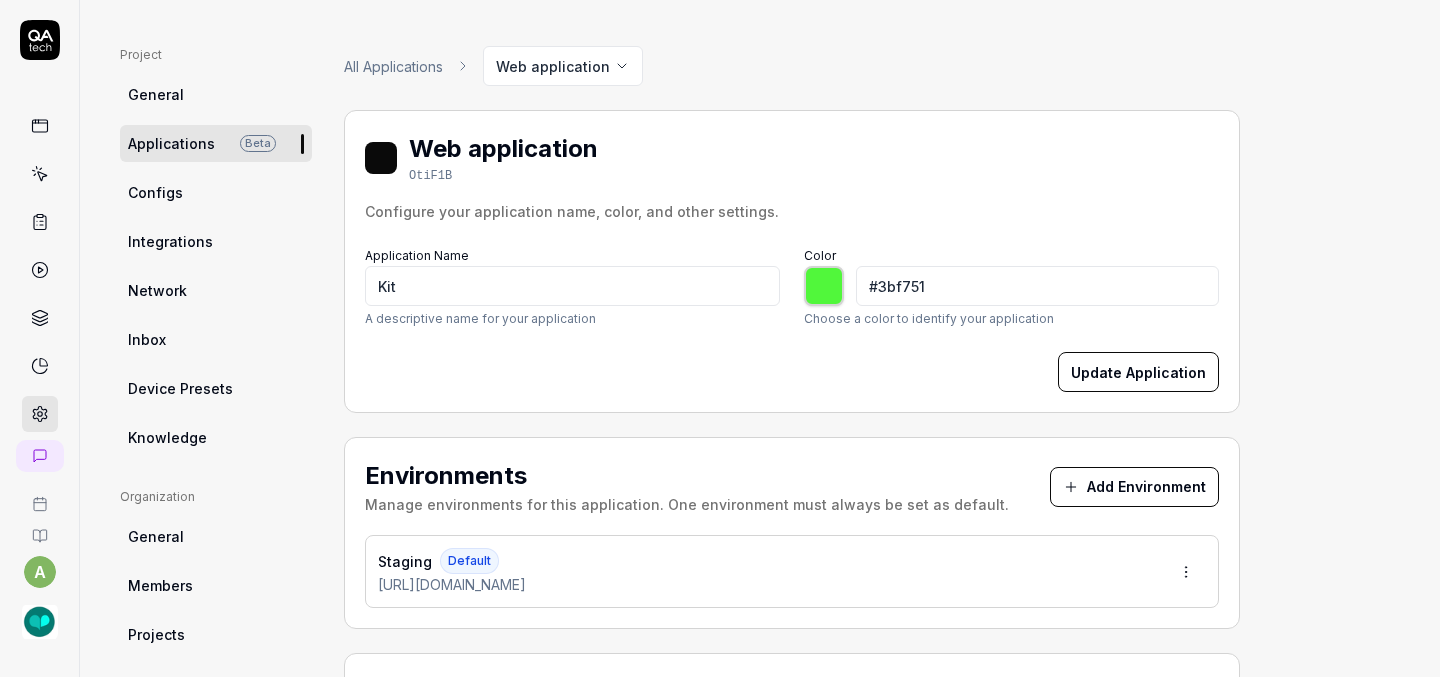 type on "#3bf761" 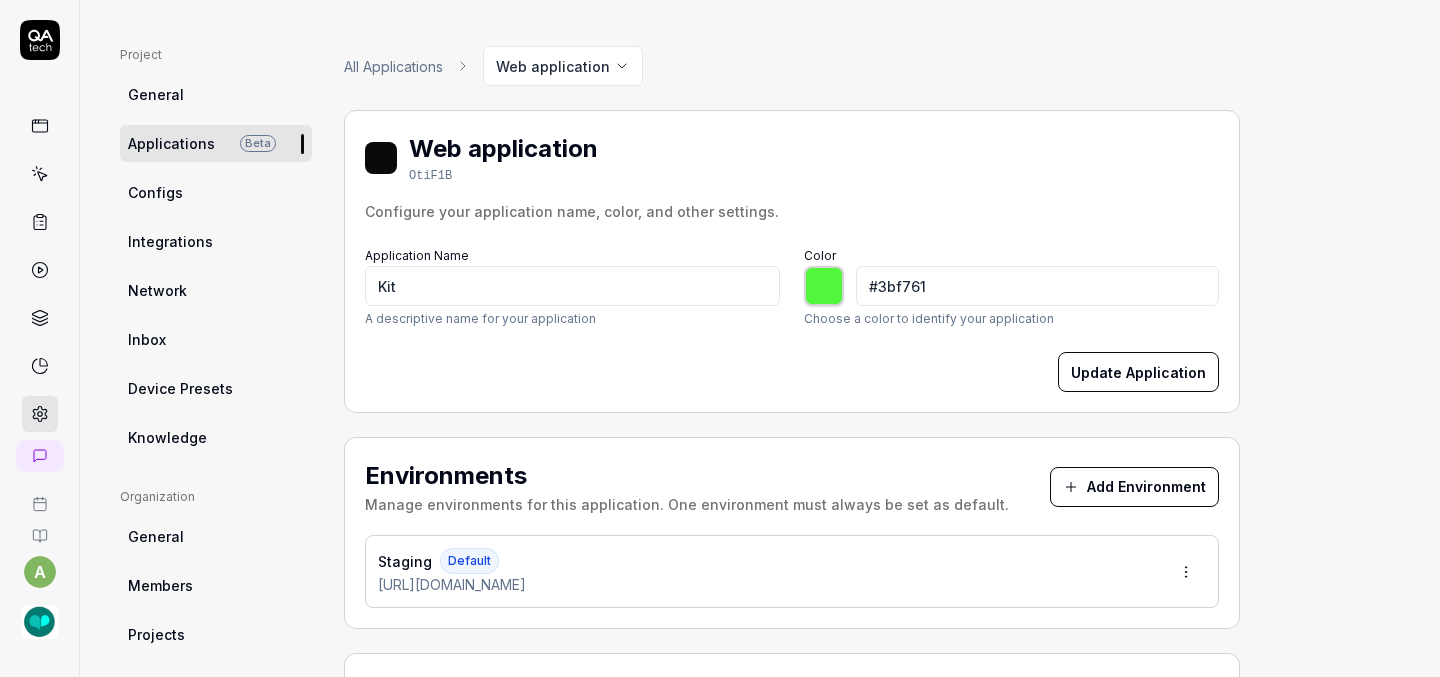type on "#3bf76a" 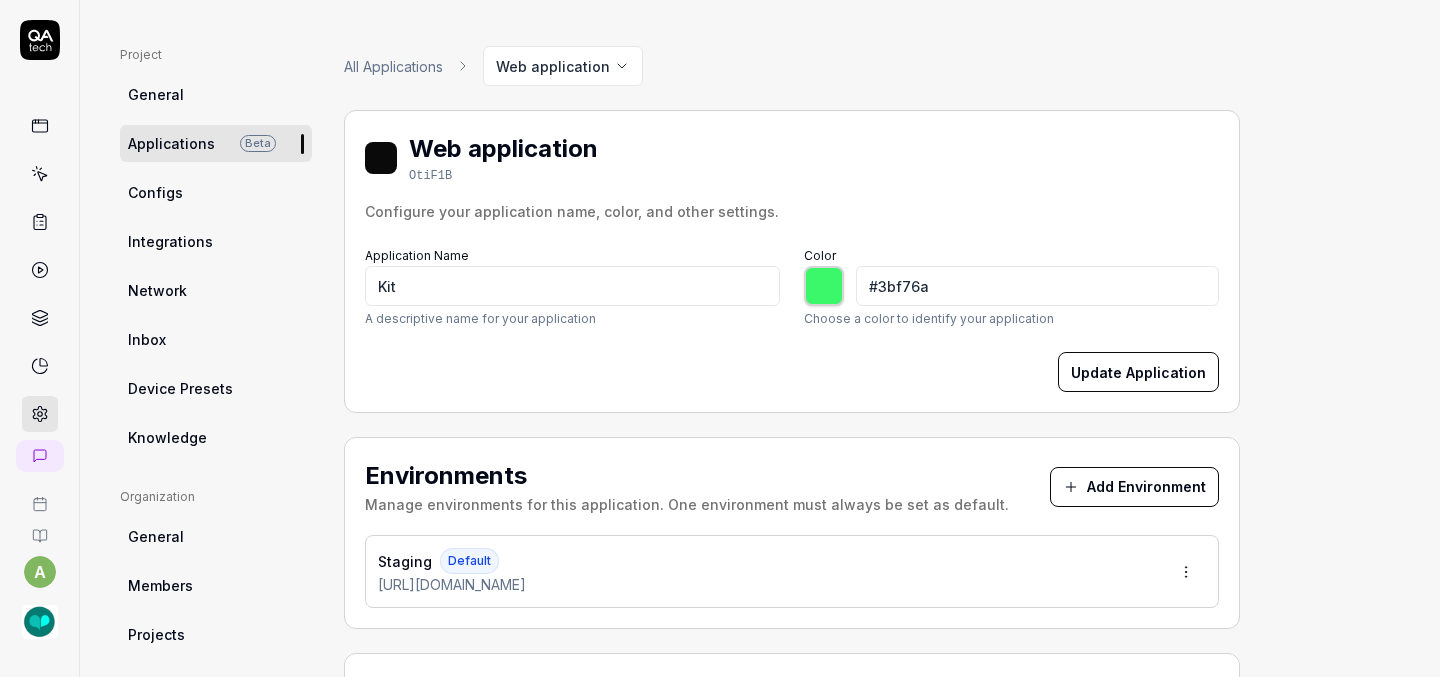 type on "#3bf773" 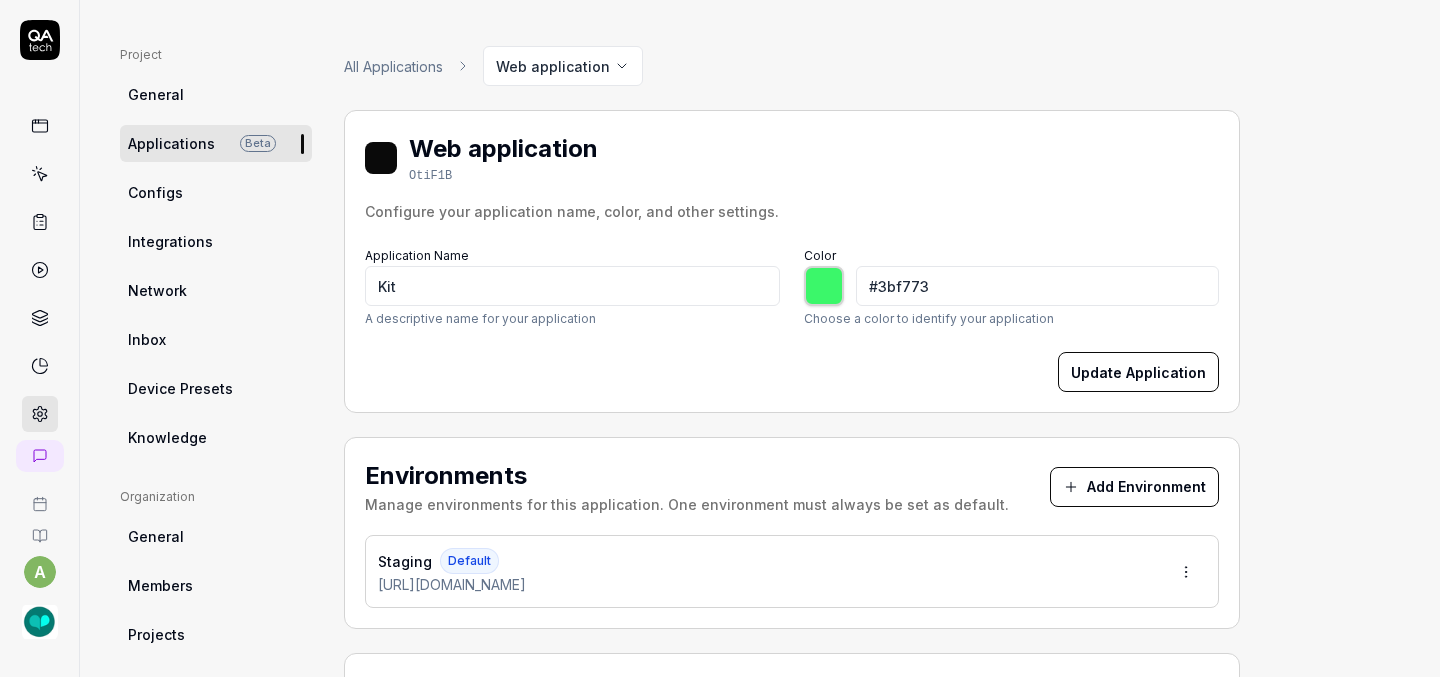 type on "#3bf77d" 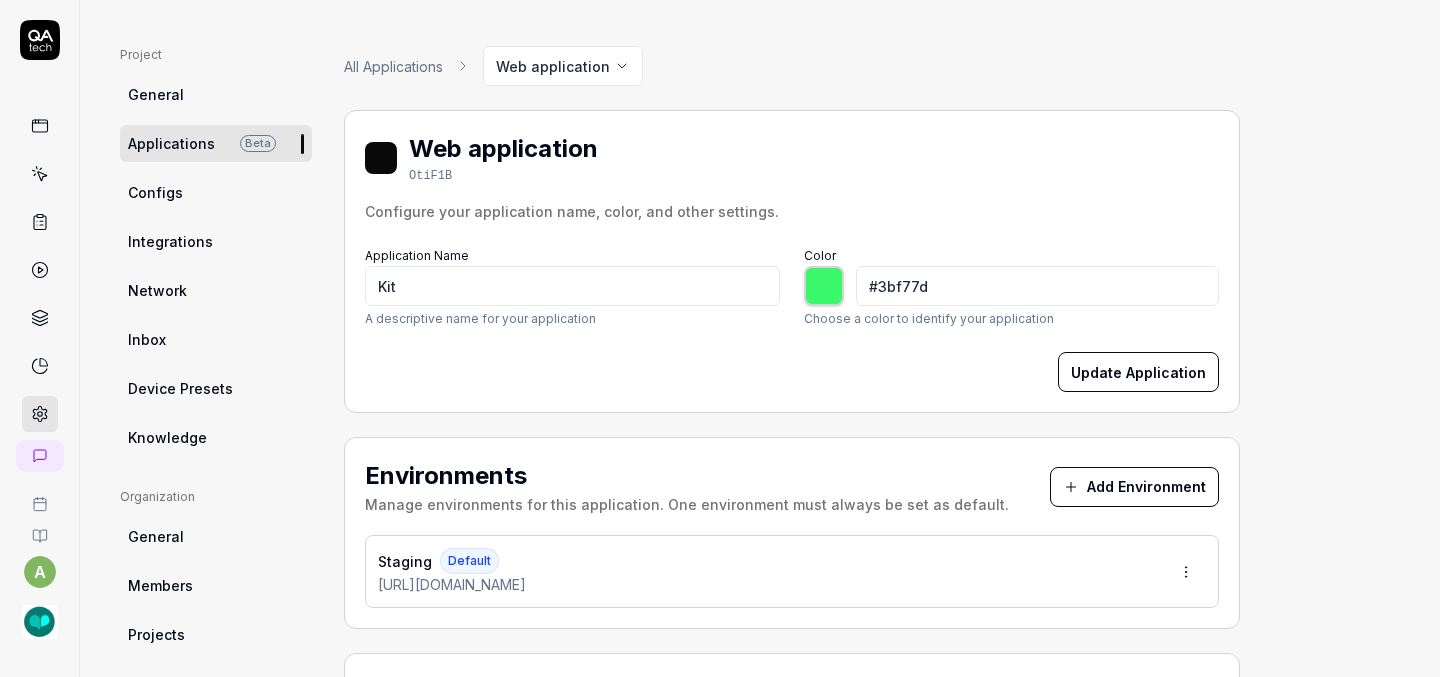 type on "#3bf783" 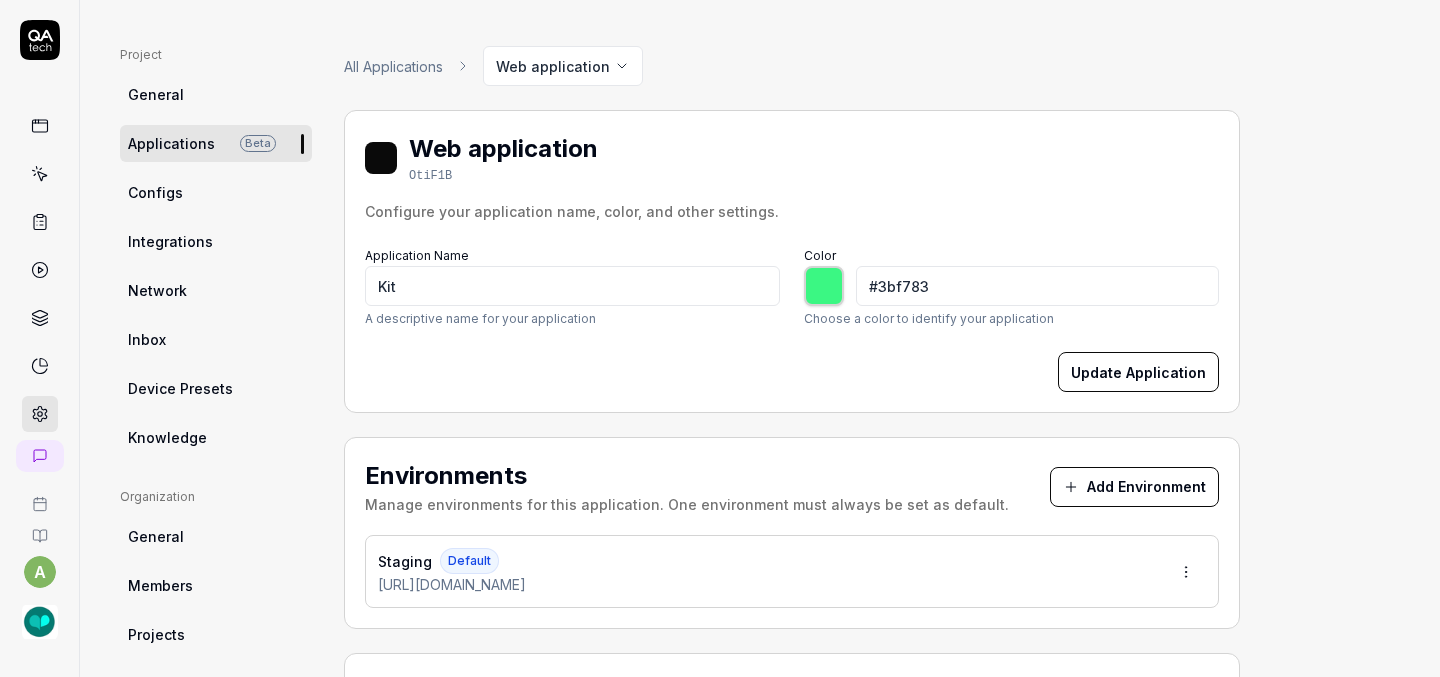 type on "#3bf78c" 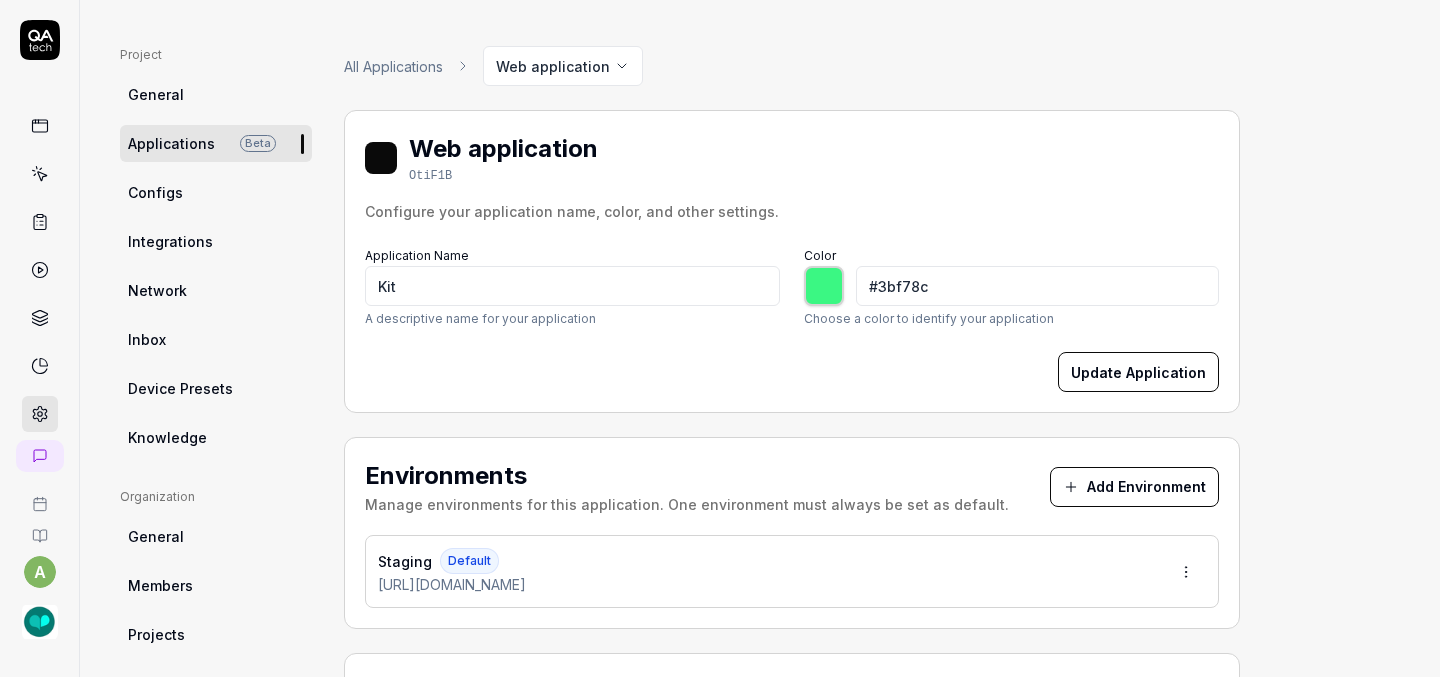 type on "#3bf796" 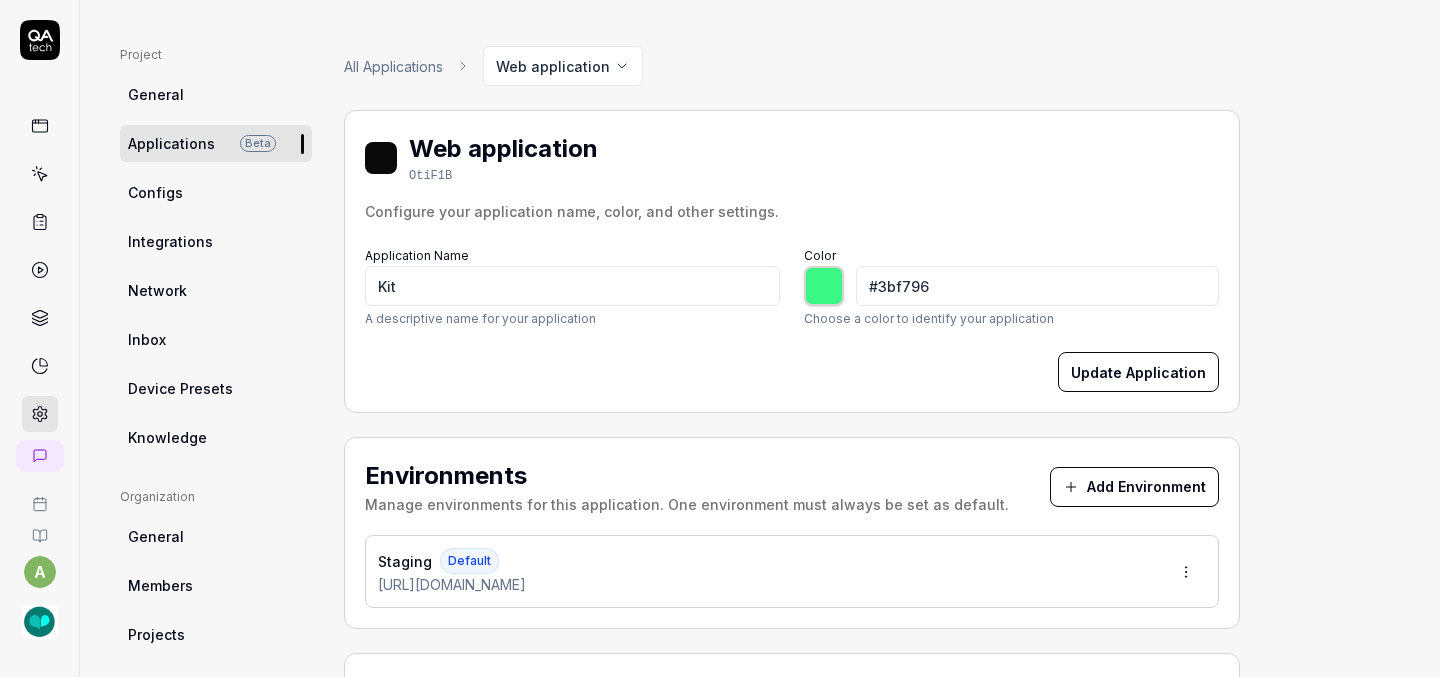 type on "#3bf79f" 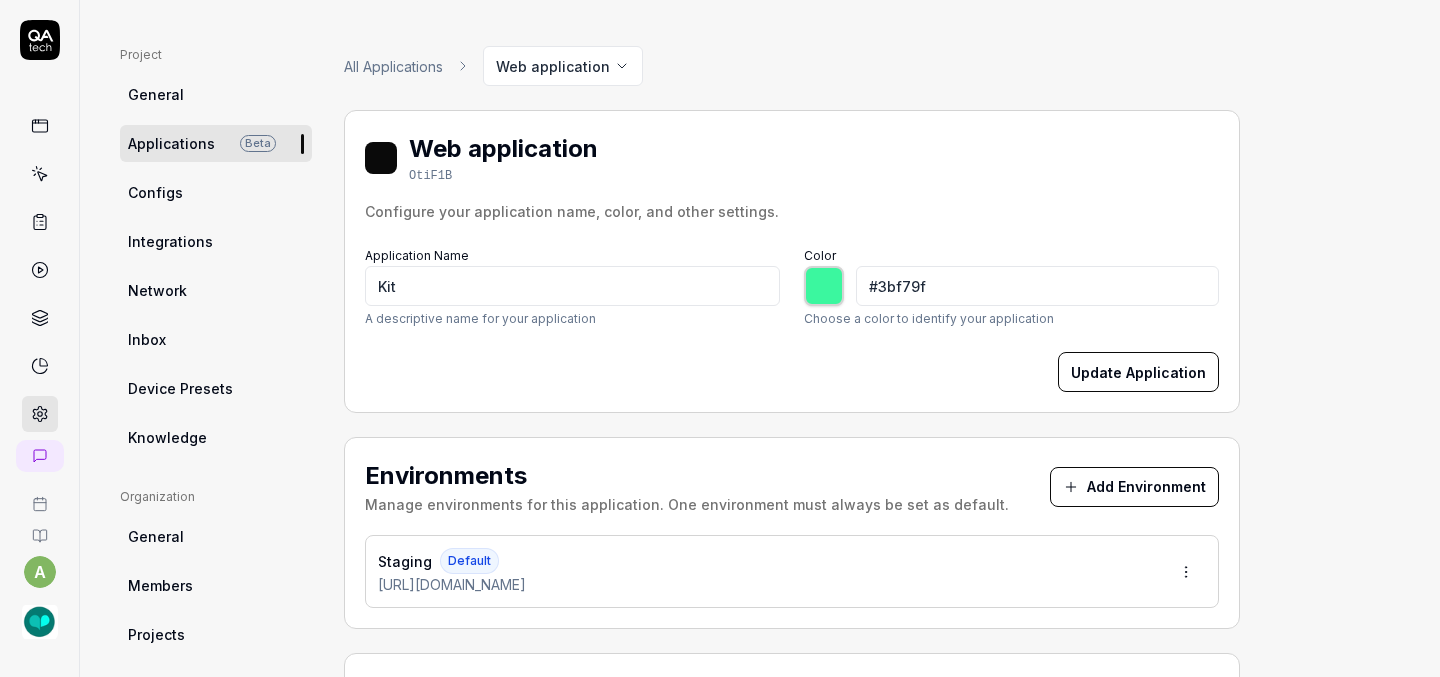 type on "#3bf7a6" 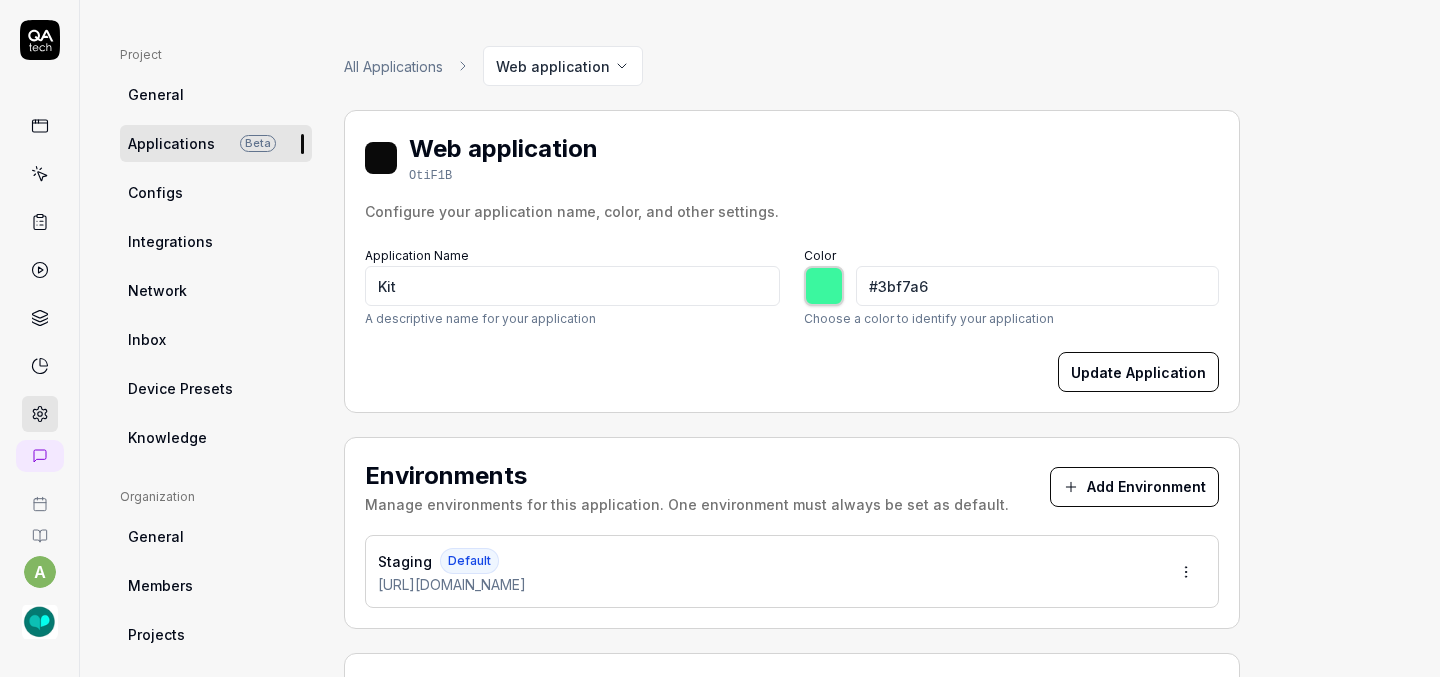 type on "#3bf7af" 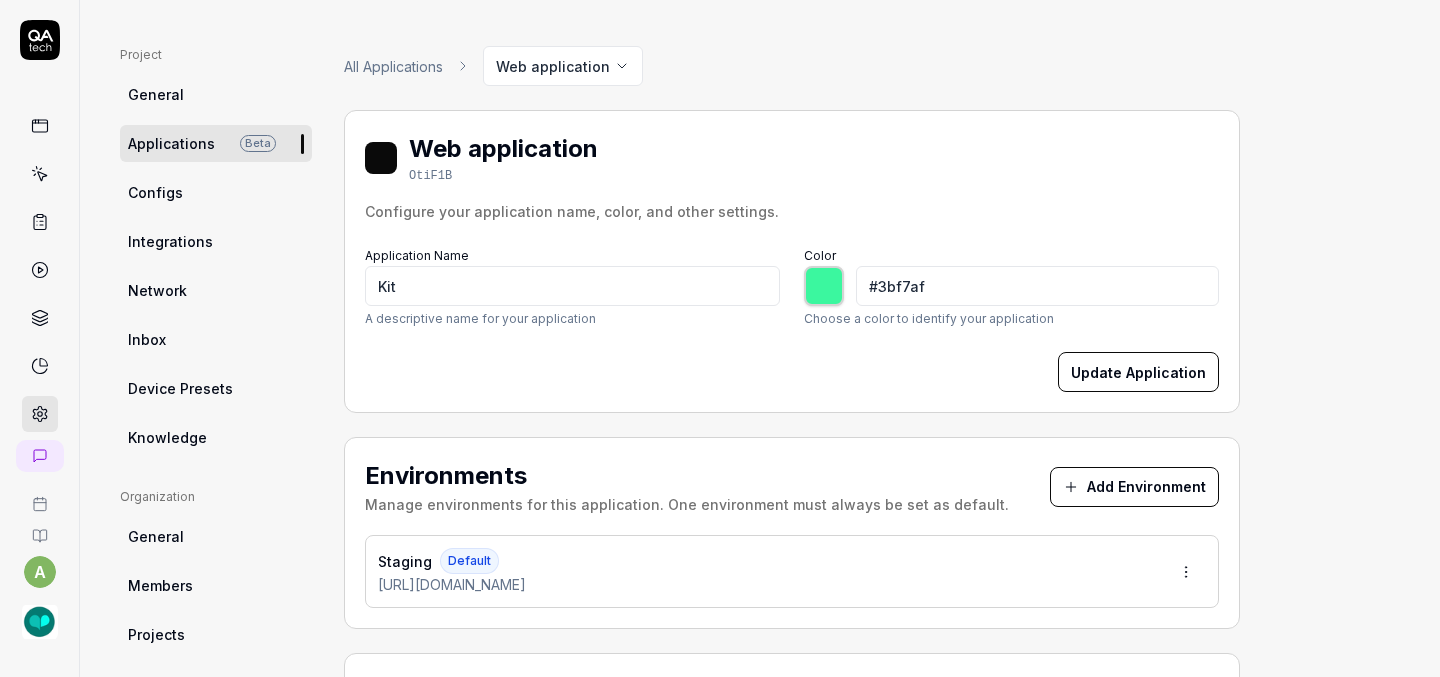 type on "#3bf7b8" 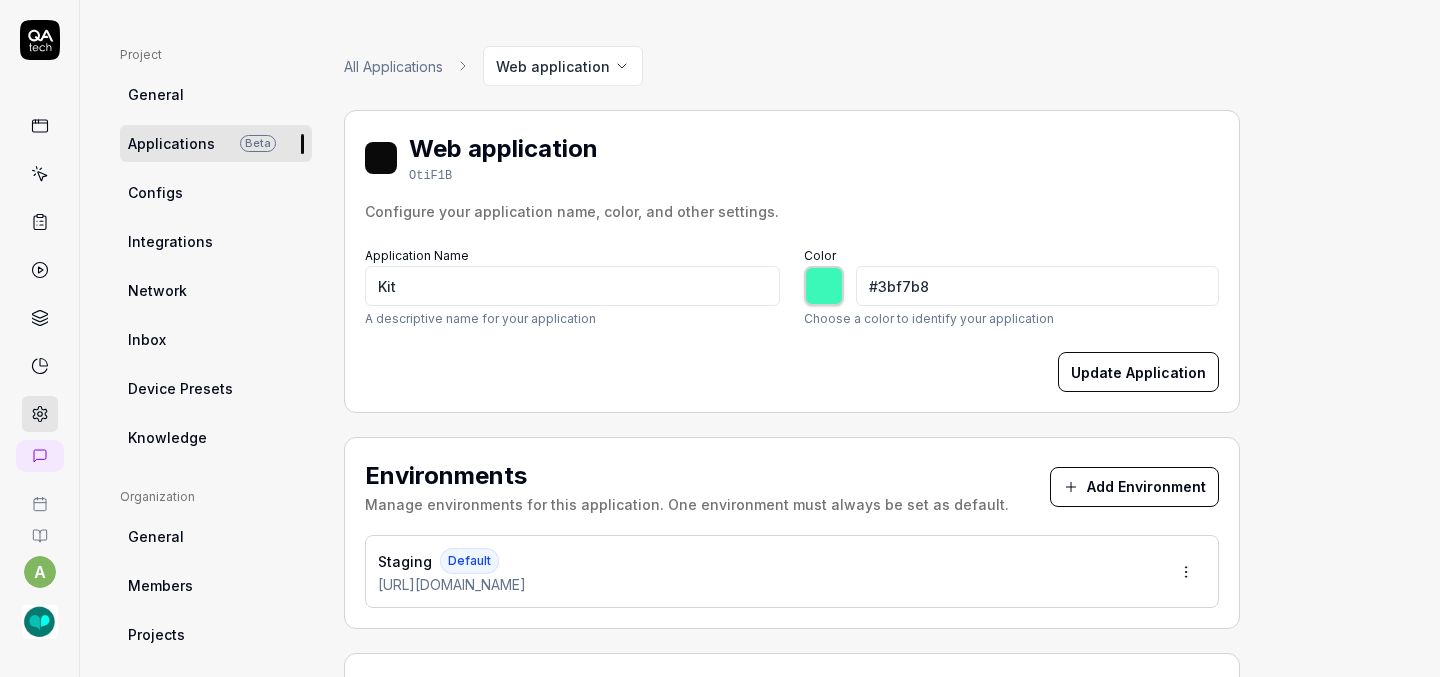 type on "#3bf7bf" 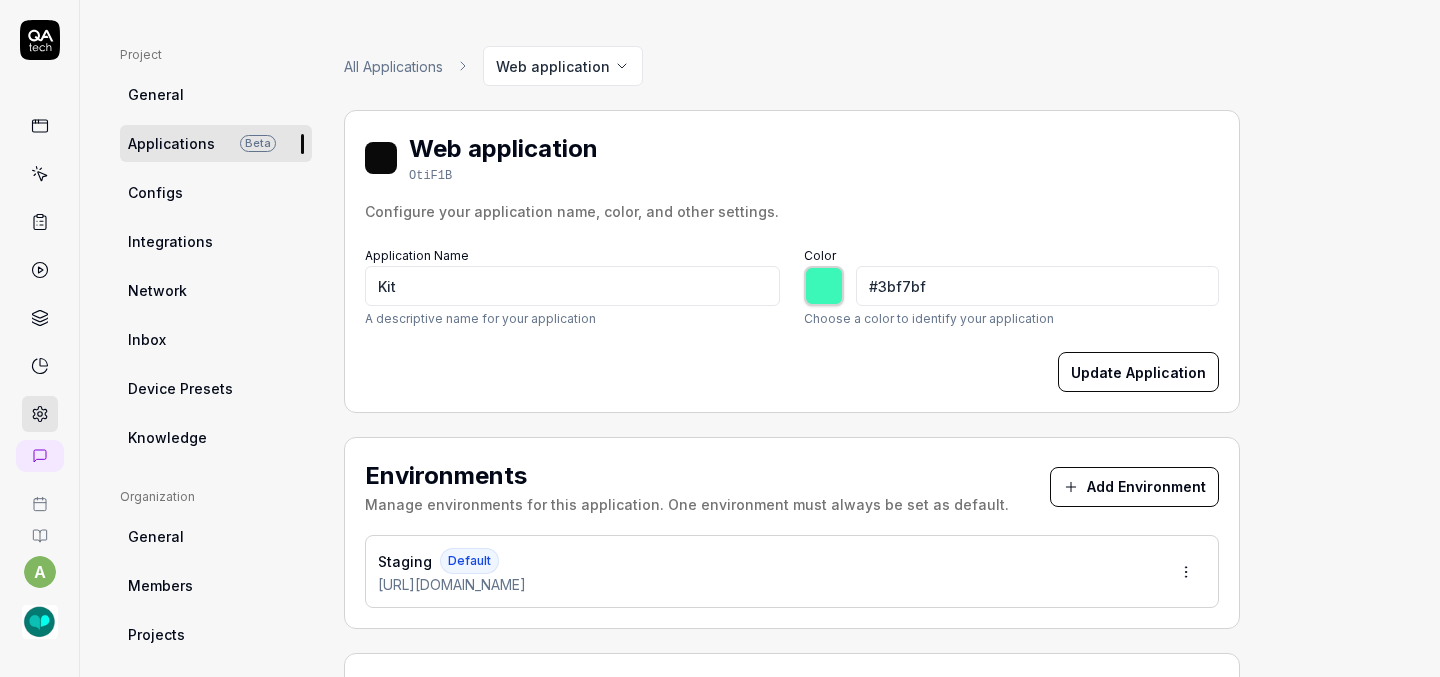 type on "#3bf7c8" 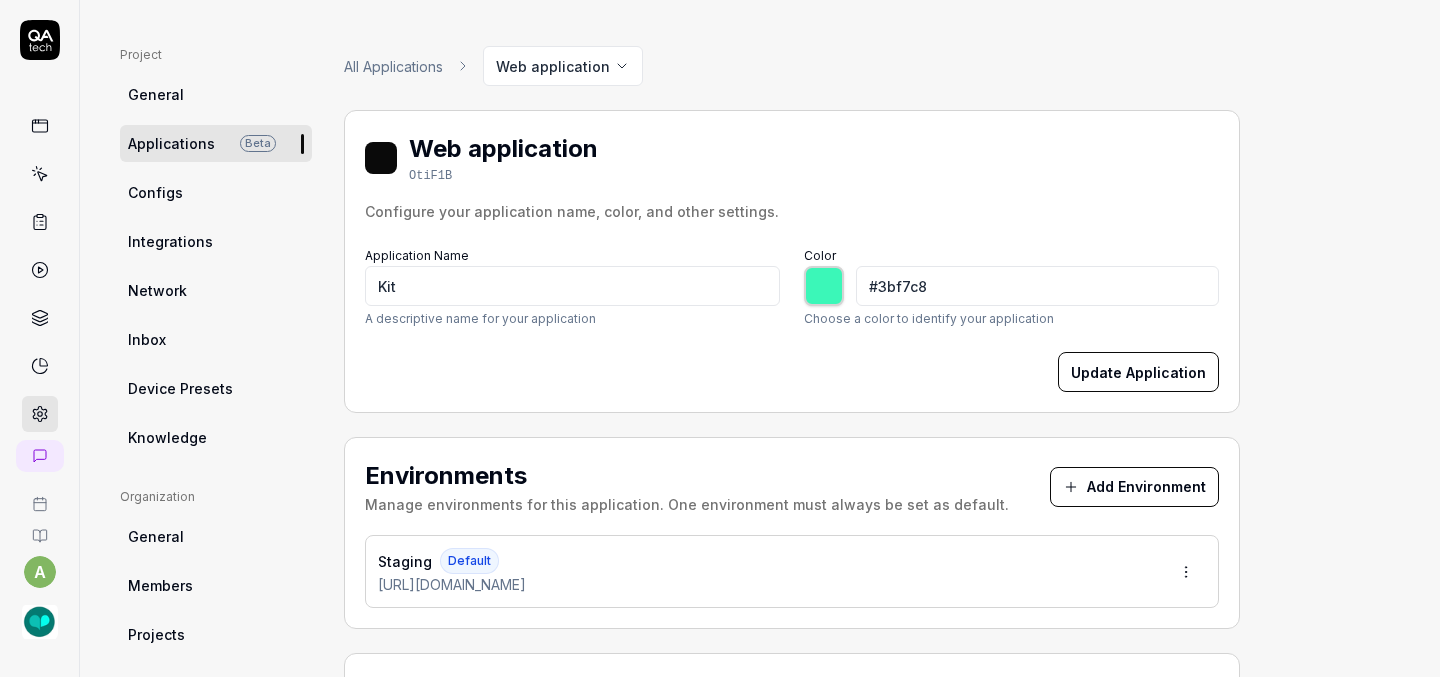 type on "#3bf7d1" 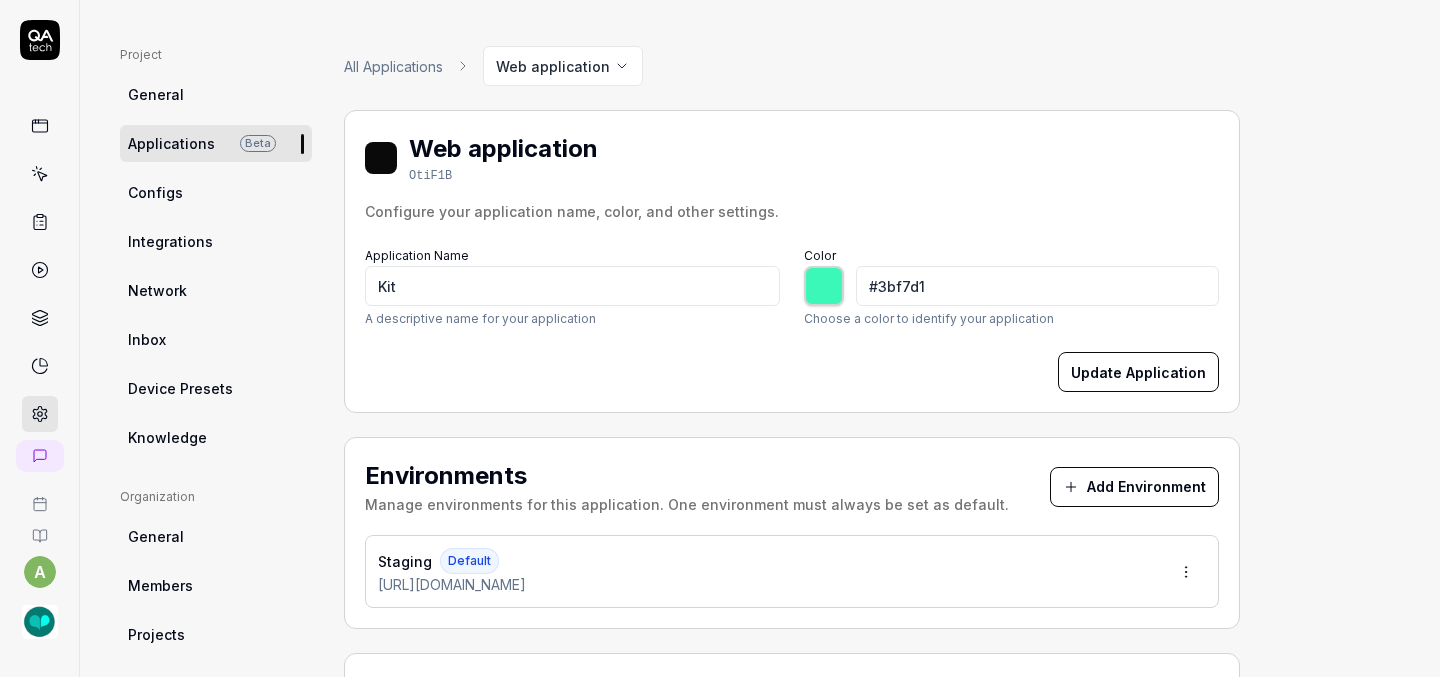 type on "#3bf7d8" 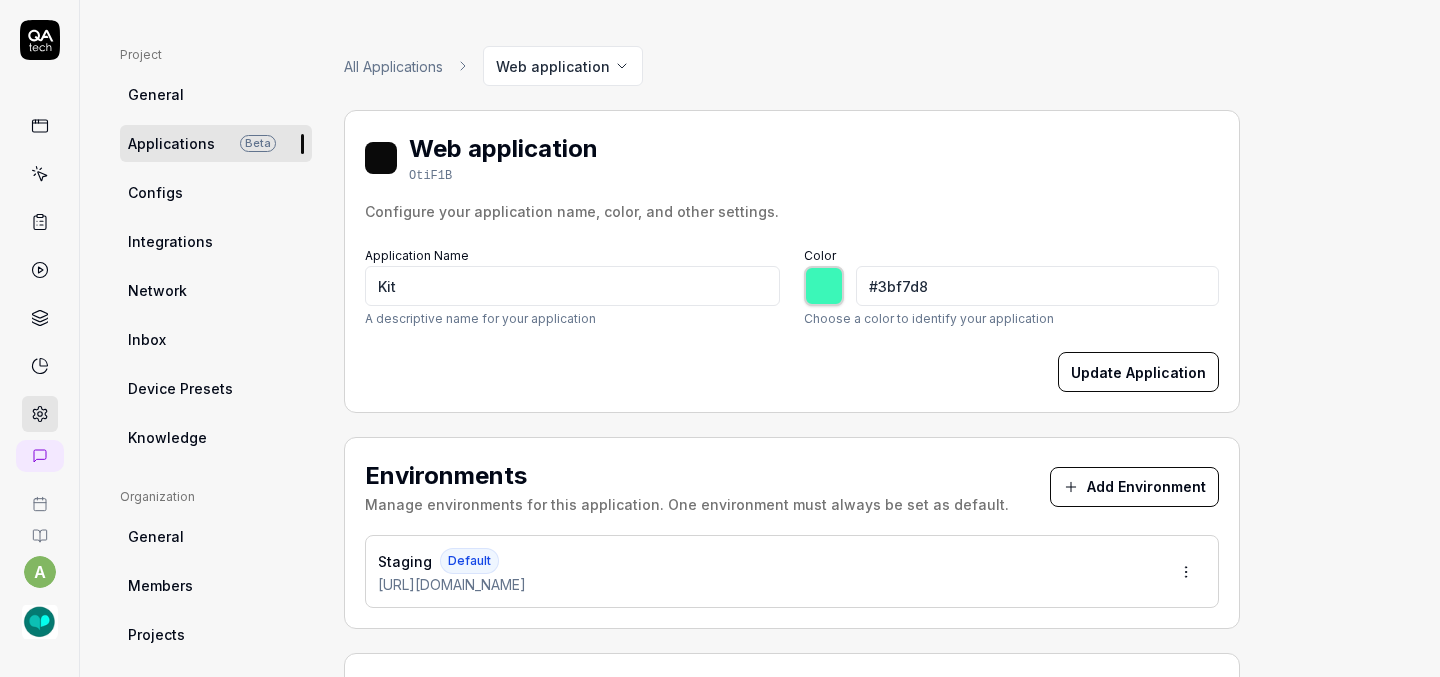 type on "#3bf7e1" 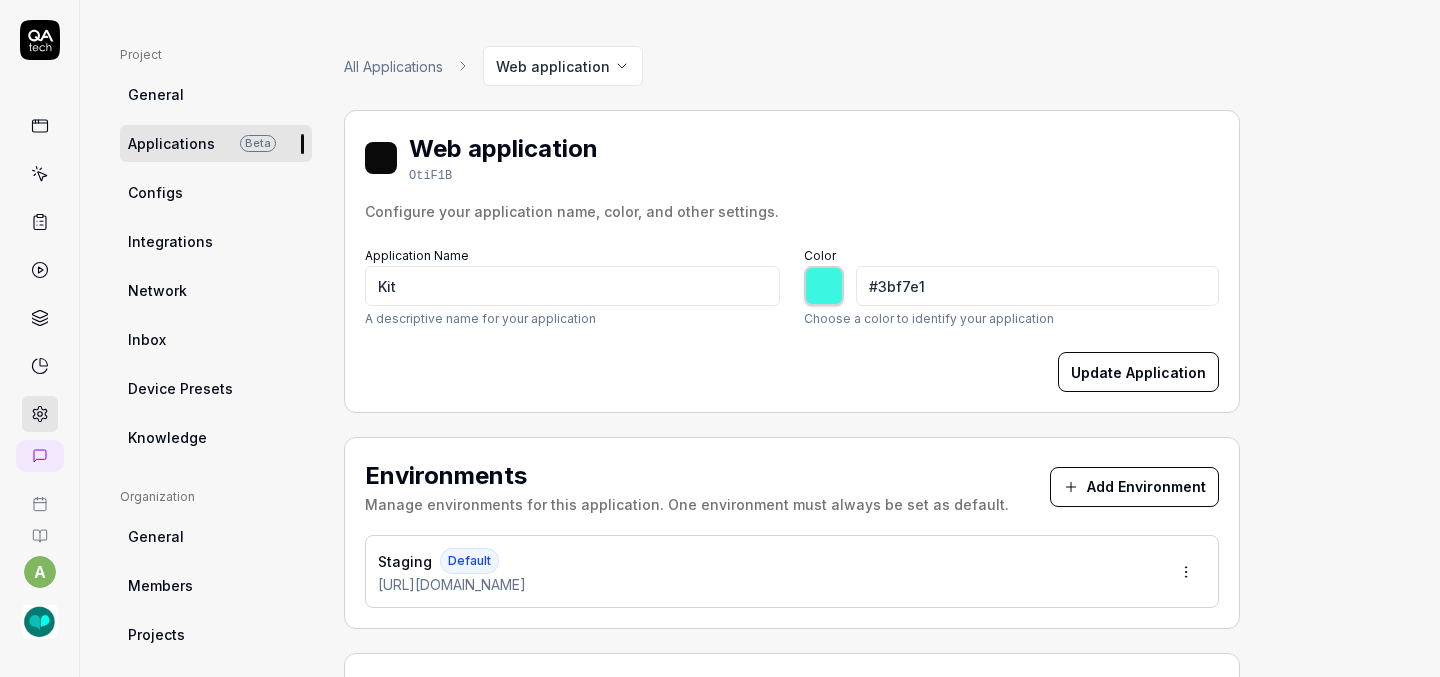 type on "#3bf7ea" 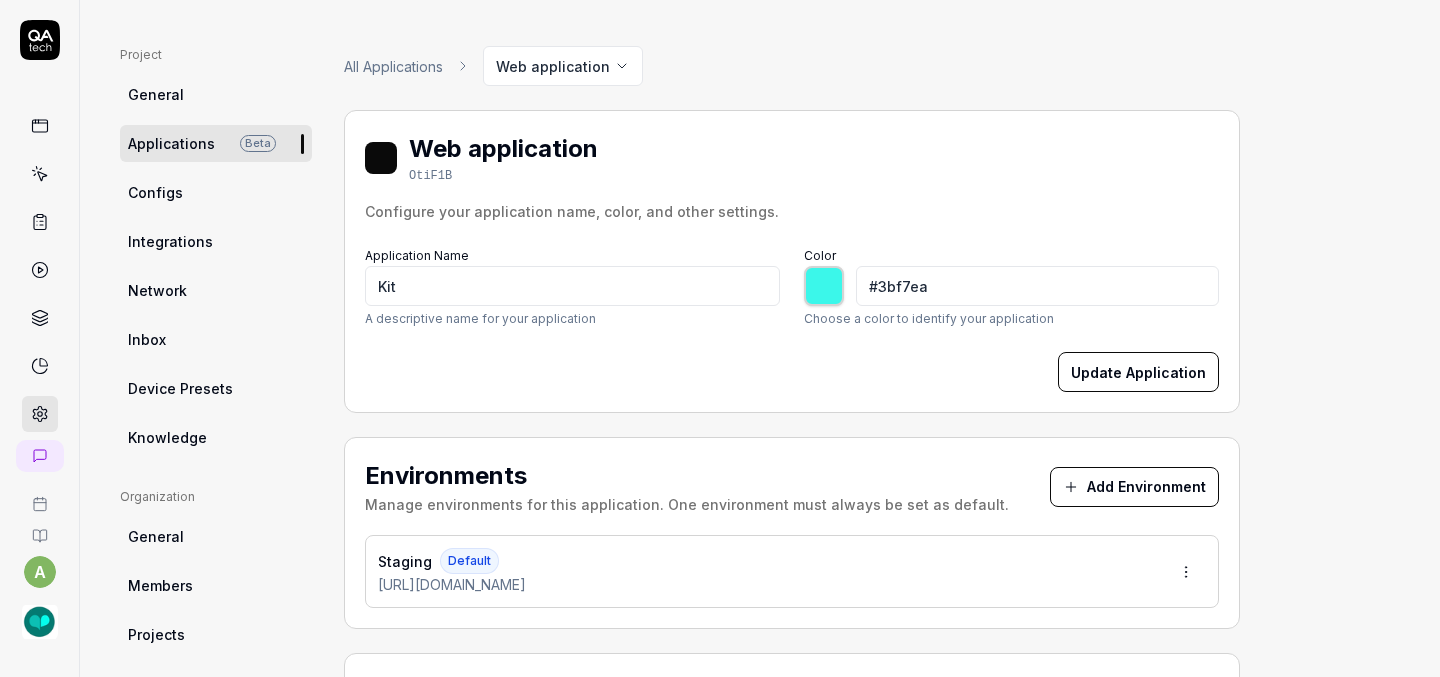 type on "#3bf7f4" 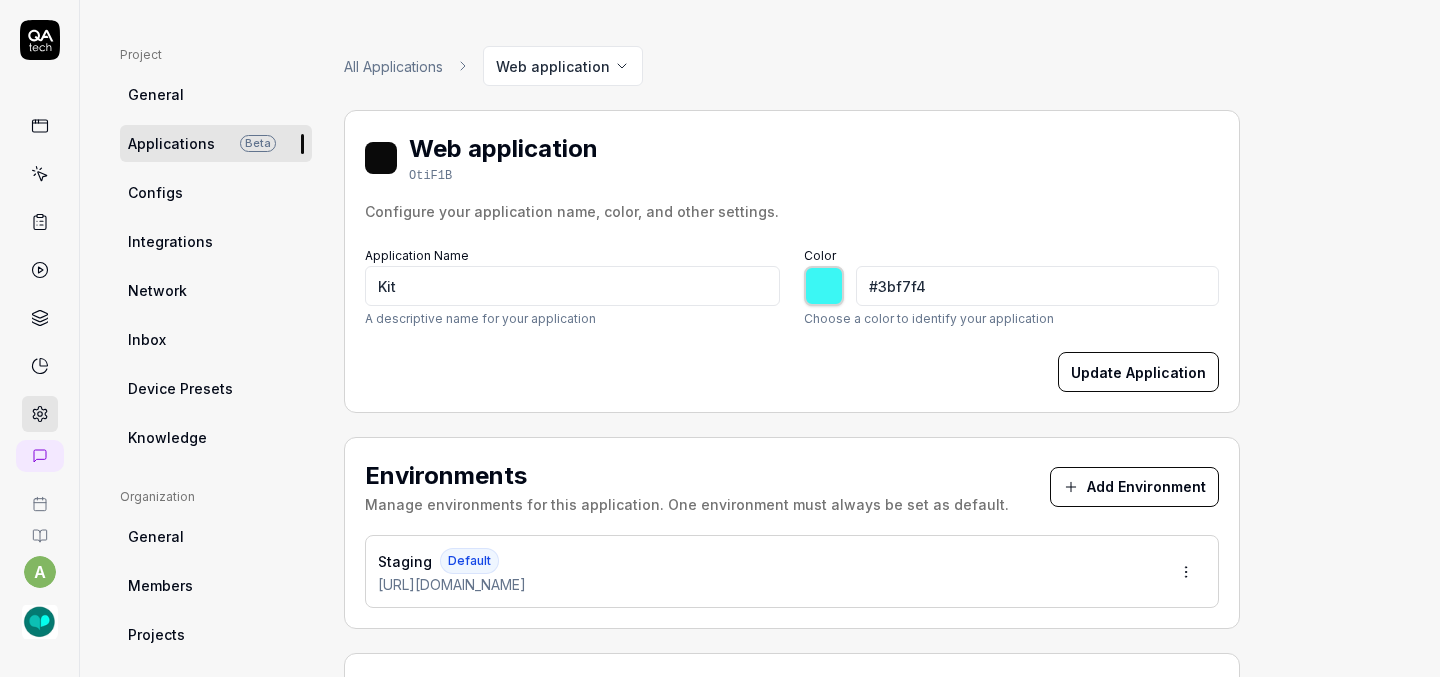type on "#3bf4f7" 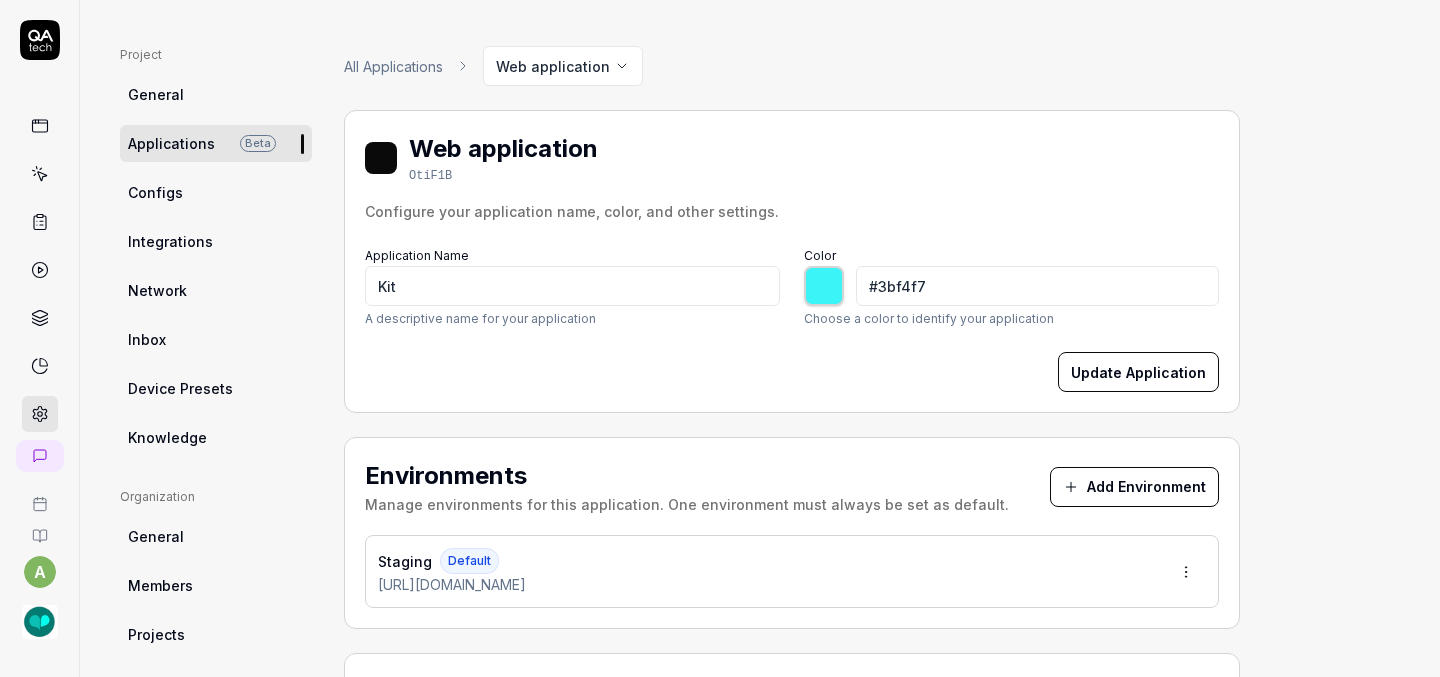 type on "#3beaf7" 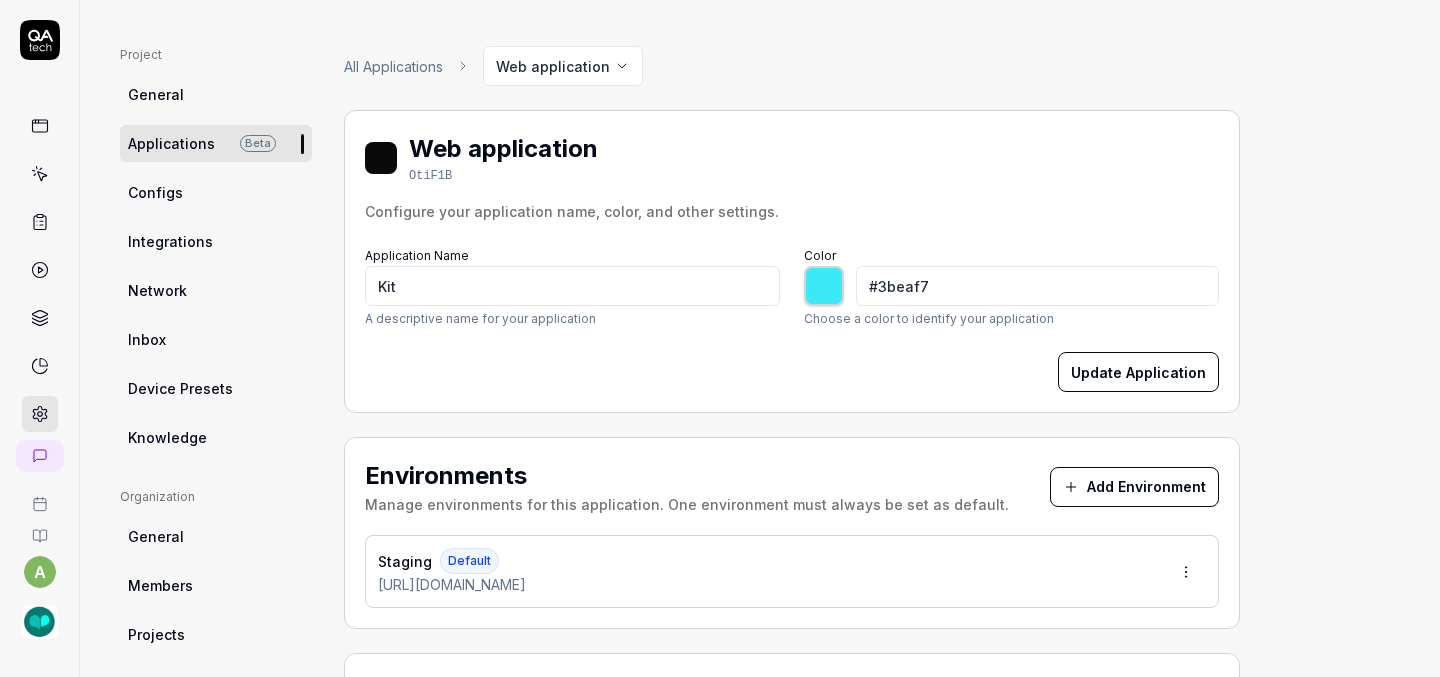 type on "#3be1f7" 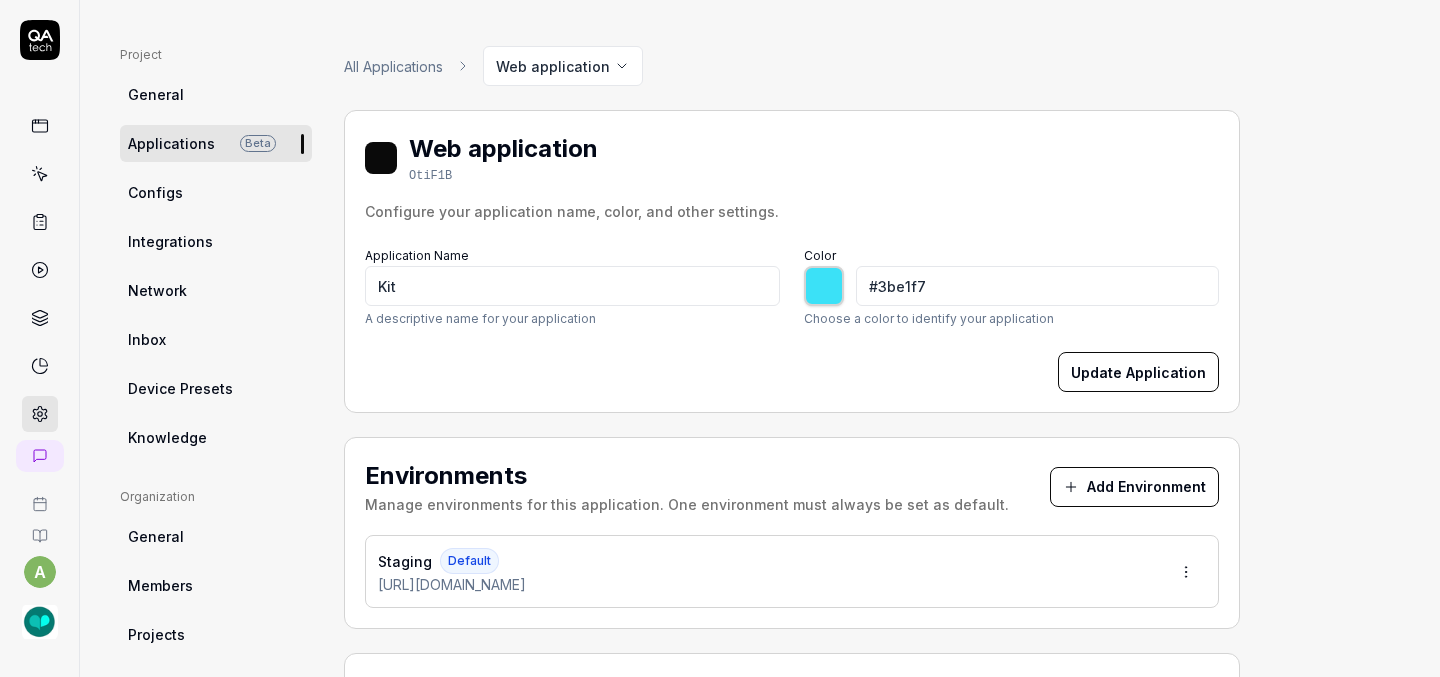 type on "#3bd8f7" 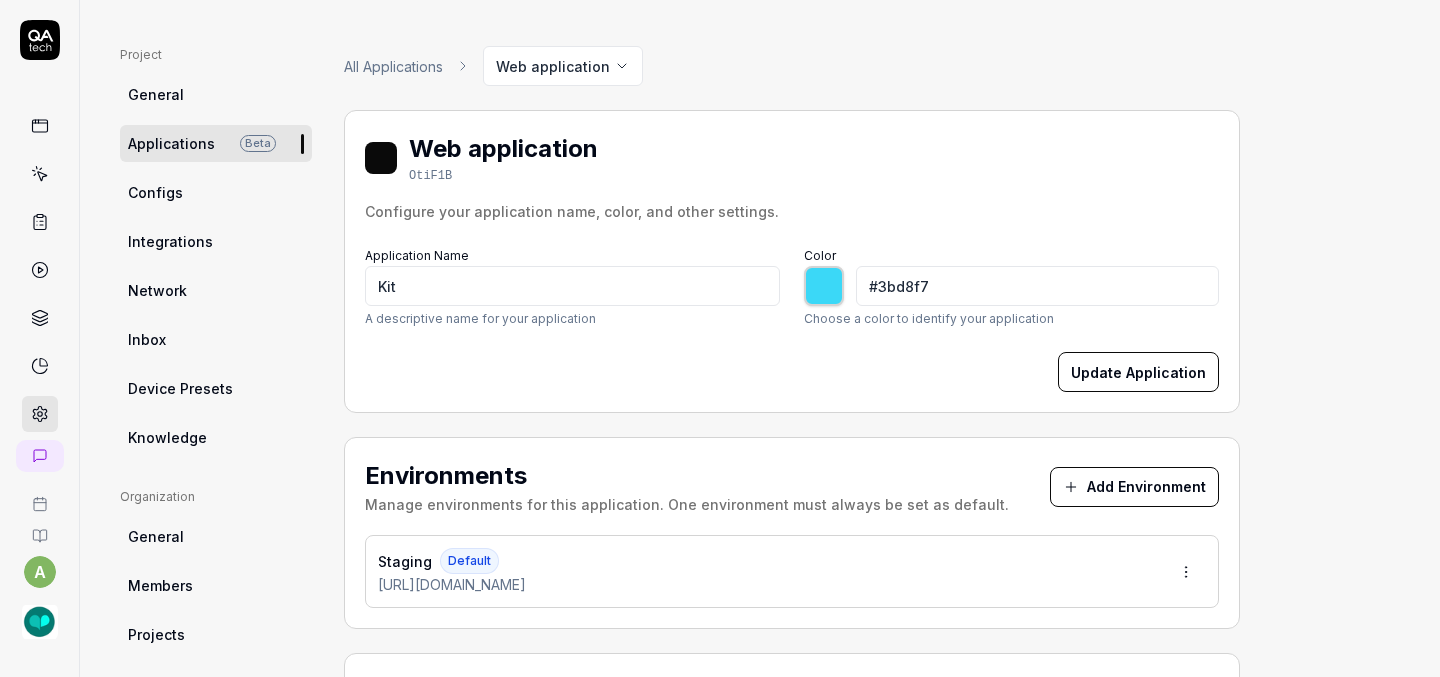type on "#3bd1f7" 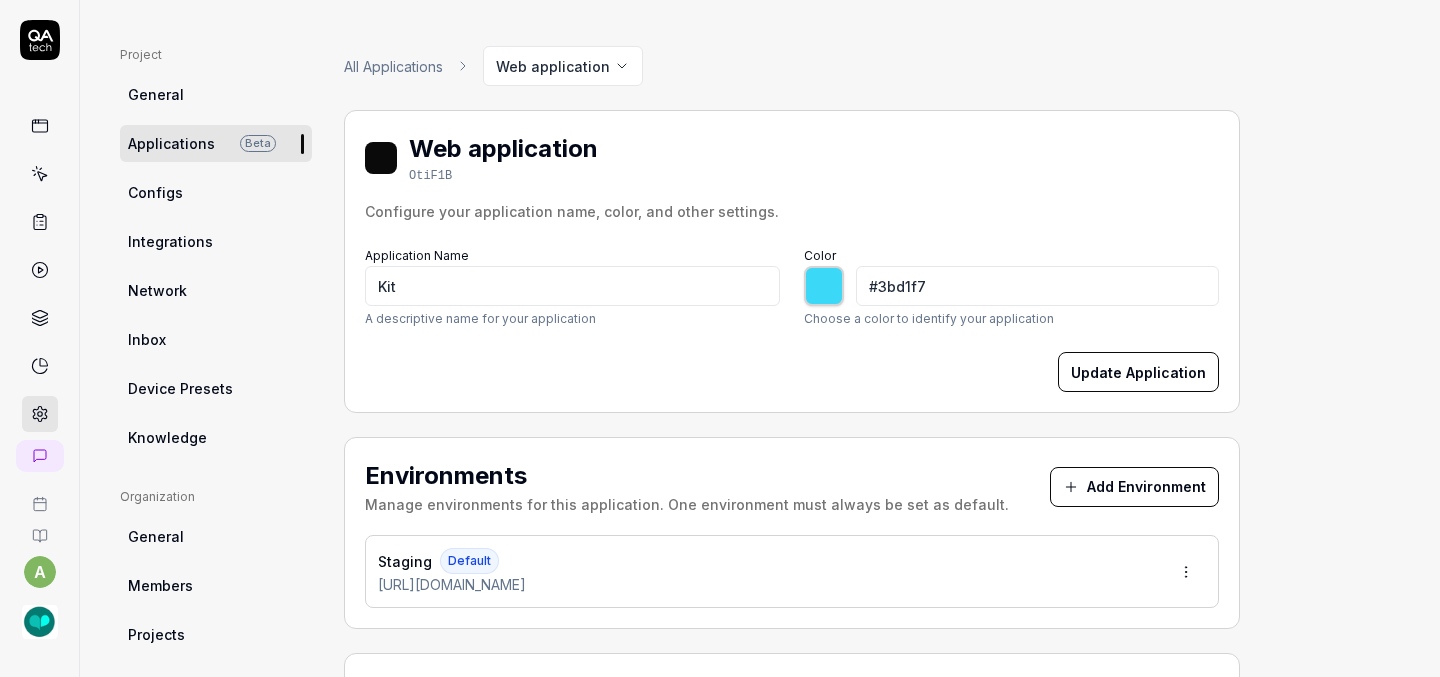 type on "#3bc8f7" 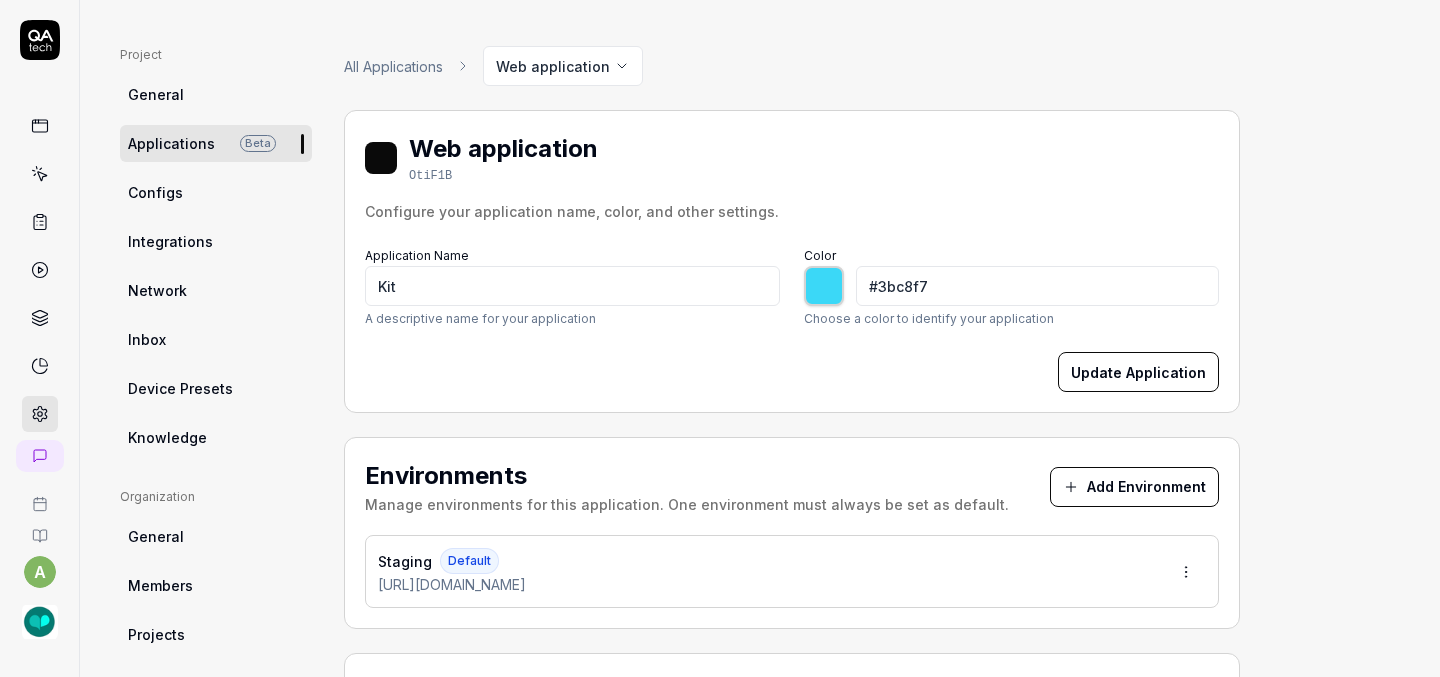 type on "#3bbff7" 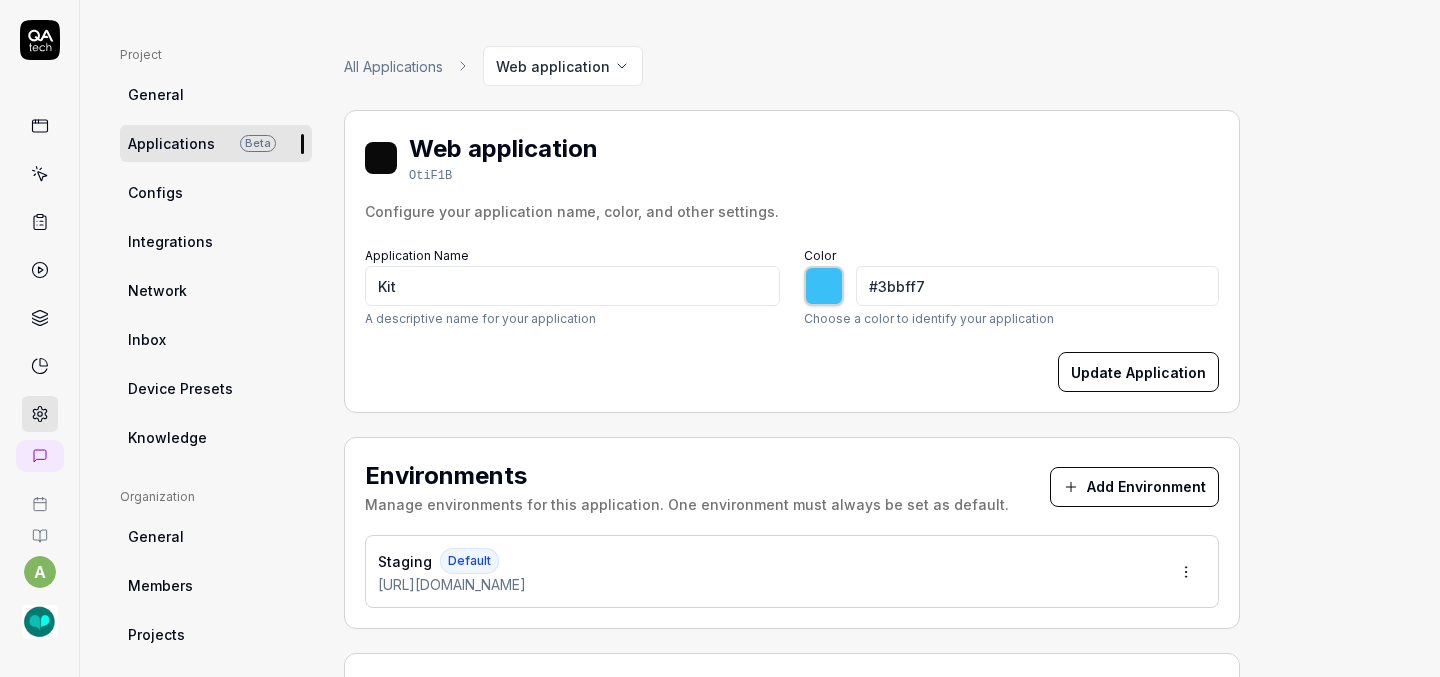 type on "#3bc8f7" 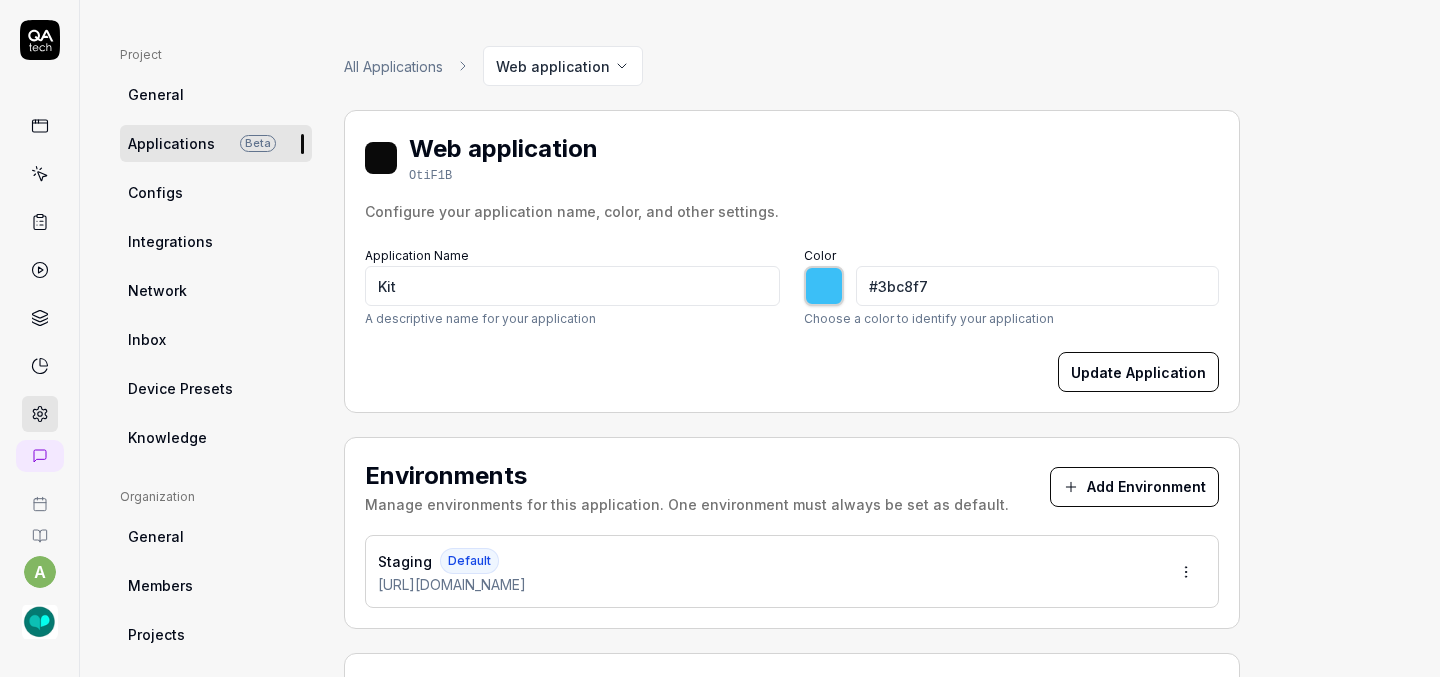 type on "#3bd1f7" 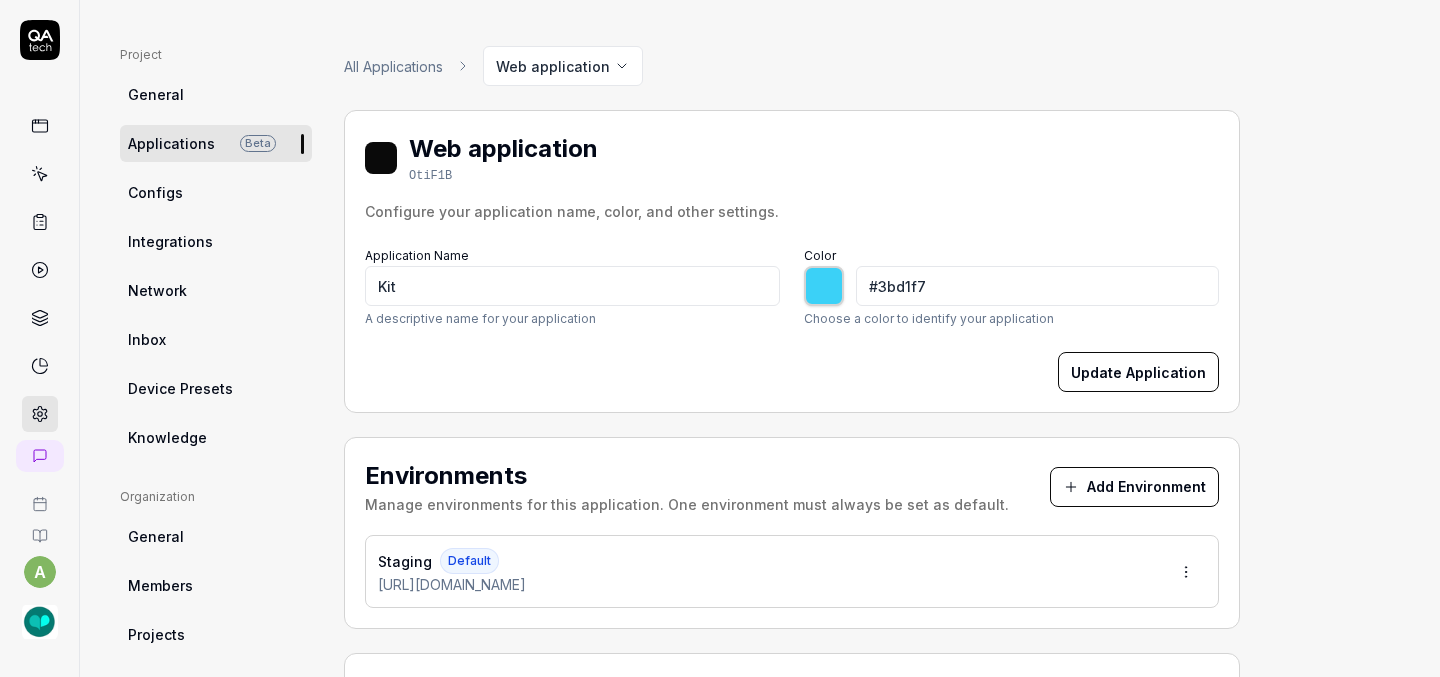 type on "#3acef2" 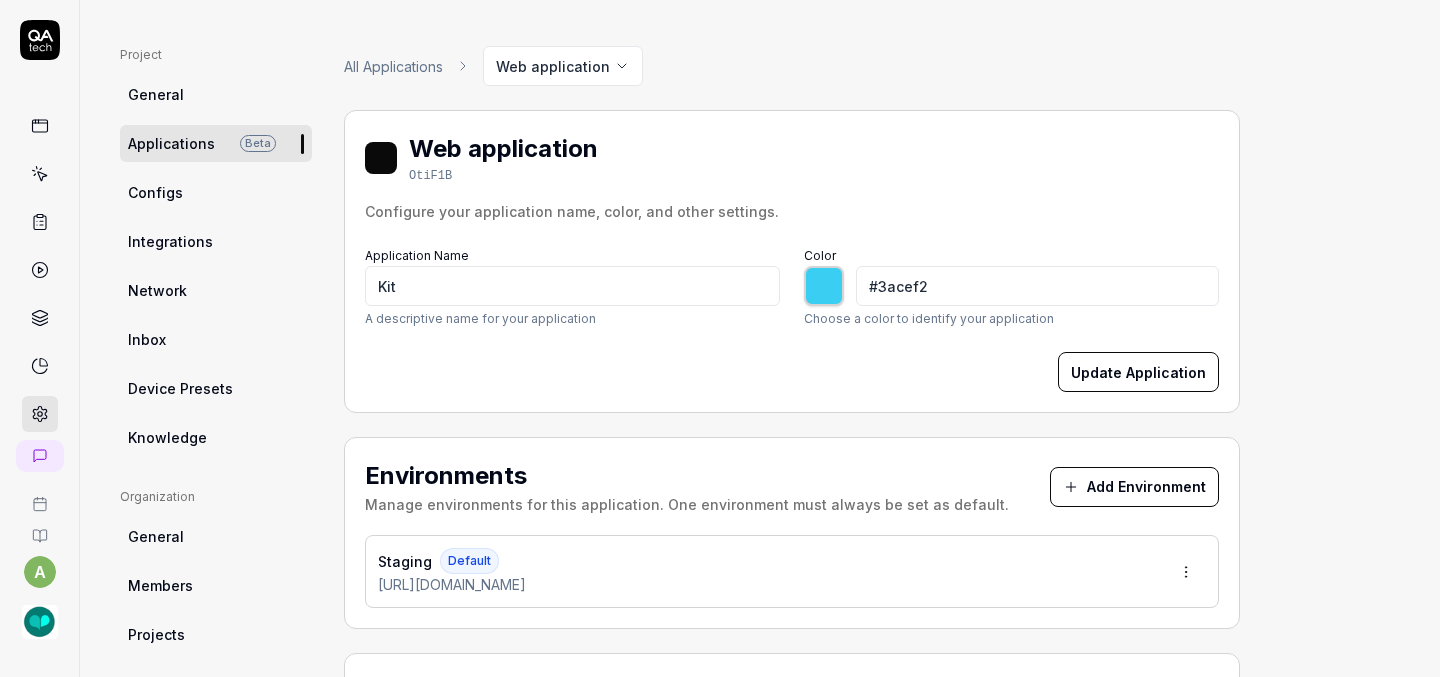 type on "#38cbf0" 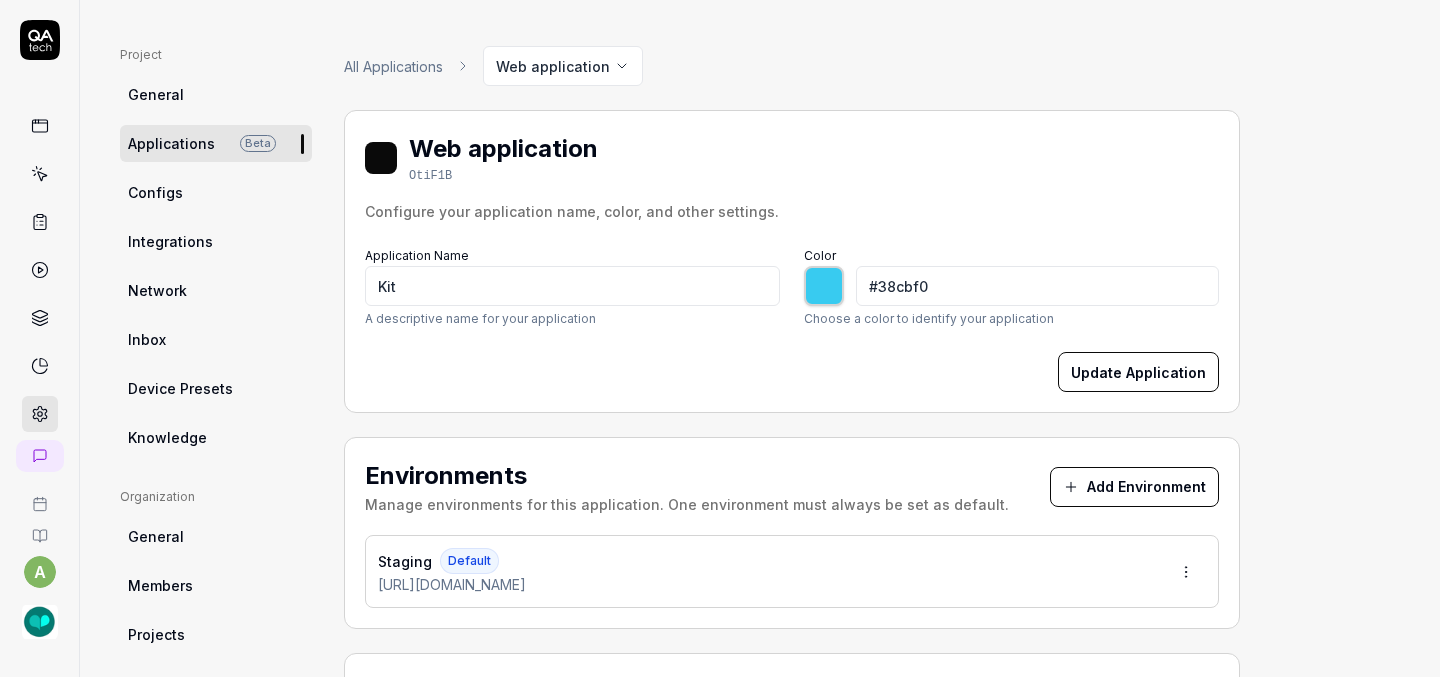 type on "#3acaee" 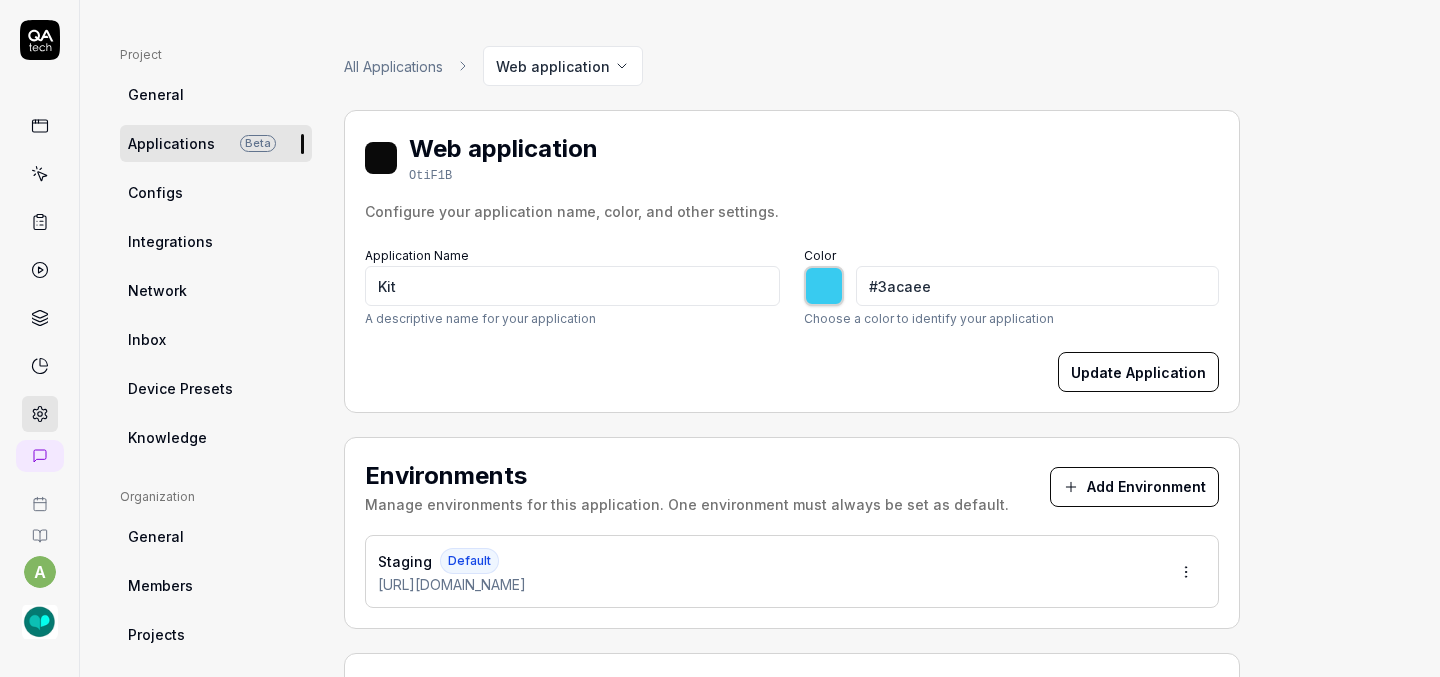 type on "#37c7eb" 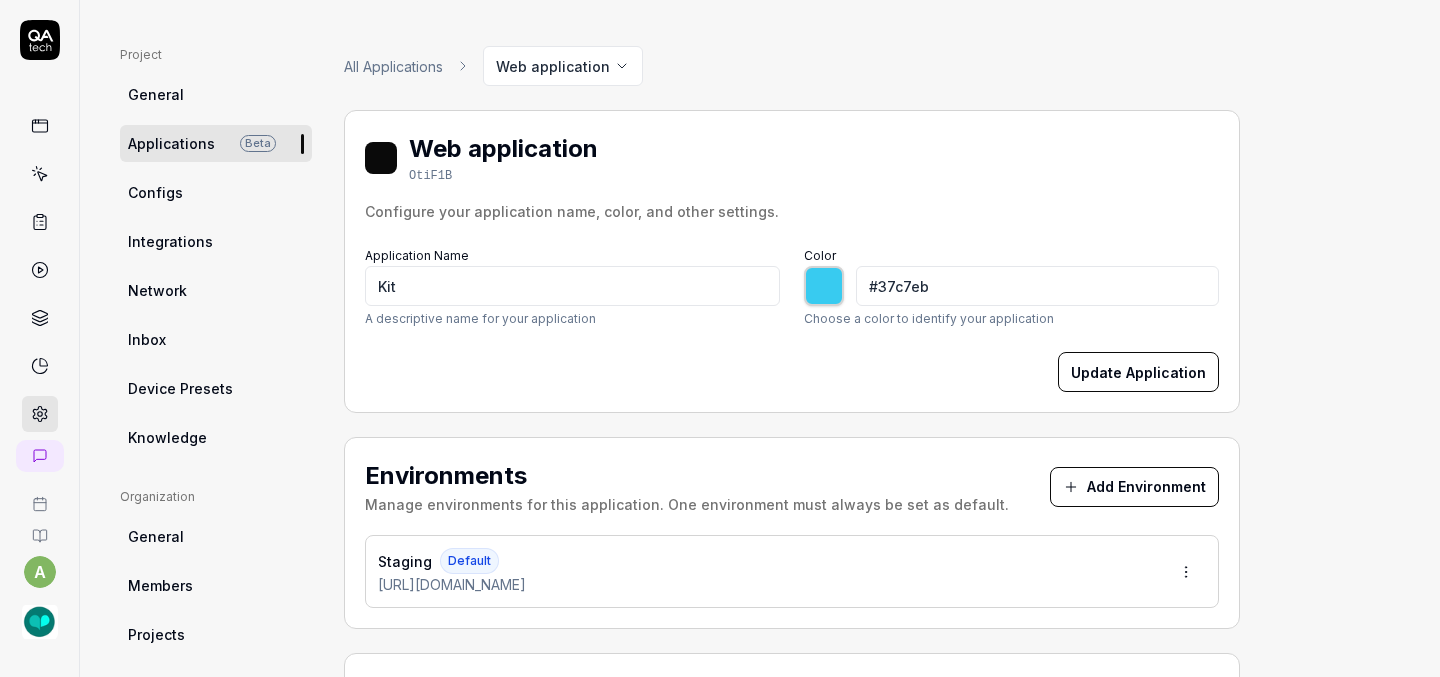 type on "#39c7ea" 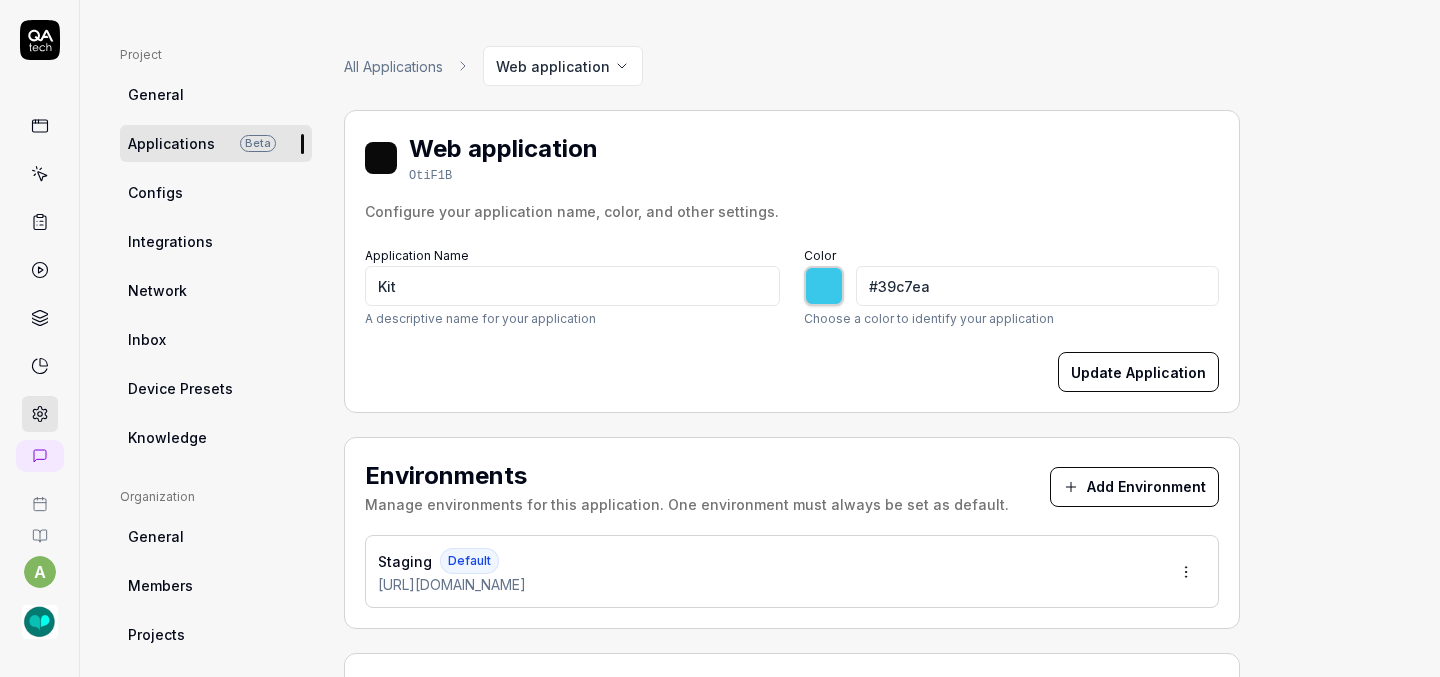 type on "#3ac6e9" 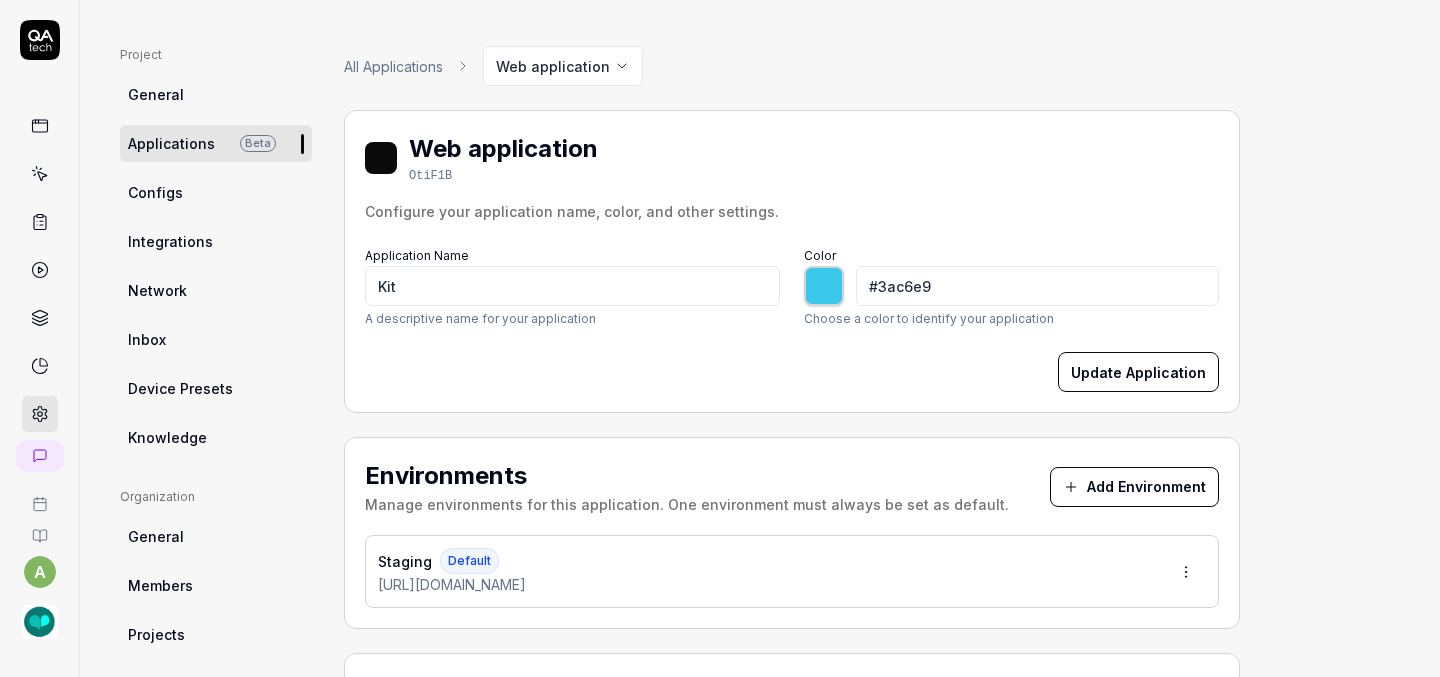 type on "#37c3e6" 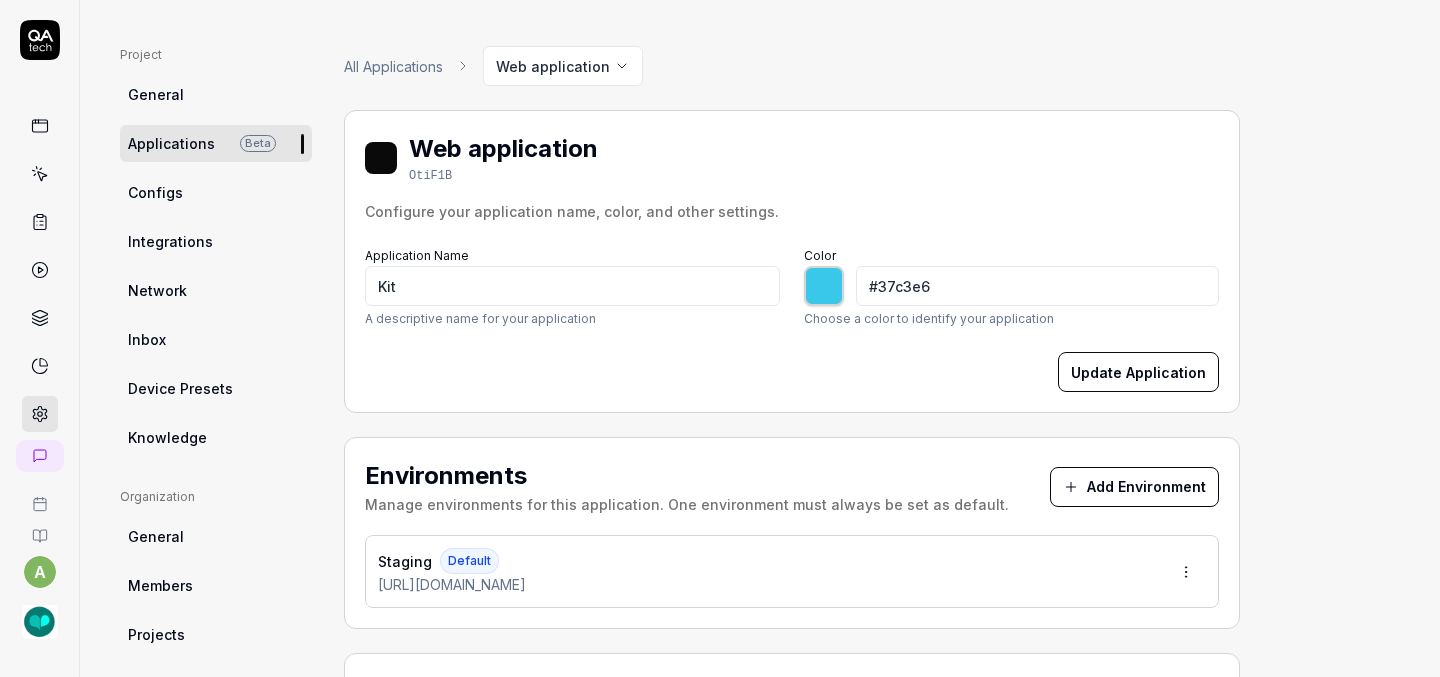 type on "#38c3e5" 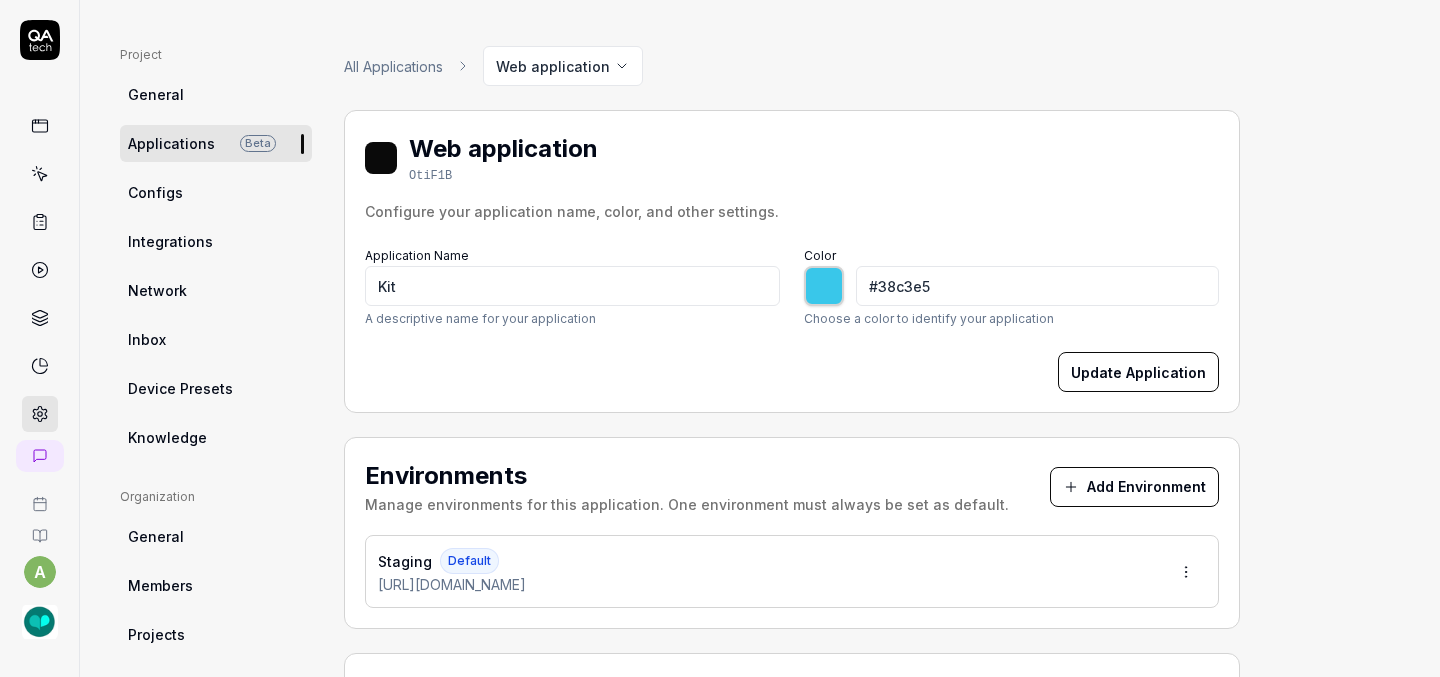 type on "#36c0e2" 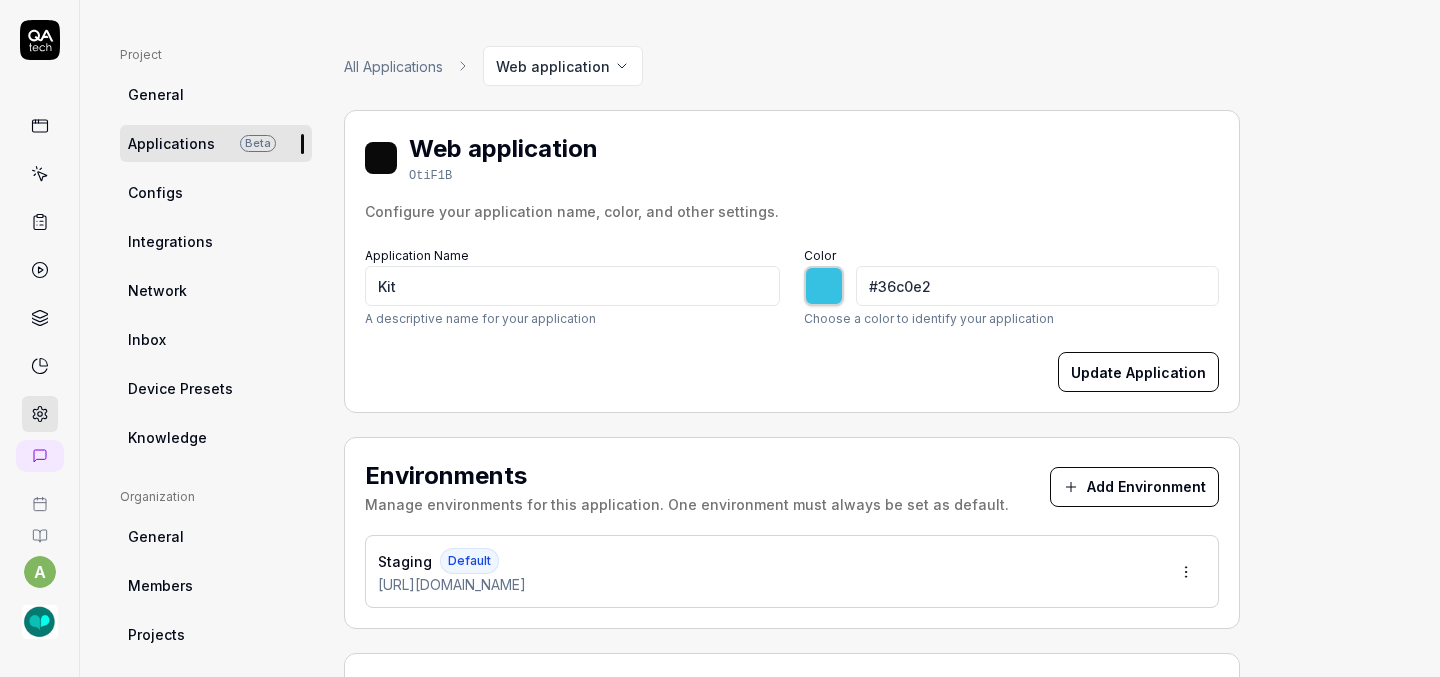 type on "#38c3e5" 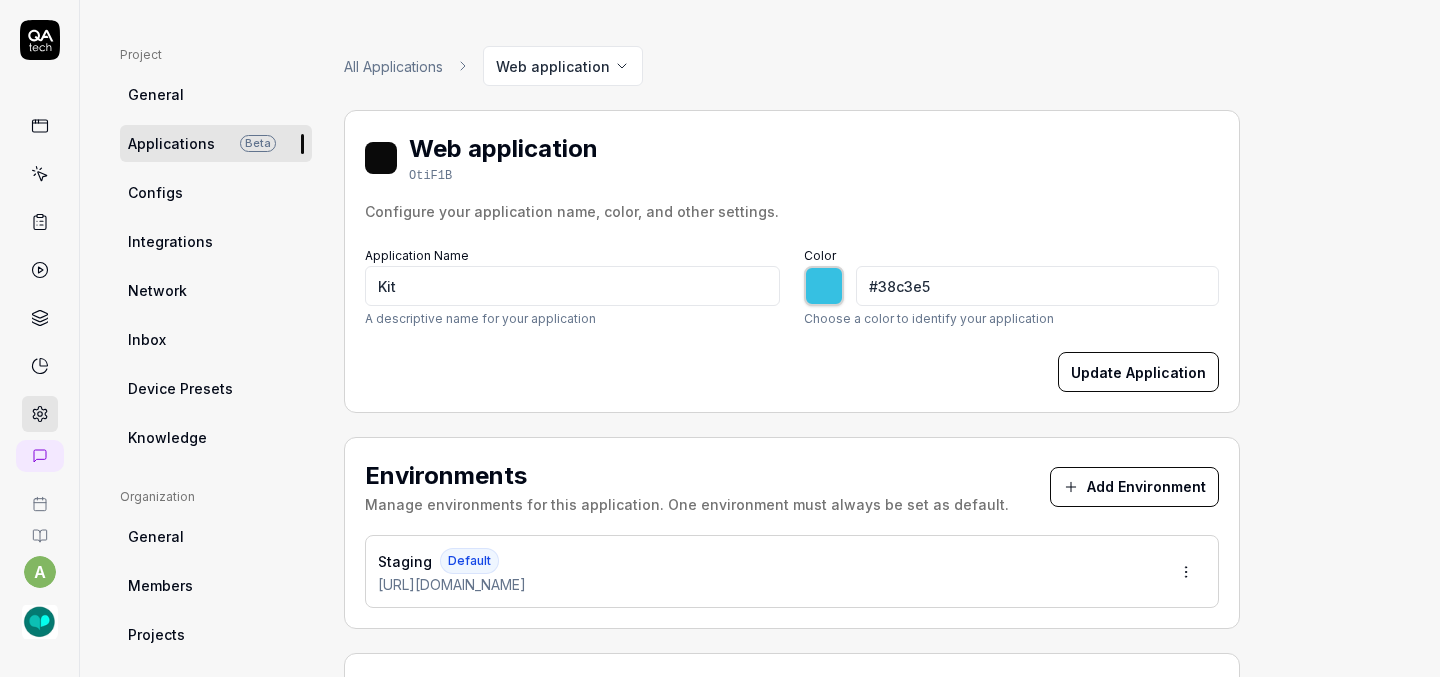 type on "*******" 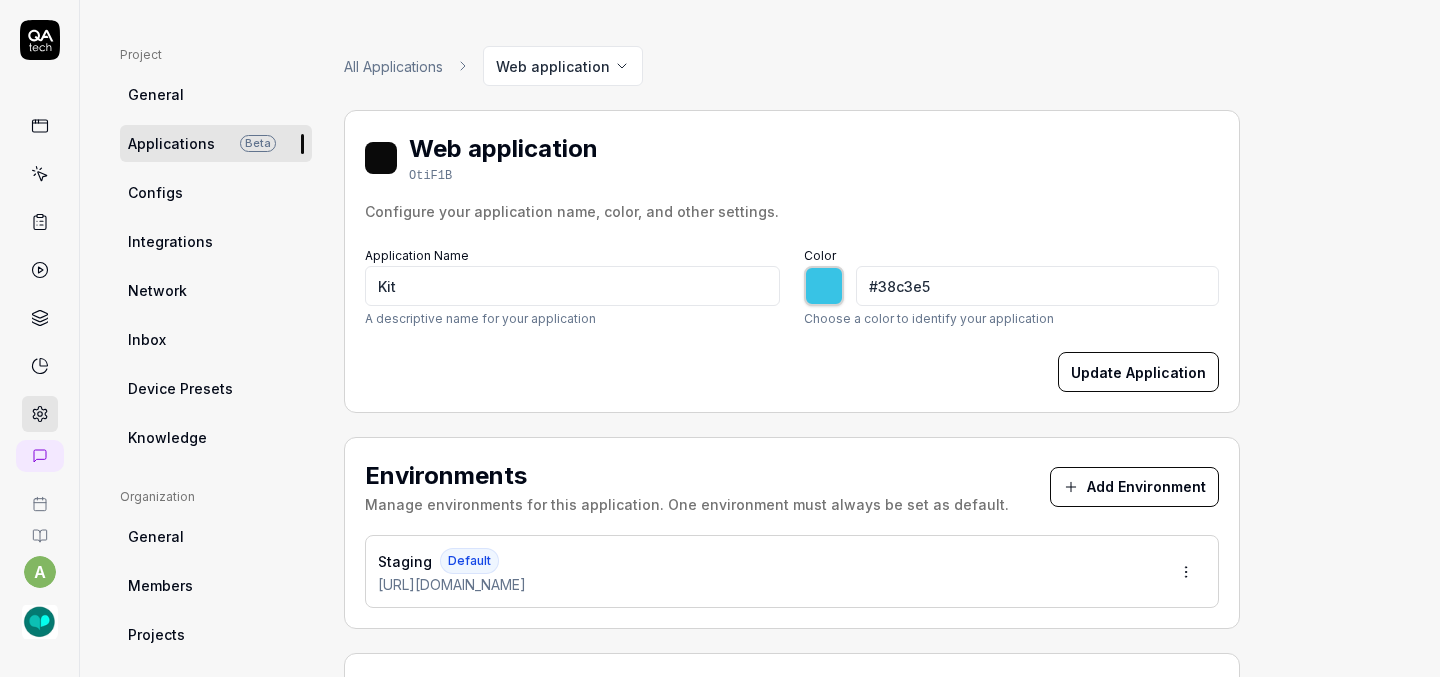 type on "#3ec3e5" 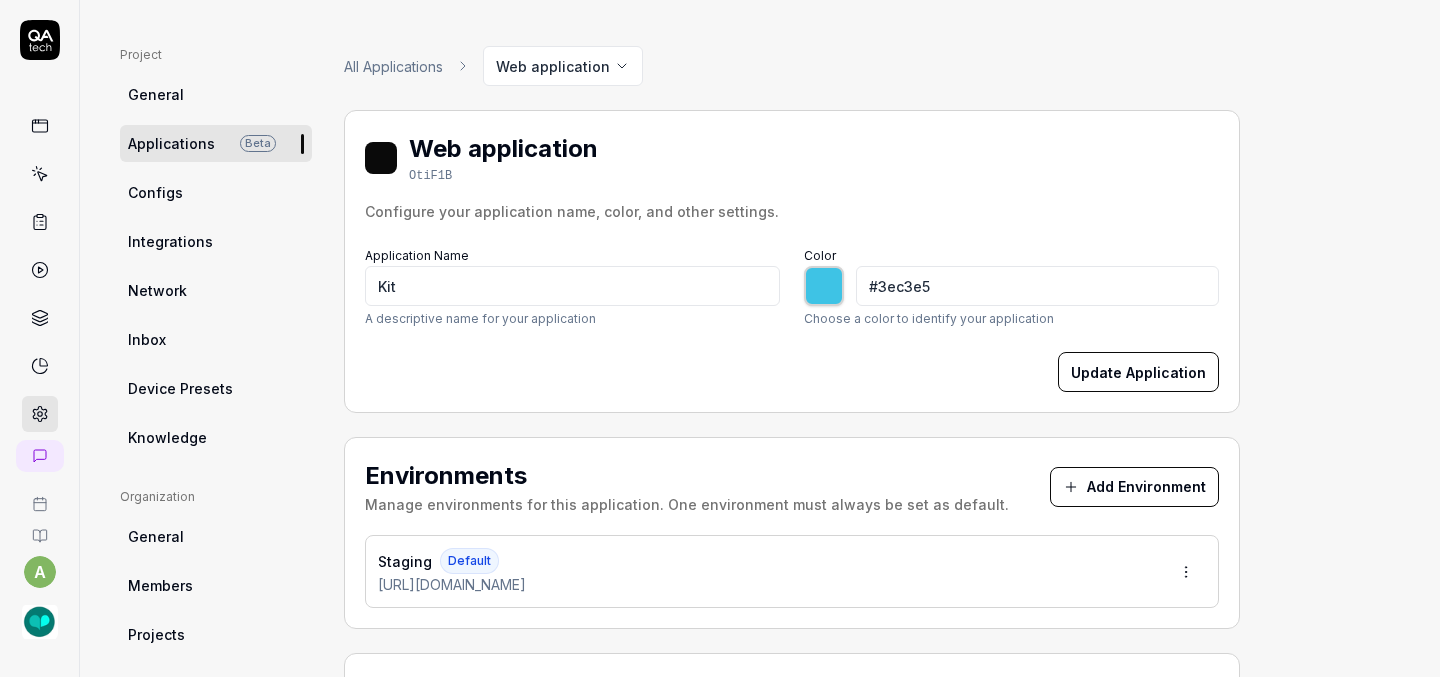 type on "#43c5e5" 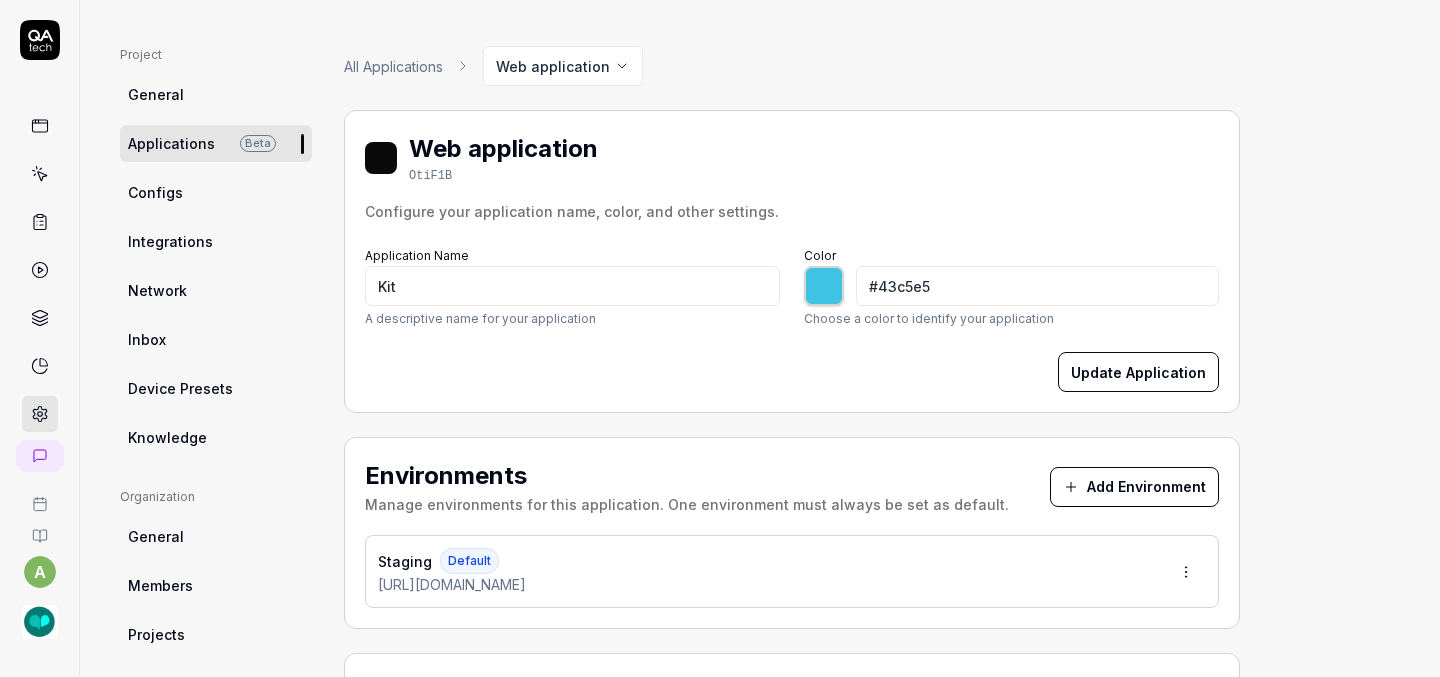 type on "#41c1e1" 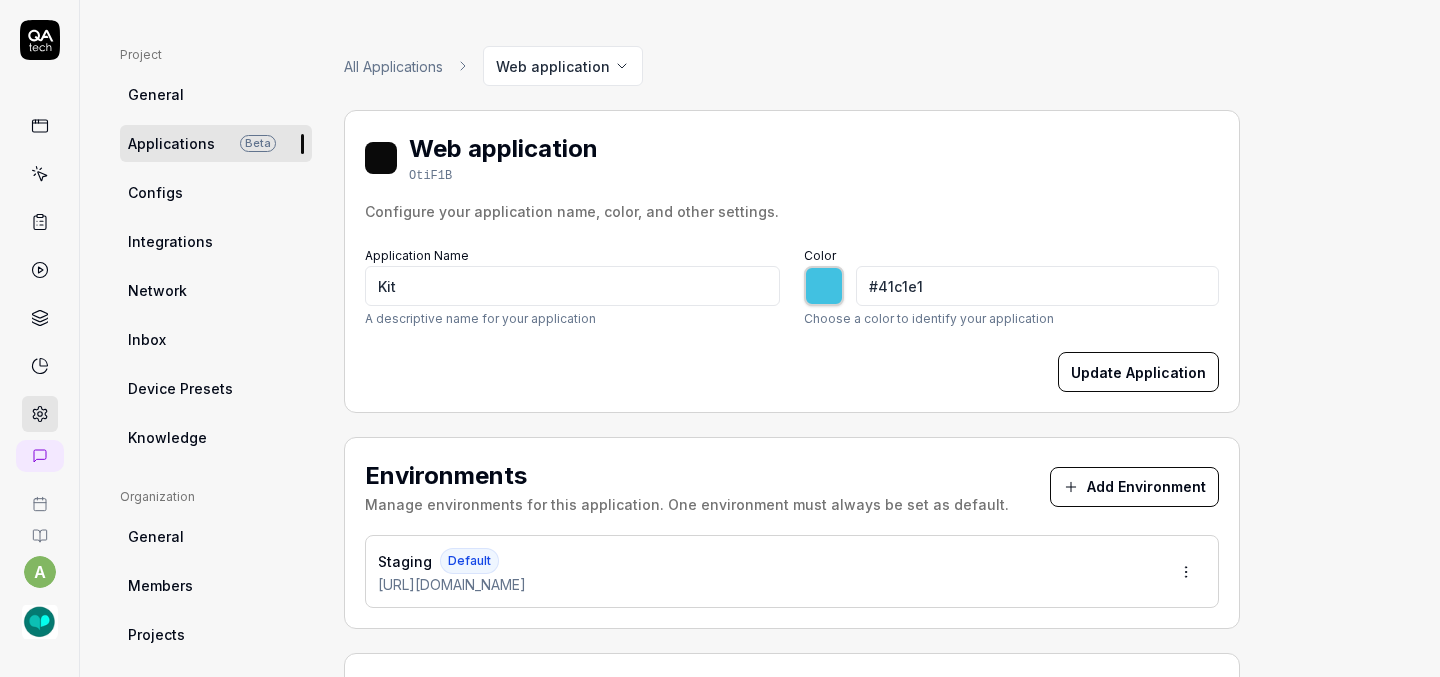 type on "#46c3e2" 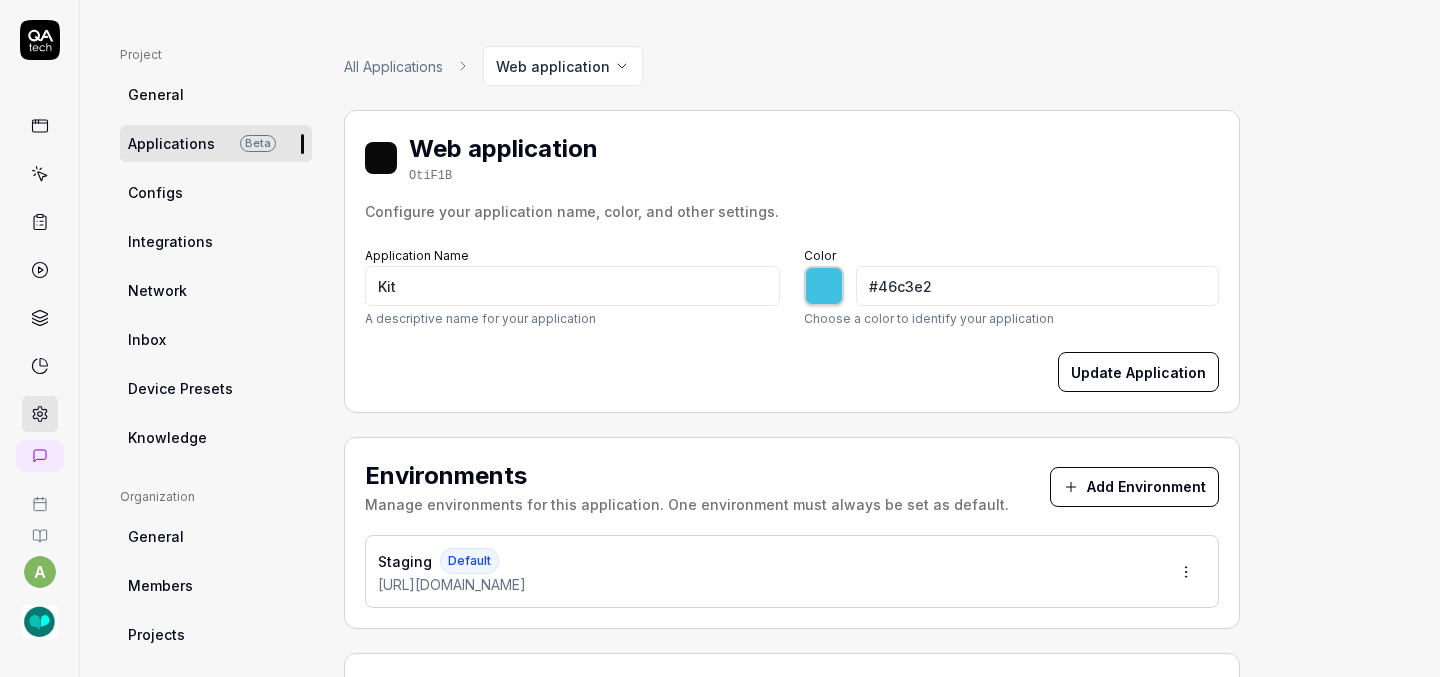 type on "#4ac4e3" 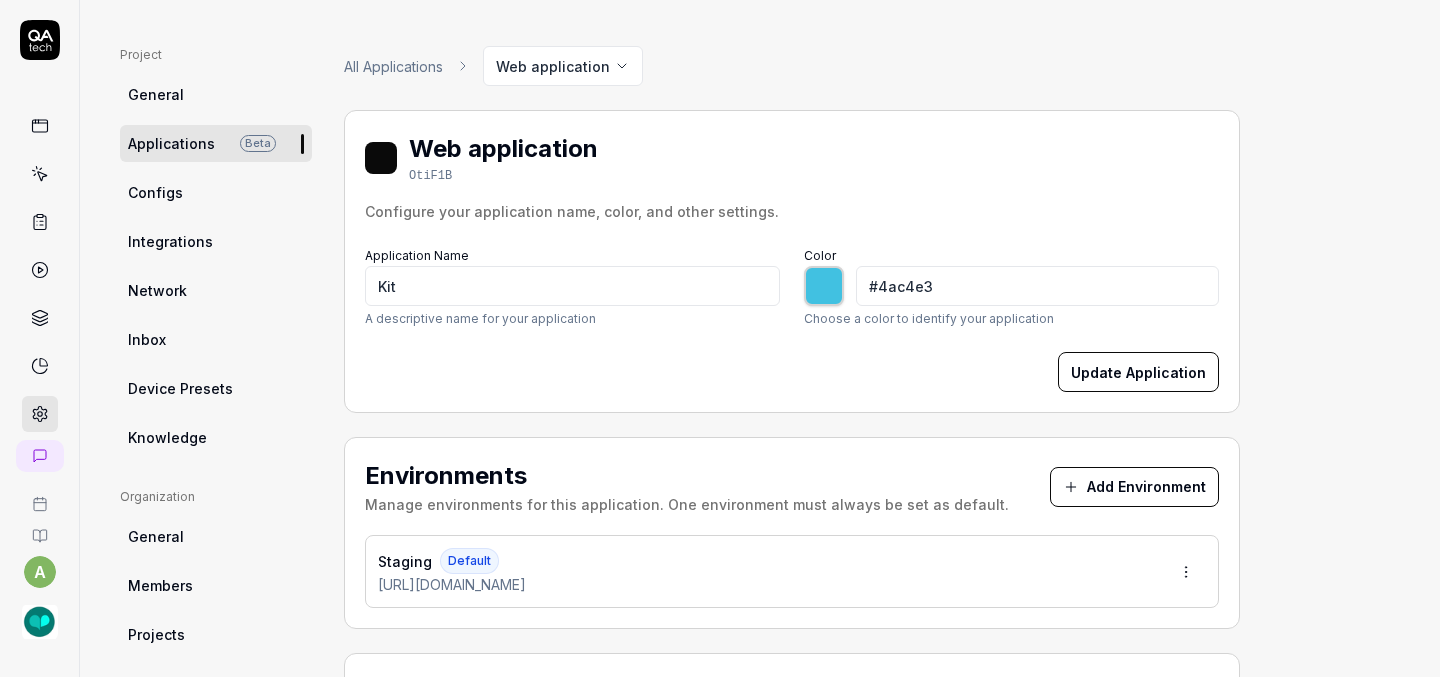 type on "#4bc4e2" 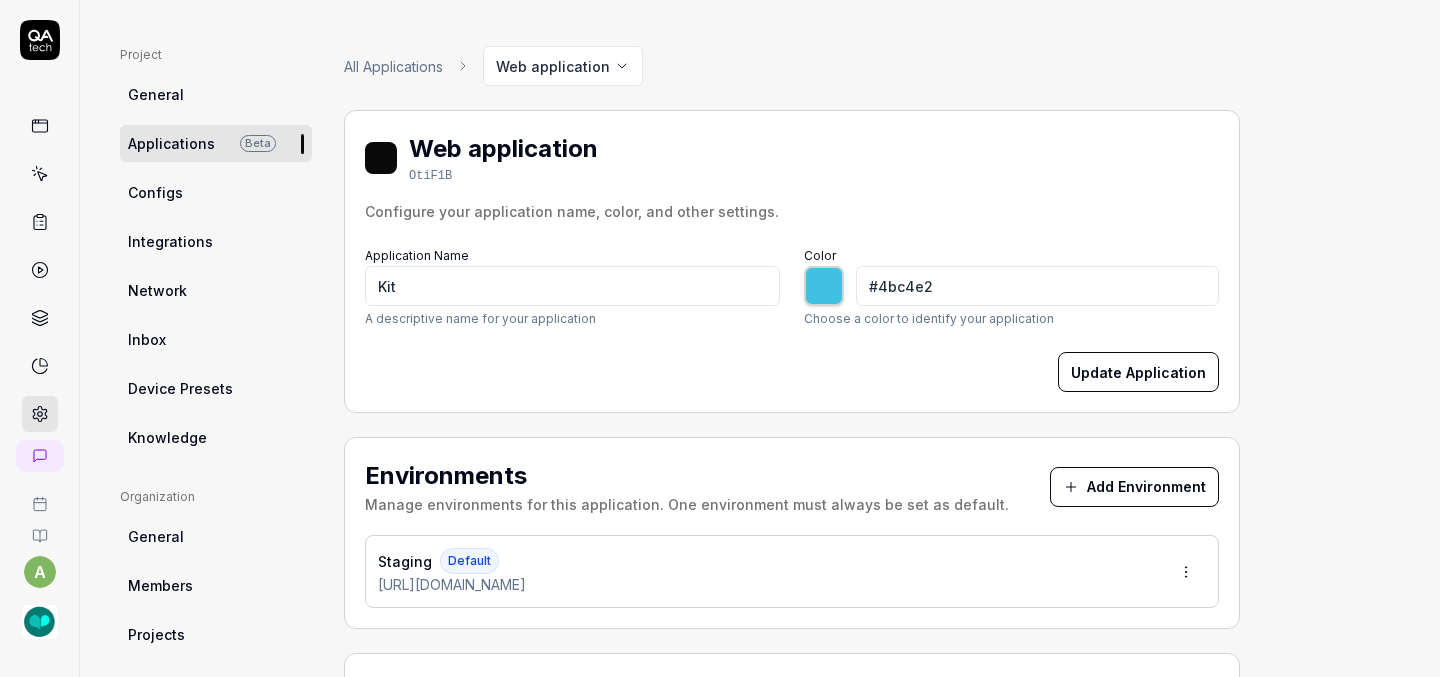 type on "#50c5e2" 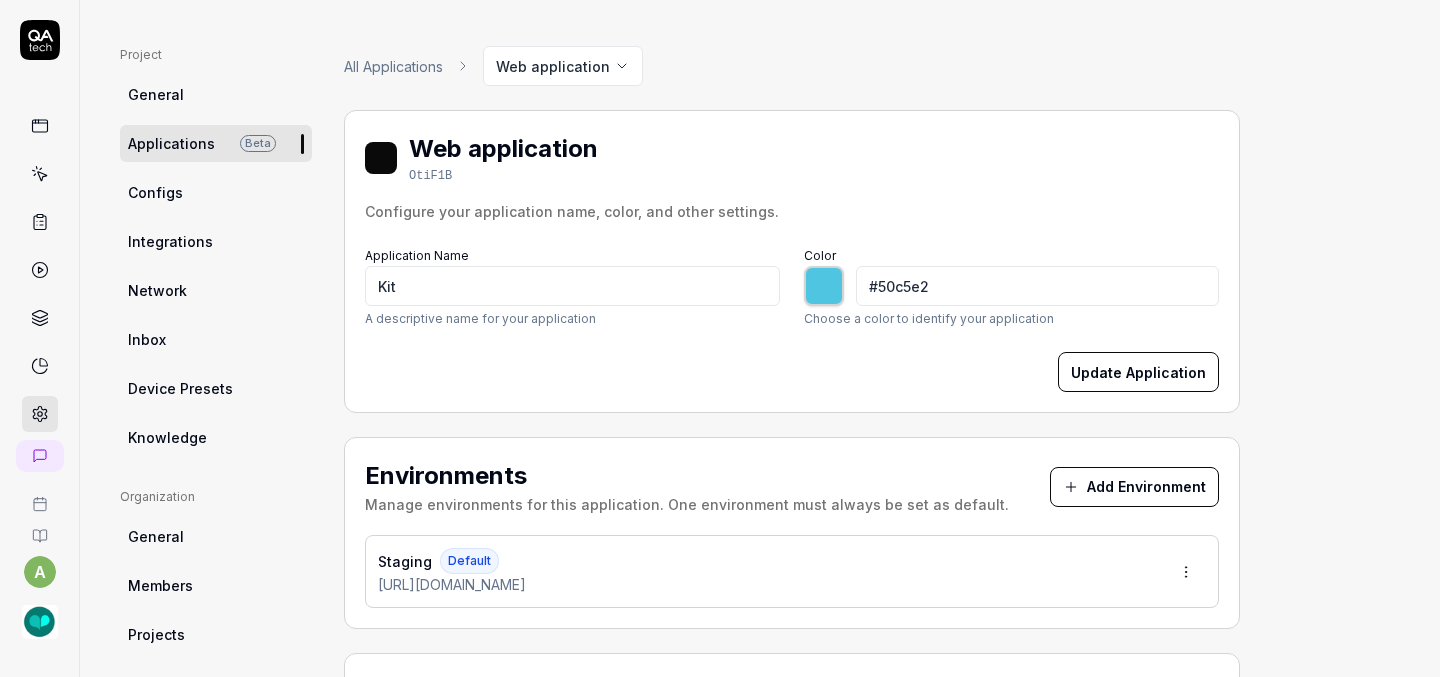 type on "#4bc4e2" 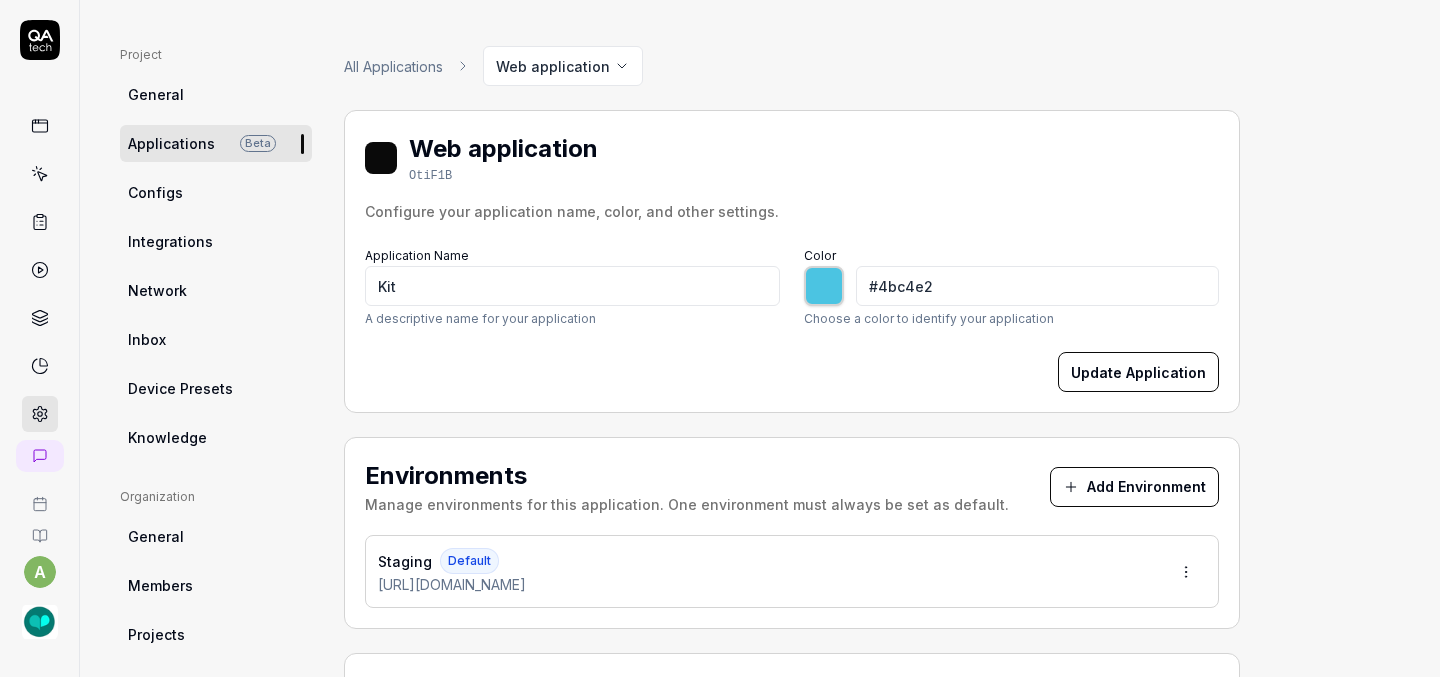 type on "#47c2e1" 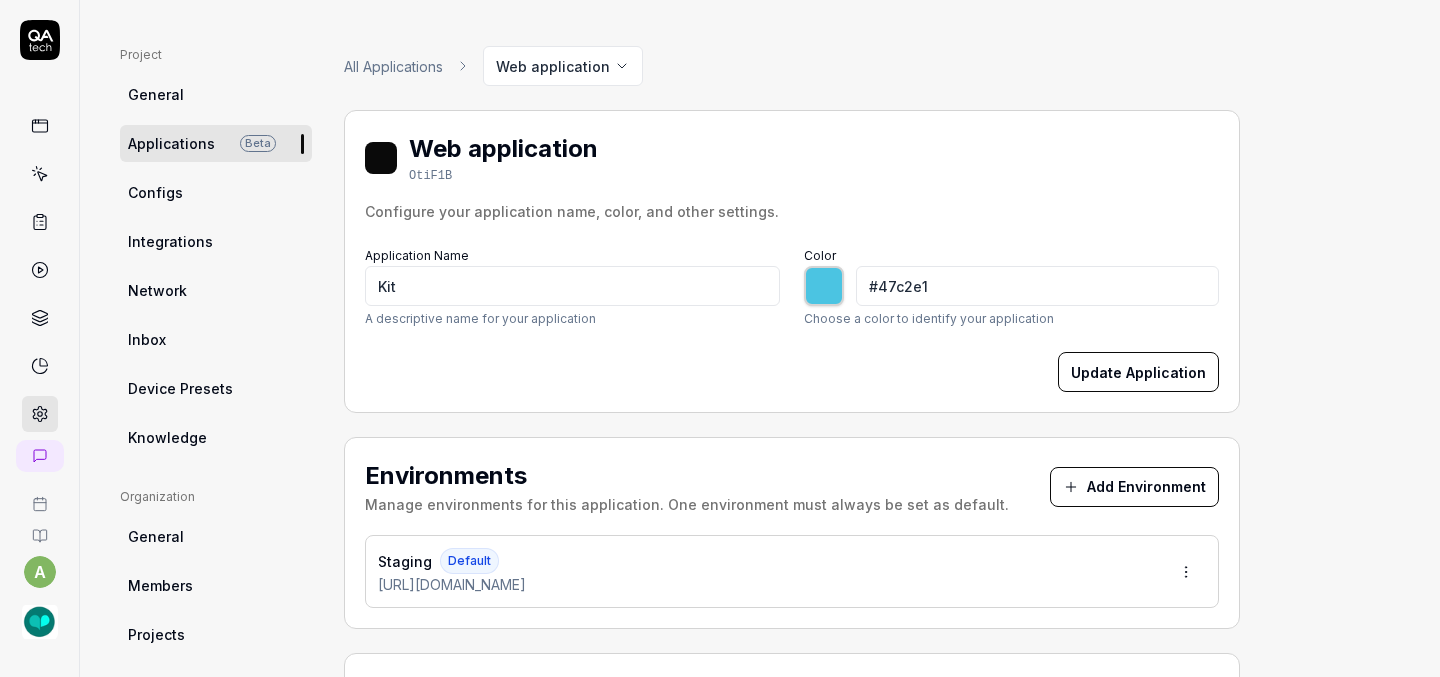 type on "#49c1df" 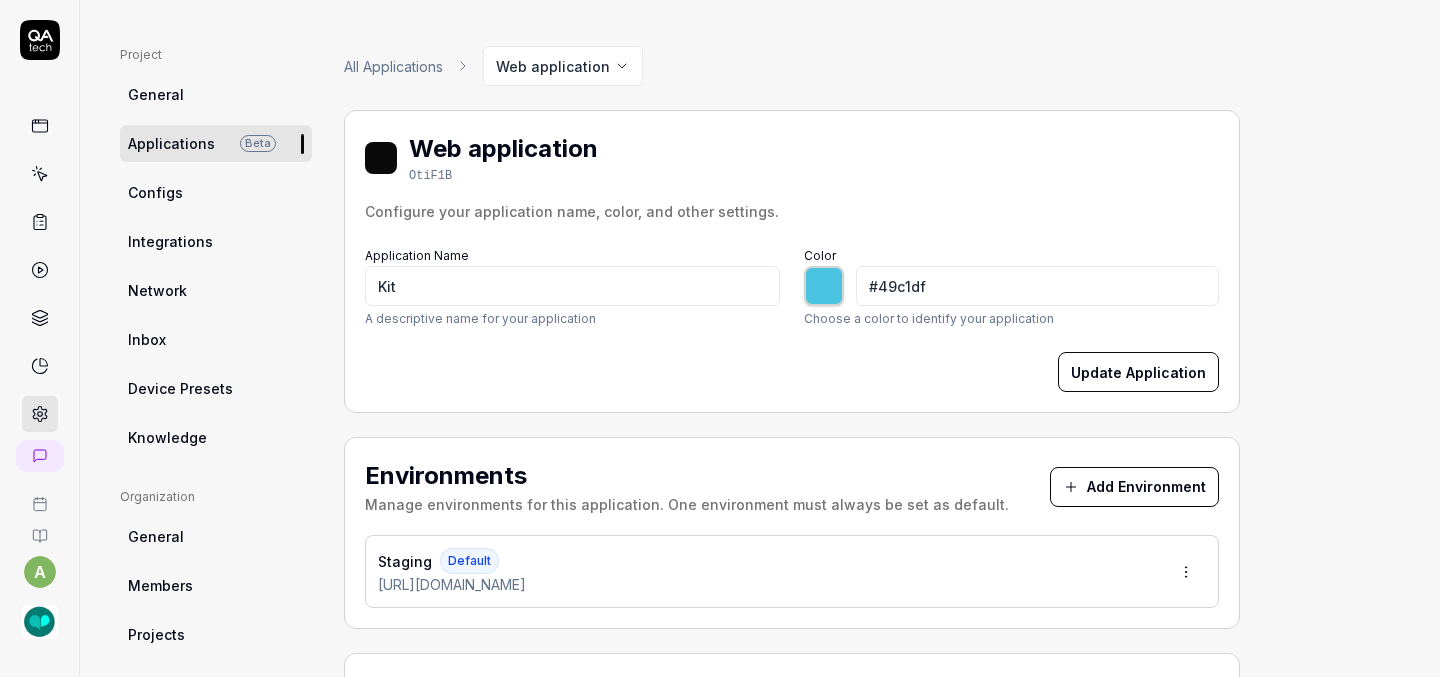 type on "#43c0df" 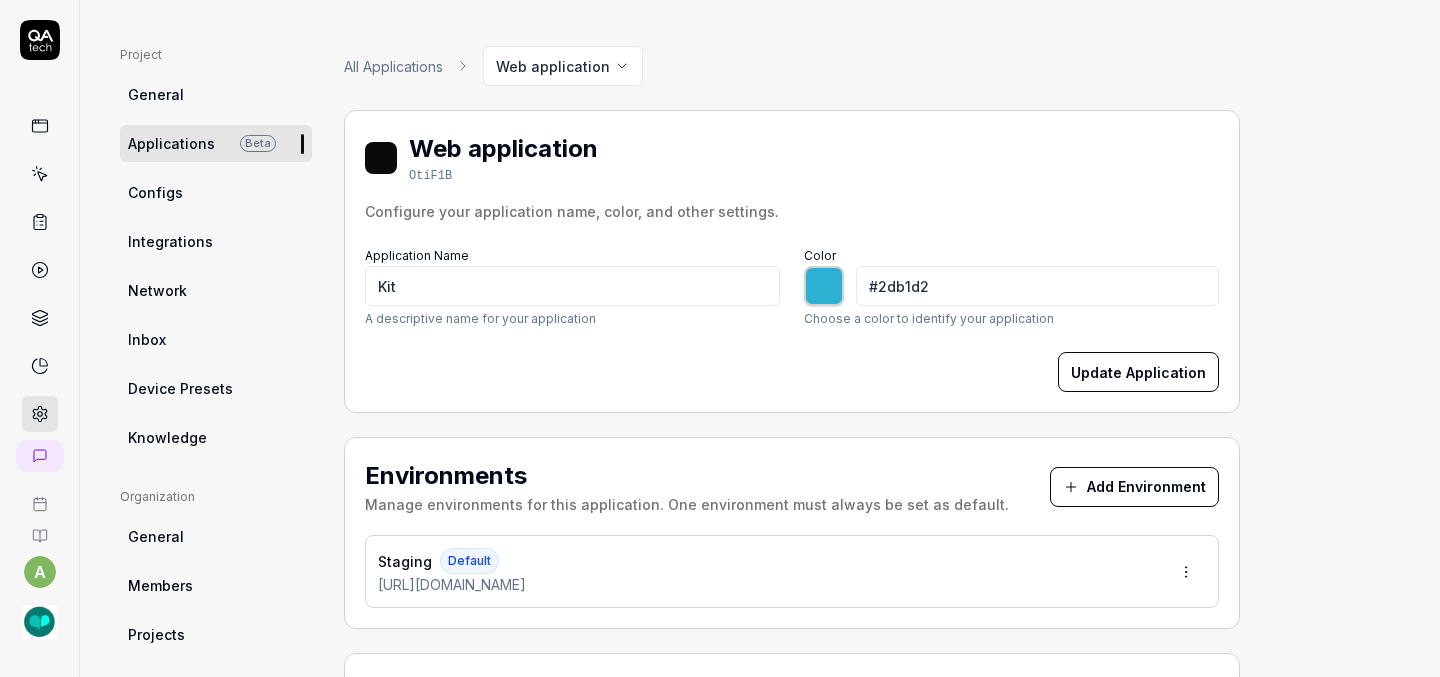 click on "Configure your application name, color, and other settings." at bounding box center [792, 211] 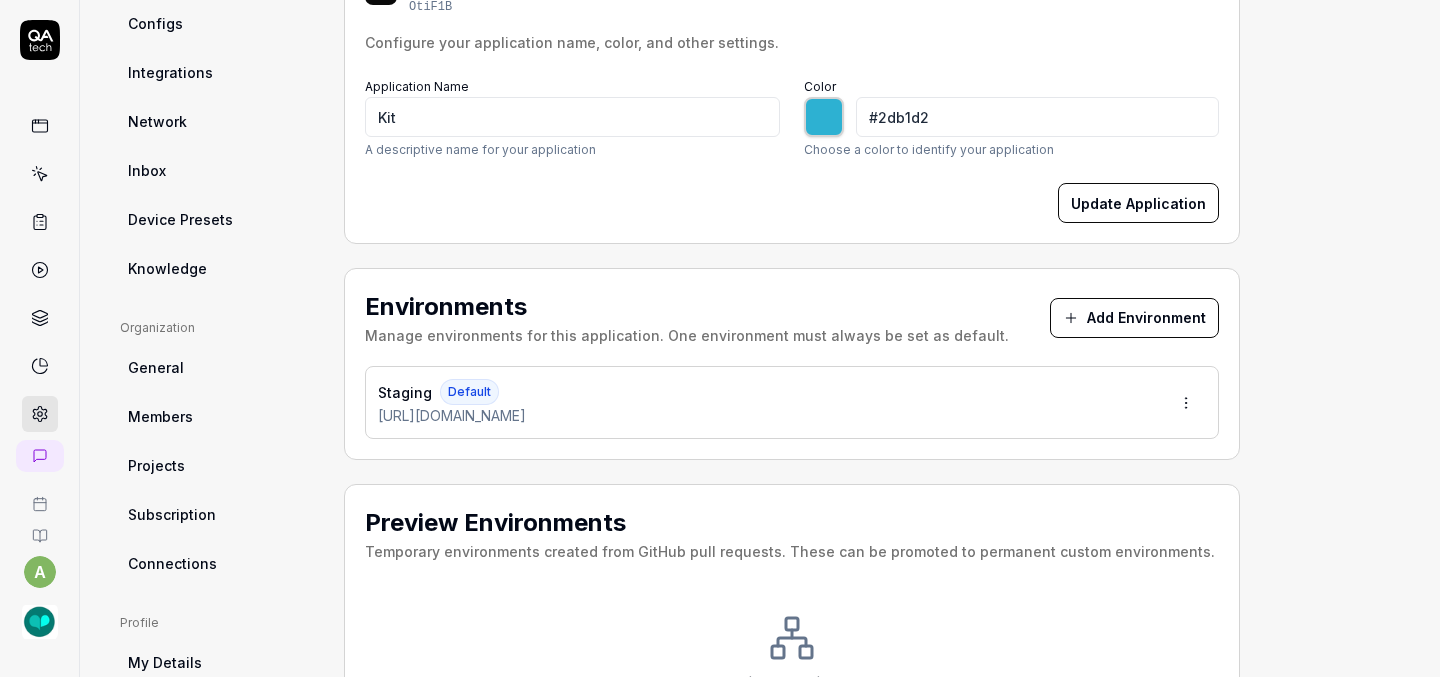 scroll, scrollTop: 276, scrollLeft: 0, axis: vertical 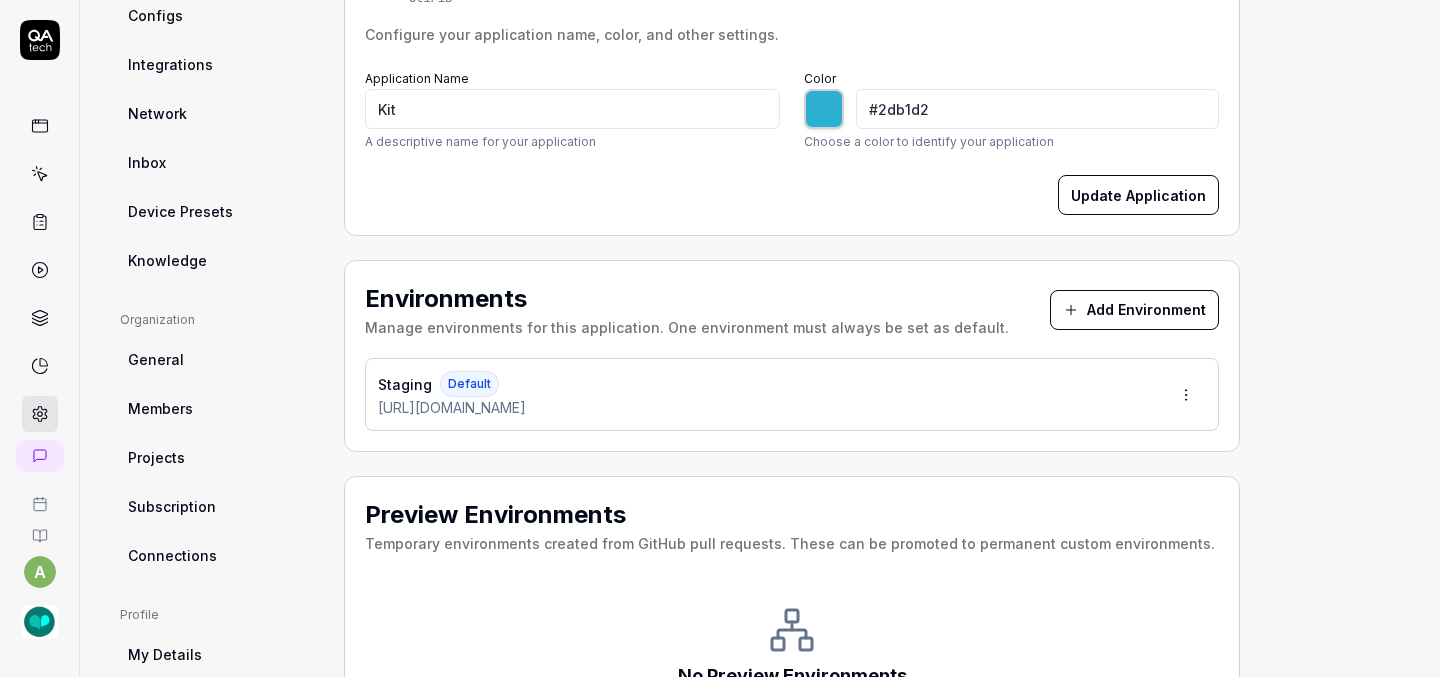 click on "Add Environment" at bounding box center (1134, 310) 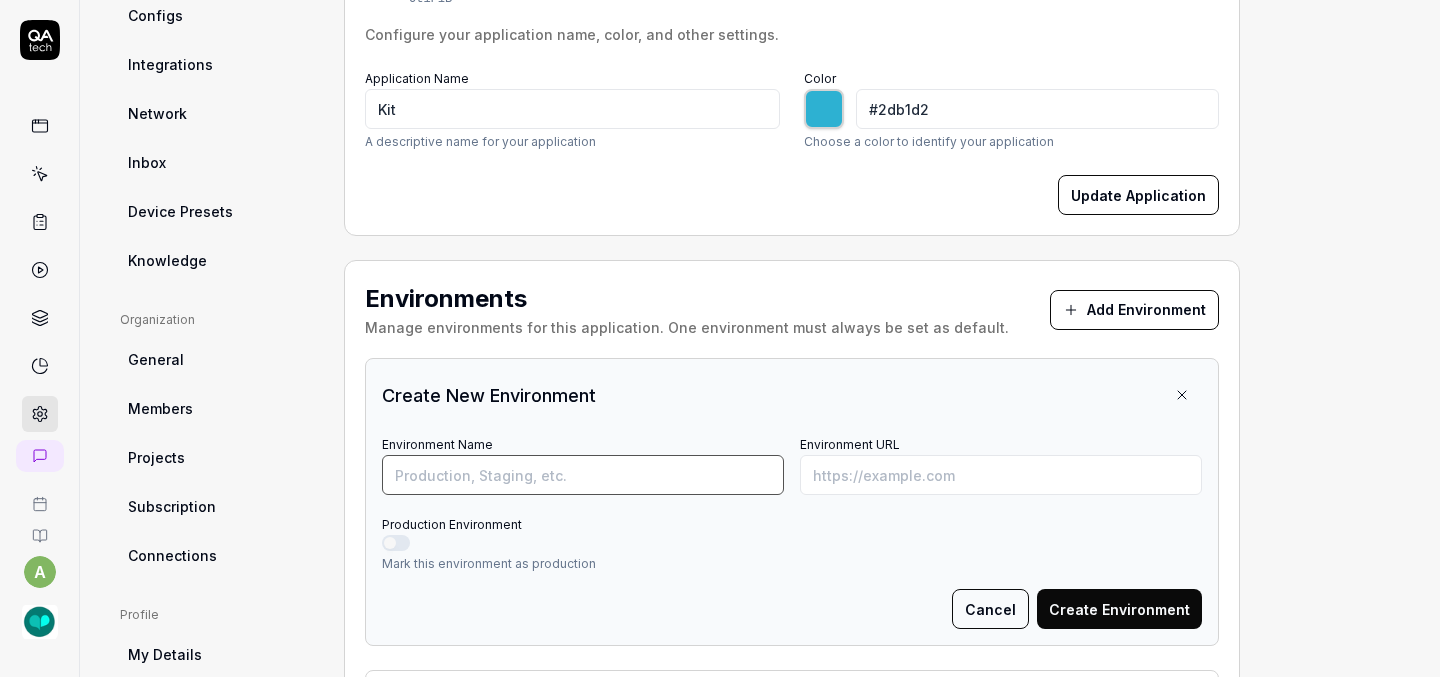 click on "Environment Name" at bounding box center (583, 475) 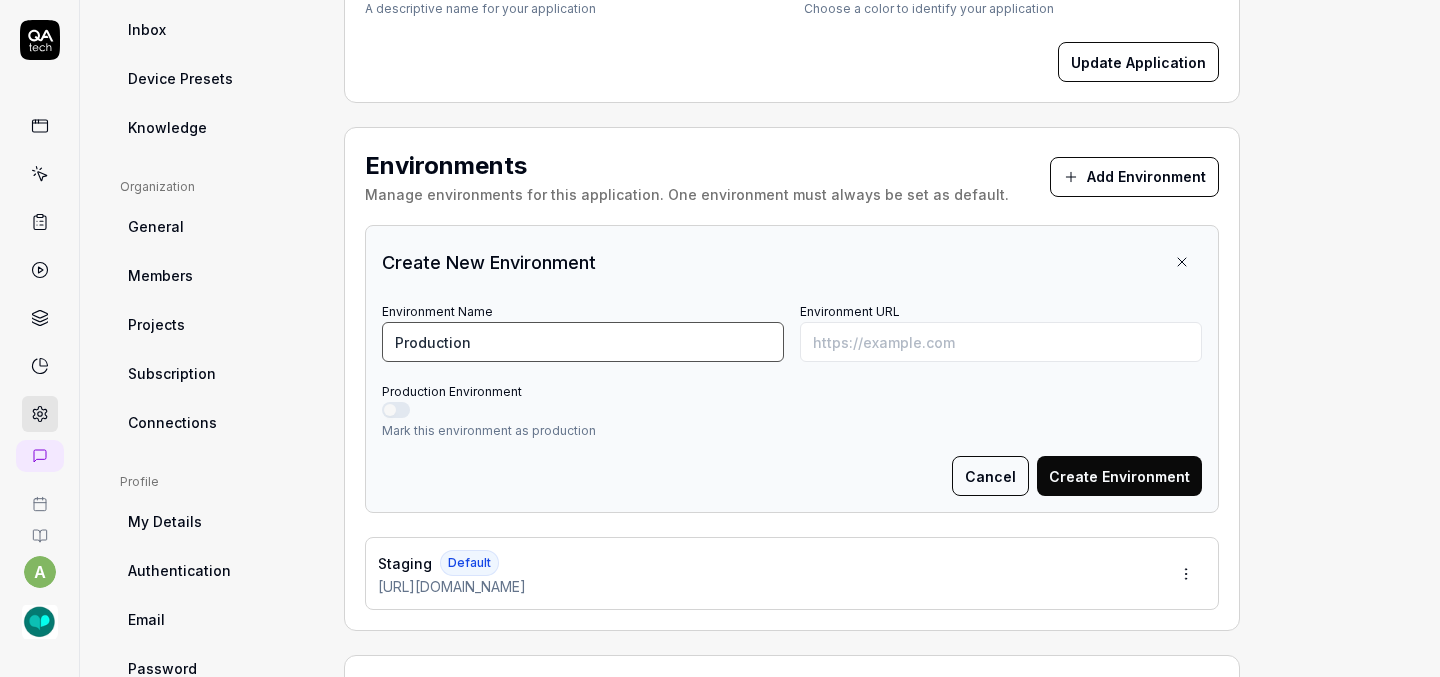 scroll, scrollTop: 401, scrollLeft: 0, axis: vertical 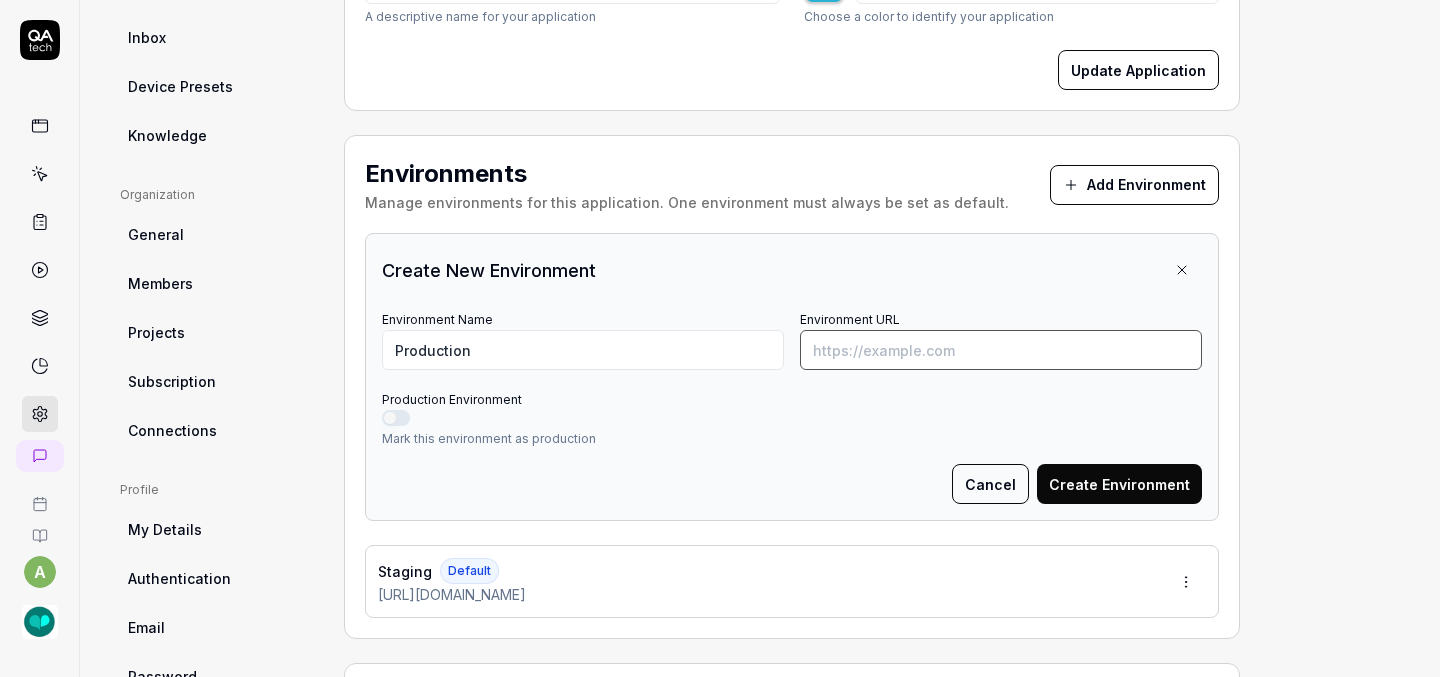 click on "Environment URL" at bounding box center [1001, 350] 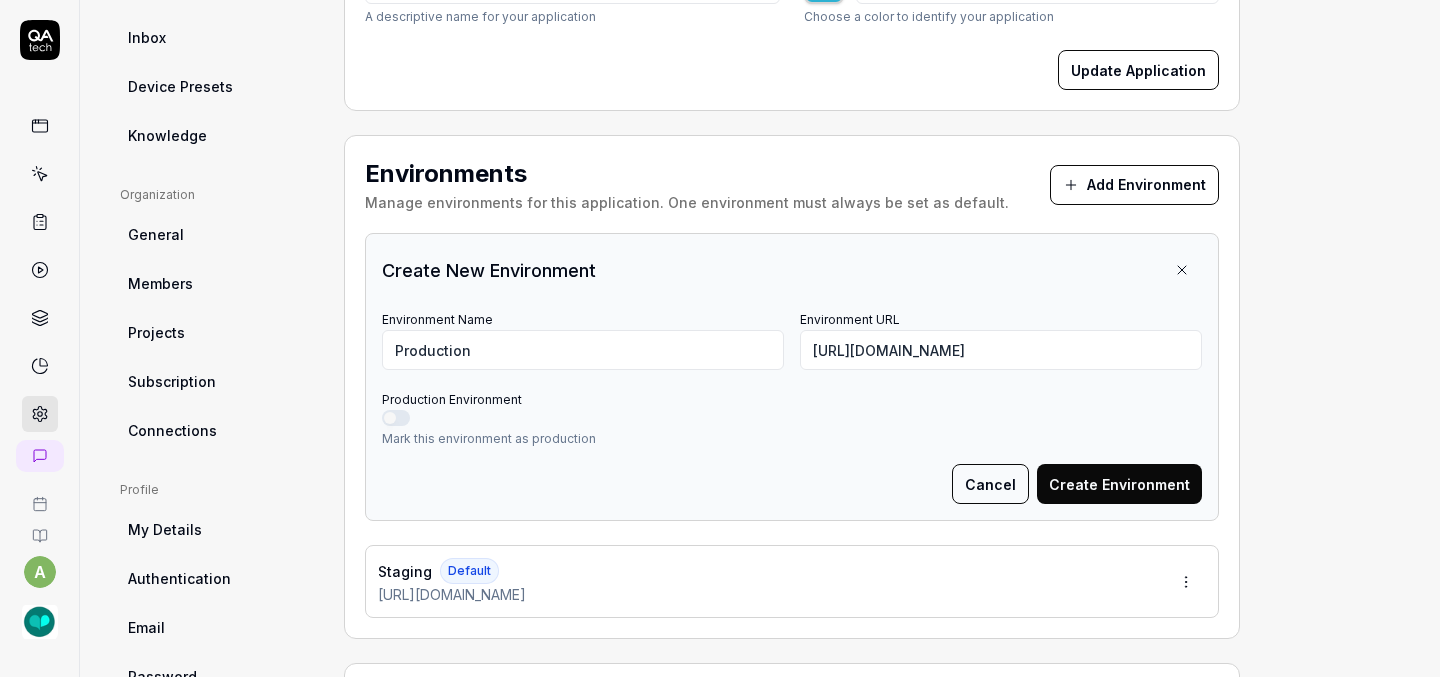 click on "Production Environment" at bounding box center [396, 418] 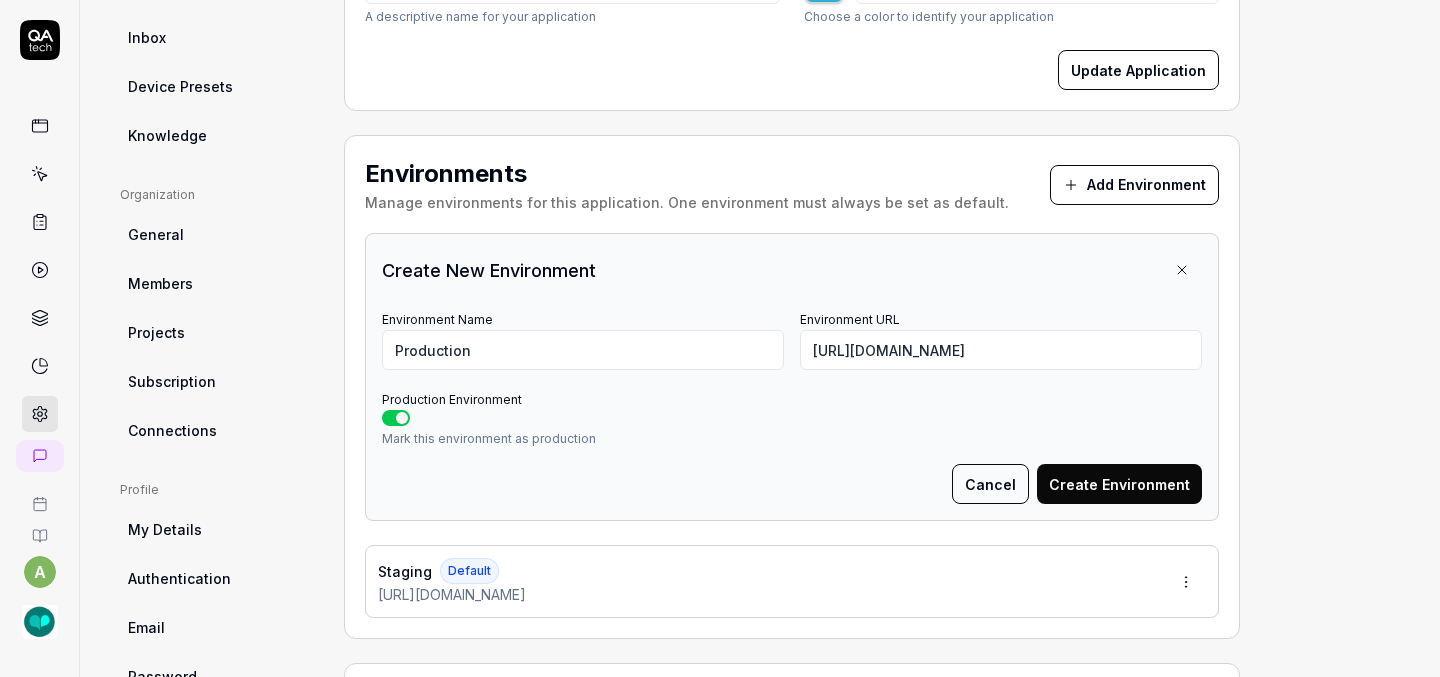 click on "Create Environment" at bounding box center [1119, 484] 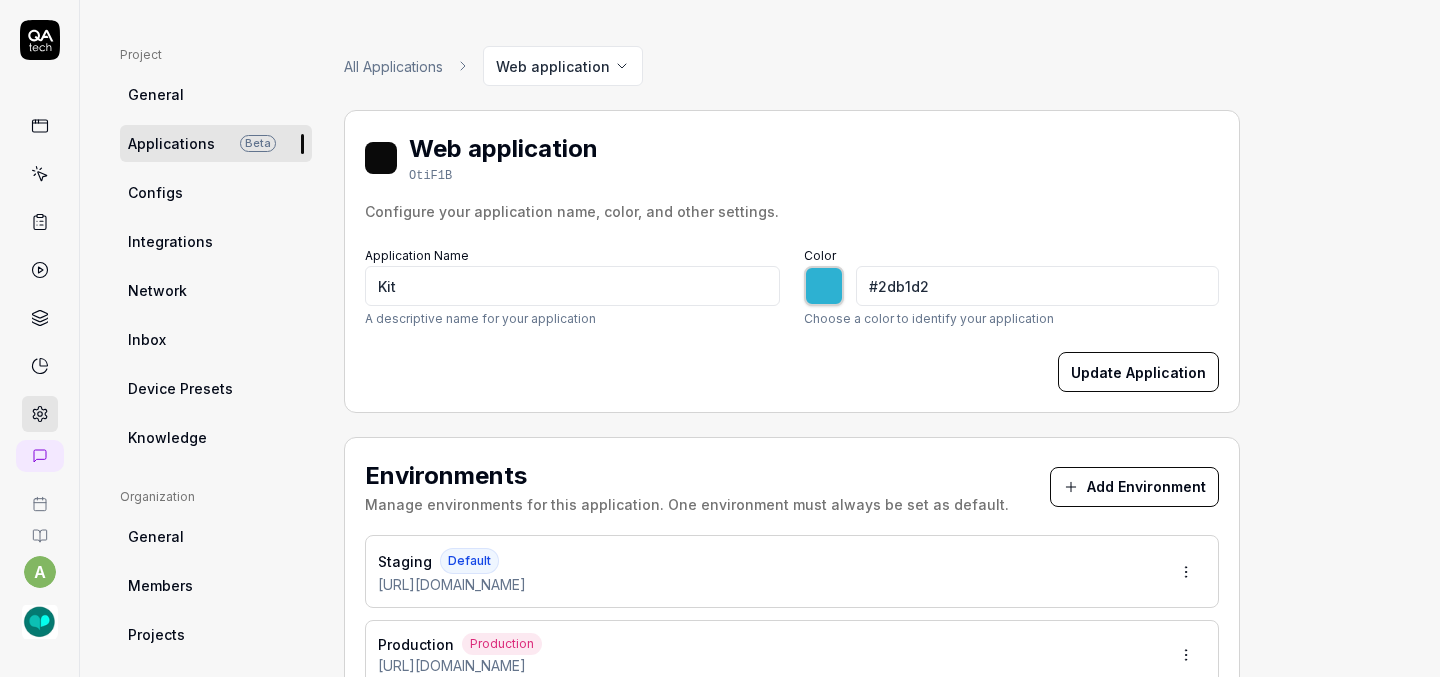 scroll, scrollTop: 0, scrollLeft: 0, axis: both 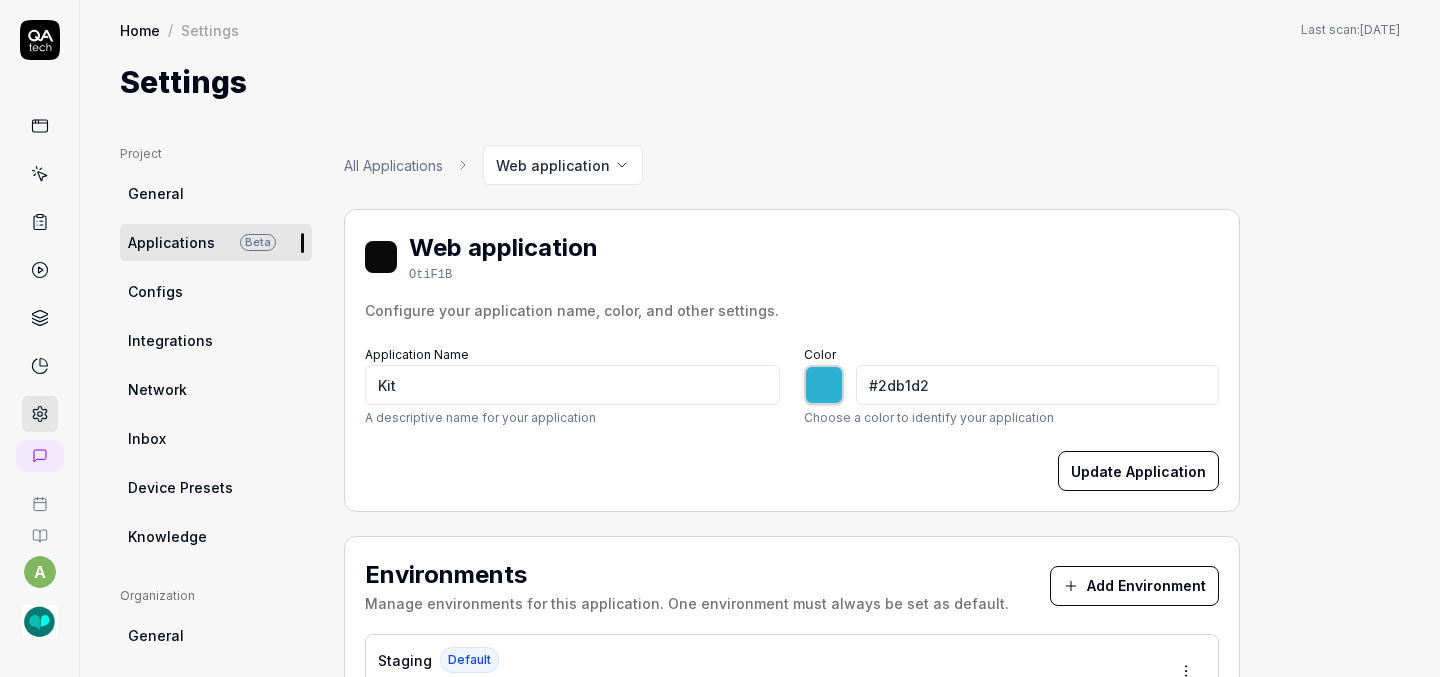 click on "a Home / Settings Home / Settings Last scan:  May 20 2025 Settings Project General Applications Beta Configs Integrations Network Inbox Device Presets Knowledge Project Select a page Organization General Members Projects Subscription Connections Organization Select a page Profile My Details Authentication Email Password Profile Select a page All Applications Web application Web application OtiF1B Configure your application name, color, and other settings. Application Name Kit A descriptive name for your application Color #2db1d2 ******* Choose a color to identify your application Update Application Environments Manage environments for this application. One environment must always be set as default. Add Environment Staging Default https://kit-env-staging-slptk.vercel.app/auth/login Production Production https://app.kitforteams.com/auth/login Preview Environments Temporary environments created from GitHub pull requests. These can be promoted to permanent custom environments. No Preview Environments *
1" at bounding box center [720, 338] 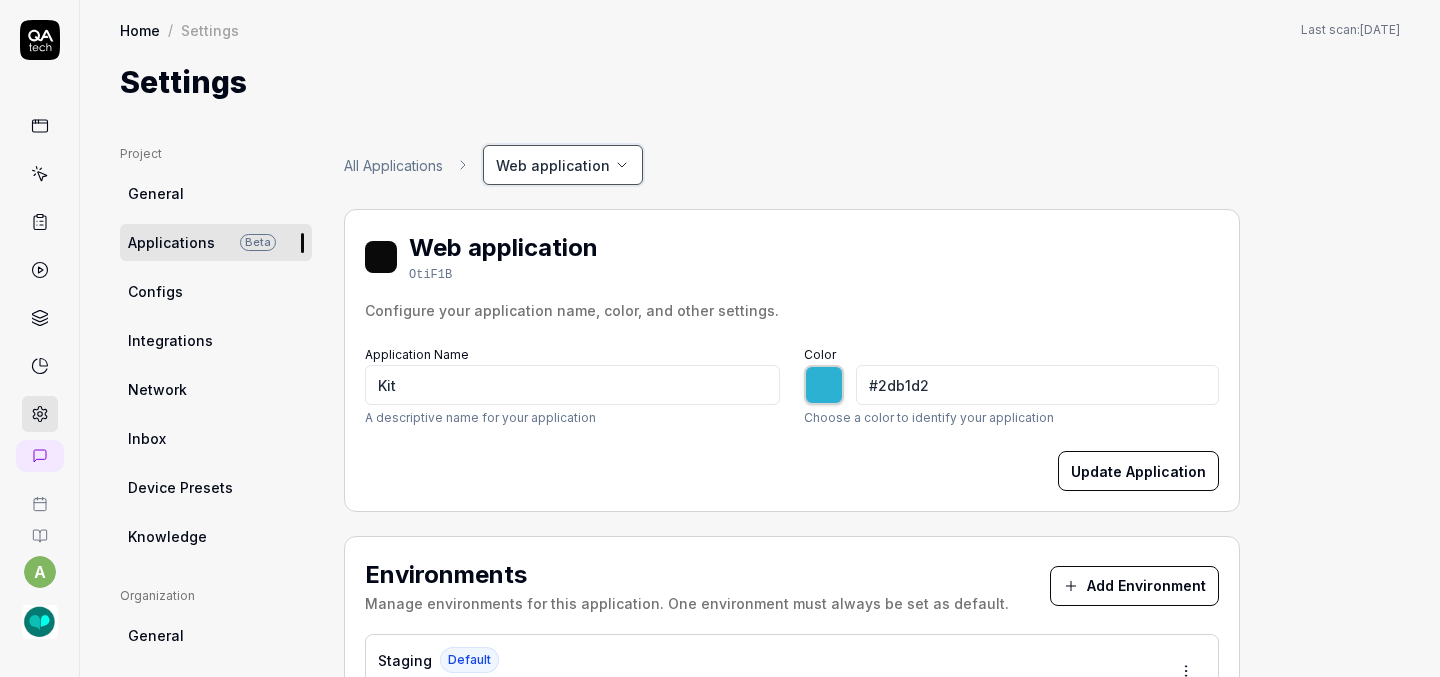 click on "a Home / Settings Home / Settings Last scan:  May 20 2025 Settings Project General Applications Beta Configs Integrations Network Inbox Device Presets Knowledge Project Select a page Organization General Members Projects Subscription Connections Organization Select a page Profile My Details Authentication Email Password Profile Select a page All Applications Web application Web application OtiF1B Configure your application name, color, and other settings. Application Name Kit A descriptive name for your application Color #2db1d2 ******* Choose a color to identify your application Update Application Environments Manage environments for this application. One environment must always be set as default. Add Environment Staging Default https://kit-env-staging-slptk.vercel.app/auth/login Production Production https://app.kitforteams.com/auth/login Preview Environments Temporary environments created from GitHub pull requests. These can be promoted to permanent custom environments. No Preview Environments *
1" at bounding box center (720, 338) 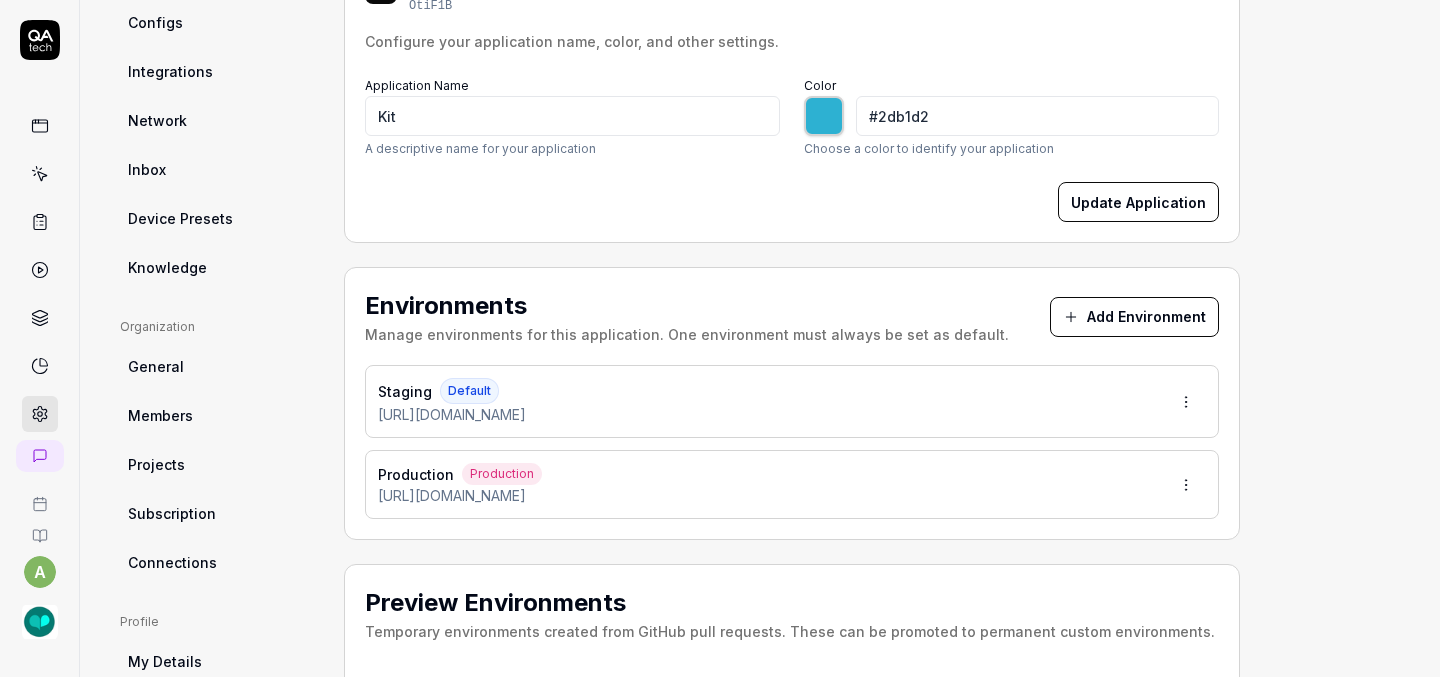 scroll, scrollTop: 274, scrollLeft: 0, axis: vertical 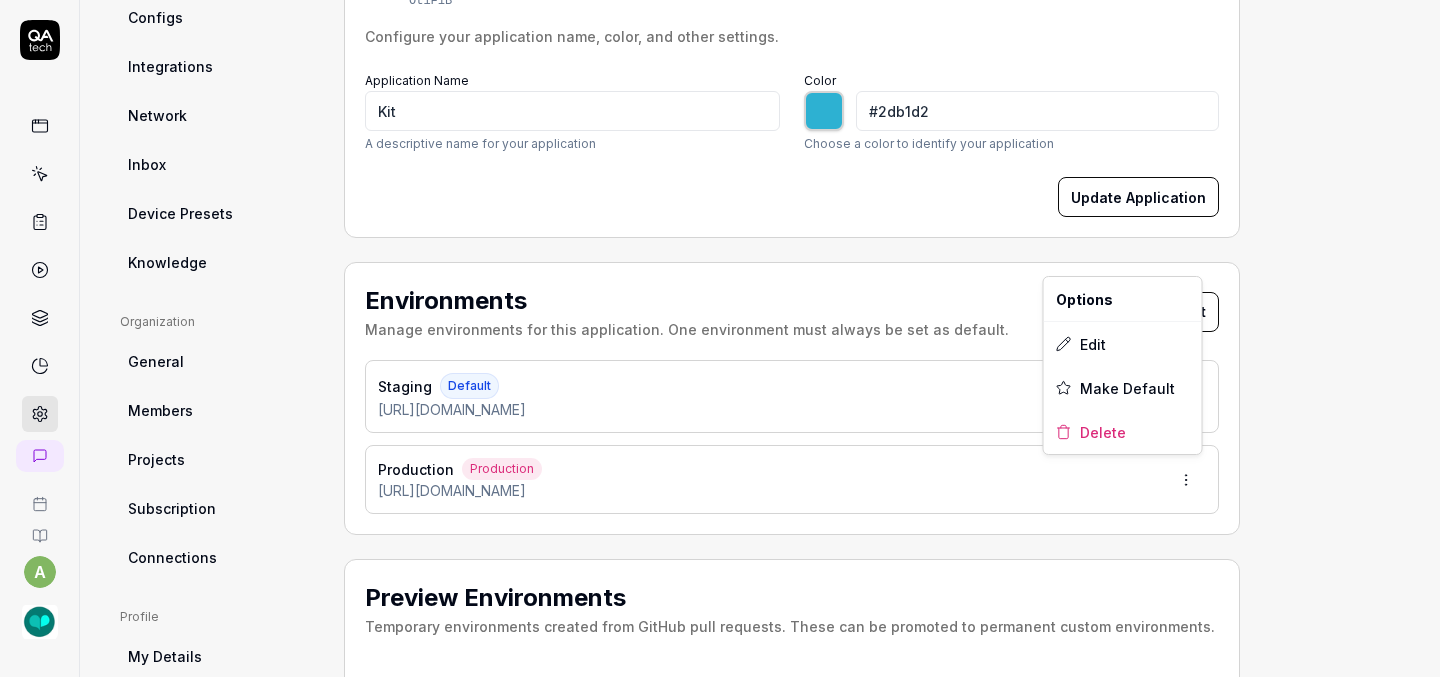 click on "a Home / Settings Home / Settings Last scan:  May 20 2025 Settings Project General Applications Beta Configs Integrations Network Inbox Device Presets Knowledge Project Select a page Organization General Members Projects Subscription Connections Organization Select a page Profile My Details Authentication Email Password Profile Select a page All Applications Web application Web application OtiF1B Configure your application name, color, and other settings. Application Name Kit A descriptive name for your application Color #2db1d2 ******* Choose a color to identify your application Update Application Environments Manage environments for this application. One environment must always be set as default. Add Environment Staging Default https://kit-env-staging-slptk.vercel.app/auth/login Production Production https://app.kitforteams.com/auth/login Preview Environments Temporary environments created from GitHub pull requests. These can be promoted to permanent custom environments. No Preview Environments *
1" at bounding box center (720, 338) 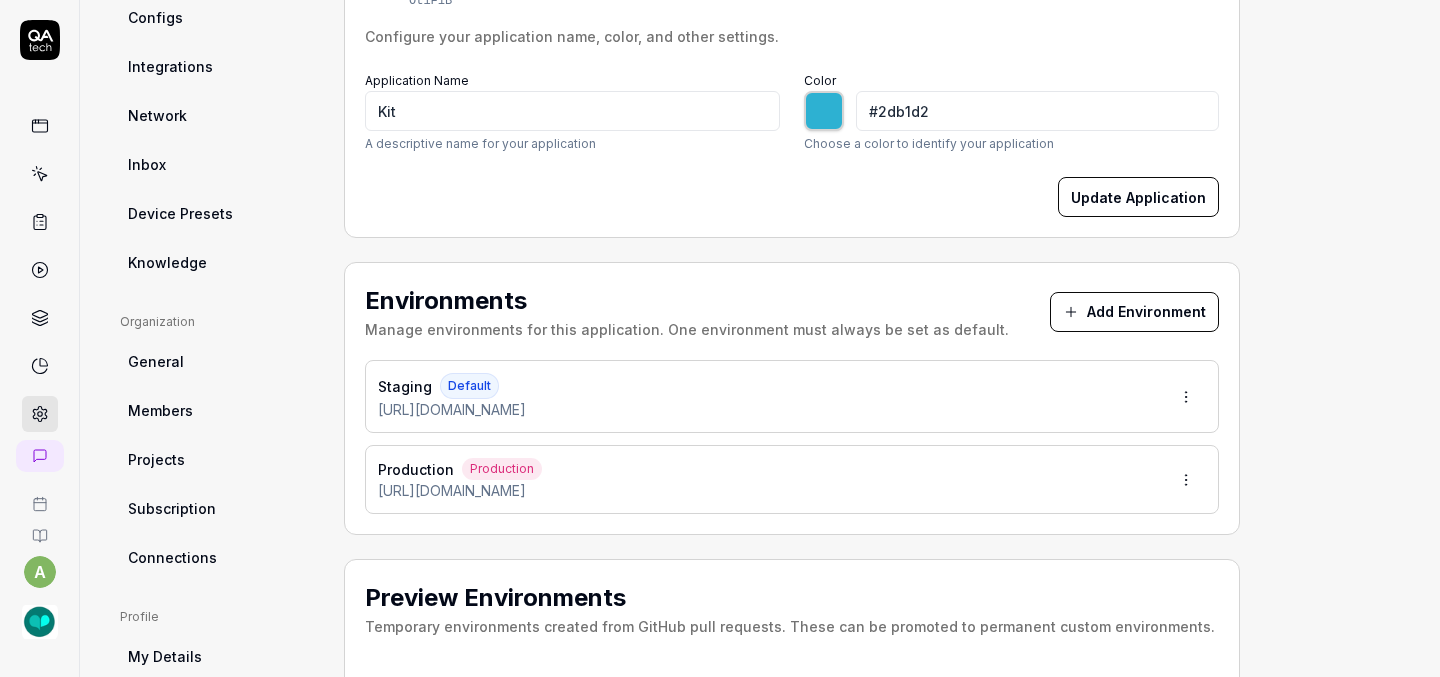 click on "Production" at bounding box center (416, 469) 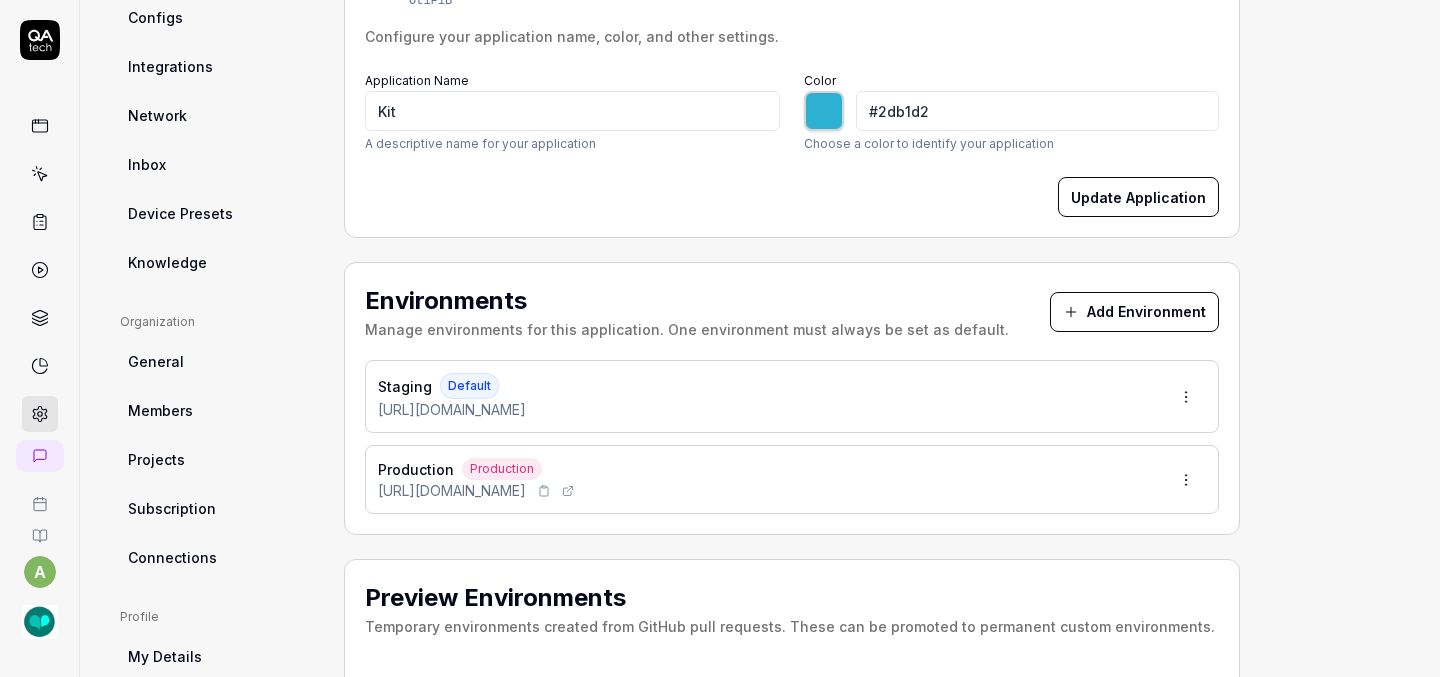 click on "https://app.kitforteams.com/auth/login" at bounding box center (452, 490) 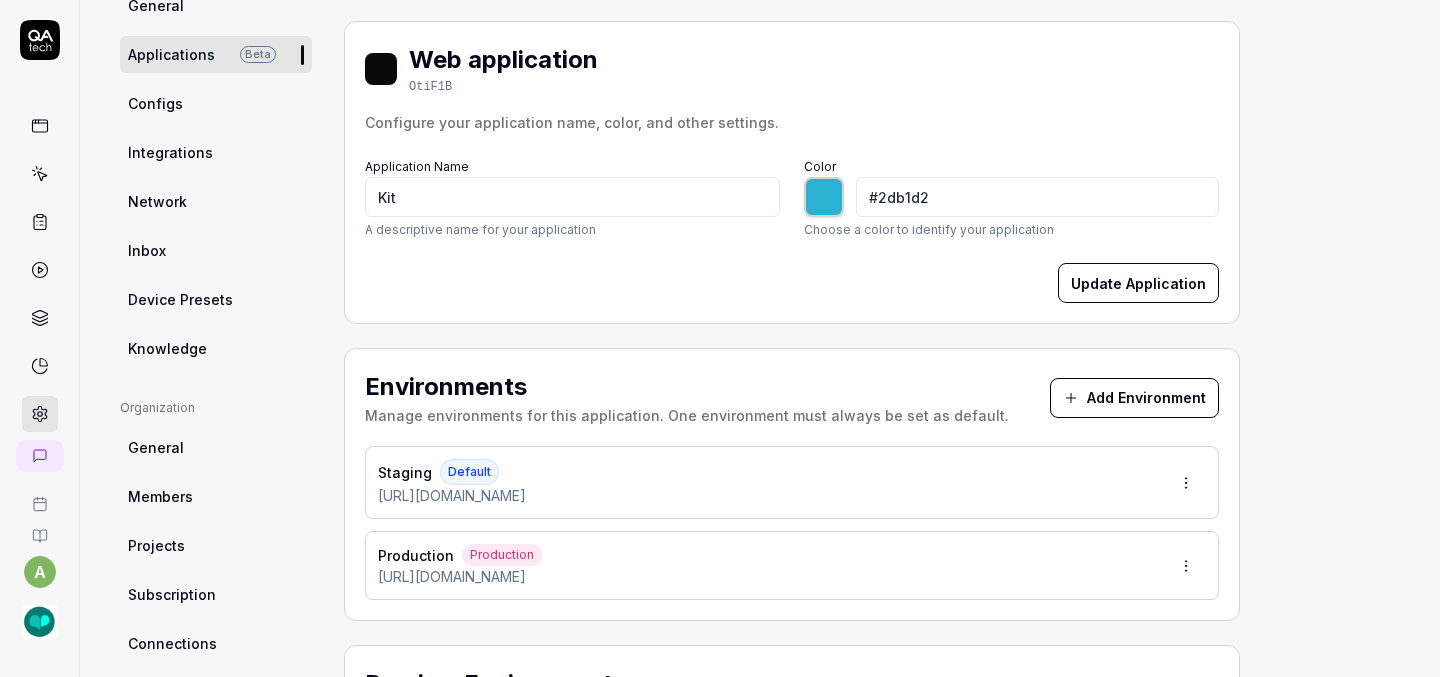 scroll, scrollTop: 0, scrollLeft: 0, axis: both 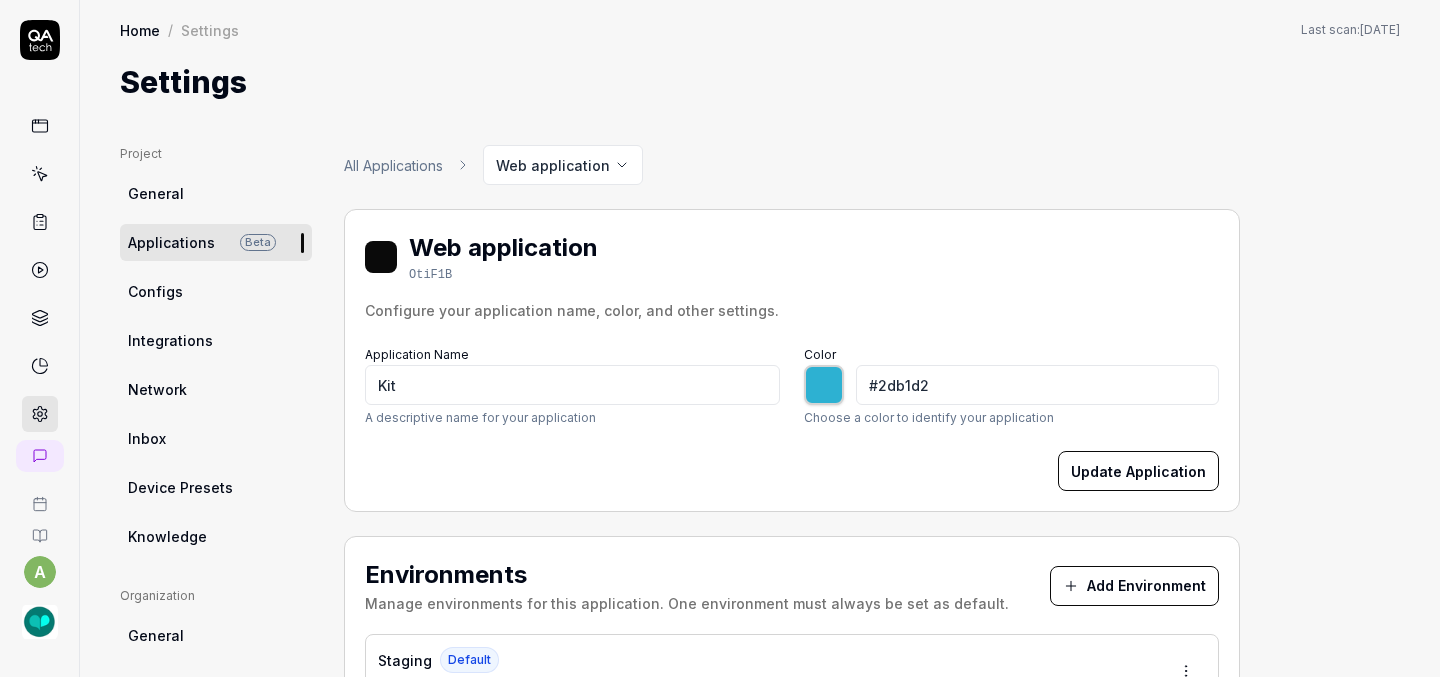 click on "All Applications" at bounding box center [393, 165] 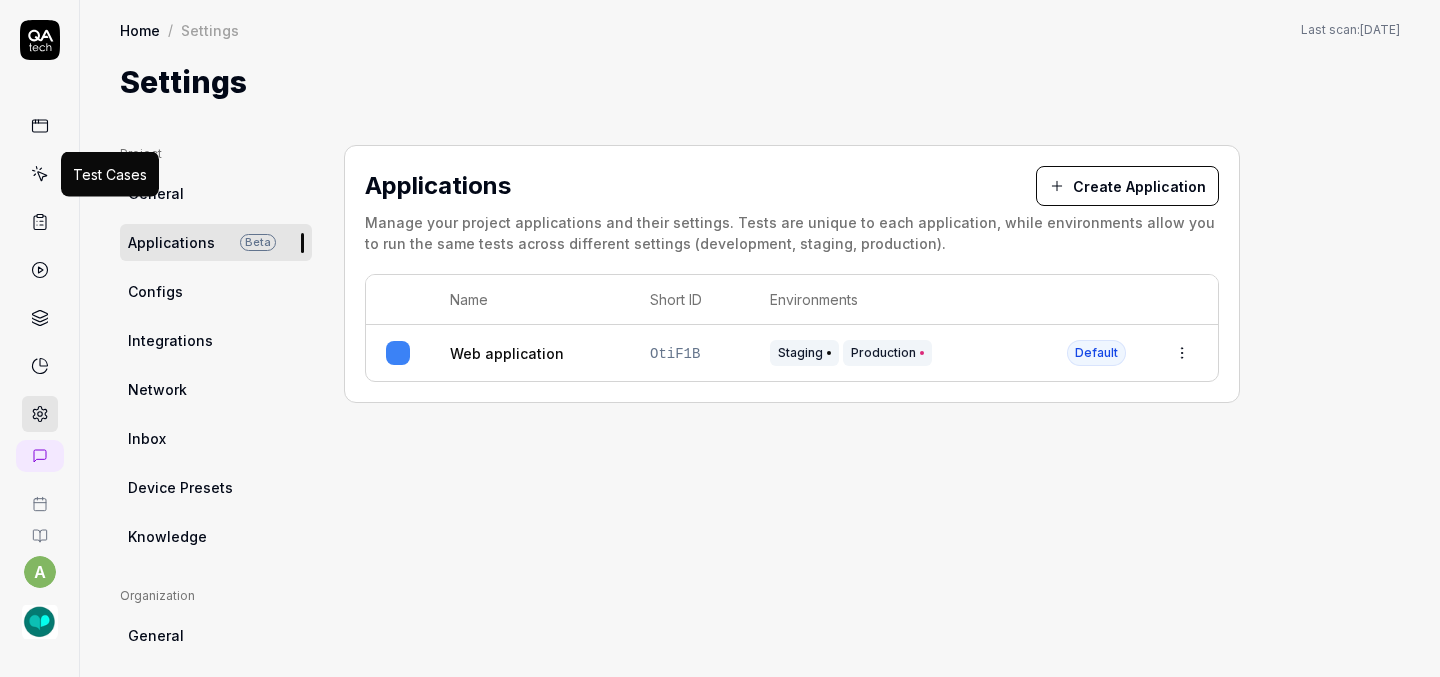 click 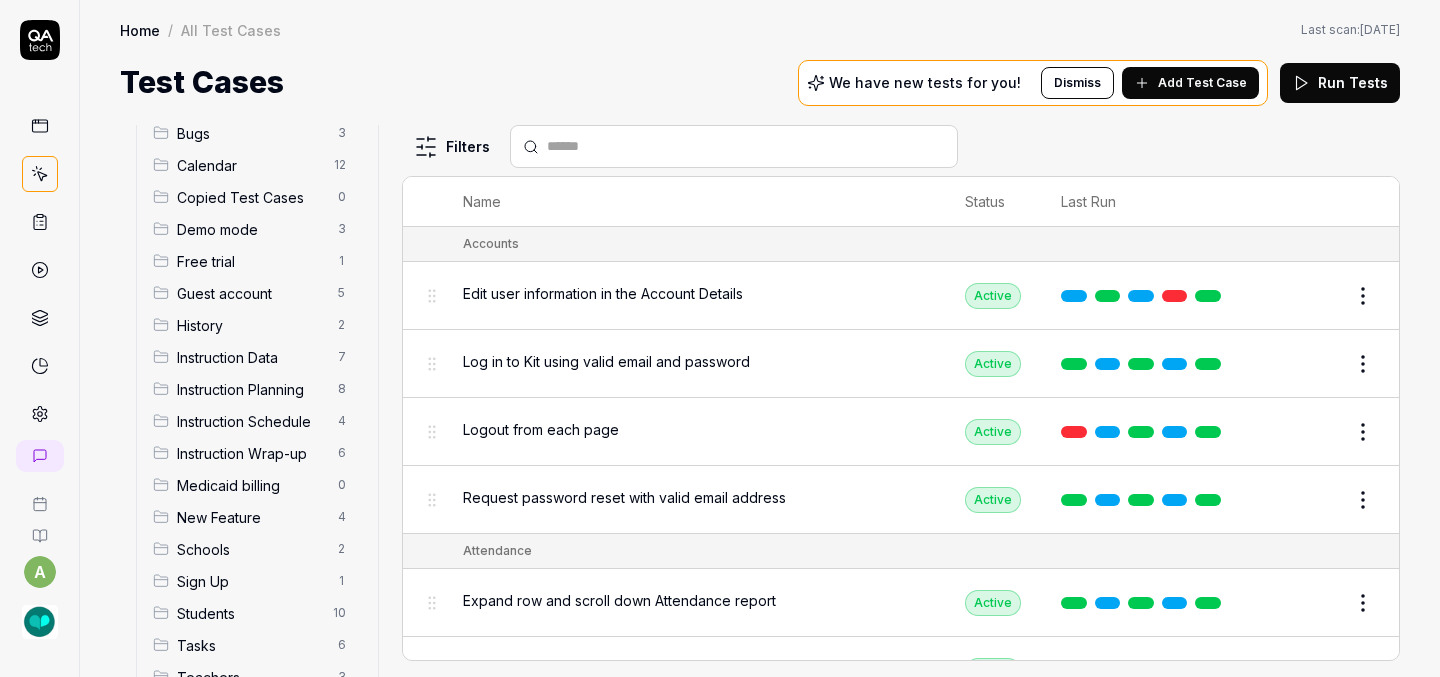 scroll, scrollTop: 192, scrollLeft: 0, axis: vertical 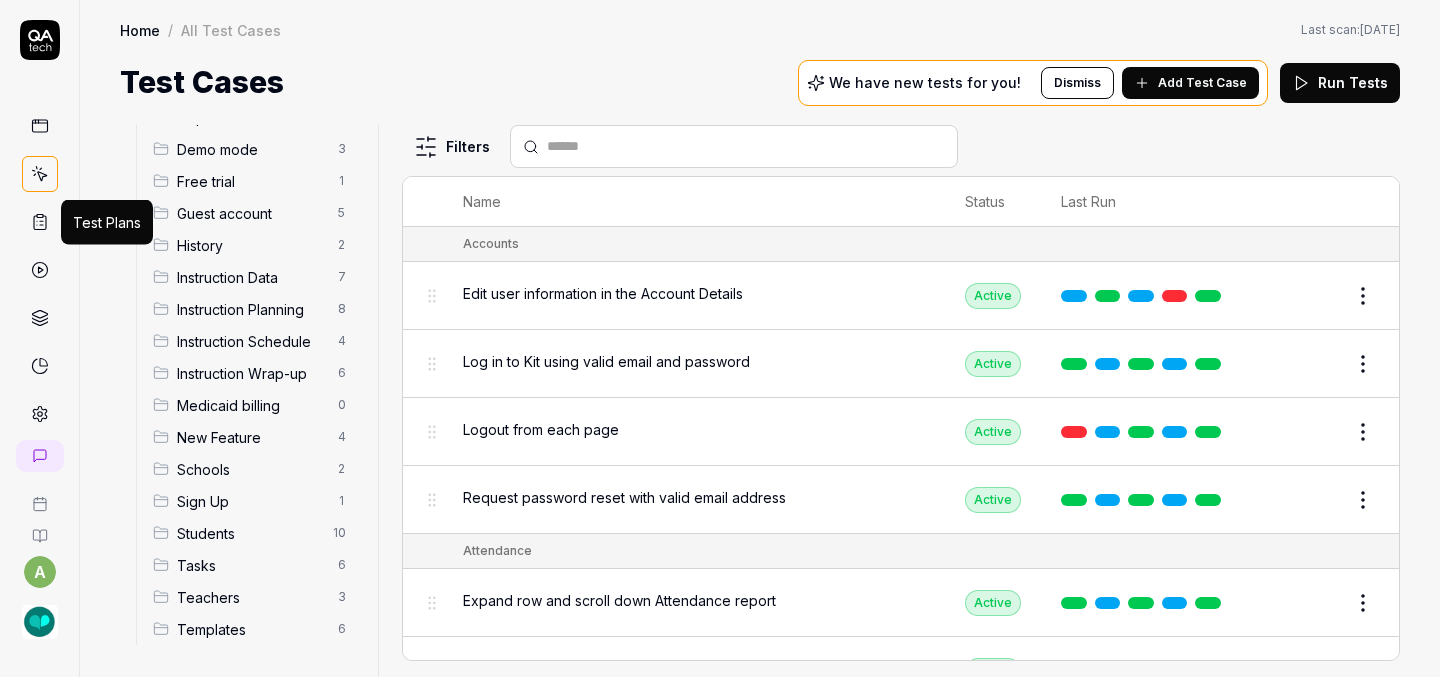 click 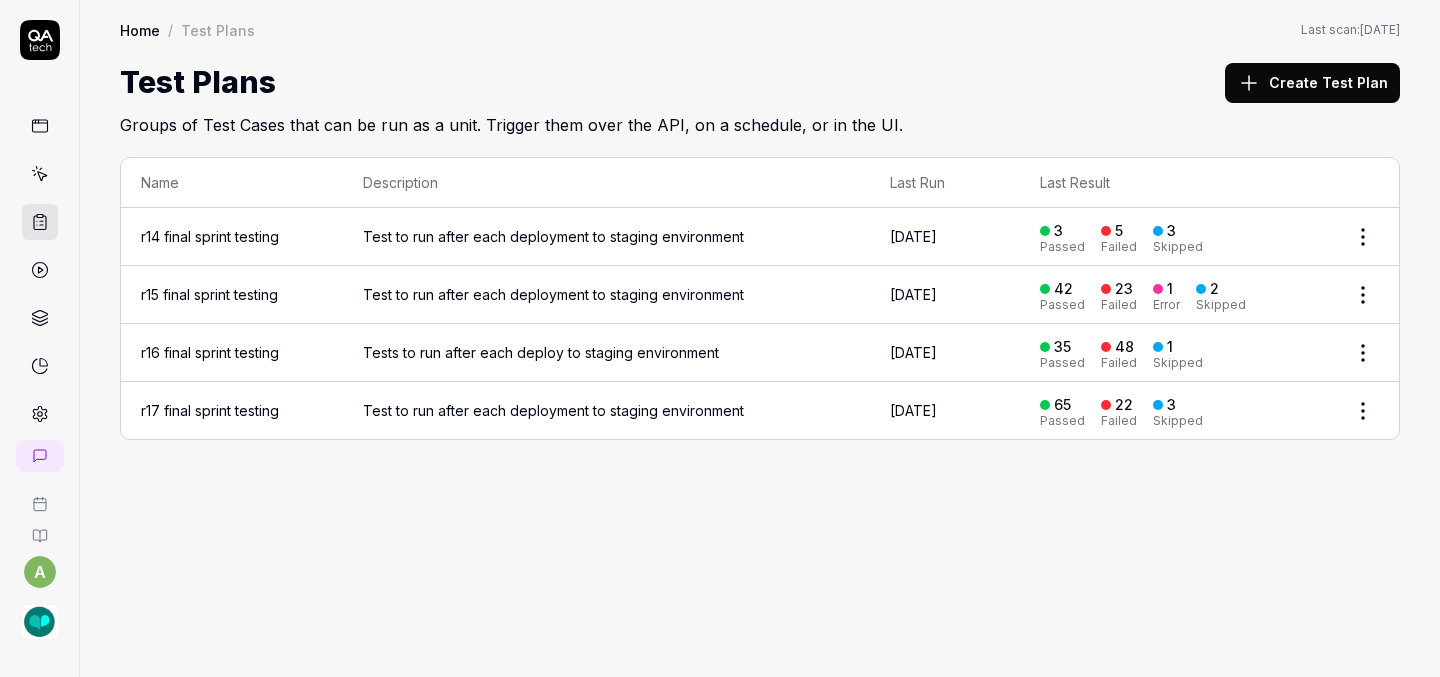 click on "Create Test Plan" at bounding box center [1312, 83] 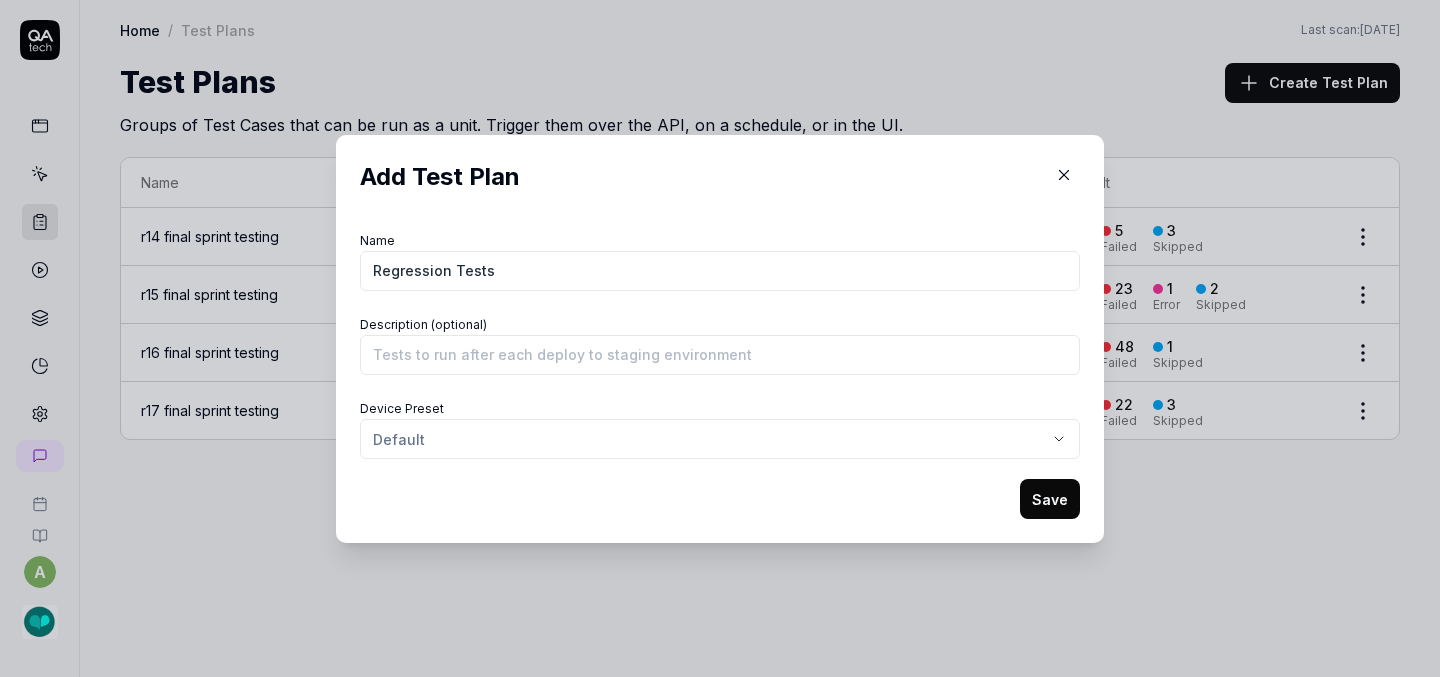 click on "Save" at bounding box center [1050, 499] 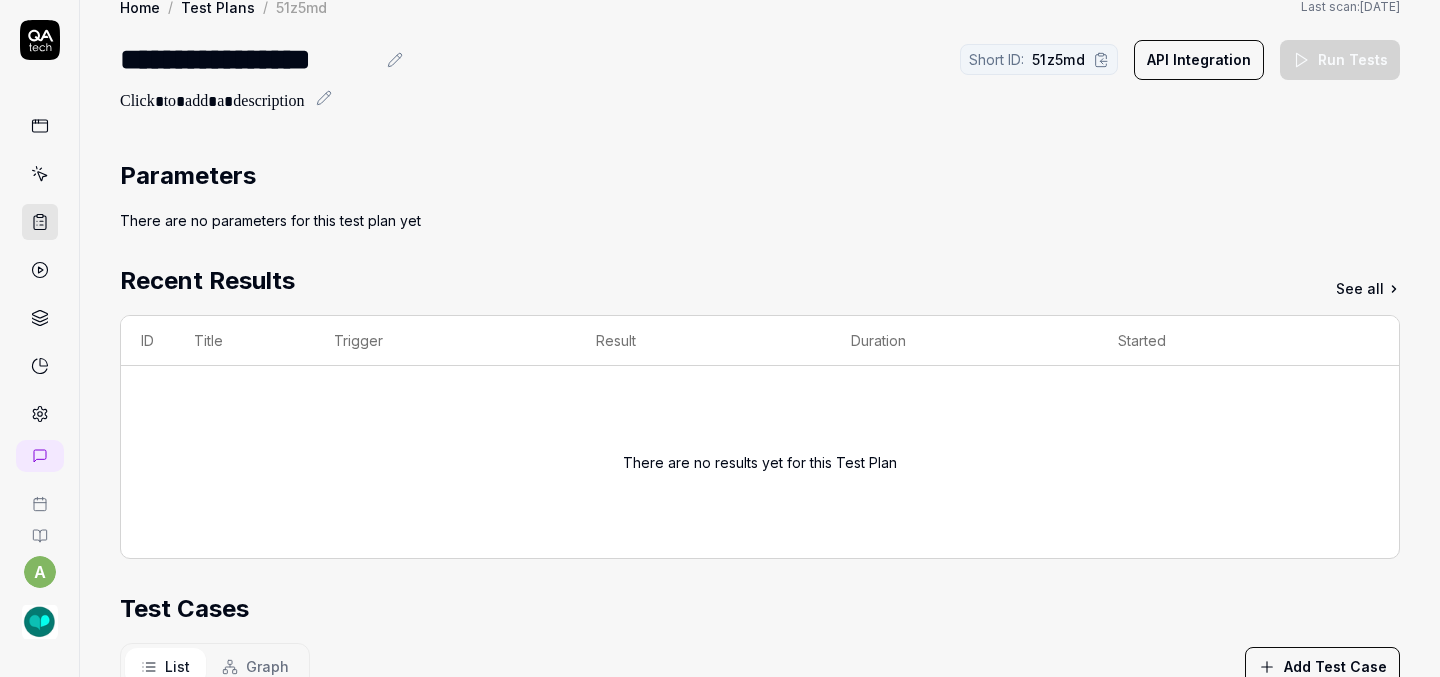 scroll, scrollTop: 0, scrollLeft: 0, axis: both 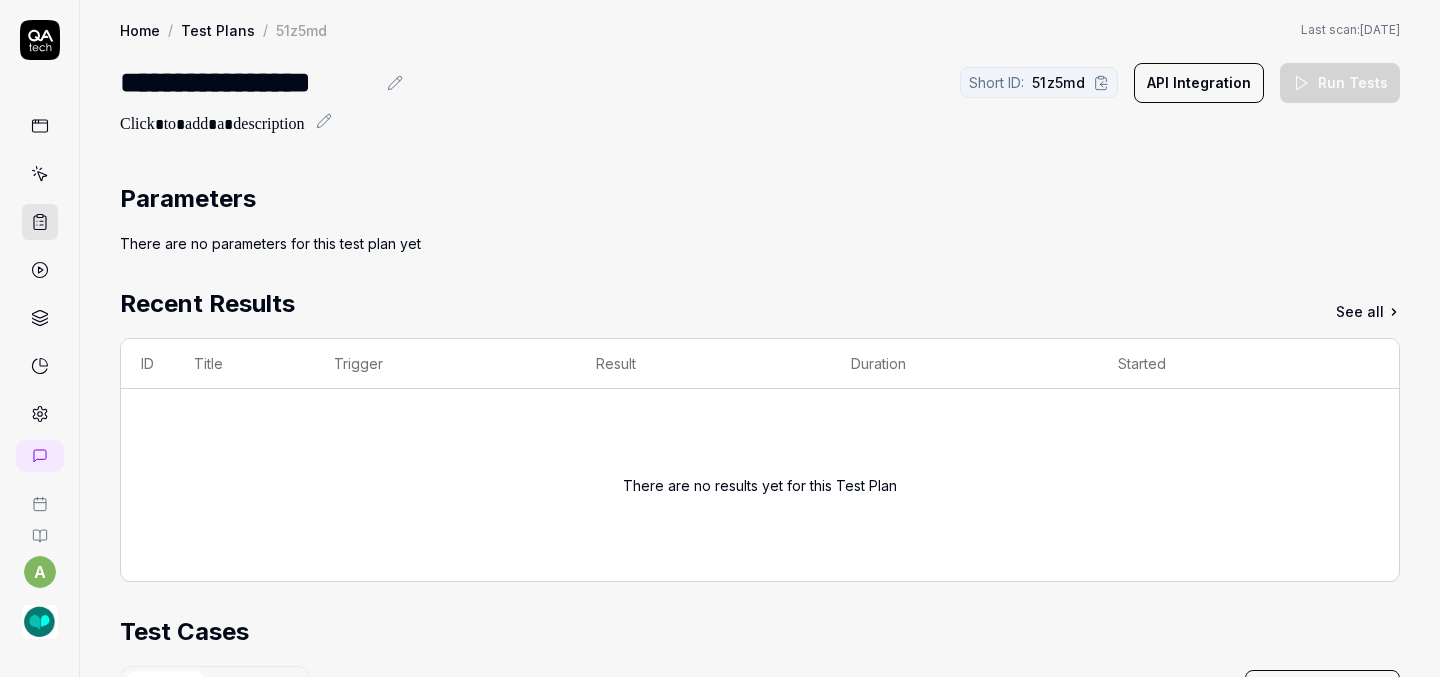 click on "API Integration" at bounding box center [1199, 83] 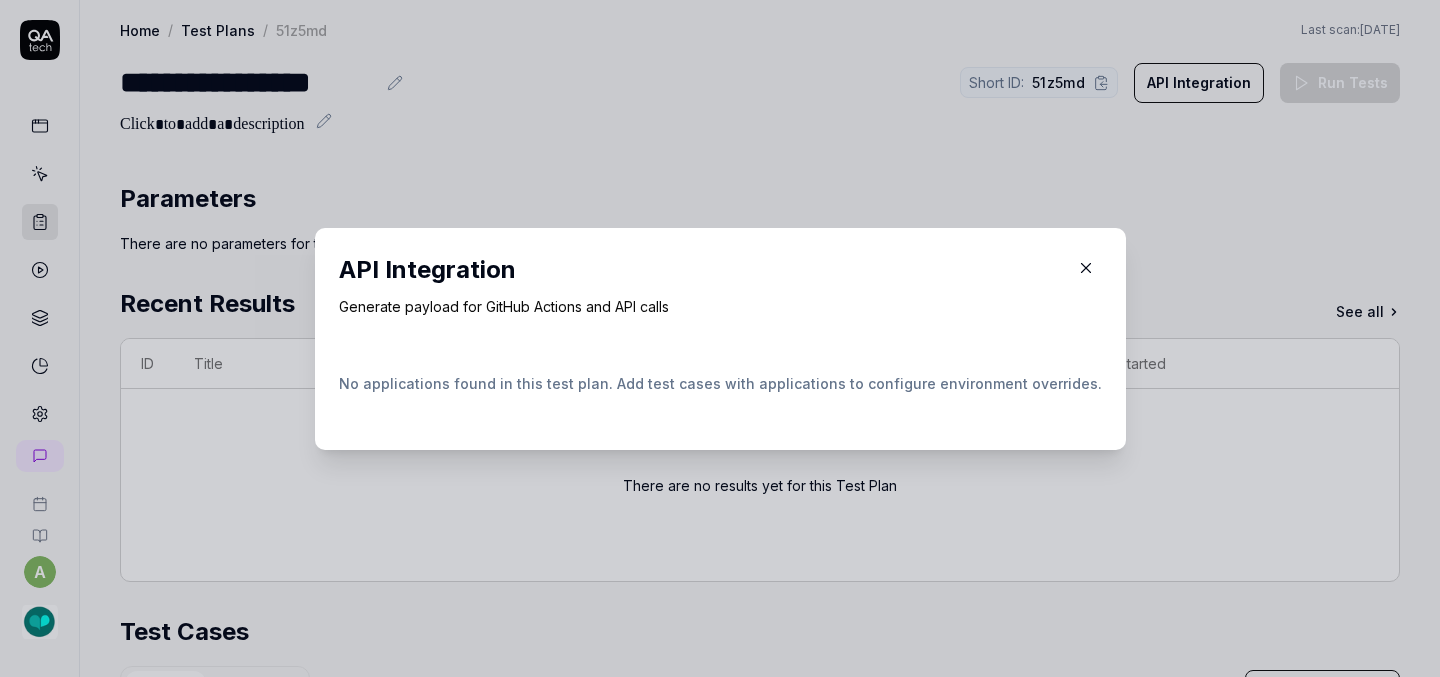 click 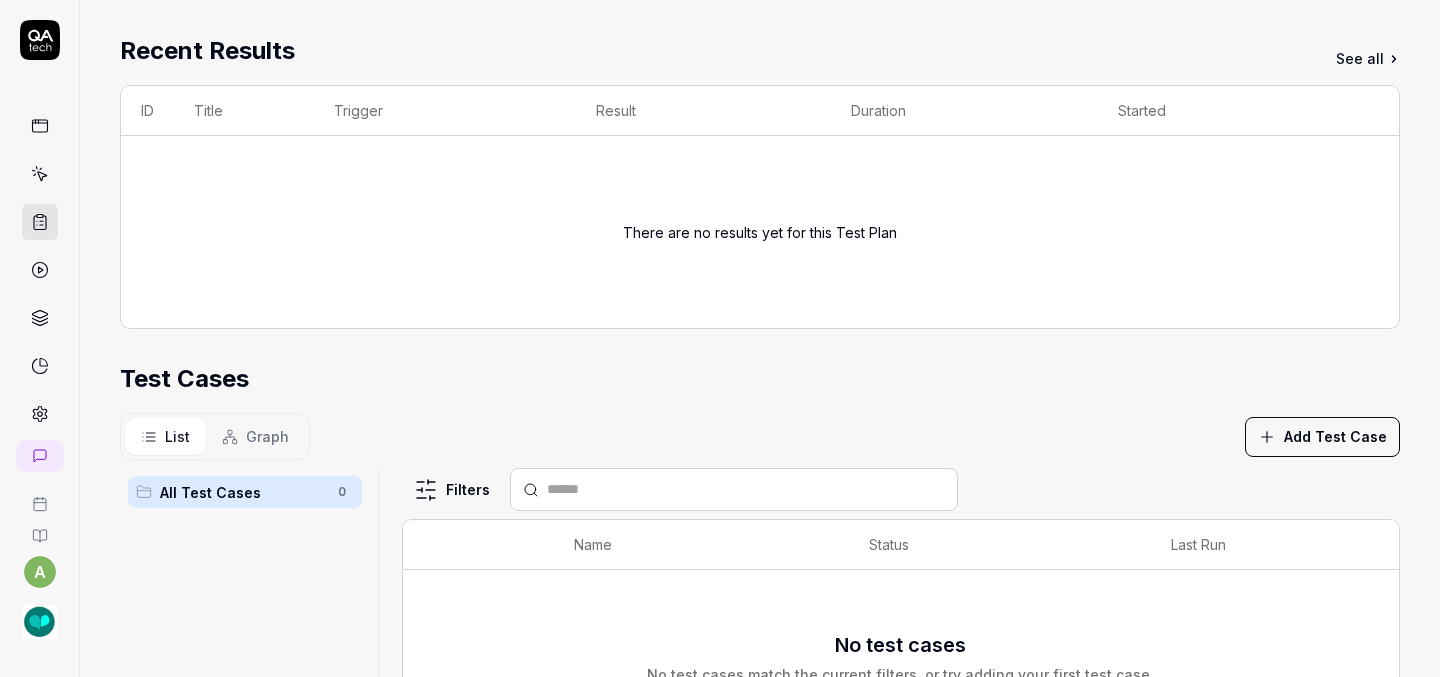 scroll, scrollTop: 0, scrollLeft: 0, axis: both 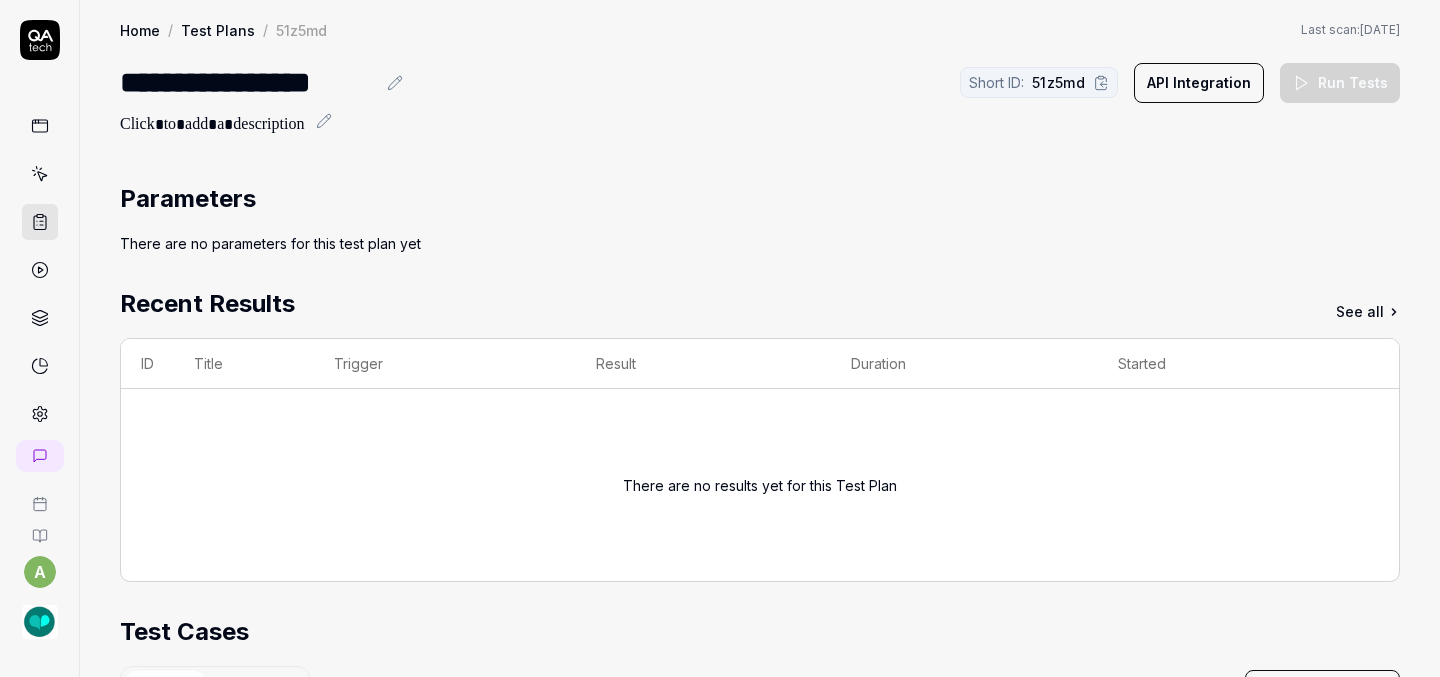 click on "Test Plans" at bounding box center [218, 30] 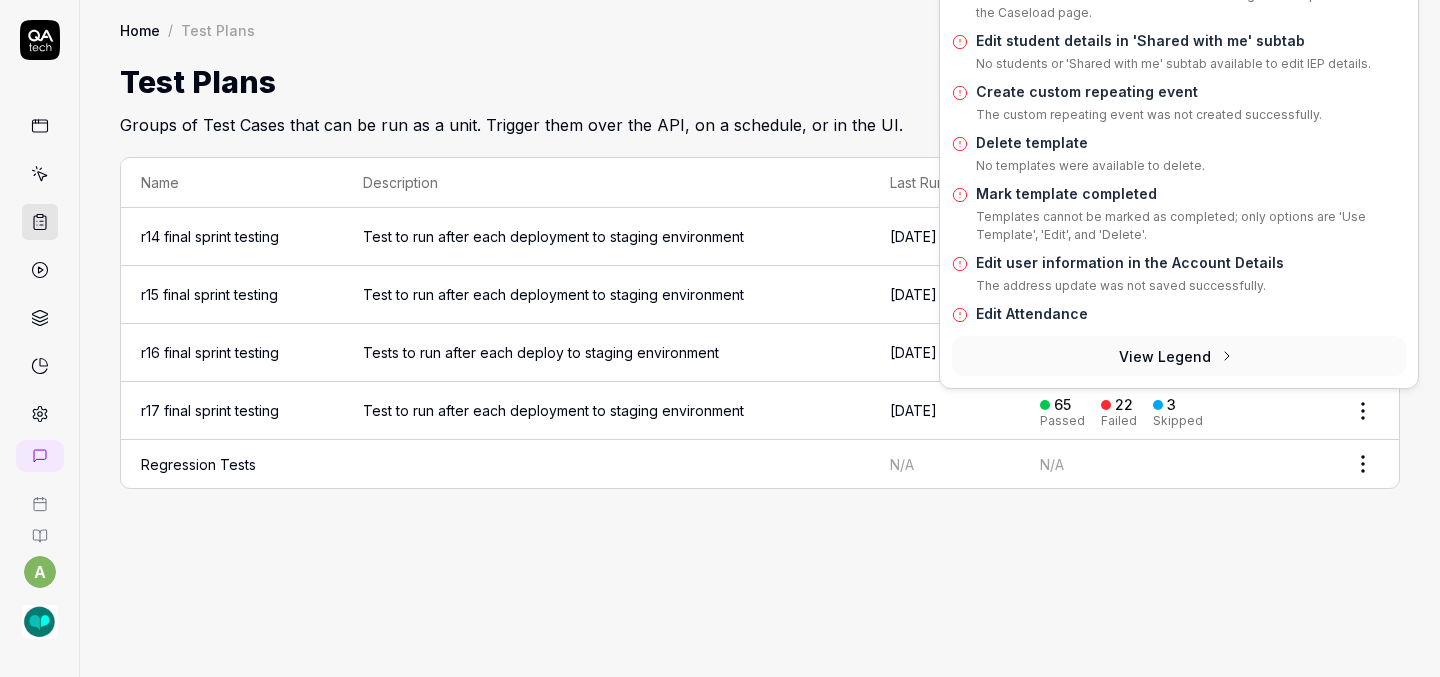 click on "a Home / Test Plans Home / Test Plans Last scan:  May 20 2025 Test Plans Create Test Plan Groups of Test Cases that can be run as a unit. Trigger them over the API, on a schedule, or in the UI. Name Description Last Run Last Result r14 final sprint testing Test to run after each deployment to staging environment Apr 15 2025 3 Passed 5 Failed 3 Skipped r15 final sprint testing Test to run after each deployment to staging environment May 19 2025 42 Passed 23 Failed 1 Error 2 Skipped r16 final sprint testing Tests to run after each deploy to staging environment Jun 24 2025 35 Passed 48 Failed 1 Skipped r17 final sprint testing Test to run after each deployment to staging environment Jul 14 2025 65 Passed 22 Failed 3 Skipped Regression Tests N/A N/A *
1 Status & Result 90 Tests   from   r17 final sprint testing   Failed Tests Students are listed on 'Shared with me' tab The 'Shared with me' subtab and student listings are not present on the Caseload page. Edit student details in 'Shared with me' subtab" at bounding box center (720, 338) 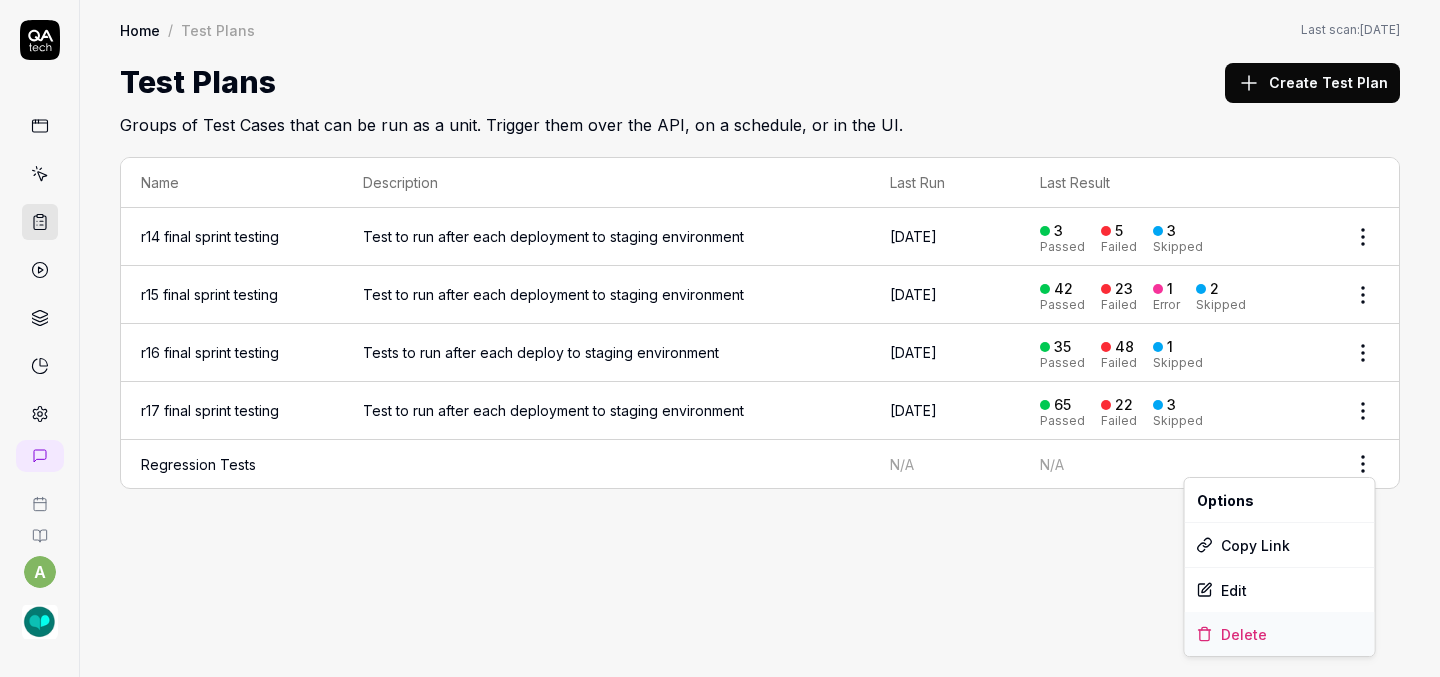 click on "Delete" at bounding box center (1280, 634) 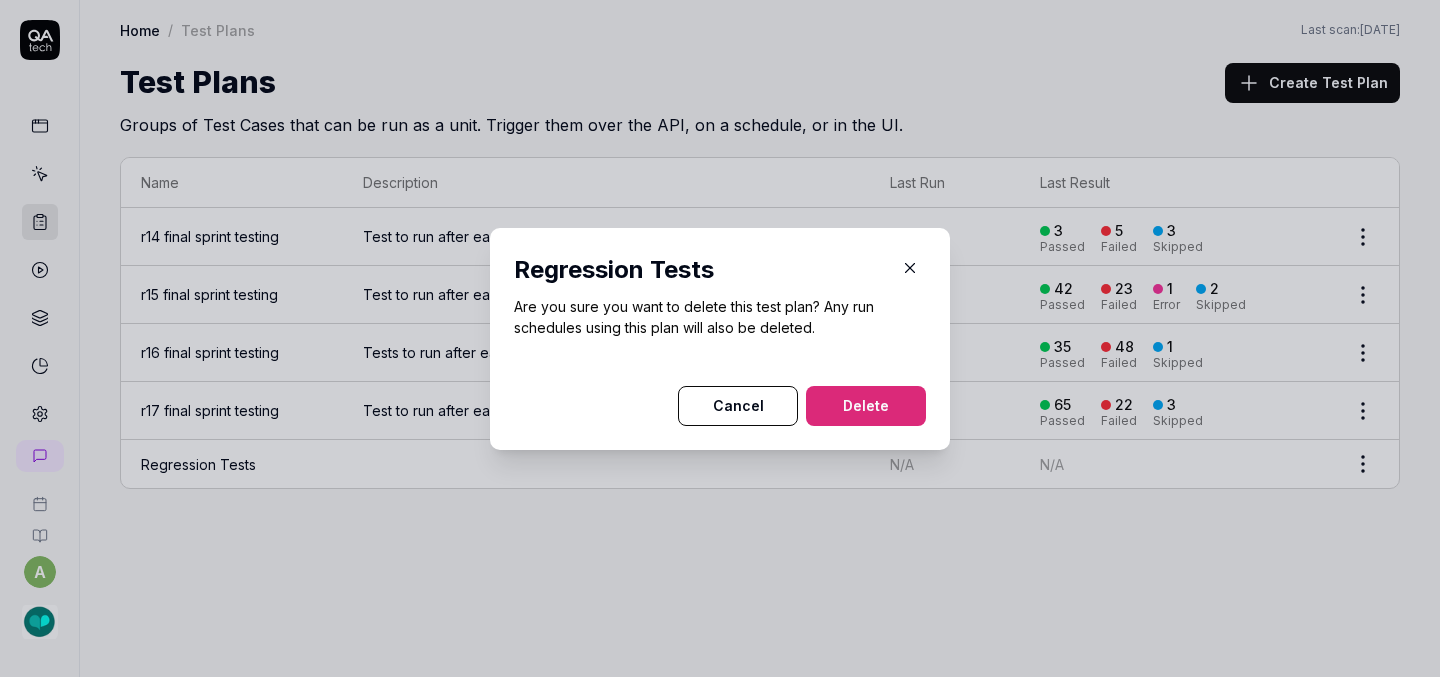click on "Delete" at bounding box center (866, 406) 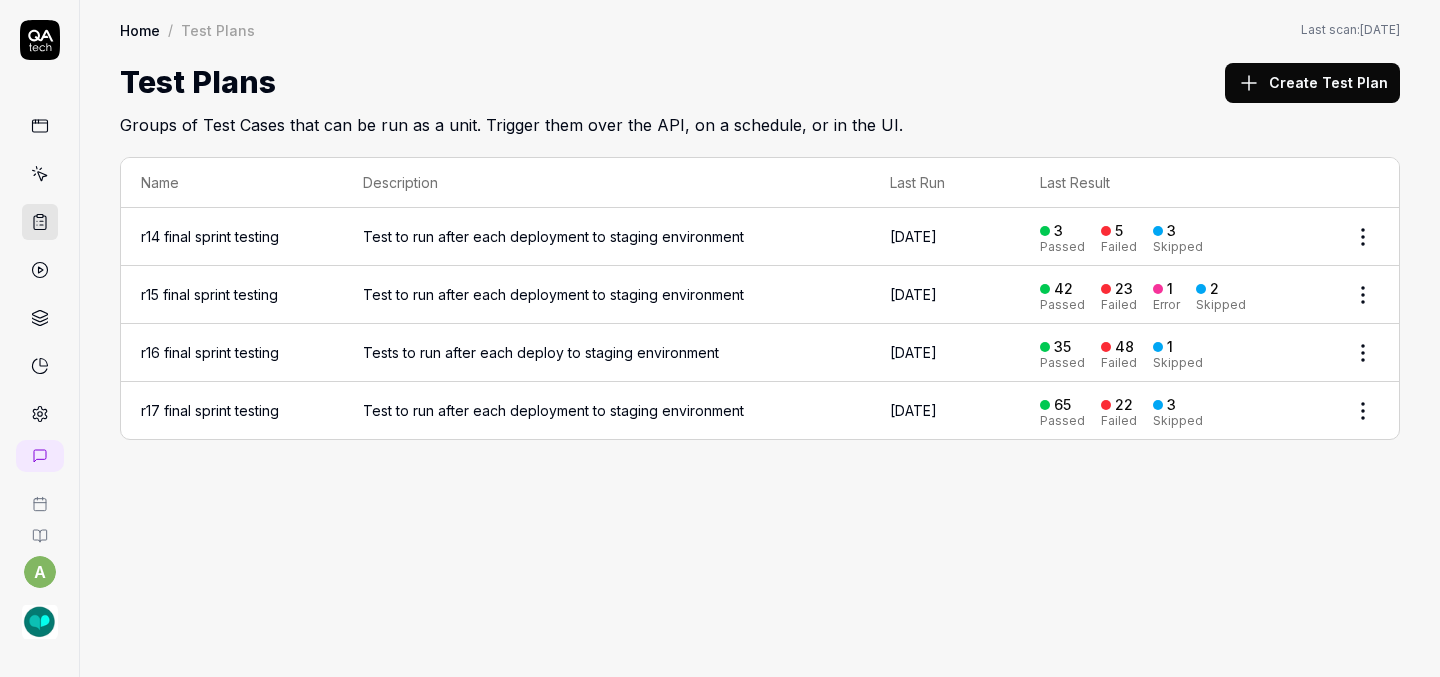 click on "a Home / Test Plans Home / Test Plans Last scan:  May 20 2025 Test Plans Create Test Plan Groups of Test Cases that can be run as a unit. Trigger them over the API, on a schedule, or in the UI. Name Description Last Run Last Result r14 final sprint testing Test to run after each deployment to staging environment Apr 15 2025 3 Passed 5 Failed 3 Skipped r15 final sprint testing Test to run after each deployment to staging environment May 19 2025 42 Passed 23 Failed 1 Error 2 Skipped r16 final sprint testing Tests to run after each deploy to staging environment Jun 24 2025 35 Passed 48 Failed 1 Skipped r17 final sprint testing Test to run after each deployment to staging environment Jul 14 2025 65 Passed 22 Failed 3 Skipped *
1" at bounding box center (720, 338) 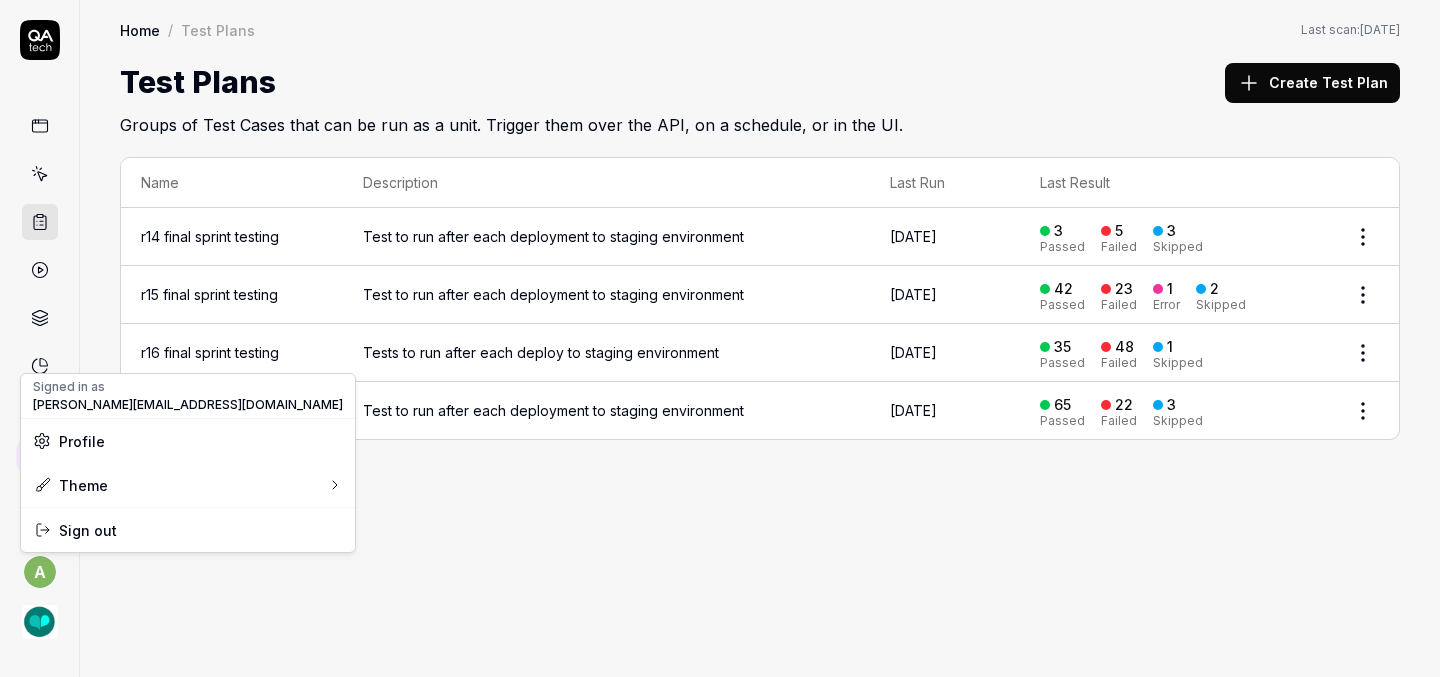 click on "a Home / Test Plans Home / Test Plans Last scan:  May 20 2025 Test Plans Create Test Plan Groups of Test Cases that can be run as a unit. Trigger them over the API, on a schedule, or in the UI. Name Description Last Run Last Result r14 final sprint testing Test to run after each deployment to staging environment Apr 15 2025 3 Passed 5 Failed 3 Skipped r15 final sprint testing Test to run after each deployment to staging environment May 19 2025 42 Passed 23 Failed 1 Error 2 Skipped r16 final sprint testing Tests to run after each deploy to staging environment Jun 24 2025 35 Passed 48 Failed 1 Skipped r17 final sprint testing Test to run after each deployment to staging environment Jul 14 2025 65 Passed 22 Failed 3 Skipped *
1 Signed in as ashley@slptoolkit.com Profile Theme Sign out" at bounding box center [720, 338] 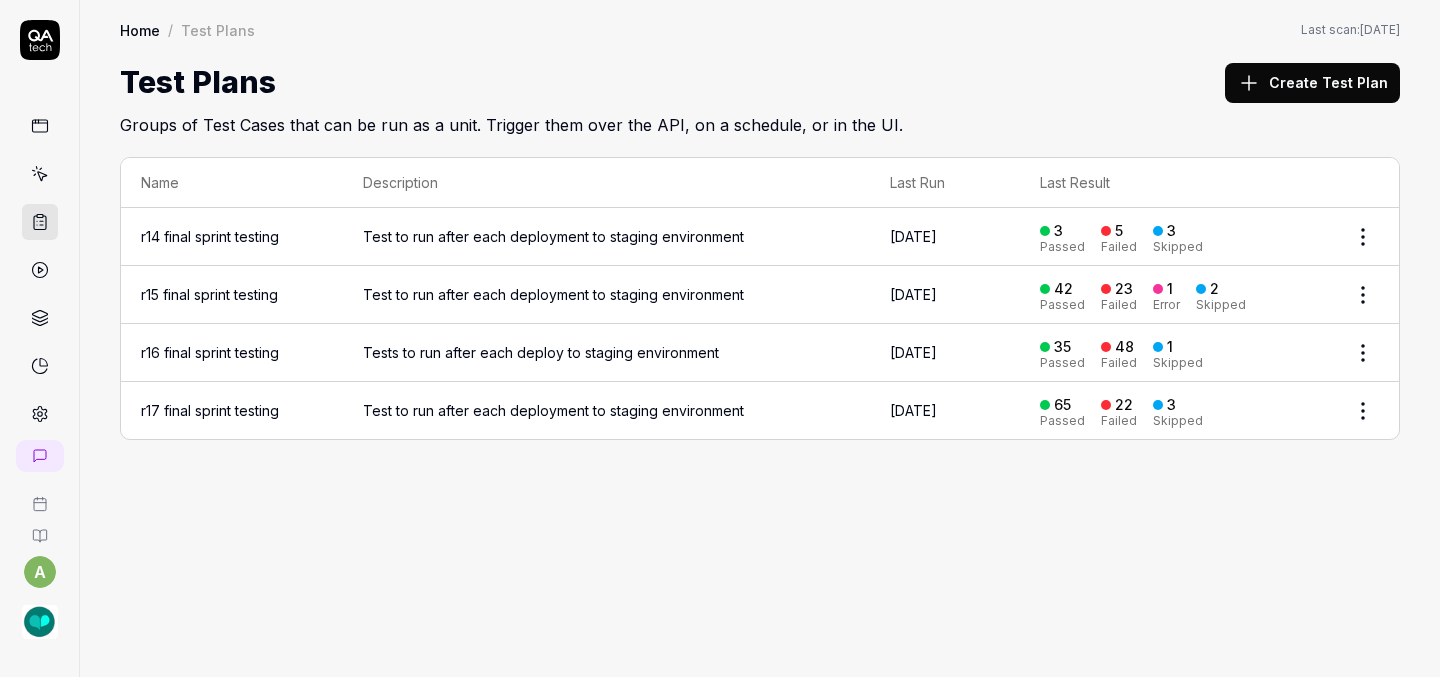 click at bounding box center [40, 622] 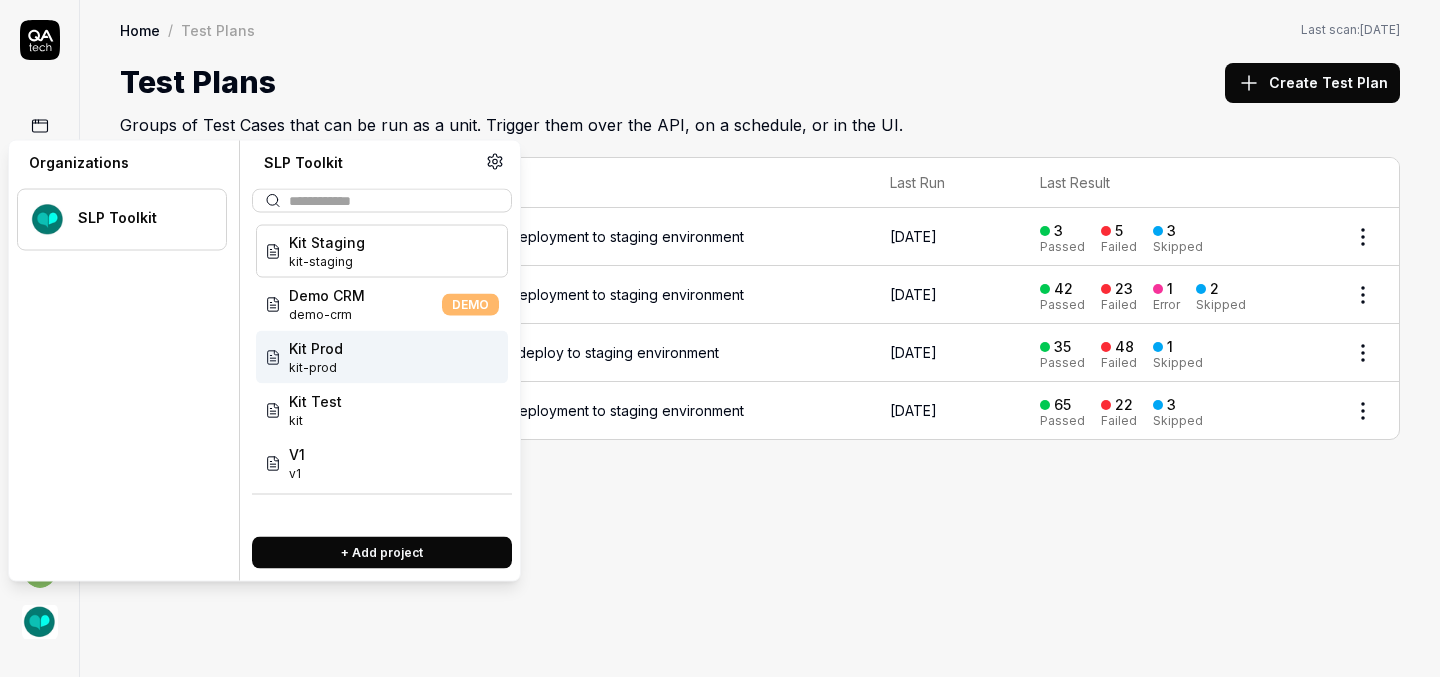 click on "Kit Prod" at bounding box center [316, 348] 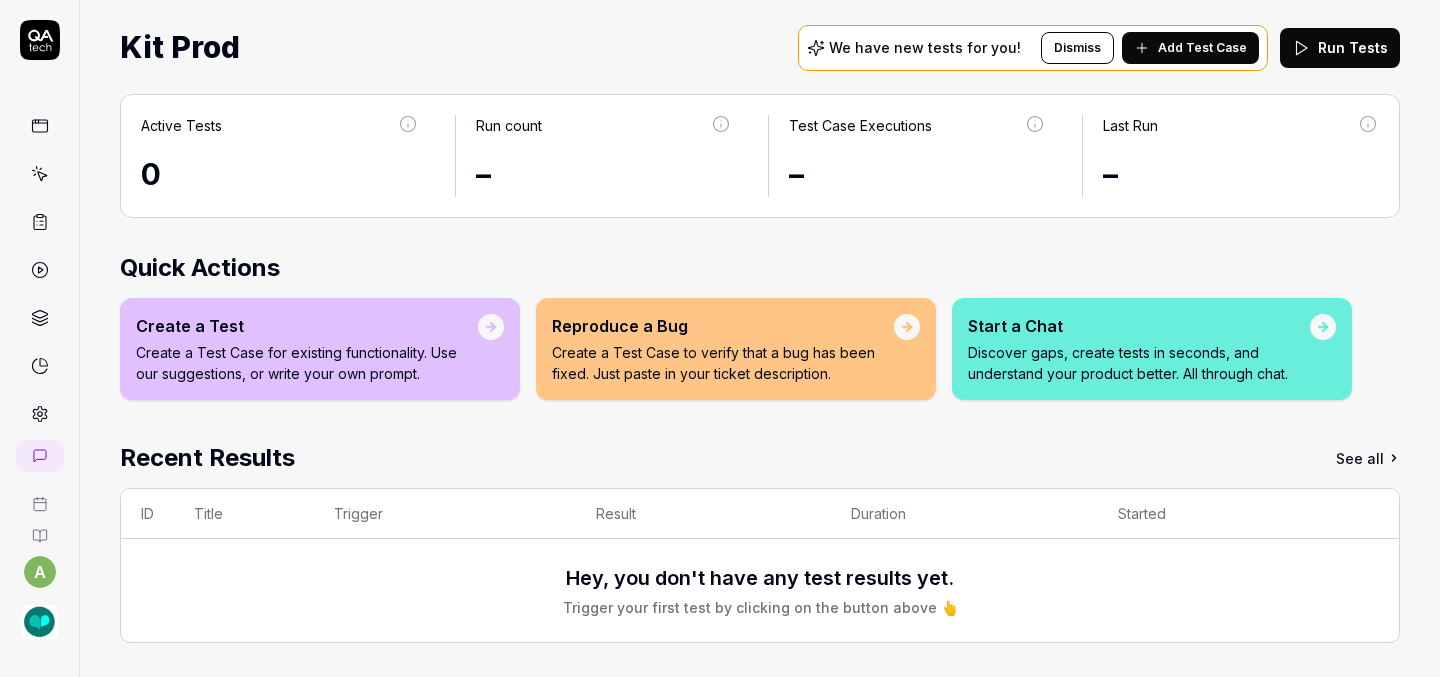 scroll, scrollTop: 42, scrollLeft: 0, axis: vertical 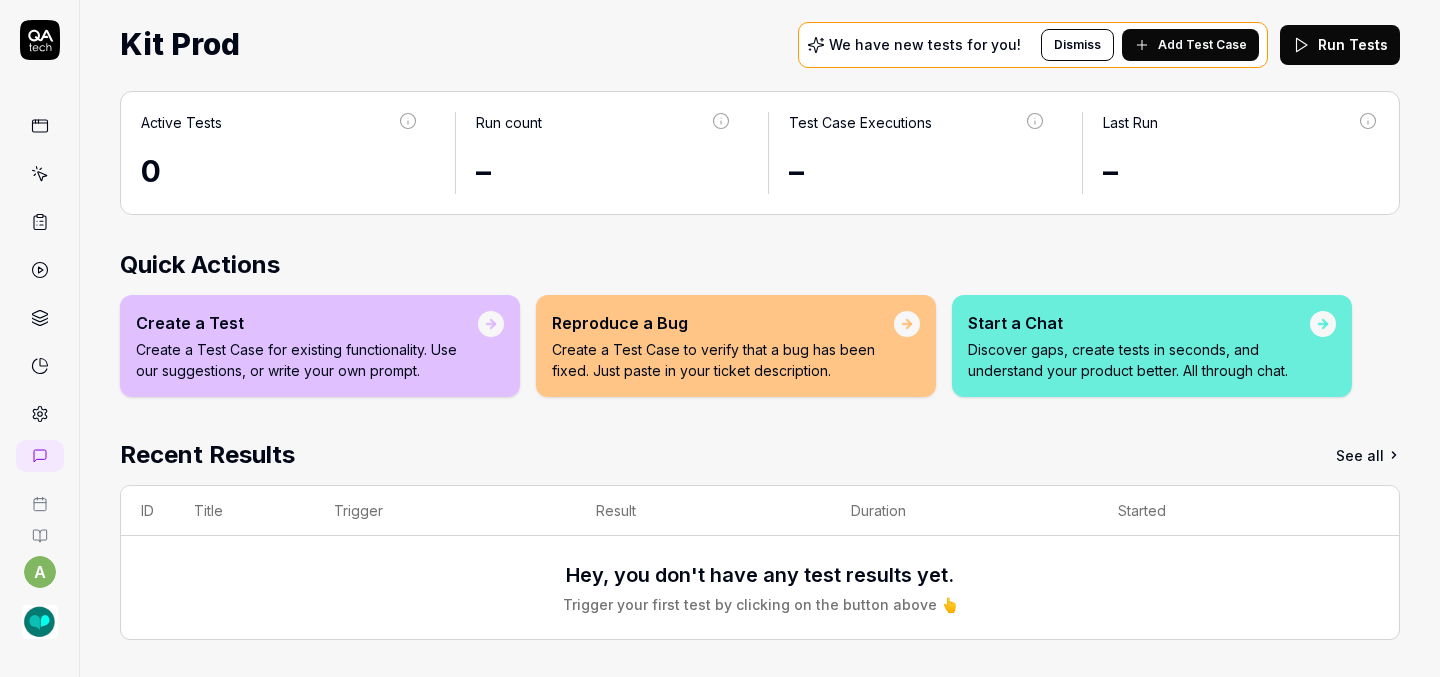 click at bounding box center [40, 622] 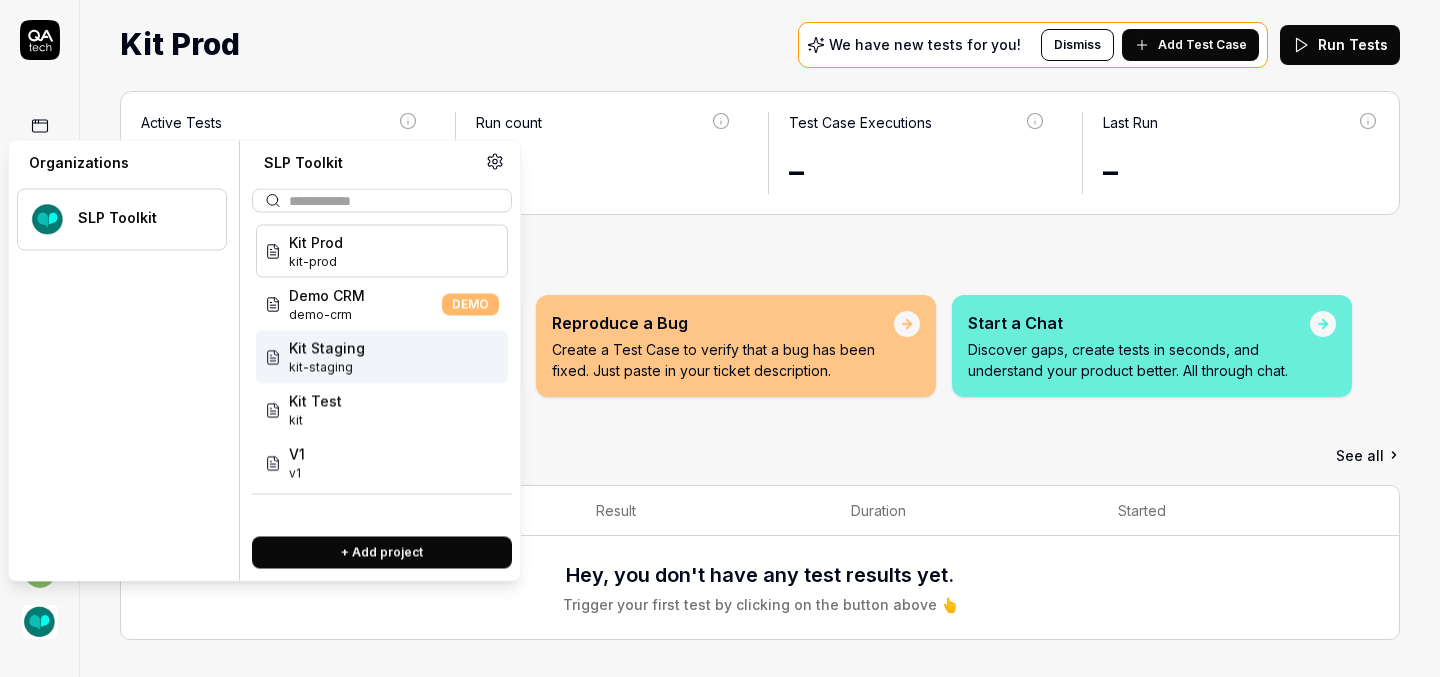 click on "Kit Staging" at bounding box center [327, 348] 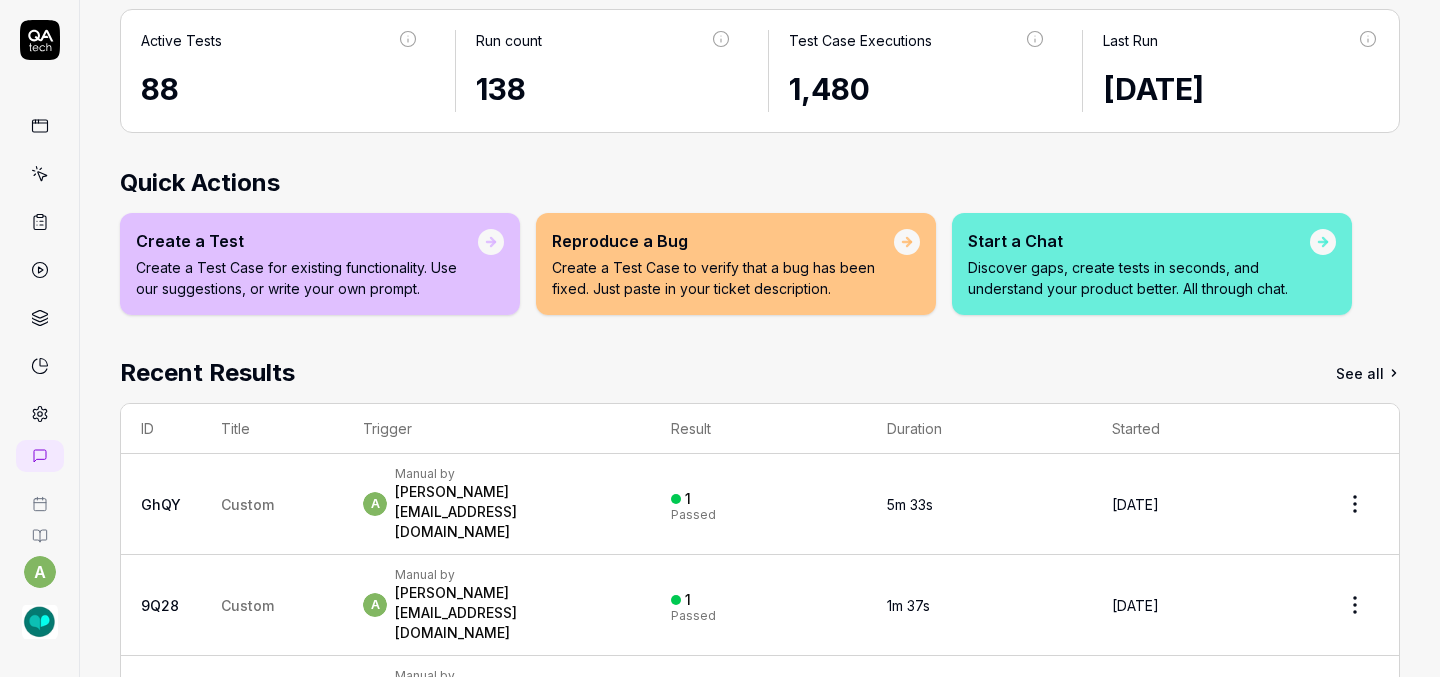 scroll, scrollTop: 0, scrollLeft: 0, axis: both 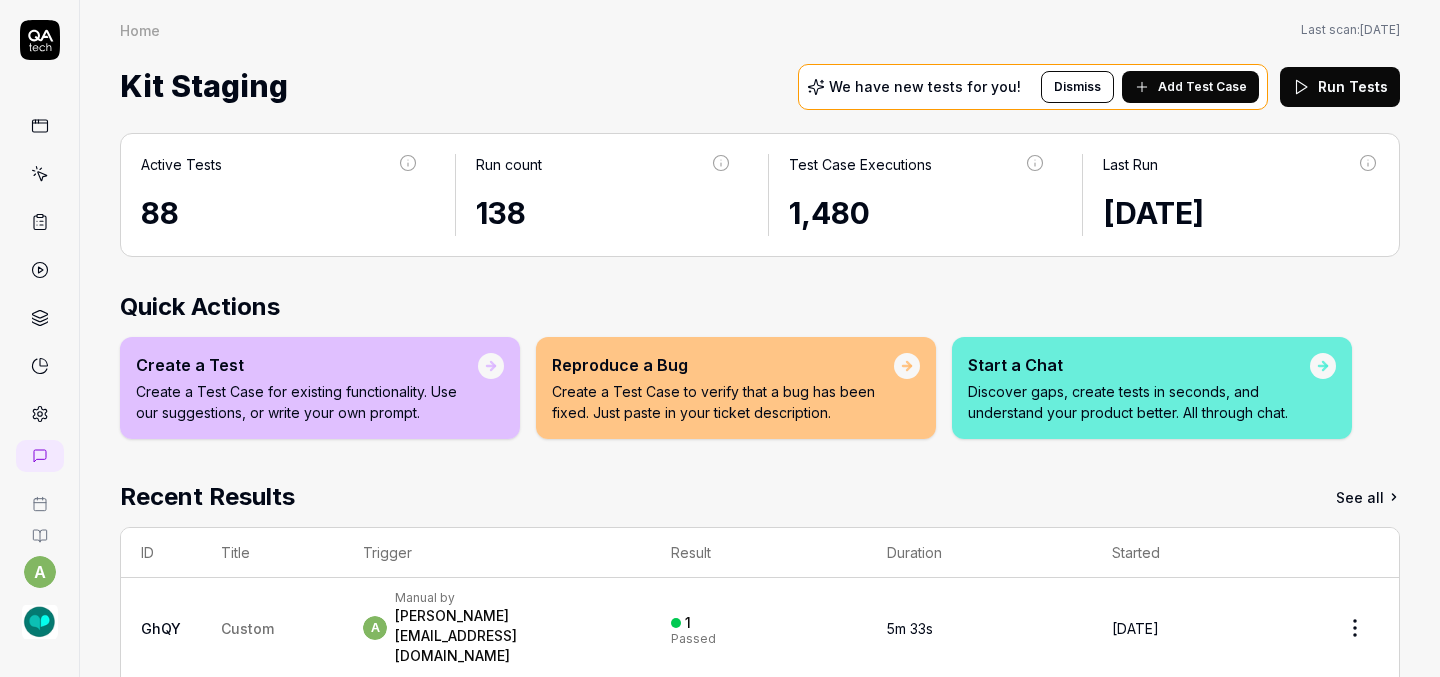 click 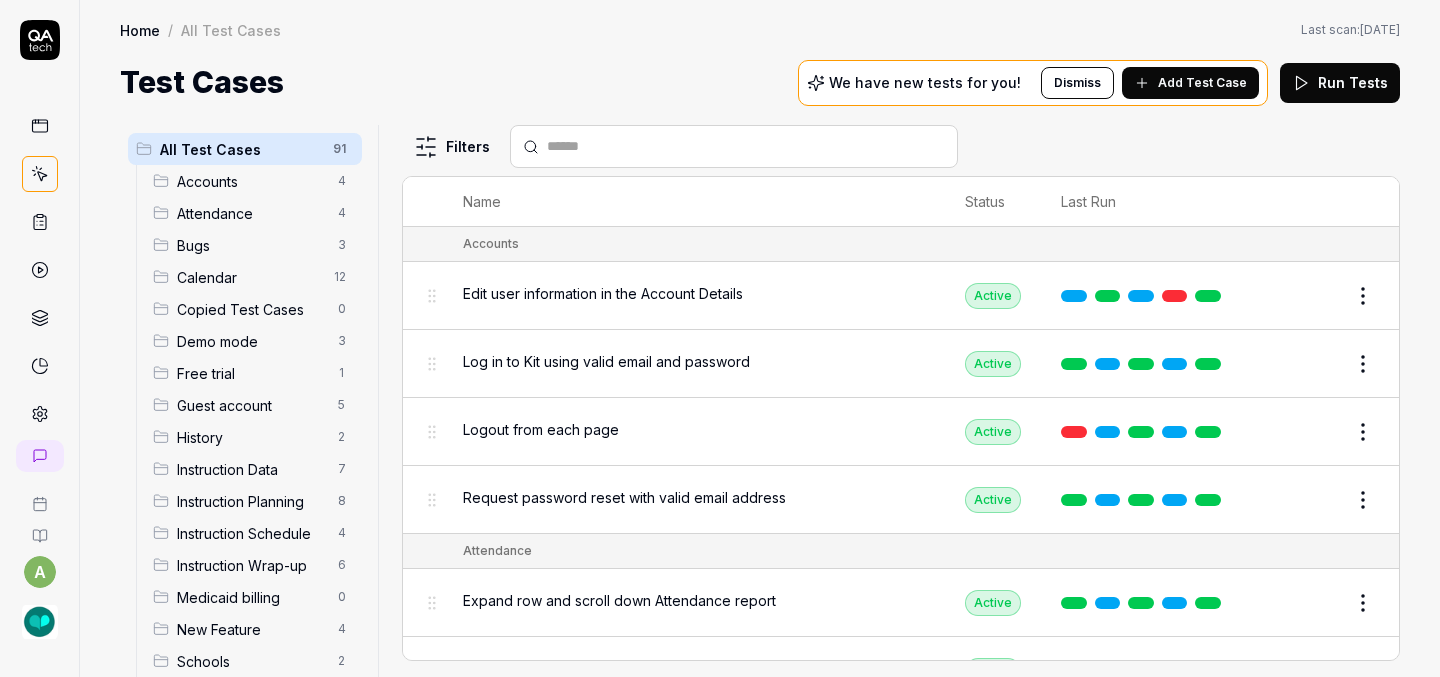 click on "a Home / All Test Cases Home / All Test Cases Last scan:  May 20 2025 Test Cases We have new tests for you! Dismiss Add Test Case Run Tests All Test Cases 91 Accounts 4 Attendance 4 Bugs 3 Calendar 12 Copied Test Cases 0 Demo mode 3 Free trial 1 Guest account 5 History 2 Instruction Data 7 Instruction Planning 8 Instruction Schedule 4 Instruction Wrap-up 6 Medicaid billing 0 New Feature 4 Schools 2 Sign Up 1 Students 10 Tasks 6 Teachers 3 Templates 6 Filters Name Status Last Run Accounts Edit user information in the Account Details Active Edit Log in to Kit using valid email and password Active Edit Logout from each page Active Edit Request password reset with valid email address Active Edit Attendance Expand row and scroll down Attendance report Active Edit Export Attendance report Active Edit Search and filter by custom date range Active Edit Search for specific attendance records and view attendance statistics Active Edit Bugs Check page scrolling on each page Active Edit Create custom repeating event Edit" at bounding box center [720, 338] 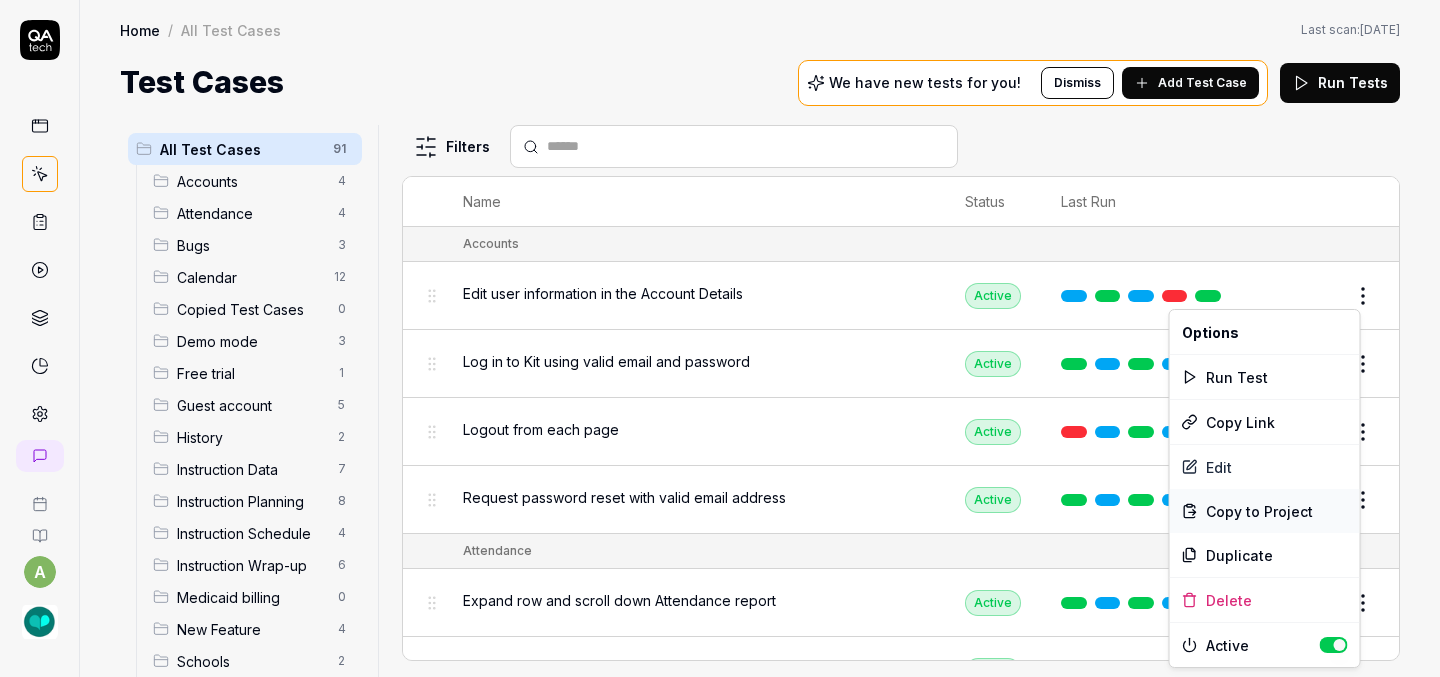 click on "Copy to Project" at bounding box center (1259, 511) 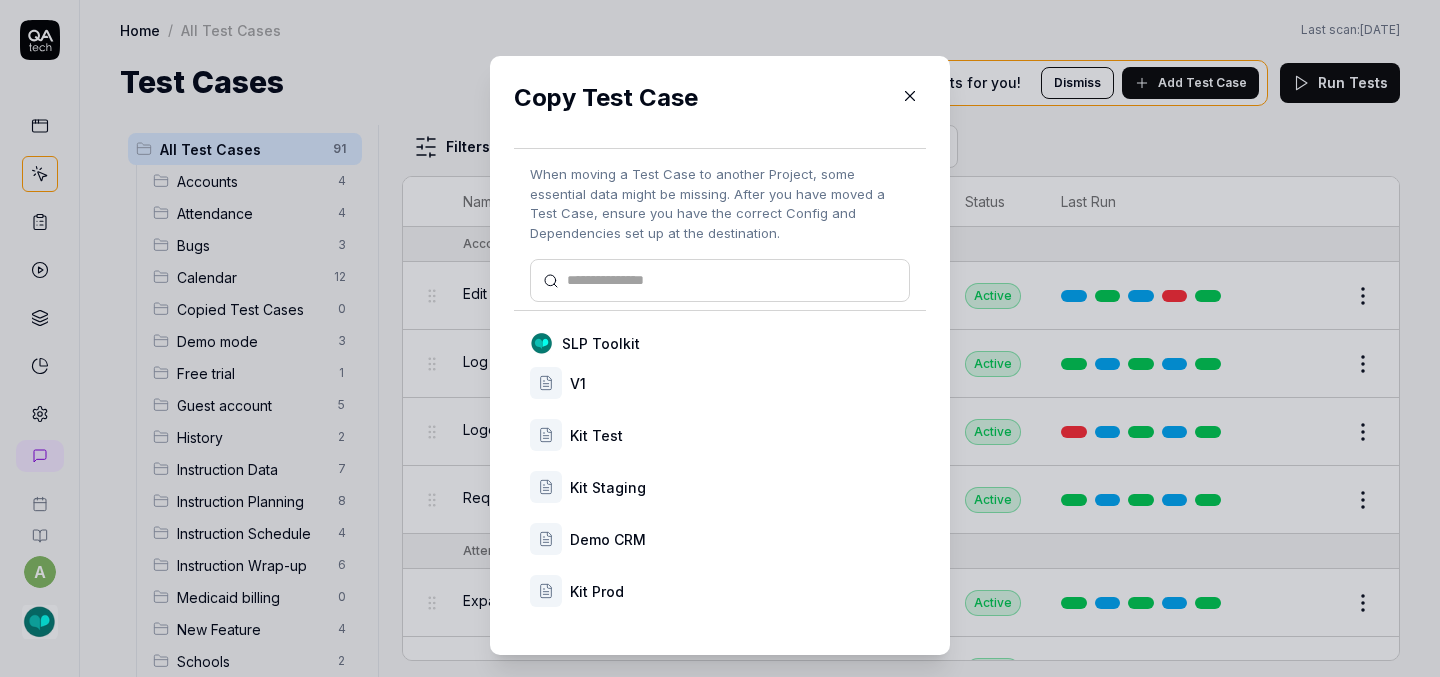 click on "Kit Prod" at bounding box center (740, 591) 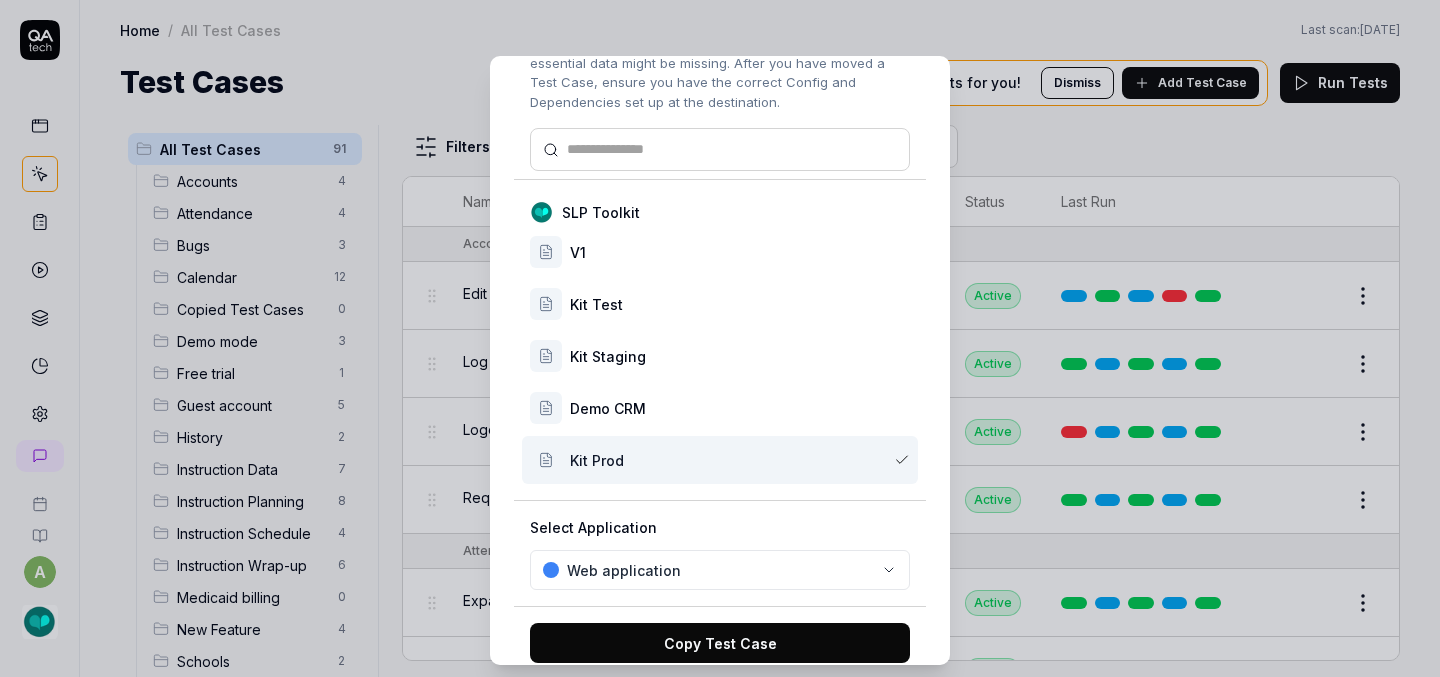 scroll, scrollTop: 167, scrollLeft: 0, axis: vertical 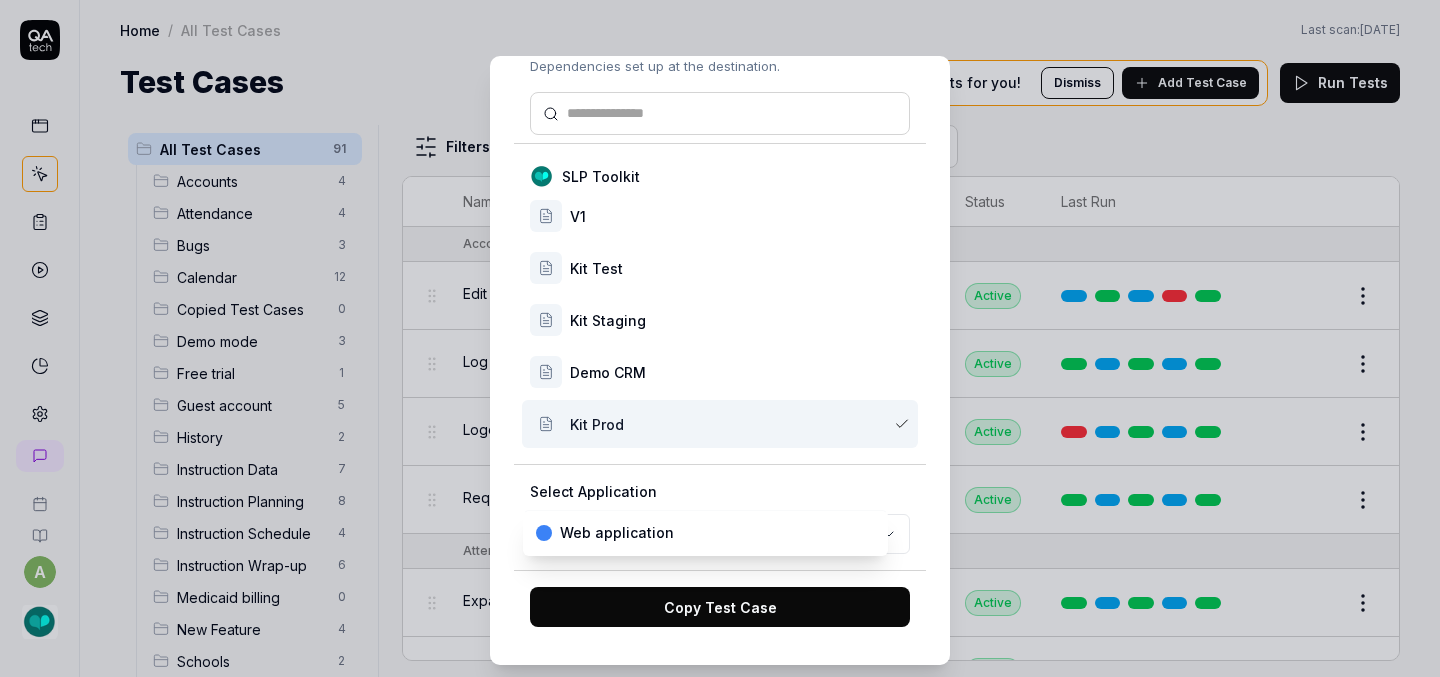 click on "a Home / All Test Cases Home / All Test Cases Last scan:  May 20 2025 Test Cases We have new tests for you! Dismiss Add Test Case Run Tests All Test Cases 91 Accounts 4 Attendance 4 Bugs 3 Calendar 12 Copied Test Cases 0 Demo mode 3 Free trial 1 Guest account 5 History 2 Instruction Data 7 Instruction Planning 8 Instruction Schedule 4 Instruction Wrap-up 6 Medicaid billing 0 New Feature 4 Schools 2 Sign Up 1 Students 10 Tasks 6 Teachers 3 Templates 6 Filters Name Status Last Run Accounts Edit user information in the Account Details Active Edit Log in to Kit using valid email and password Active Edit Logout from each page Active Edit Request password reset with valid email address Active Edit Attendance Expand row and scroll down Attendance report Active Edit Export Attendance report Active Edit Search and filter by custom date range Active Edit Search for specific attendance records and view attendance statistics Active Edit Bugs Check page scrolling on each page Active Edit Create custom repeating event Edit" at bounding box center (720, 338) 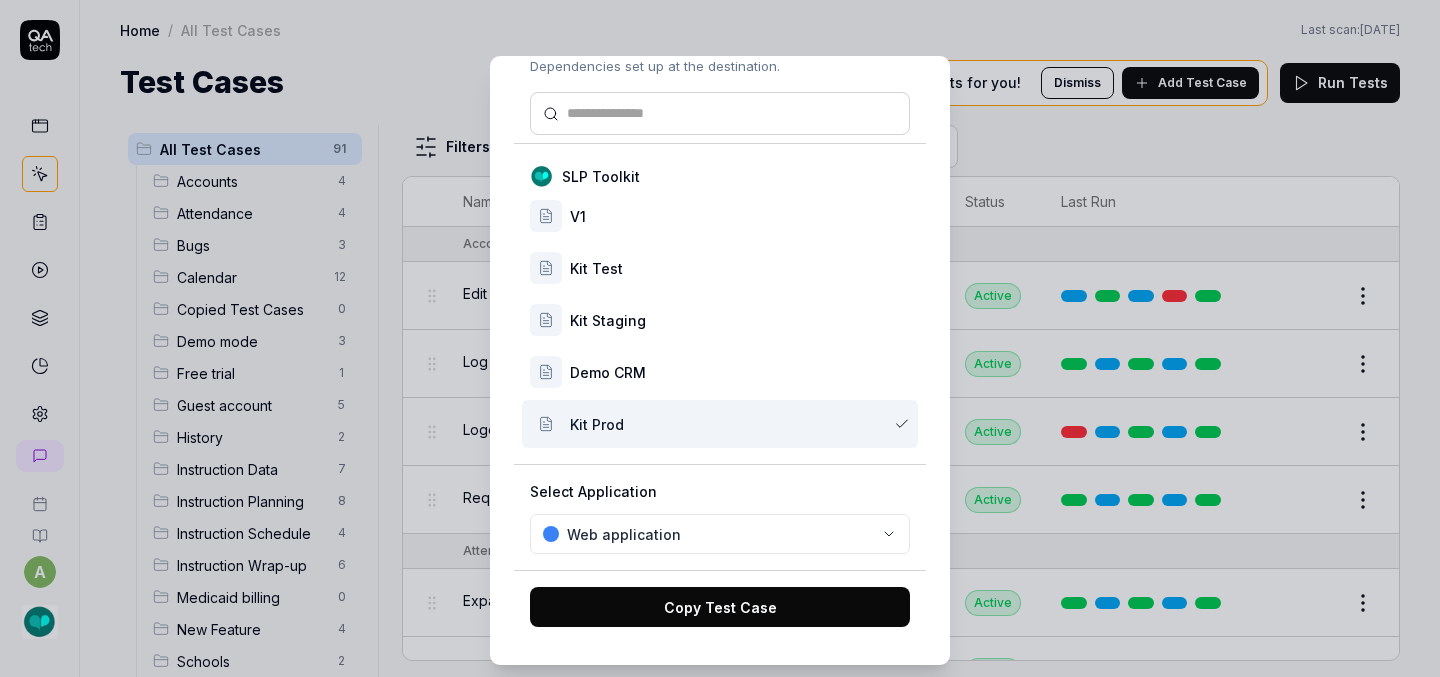 click on "a Home / All Test Cases Home / All Test Cases Last scan:  May 20 2025 Test Cases We have new tests for you! Dismiss Add Test Case Run Tests All Test Cases 91 Accounts 4 Attendance 4 Bugs 3 Calendar 12 Copied Test Cases 0 Demo mode 3 Free trial 1 Guest account 5 History 2 Instruction Data 7 Instruction Planning 8 Instruction Schedule 4 Instruction Wrap-up 6 Medicaid billing 0 New Feature 4 Schools 2 Sign Up 1 Students 10 Tasks 6 Teachers 3 Templates 6 Filters Name Status Last Run Accounts Edit user information in the Account Details Active Edit Log in to Kit using valid email and password Active Edit Logout from each page Active Edit Request password reset with valid email address Active Edit Attendance Expand row and scroll down Attendance report Active Edit Export Attendance report Active Edit Search and filter by custom date range Active Edit Search for specific attendance records and view attendance statistics Active Edit Bugs Check page scrolling on each page Active Edit Create custom repeating event Edit" at bounding box center [720, 338] 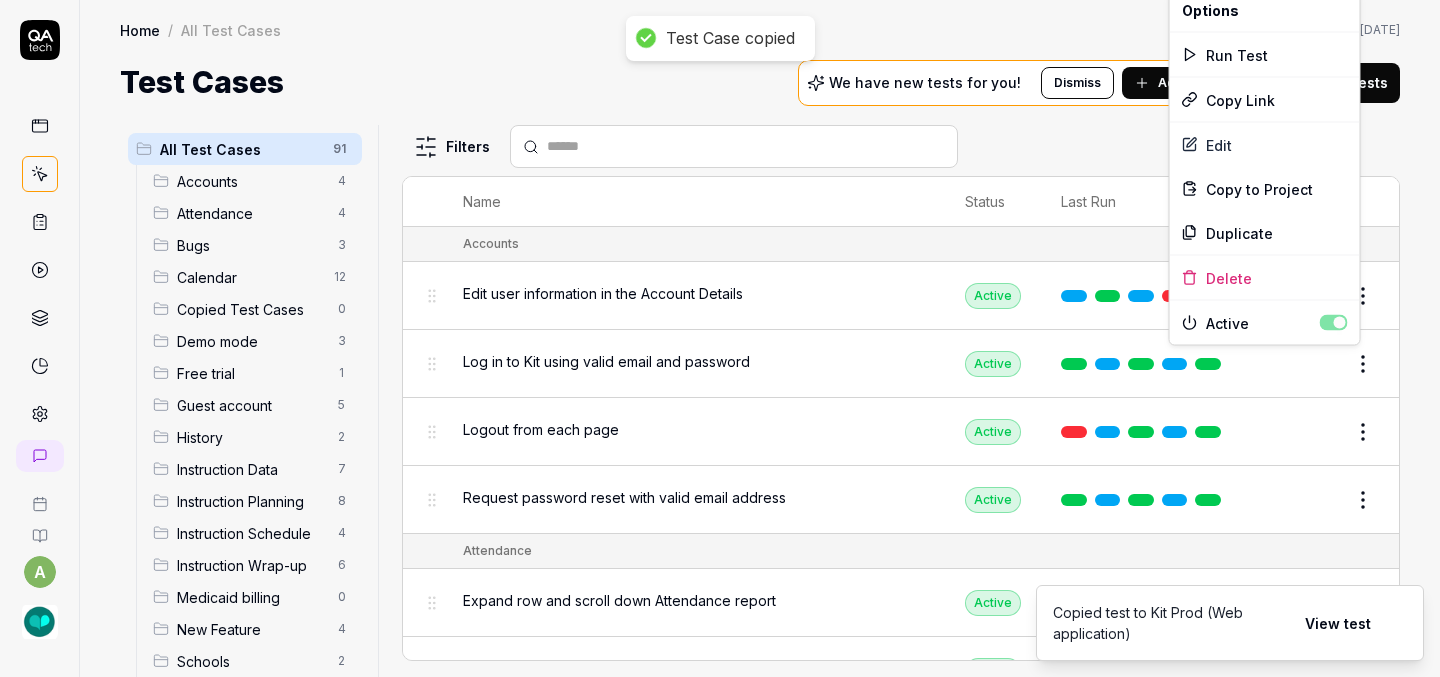 click on "Test Case copied a Home / All Test Cases Home / All Test Cases Last scan:  May 20 2025 Test Cases We have new tests for you! Dismiss Add Test Case Run Tests All Test Cases 91 Accounts 4 Attendance 4 Bugs 3 Calendar 12 Copied Test Cases 0 Demo mode 3 Free trial 1 Guest account 5 History 2 Instruction Data 7 Instruction Planning 8 Instruction Schedule 4 Instruction Wrap-up 6 Medicaid billing 0 New Feature 4 Schools 2 Sign Up 1 Students 10 Tasks 6 Teachers 3 Templates 6 Filters Name Status Last Run Accounts Edit user information in the Account Details Active Edit Log in to Kit using valid email and password Active Edit Logout from each page Active Edit Request password reset with valid email address Active Edit Attendance Expand row and scroll down Attendance report Active Edit Export Attendance report Active Edit Search and filter by custom date range Active Edit Search for specific attendance records and view attendance statistics Active Edit Bugs Check page scrolling on each page Active Edit Draft Review Edit" at bounding box center (720, 338) 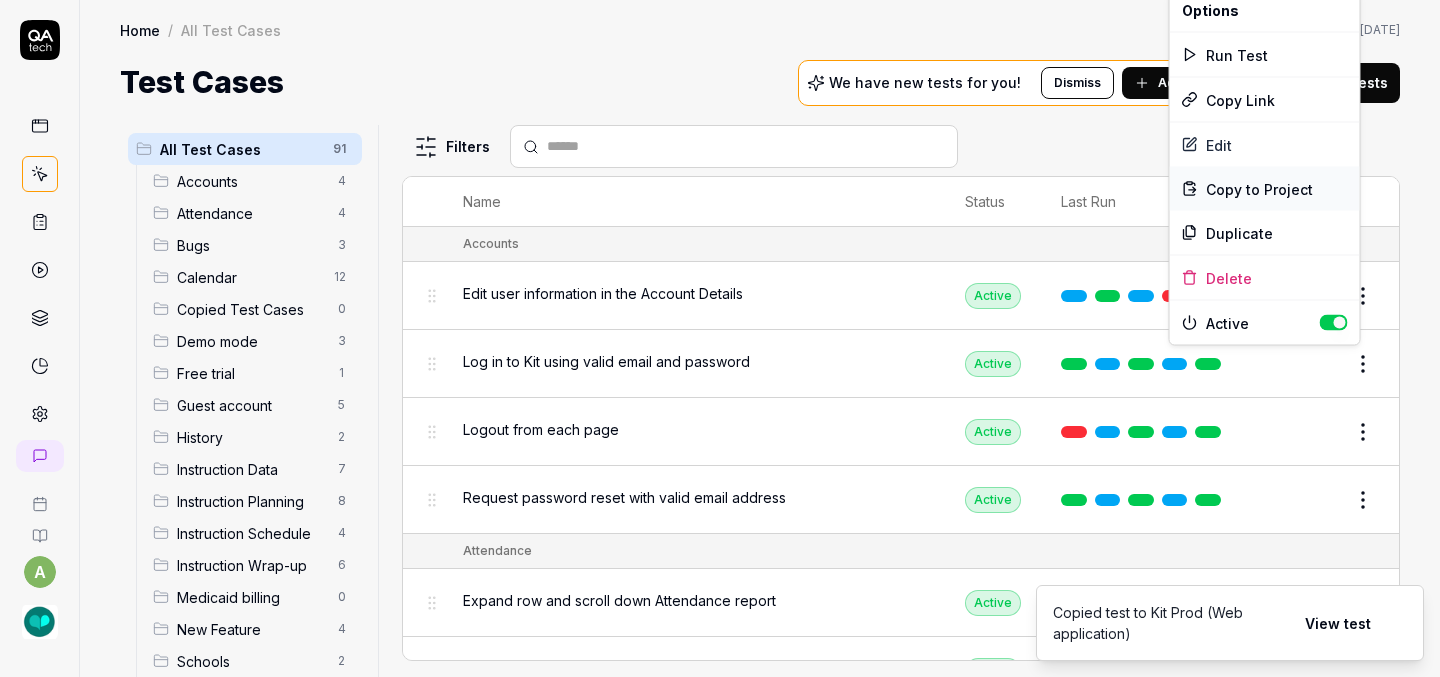 click on "Copy to Project" at bounding box center [1259, 188] 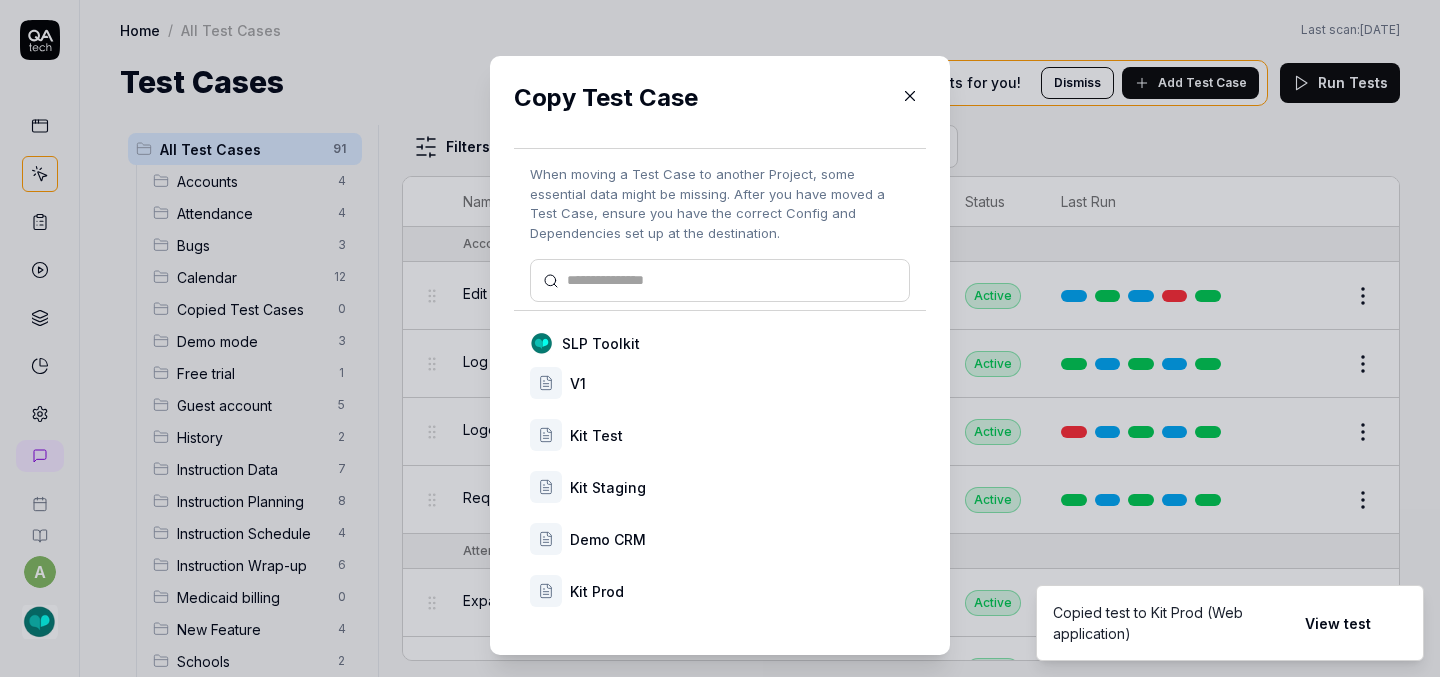 scroll, scrollTop: 33, scrollLeft: 0, axis: vertical 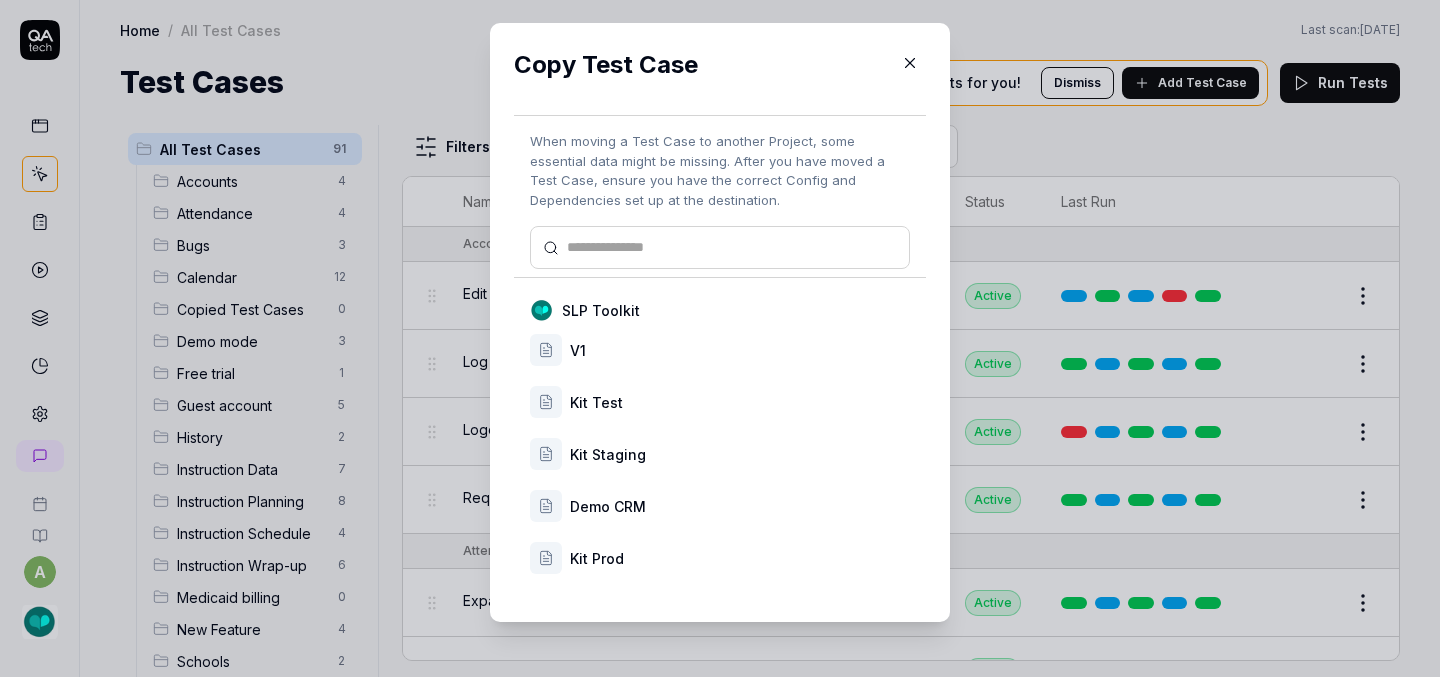 click on "Kit Prod" at bounding box center (740, 558) 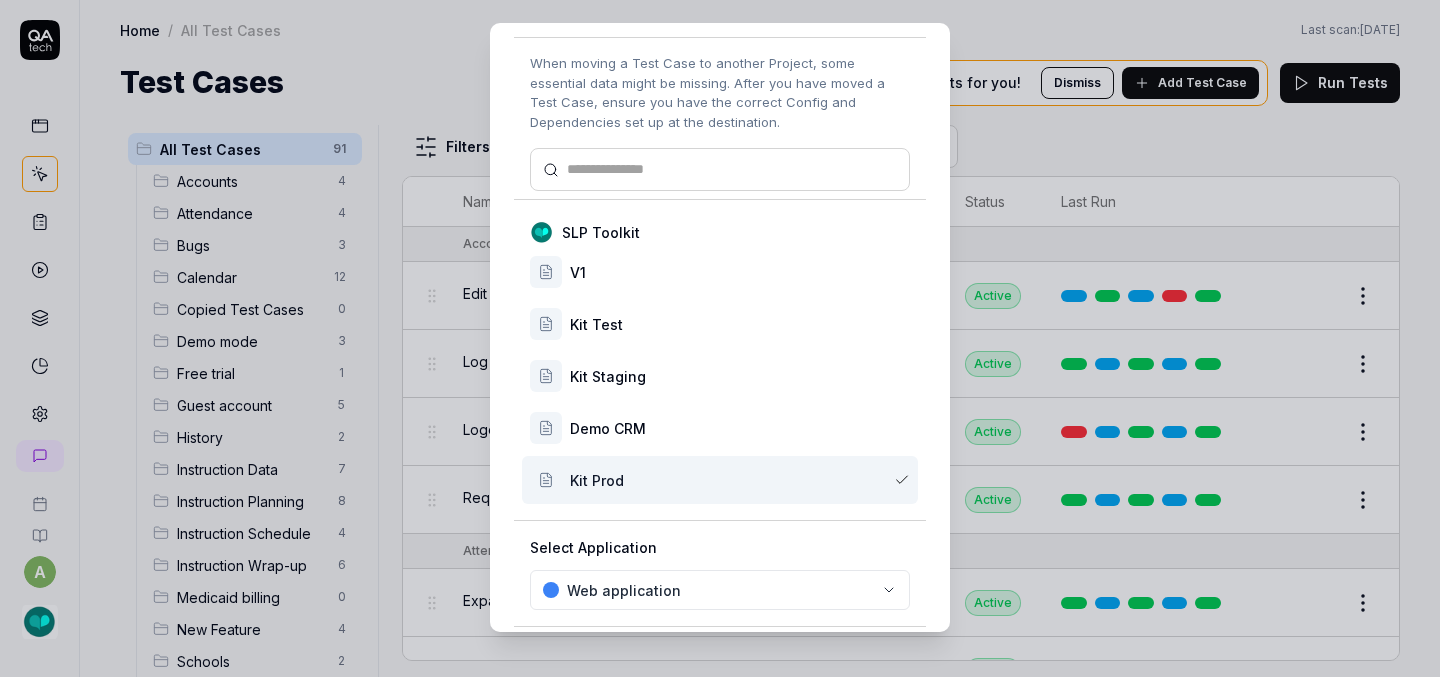 scroll, scrollTop: 167, scrollLeft: 0, axis: vertical 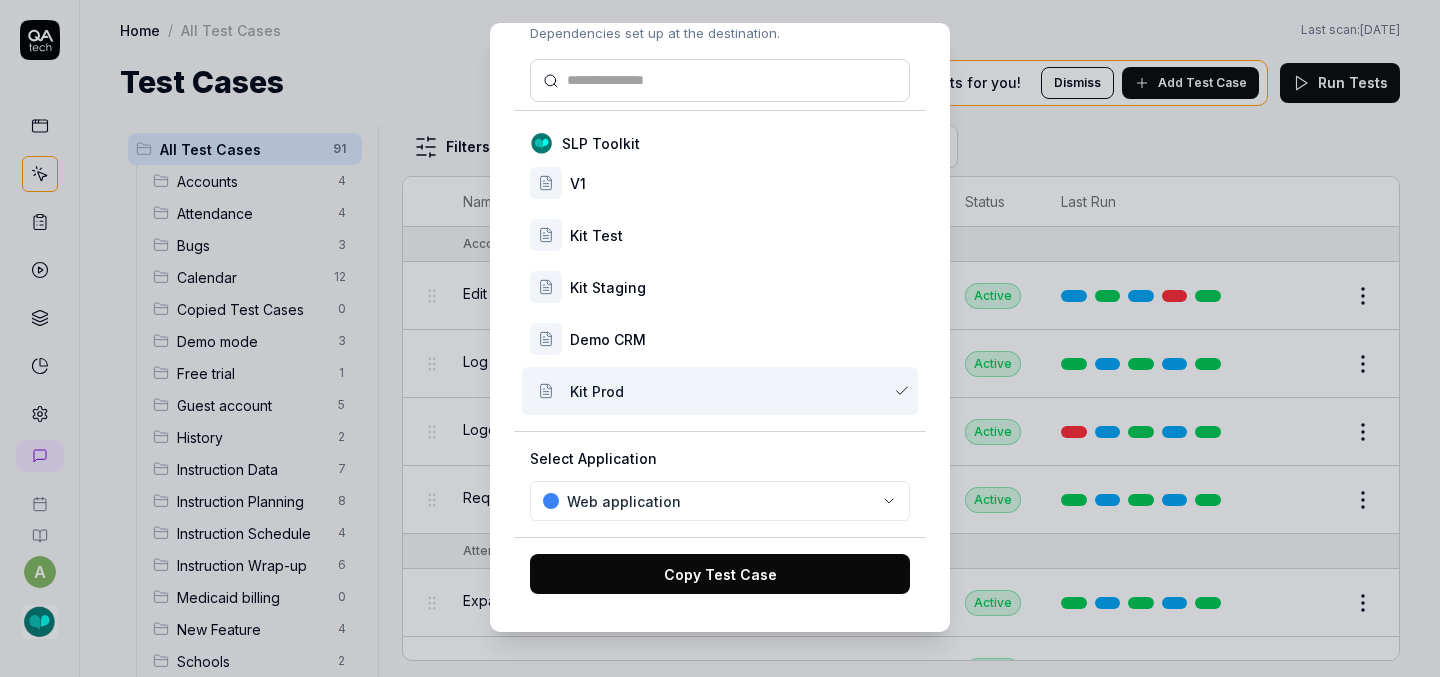 click on "Copy Test Case" at bounding box center (720, 574) 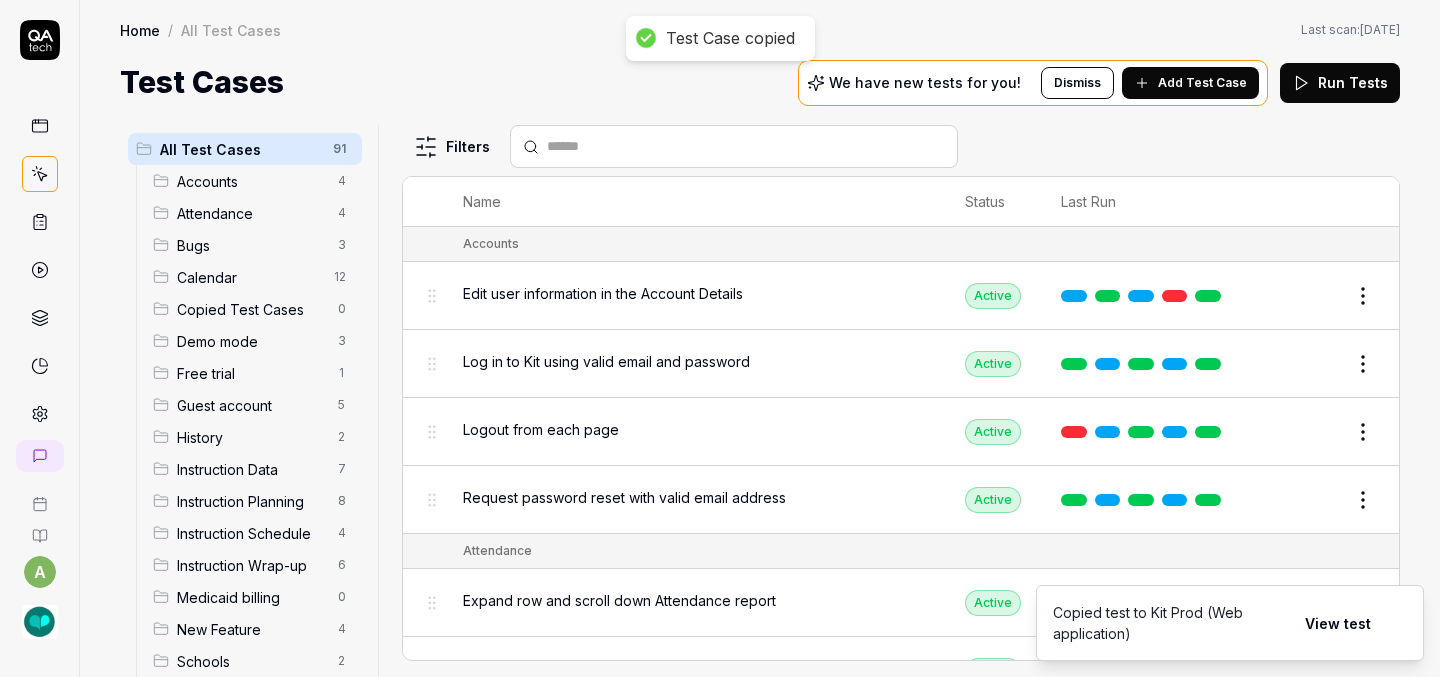 click on "Test Case copied a Home / All Test Cases Home / All Test Cases Last scan:  May 20 2025 Test Cases We have new tests for you! Dismiss Add Test Case Run Tests All Test Cases 91 Accounts 4 Attendance 4 Bugs 3 Calendar 12 Copied Test Cases 0 Demo mode 3 Free trial 1 Guest account 5 History 2 Instruction Data 7 Instruction Planning 8 Instruction Schedule 4 Instruction Wrap-up 6 Medicaid billing 0 New Feature 4 Schools 2 Sign Up 1 Students 10 Tasks 6 Teachers 3 Templates 6 Filters Name Status Last Run Accounts Edit user information in the Account Details Active Edit Log in to Kit using valid email and password Active Edit Logout from each page Active Edit Request password reset with valid email address Active Edit Attendance Expand row and scroll down Attendance report Active Edit Export Attendance report Active Edit Search and filter by custom date range Active Edit Search for specific attendance records and view attendance statistics Active Edit Bugs Check page scrolling on each page Active Edit Draft Review Edit" at bounding box center (720, 338) 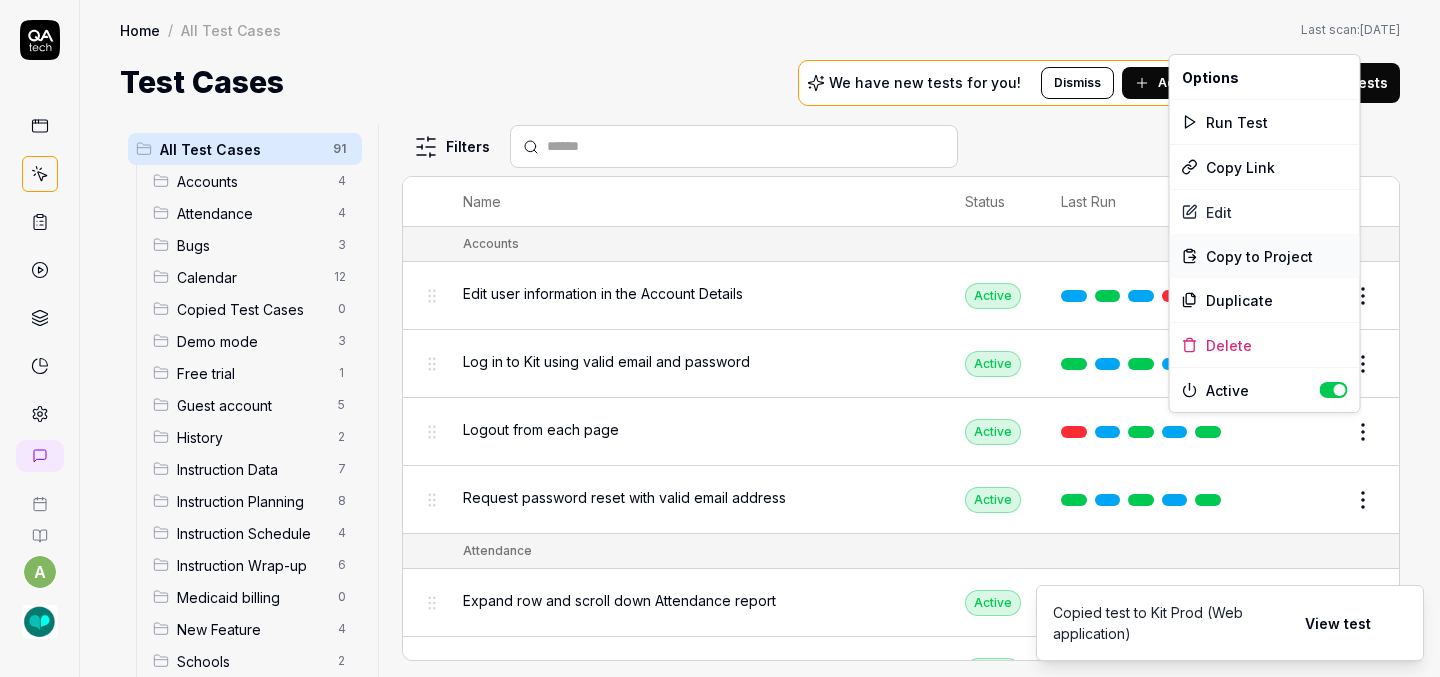 click on "Copy to Project" at bounding box center (1259, 256) 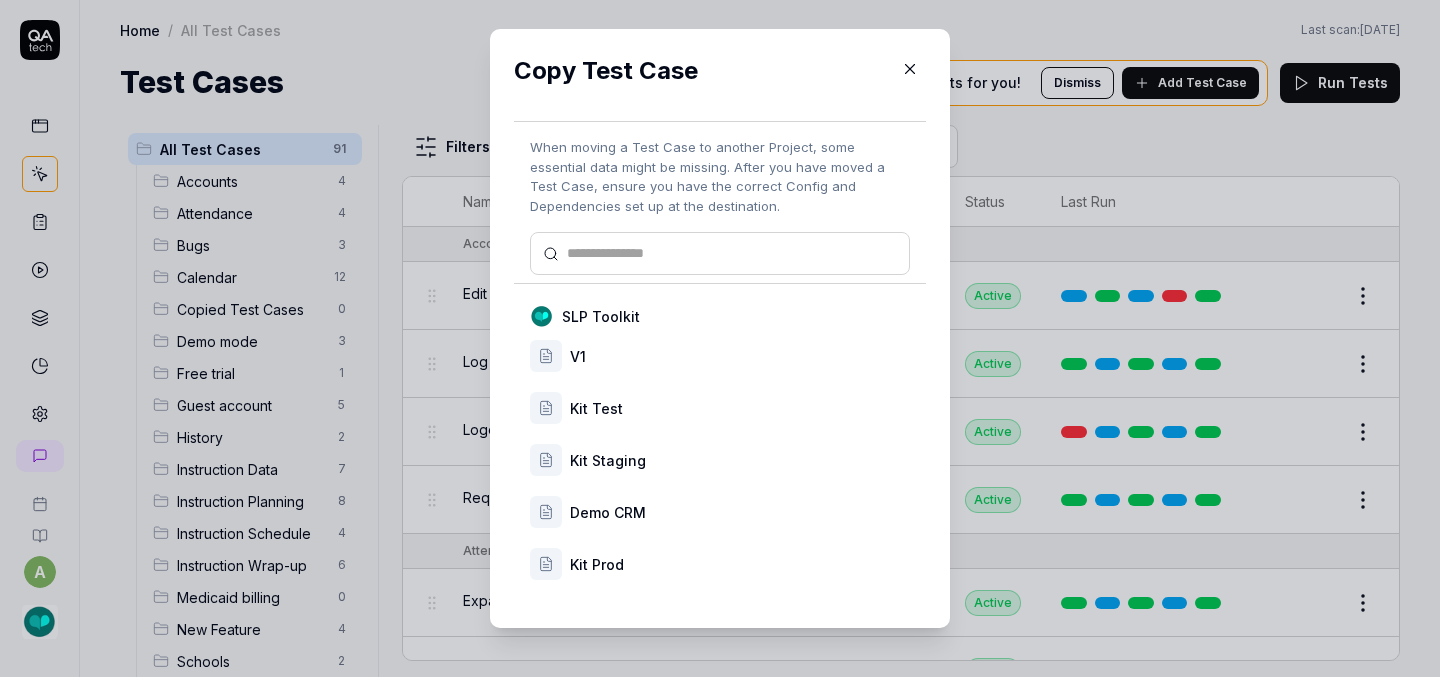 scroll, scrollTop: 30, scrollLeft: 0, axis: vertical 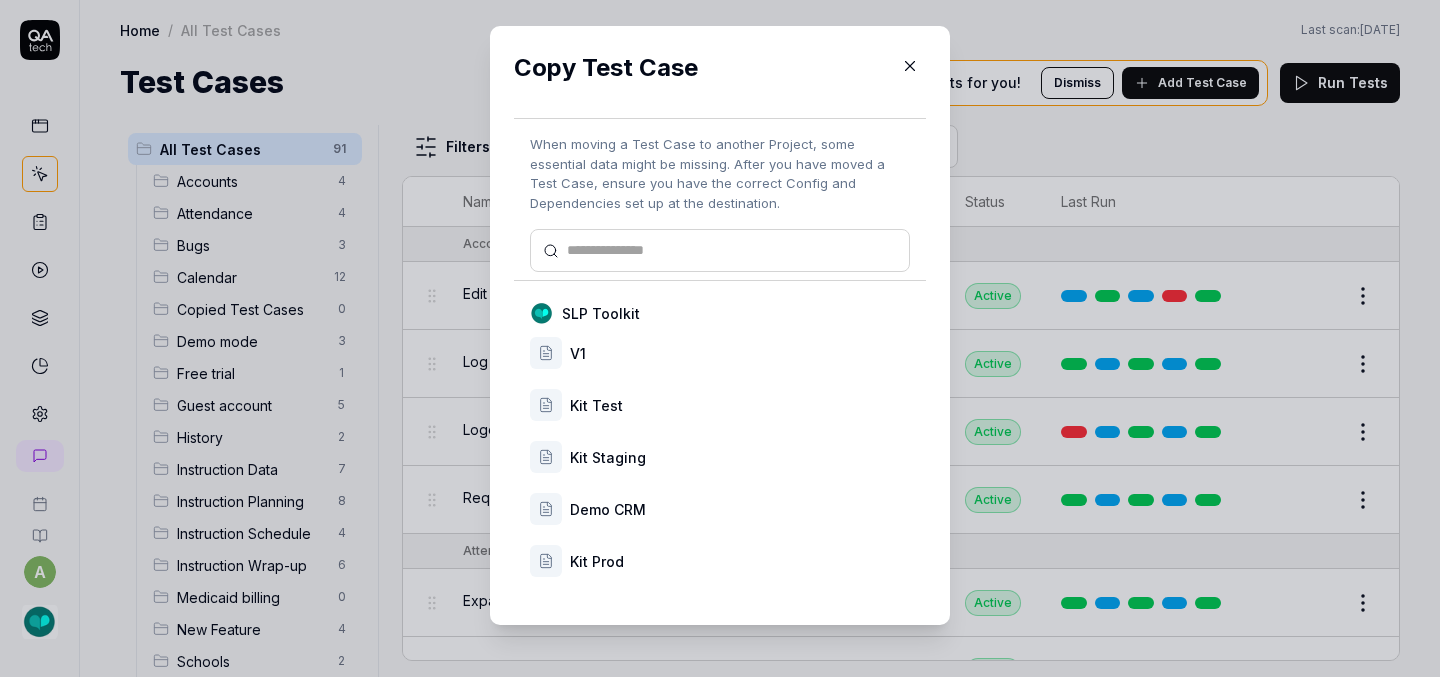 click on "Kit Prod" at bounding box center [740, 561] 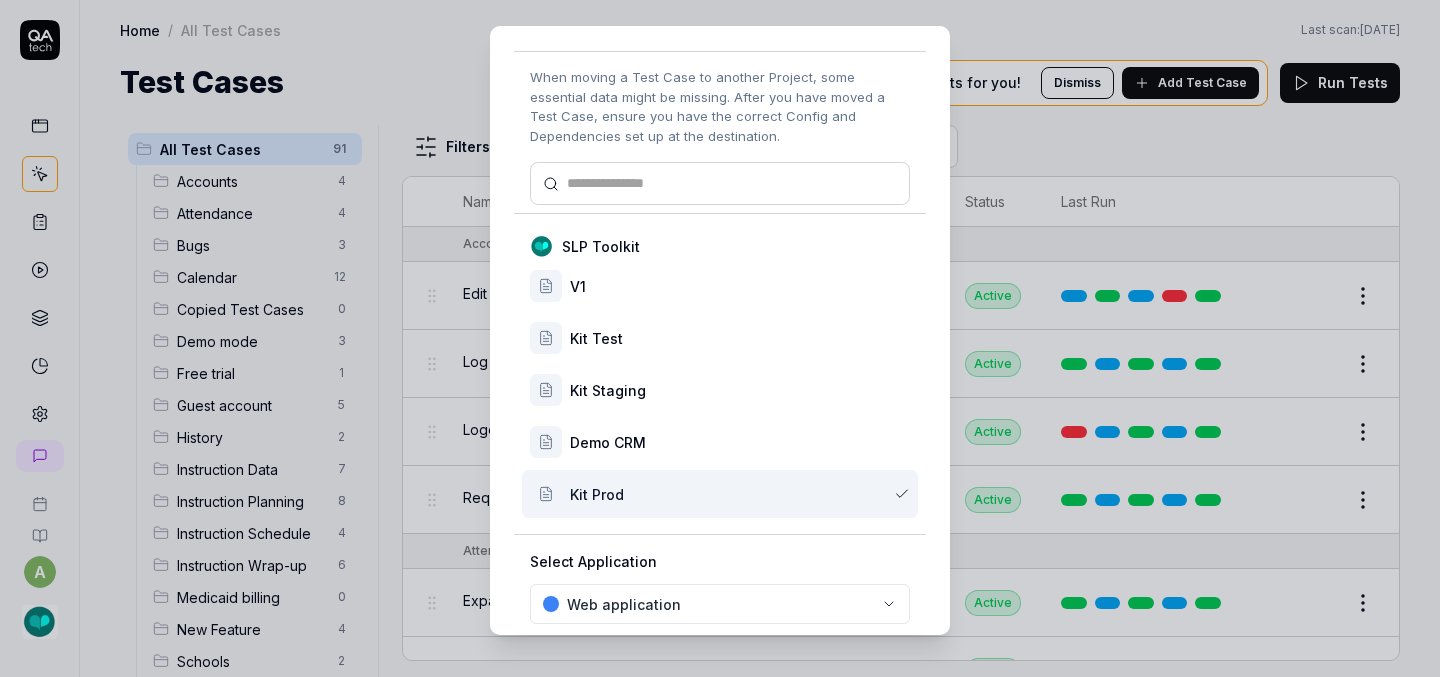 scroll, scrollTop: 167, scrollLeft: 0, axis: vertical 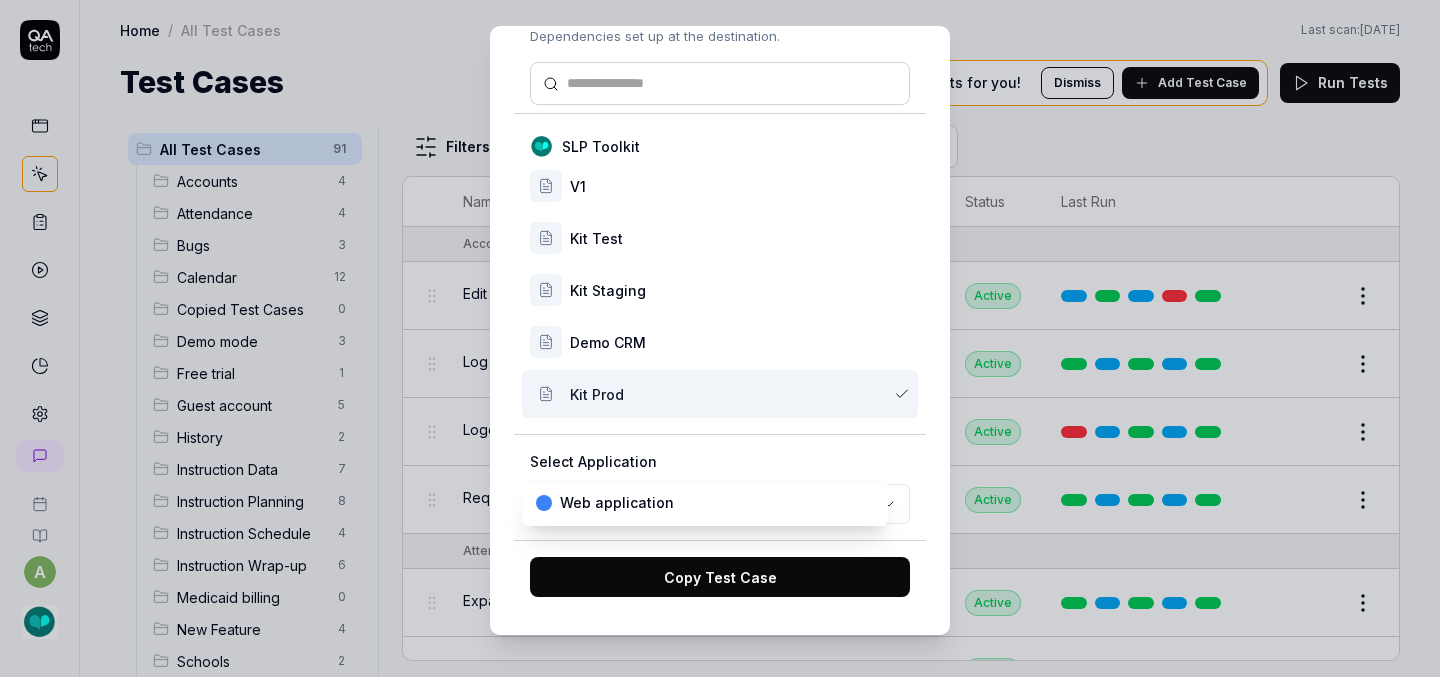 click on "a Home / All Test Cases Home / All Test Cases Last scan:  May 20 2025 Test Cases We have new tests for you! Dismiss Add Test Case Run Tests All Test Cases 91 Accounts 4 Attendance 4 Bugs 3 Calendar 12 Copied Test Cases 0 Demo mode 3 Free trial 1 Guest account 5 History 2 Instruction Data 7 Instruction Planning 8 Instruction Schedule 4 Instruction Wrap-up 6 Medicaid billing 0 New Feature 4 Schools 2 Sign Up 1 Students 10 Tasks 6 Teachers 3 Templates 6 Filters Name Status Last Run Accounts Edit user information in the Account Details Active Edit Log in to Kit using valid email and password Active Edit Logout from each page Active Edit Request password reset with valid email address Active Edit Attendance Expand row and scroll down Attendance report Active Edit Export Attendance report Active Edit Search and filter by custom date range Active Edit Search for specific attendance records and view attendance statistics Active Edit Bugs Check page scrolling on each page Active Edit Create custom repeating event Edit" at bounding box center [720, 338] 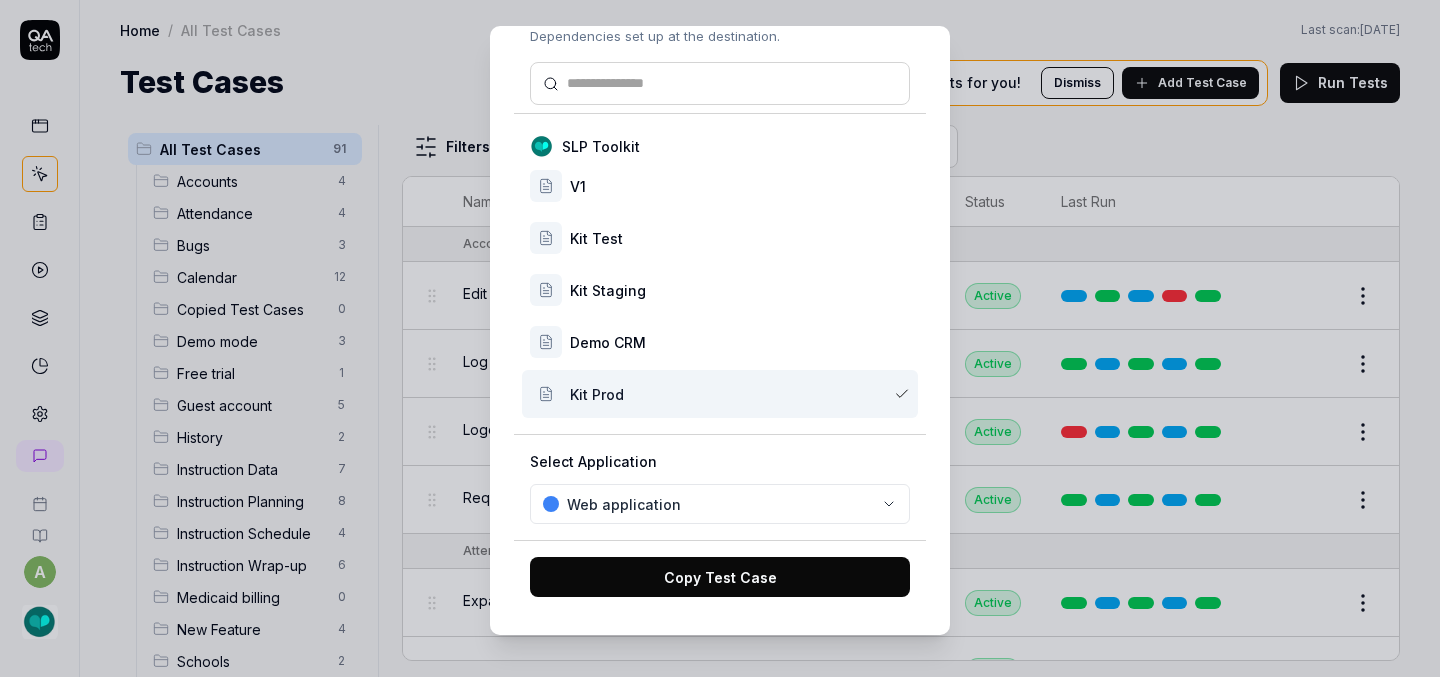 click on "Copy Test Case" at bounding box center (720, 577) 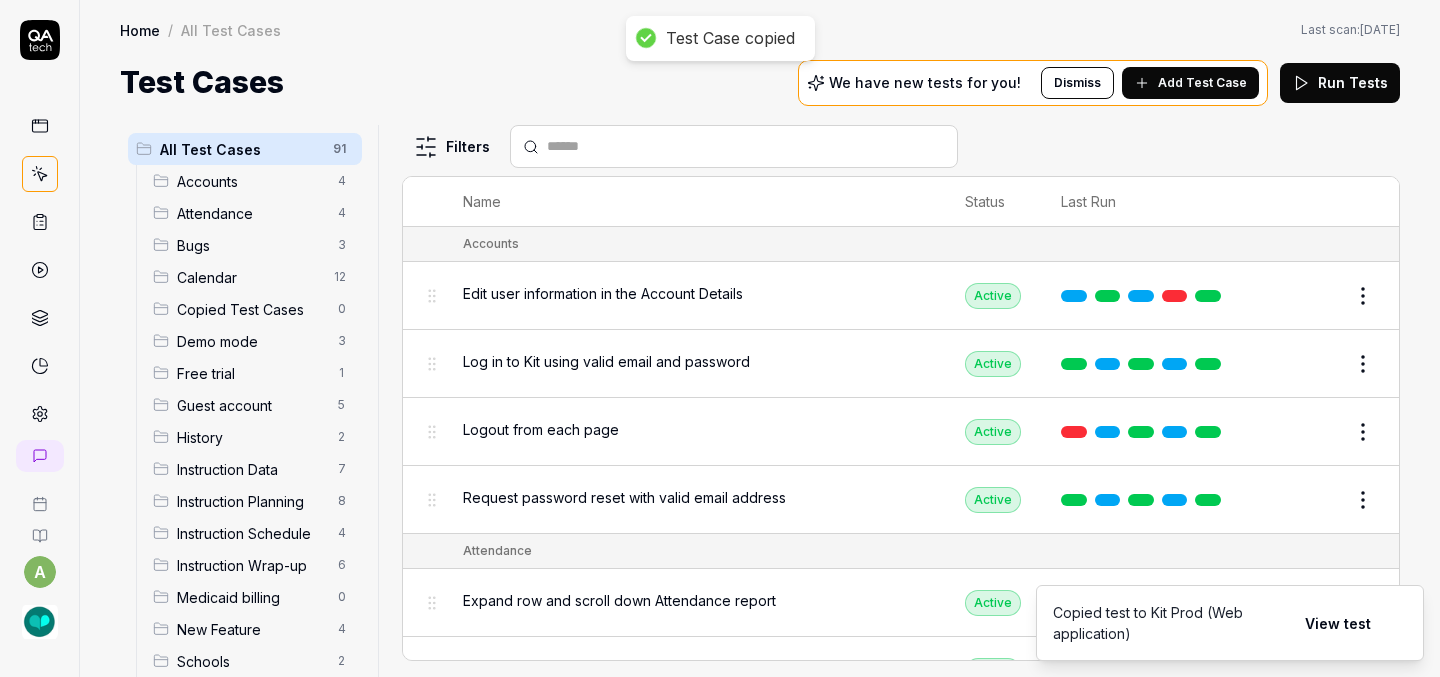 click on "Test Case copied a Home / All Test Cases Home / All Test Cases Last scan:  May 20 2025 Test Cases We have new tests for you! Dismiss Add Test Case Run Tests All Test Cases 91 Accounts 4 Attendance 4 Bugs 3 Calendar 12 Copied Test Cases 0 Demo mode 3 Free trial 1 Guest account 5 History 2 Instruction Data 7 Instruction Planning 8 Instruction Schedule 4 Instruction Wrap-up 6 Medicaid billing 0 New Feature 4 Schools 2 Sign Up 1 Students 10 Tasks 6 Teachers 3 Templates 6 Filters Name Status Last Run Accounts Edit user information in the Account Details Active Edit Log in to Kit using valid email and password Active Edit Logout from each page Active Edit Request password reset with valid email address Active Edit Attendance Expand row and scroll down Attendance report Active Edit Export Attendance report Active Edit Search and filter by custom date range Active Edit Search for specific attendance records and view attendance statistics Active Edit Bugs Check page scrolling on each page Active Edit Draft Review Edit" at bounding box center [720, 338] 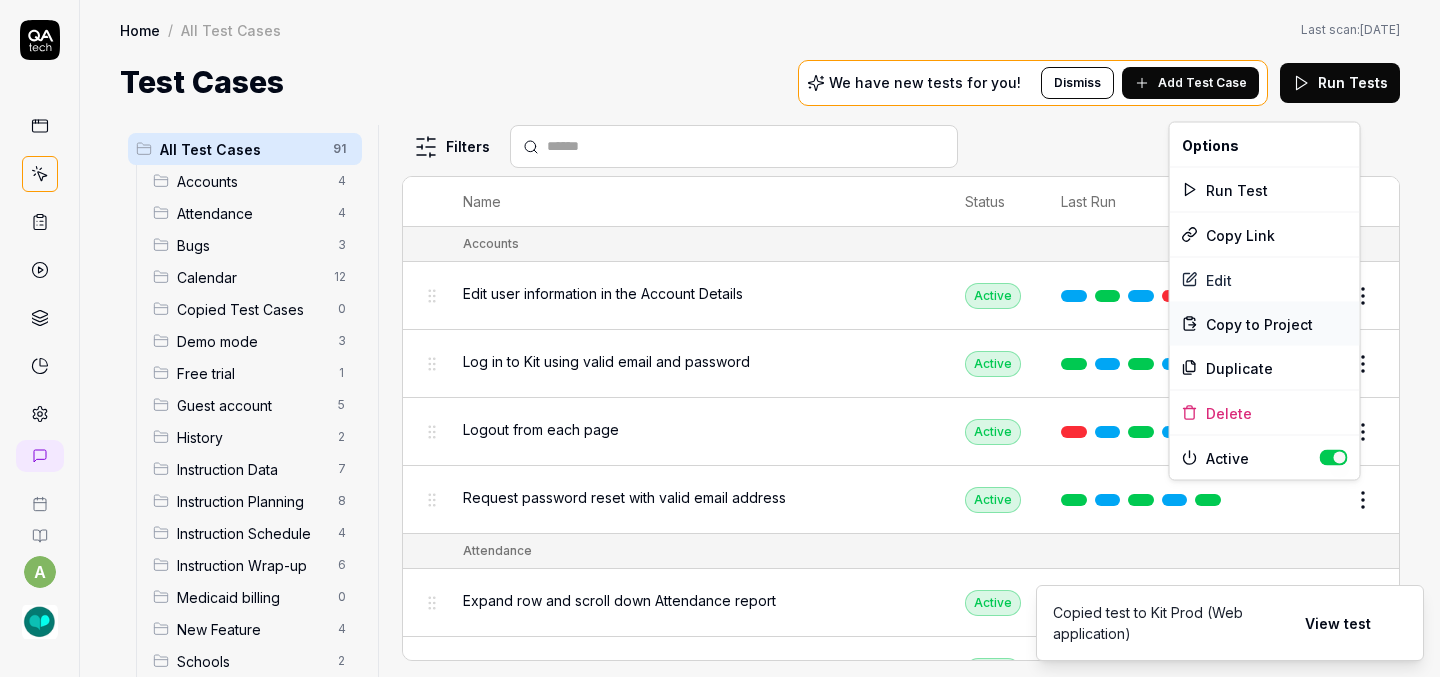click on "Copy to Project" at bounding box center (1259, 323) 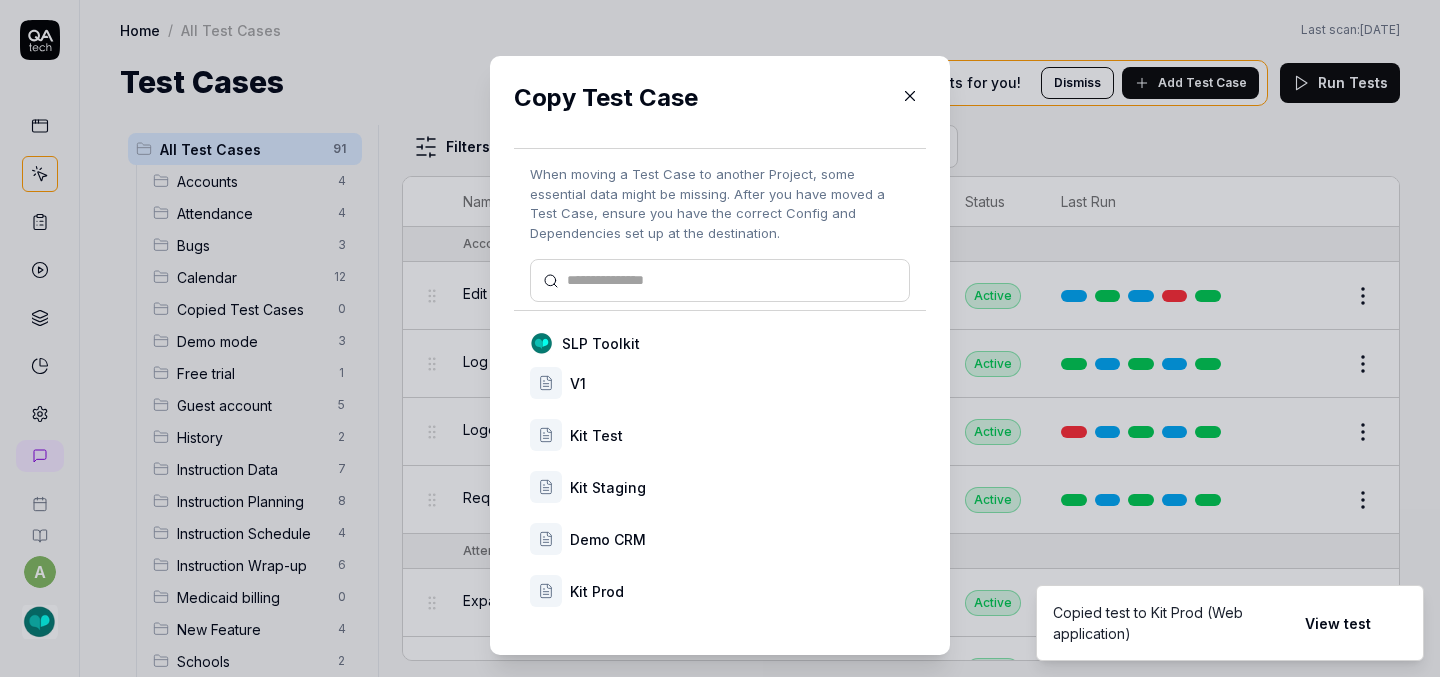 click on "Kit Prod" at bounding box center [740, 591] 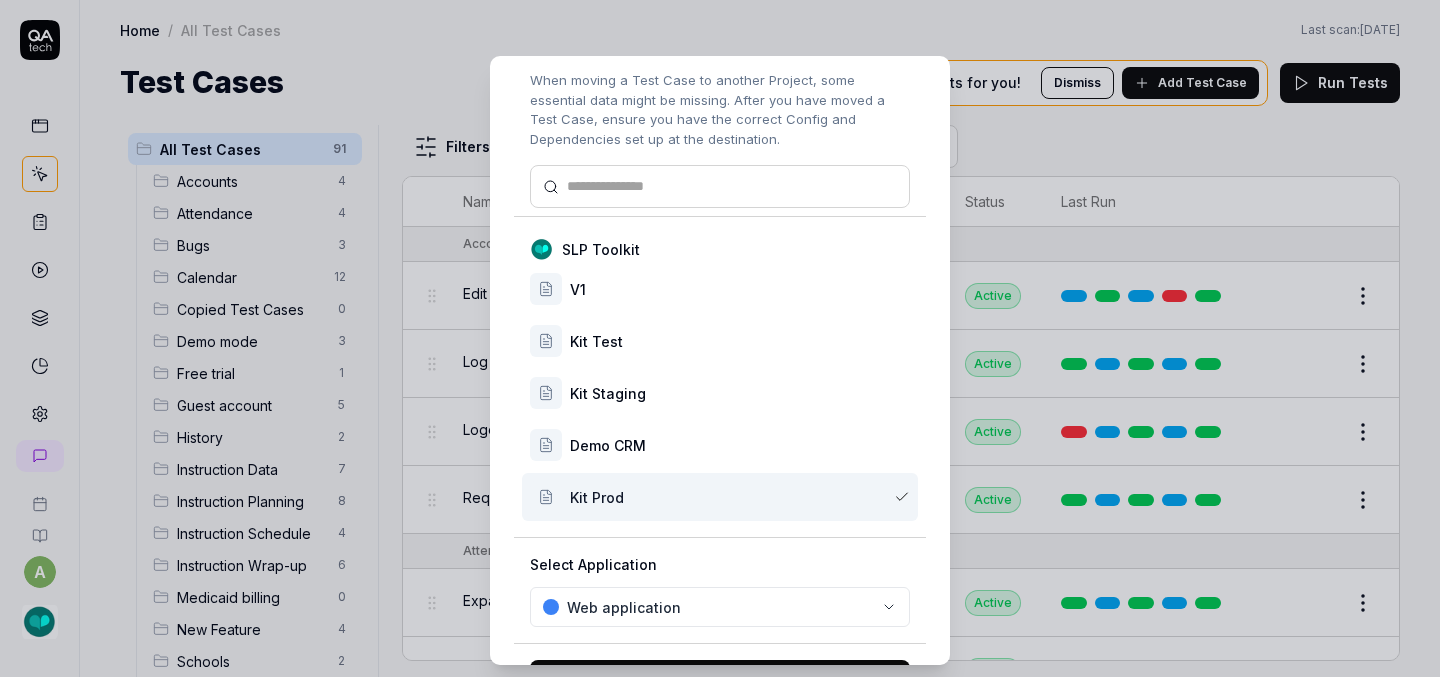 scroll, scrollTop: 167, scrollLeft: 0, axis: vertical 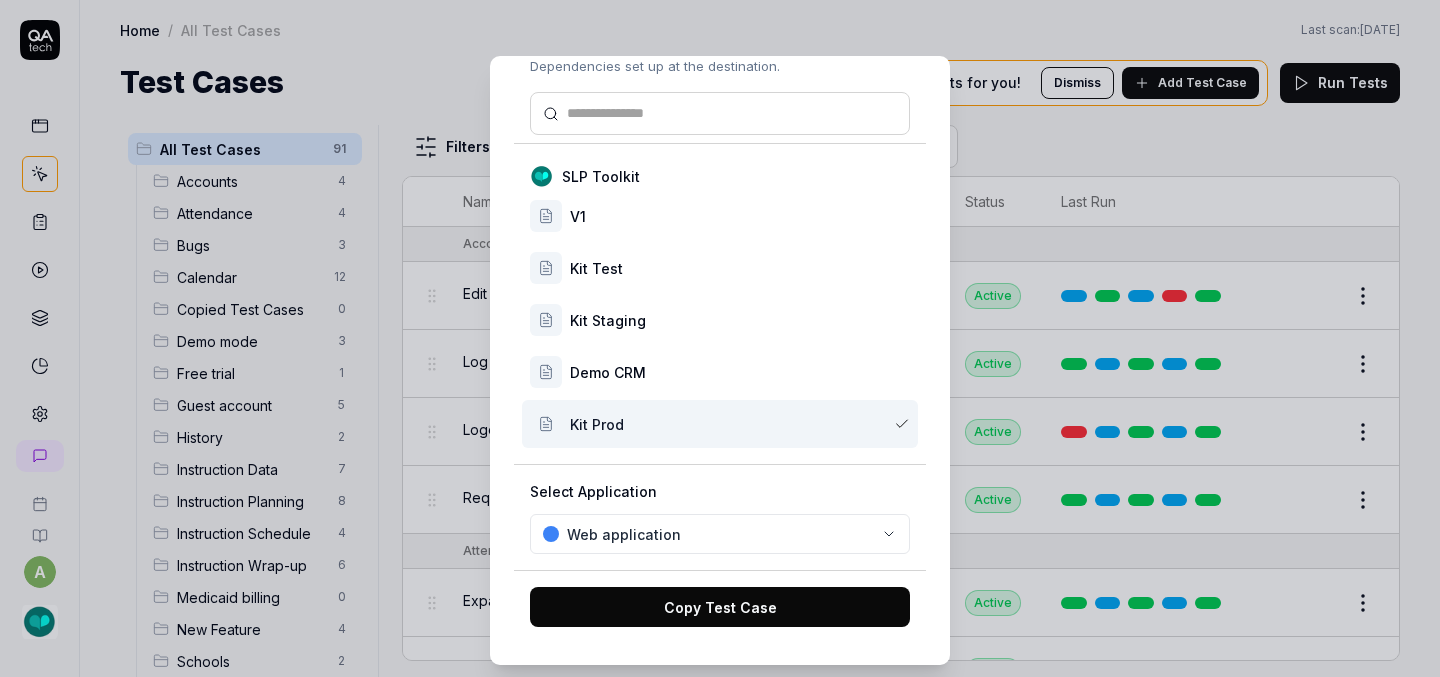 click on "Copy Test Case" at bounding box center (720, 607) 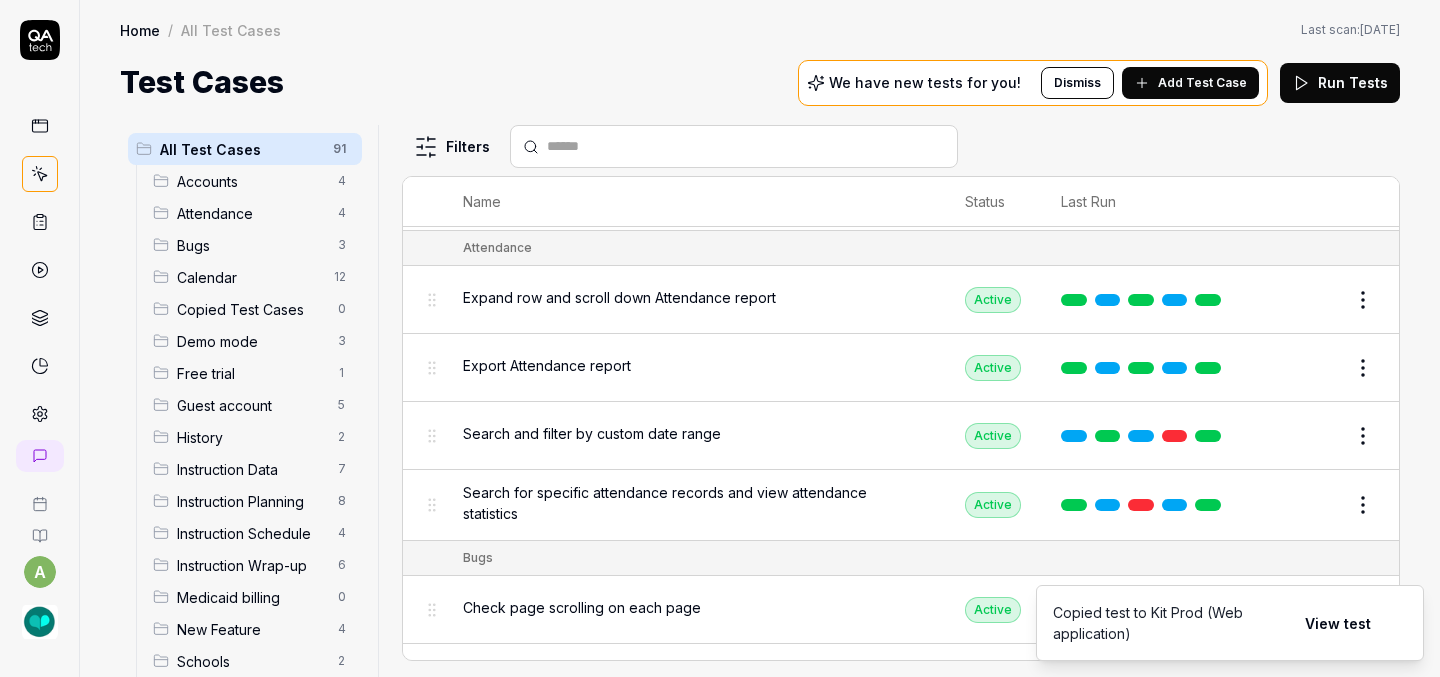 scroll, scrollTop: 304, scrollLeft: 0, axis: vertical 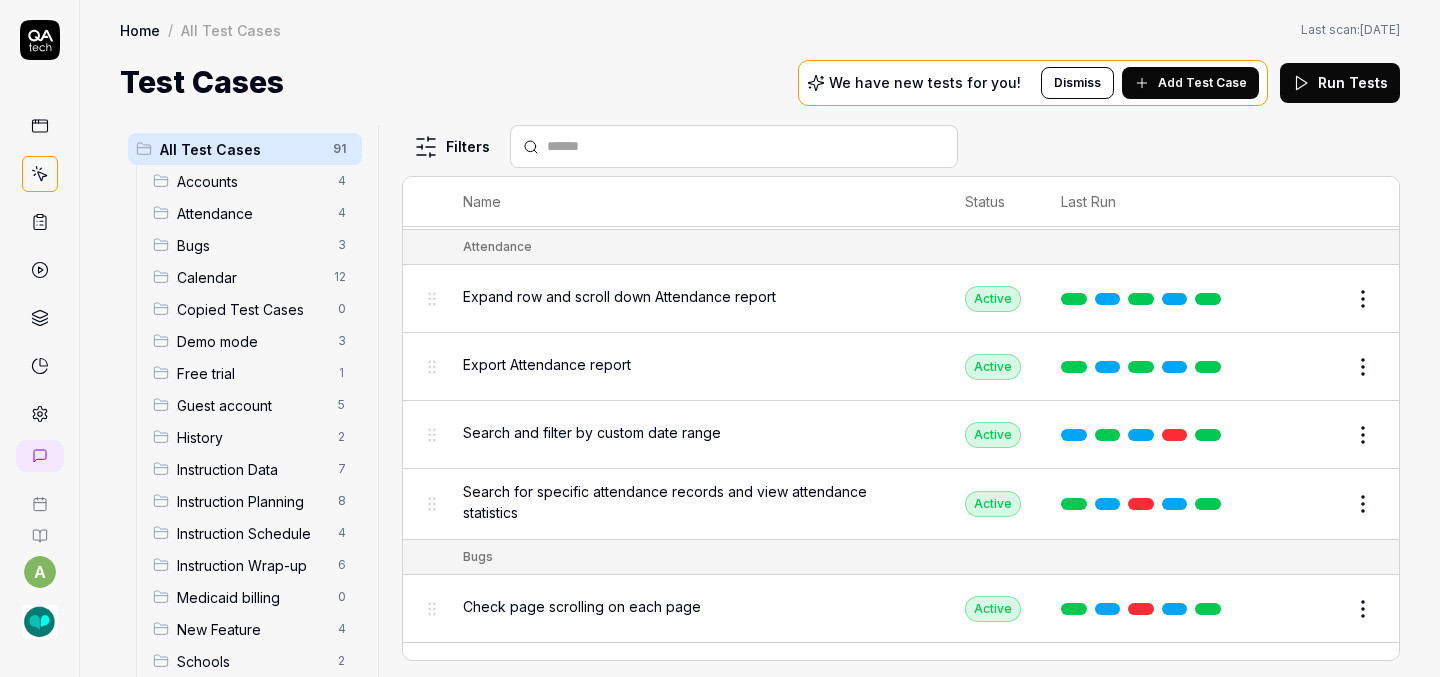 click on "Add Test Case" at bounding box center (1190, 83) 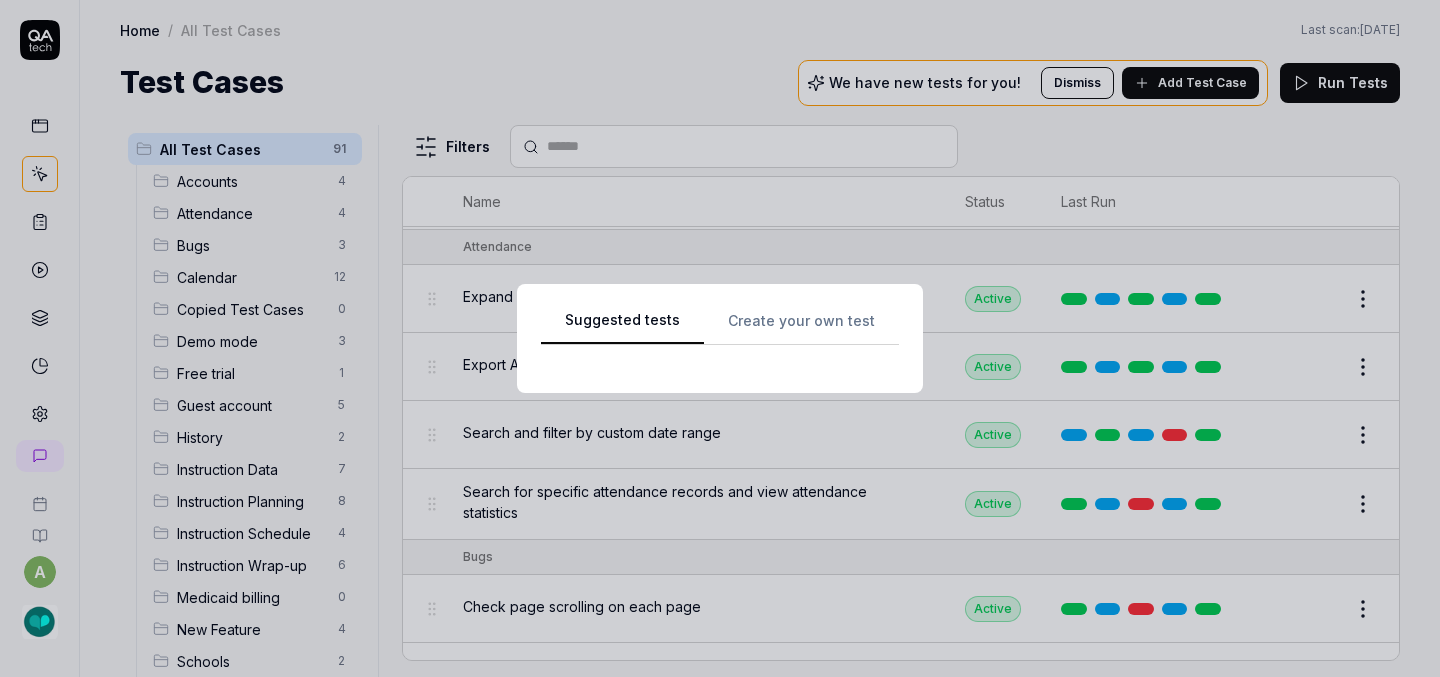 scroll, scrollTop: 0, scrollLeft: 0, axis: both 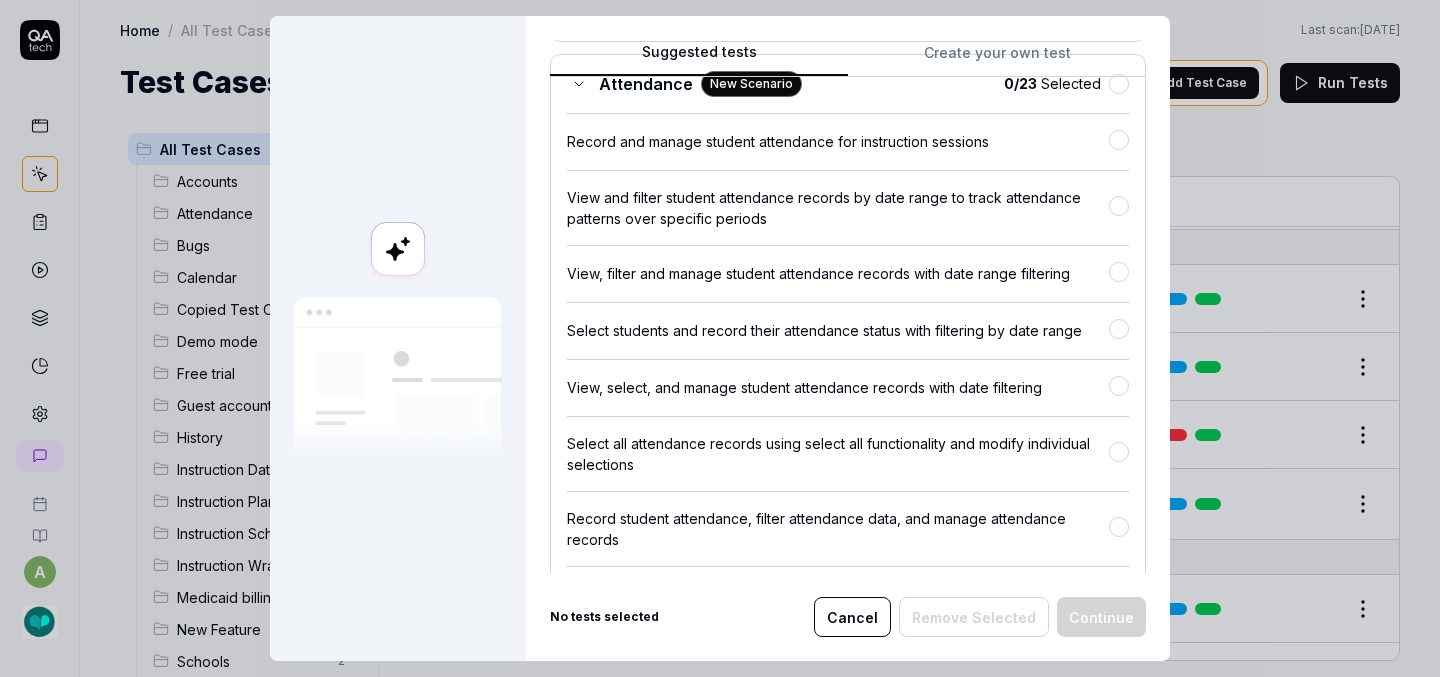 click on "Cancel" at bounding box center [852, 617] 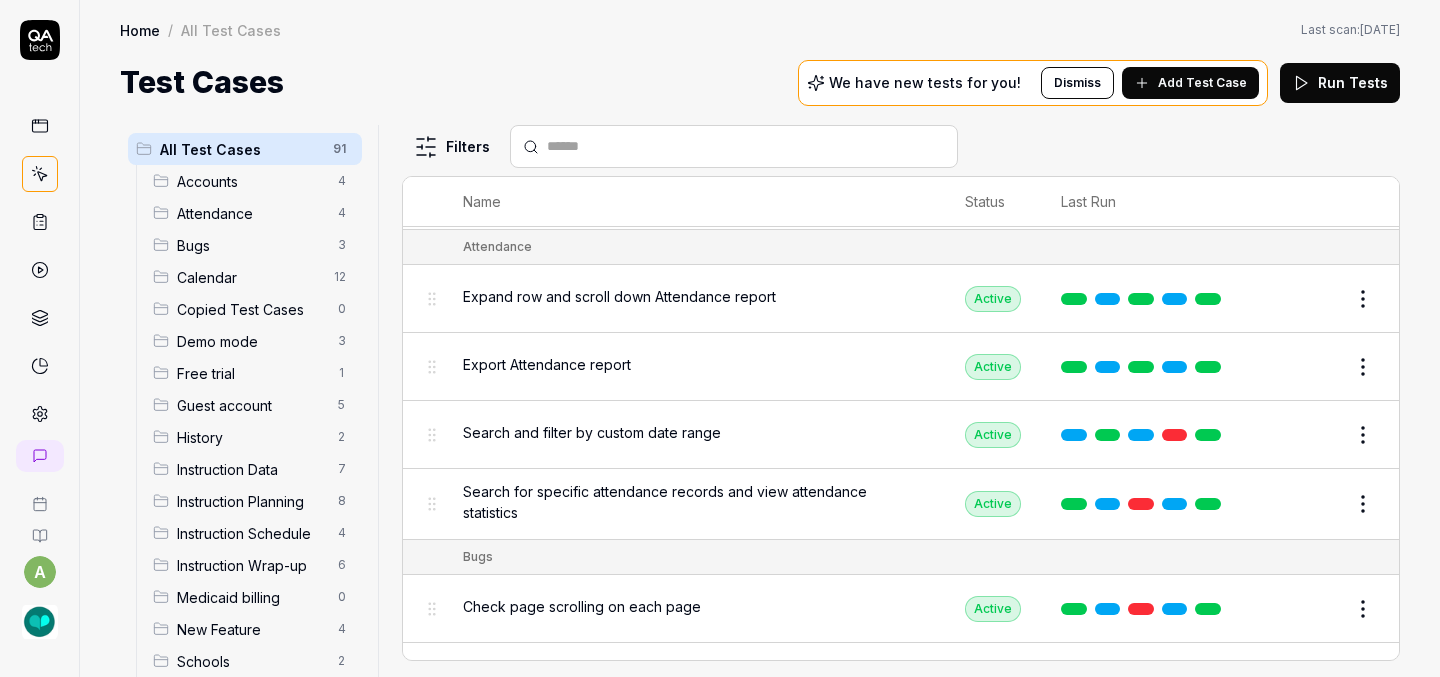 click on "Add Test Case" at bounding box center (1202, 83) 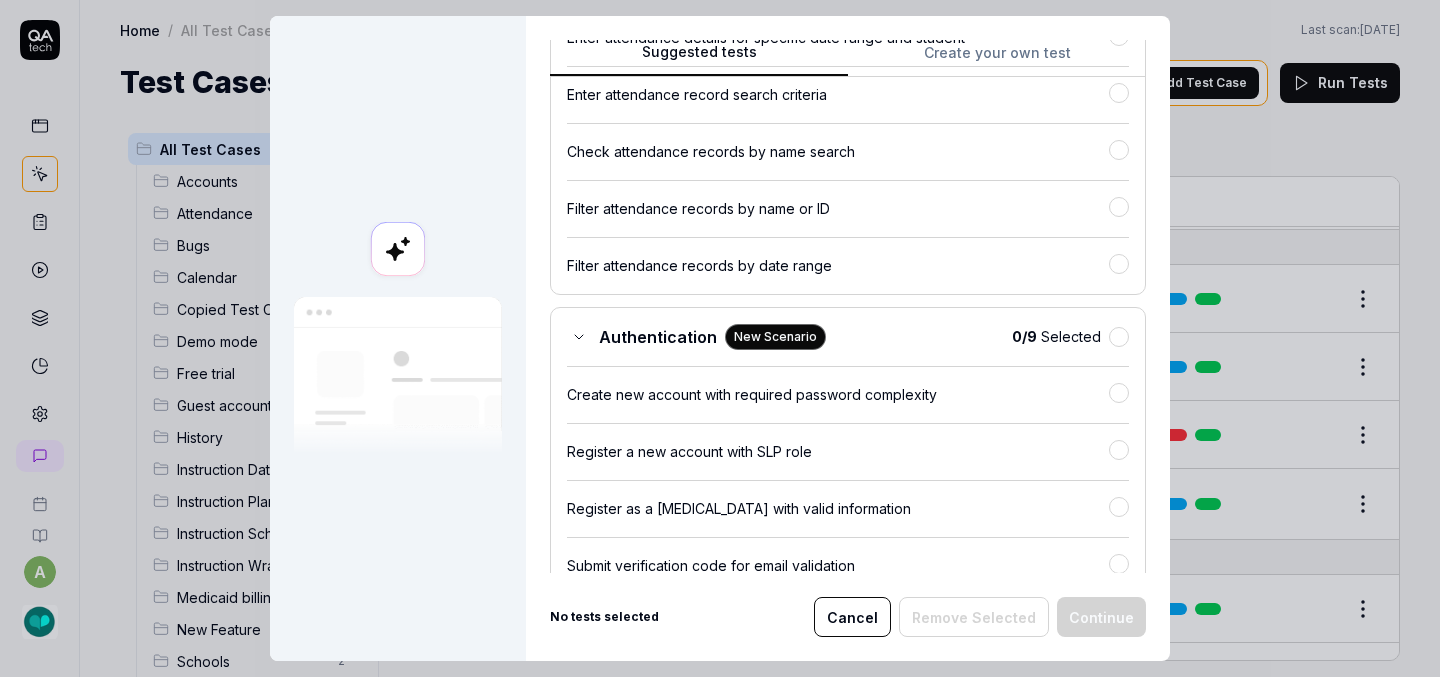 scroll, scrollTop: 4419, scrollLeft: 0, axis: vertical 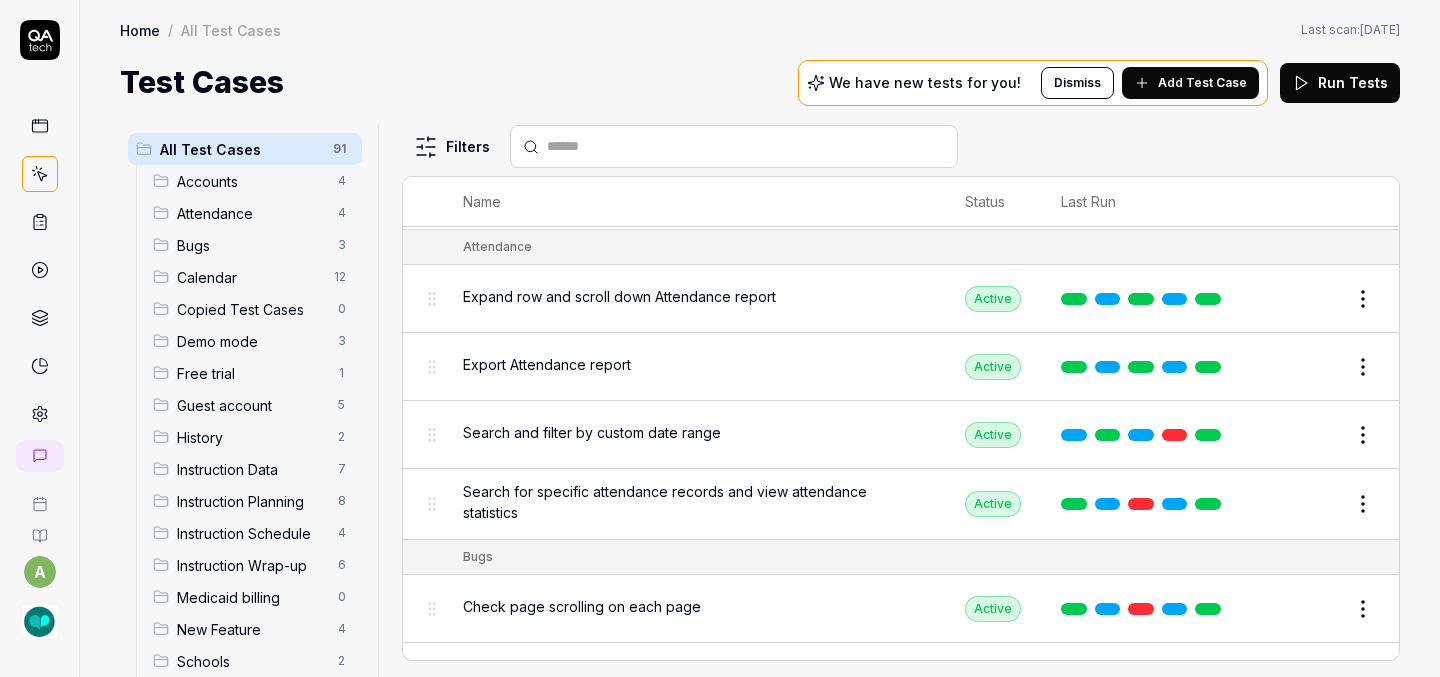 click on "a Home / All Test Cases Home / All Test Cases Last scan:  May 20 2025 Test Cases We have new tests for you! Dismiss Add Test Case Run Tests All Test Cases 91 Accounts 4 Attendance 4 Bugs 3 Calendar 12 Copied Test Cases 0 Demo mode 3 Free trial 1 Guest account 5 History 2 Instruction Data 7 Instruction Planning 8 Instruction Schedule 4 Instruction Wrap-up 6 Medicaid billing 0 New Feature 4 Schools 2 Sign Up 1 Students 10 Tasks 6 Teachers 3 Templates 6 Filters Name Status Last Run Accounts Edit user information in the Account Details Active Edit Log in to Kit using valid email and password Active Edit Logout from each page Active Edit Request password reset with valid email address Active Edit Attendance Expand row and scroll down Attendance report Active Edit Export Attendance report Active Edit Search and filter by custom date range Active Edit Search for specific attendance records and view attendance statistics Active Edit Bugs Check page scrolling on each page Active Edit Create custom repeating event Edit" at bounding box center [720, 338] 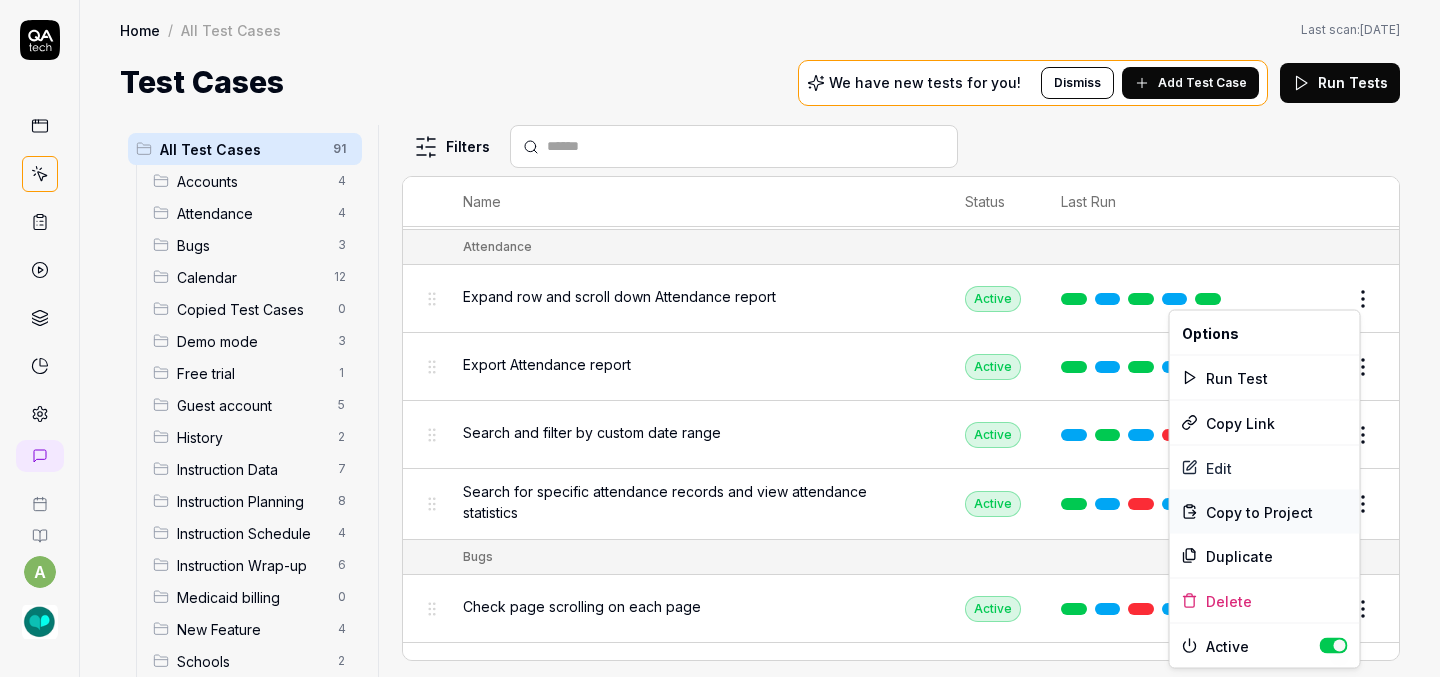 click on "Copy to Project" at bounding box center [1259, 511] 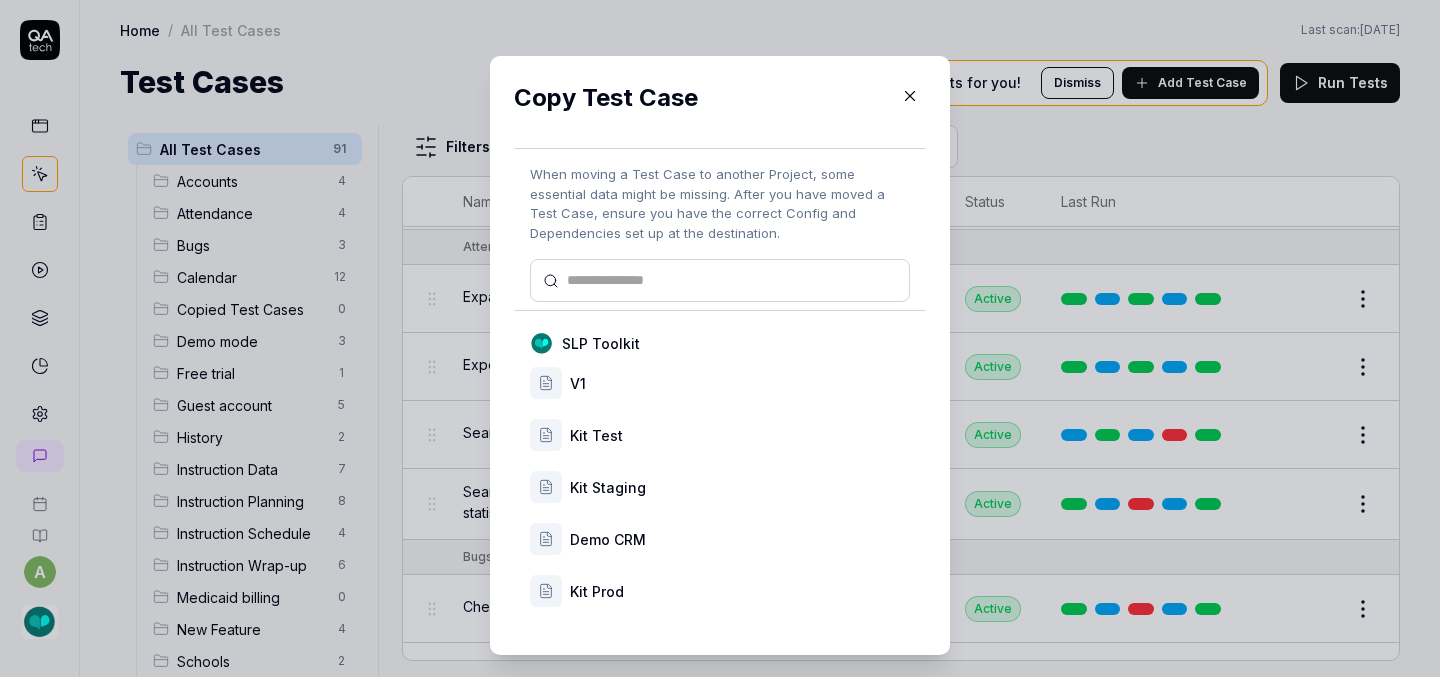 click on "Kit Prod" at bounding box center (740, 591) 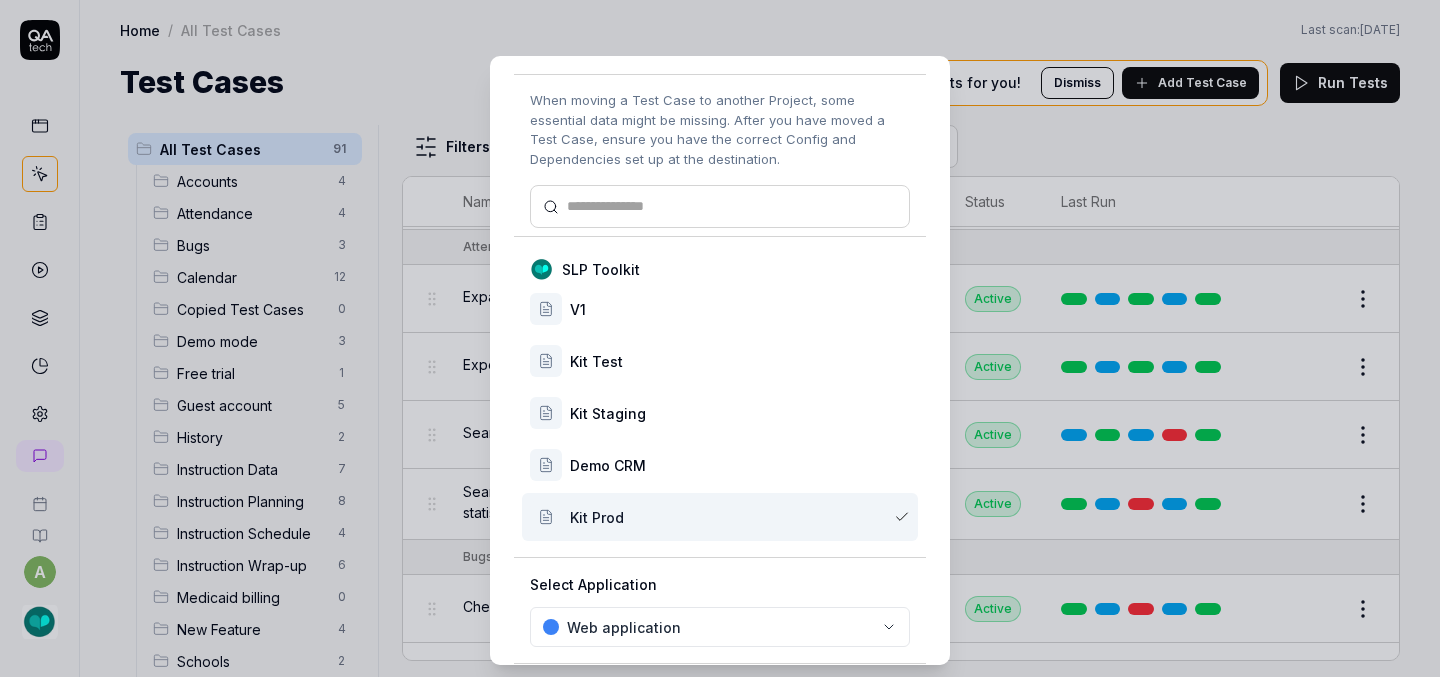 scroll, scrollTop: 167, scrollLeft: 0, axis: vertical 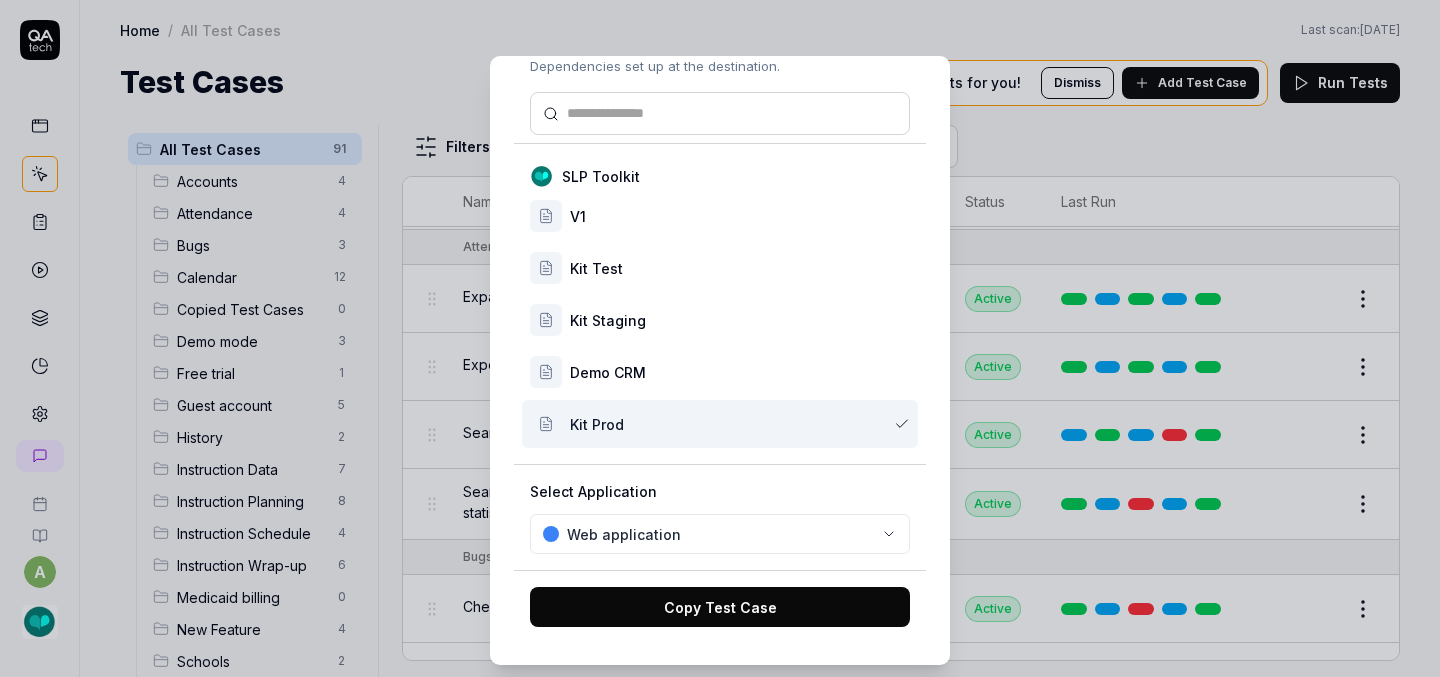 click on "Copy Test Case" at bounding box center [720, 607] 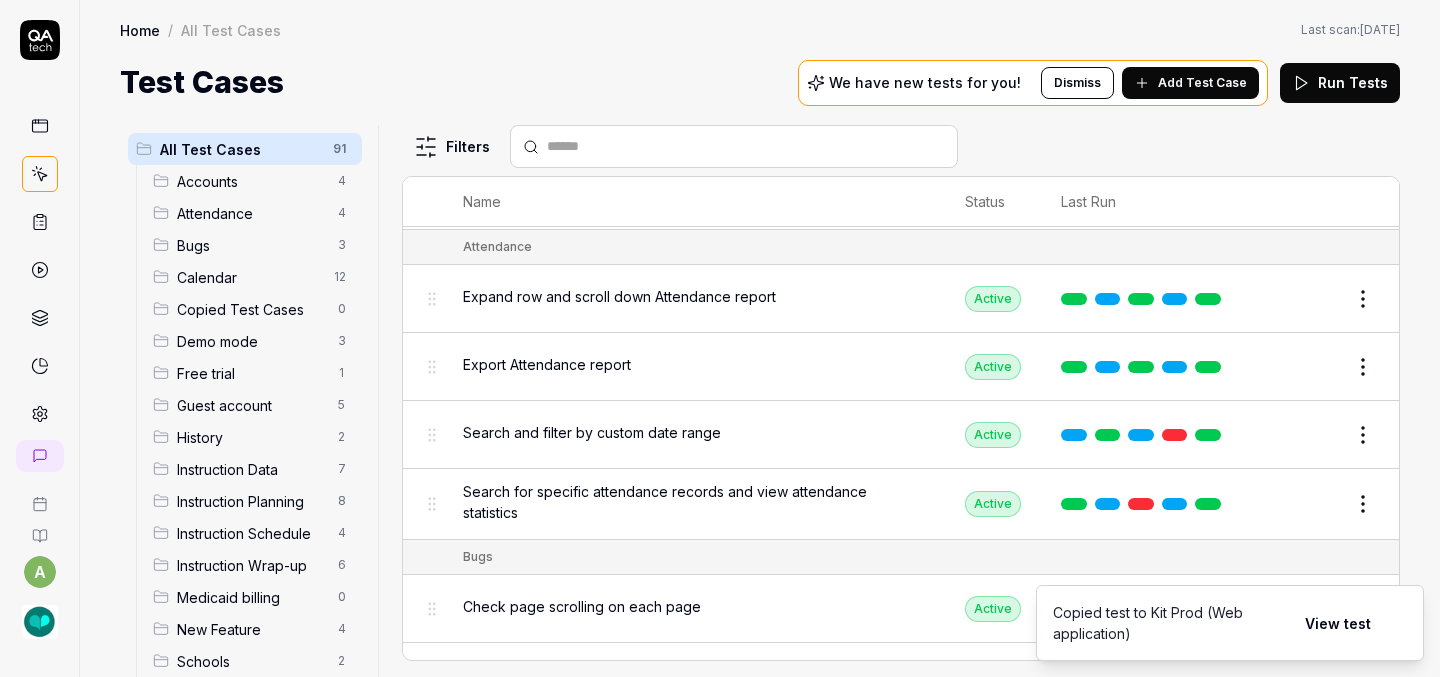click on "a Home / All Test Cases Home / All Test Cases Last scan:  May 20 2025 Test Cases We have new tests for you! Dismiss Add Test Case Run Tests All Test Cases 91 Accounts 4 Attendance 4 Bugs 3 Calendar 12 Copied Test Cases 0 Demo mode 3 Free trial 1 Guest account 5 History 2 Instruction Data 7 Instruction Planning 8 Instruction Schedule 4 Instruction Wrap-up 6 Medicaid billing 0 New Feature 4 Schools 2 Sign Up 1 Students 10 Tasks 6 Teachers 3 Templates 6 Filters Name Status Last Run Accounts Edit user information in the Account Details Active Edit Log in to Kit using valid email and password Active Edit Logout from each page Active Edit Request password reset with valid email address Active Edit Attendance Expand row and scroll down Attendance report Active Edit Export Attendance report Active Edit Search and filter by custom date range Active Edit Search for specific attendance records and view attendance statistics Active Edit Bugs Check page scrolling on each page Active Edit Create custom repeating event Edit" at bounding box center (720, 338) 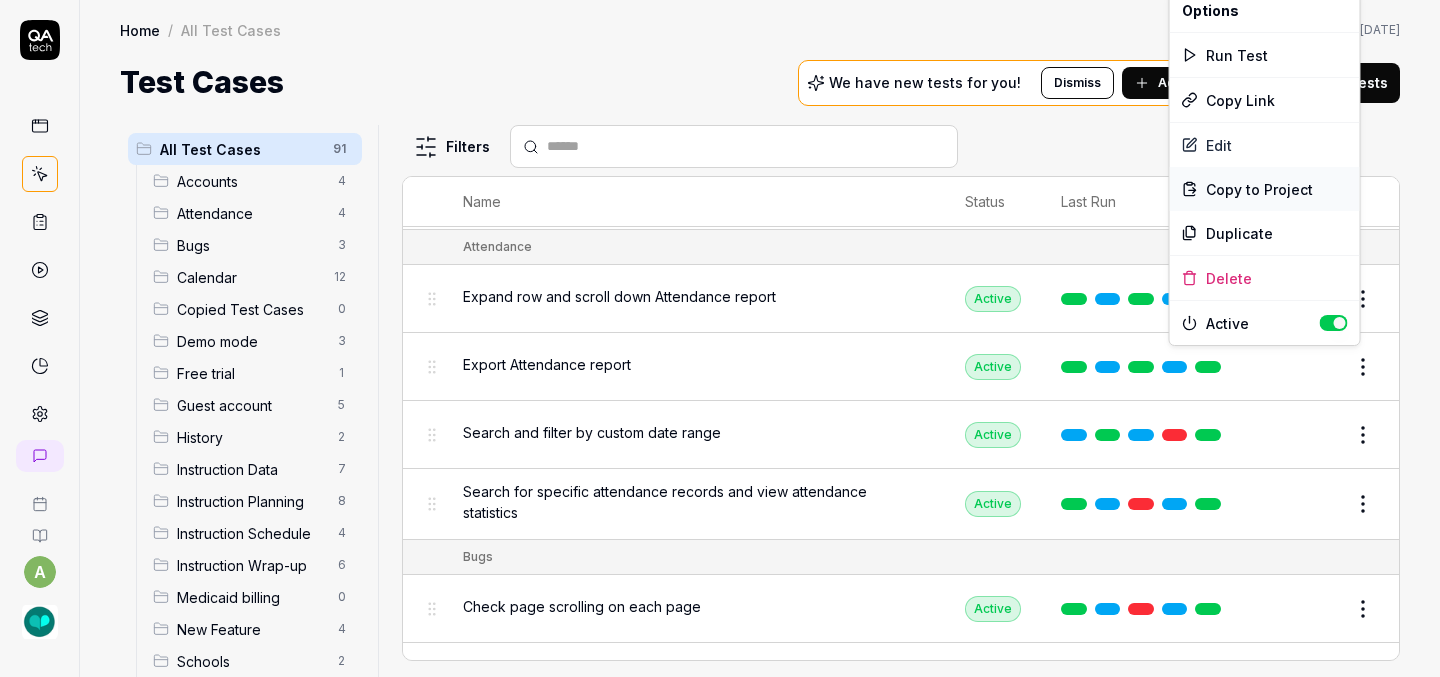 click on "Copy to Project" at bounding box center (1259, 189) 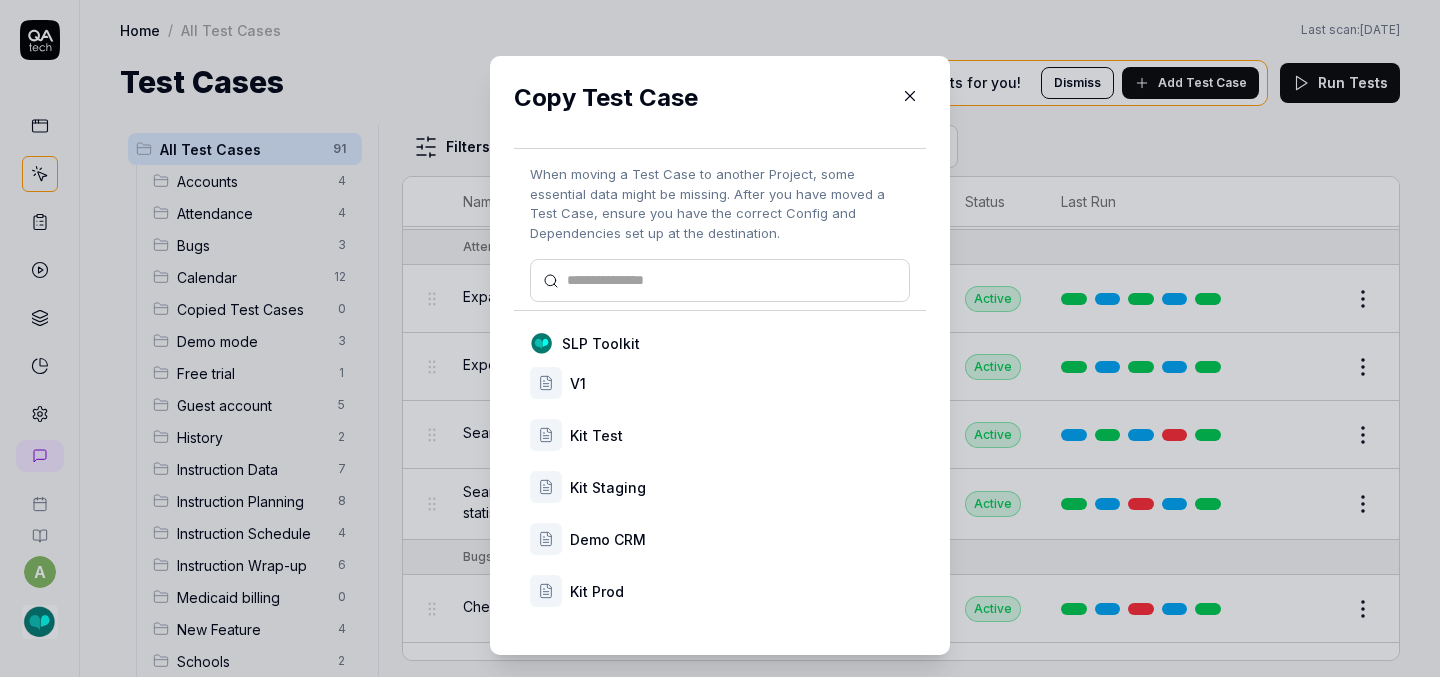 click on "Kit Prod" at bounding box center (740, 591) 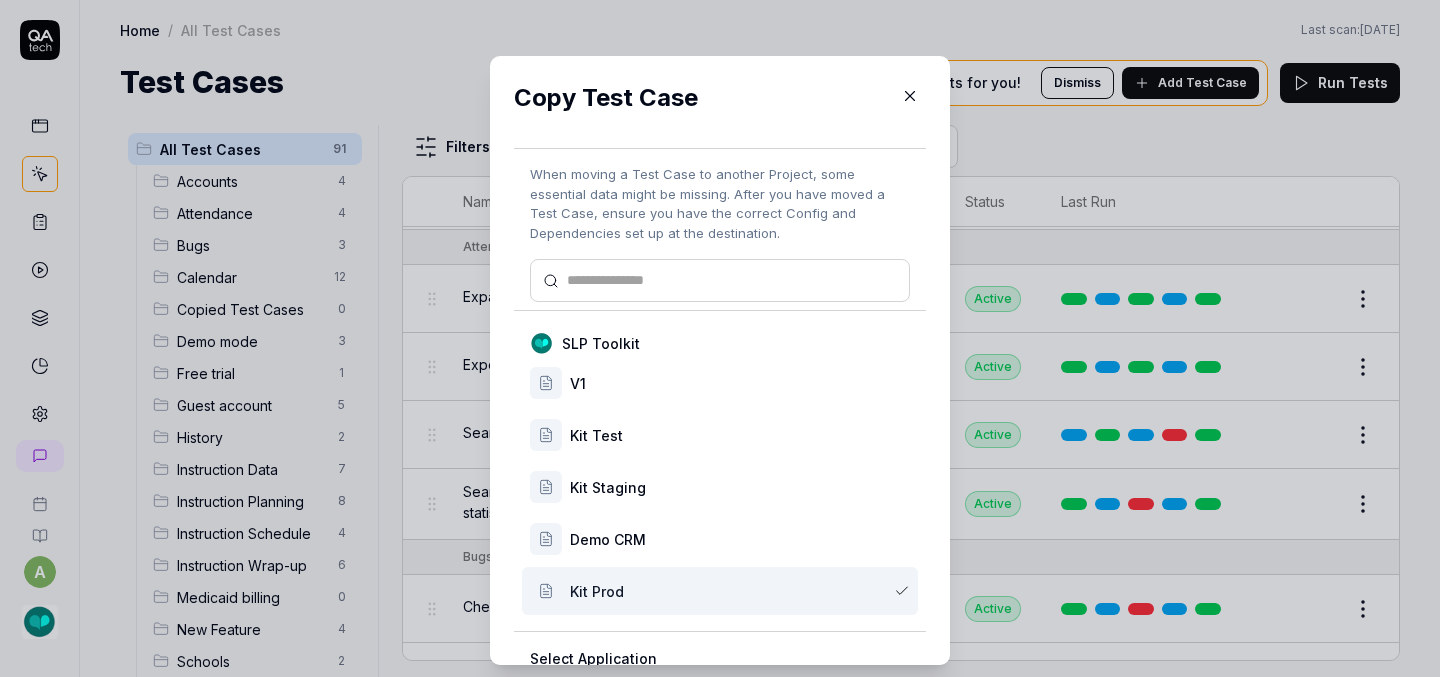 scroll, scrollTop: 167, scrollLeft: 0, axis: vertical 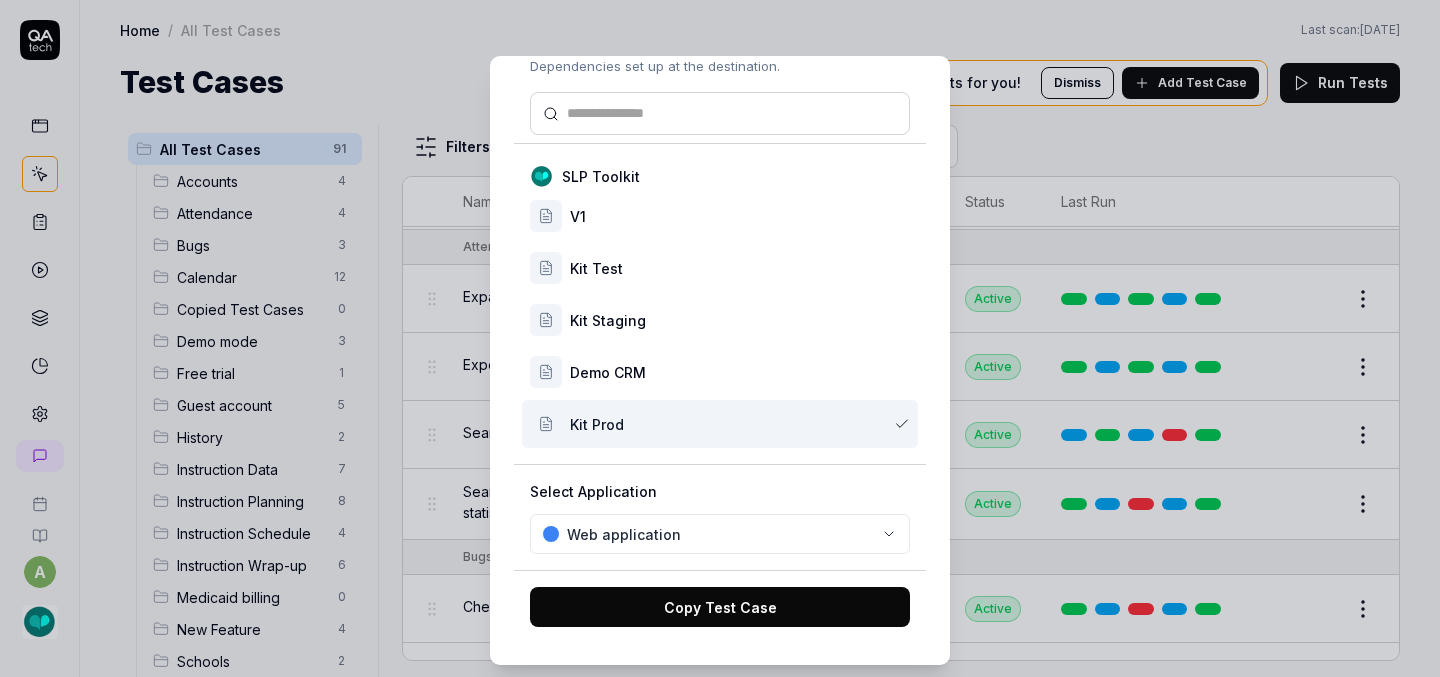 click on "Copy Test Case" at bounding box center (720, 607) 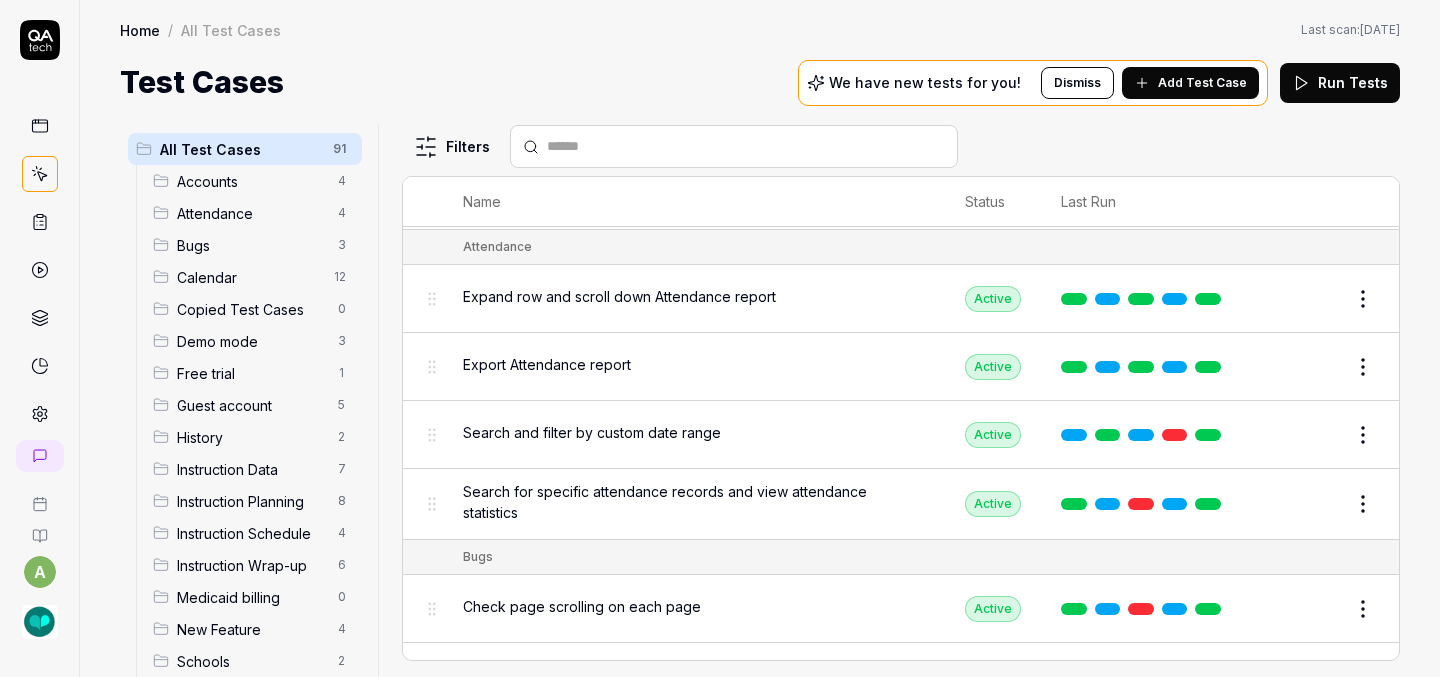click on "a Home / All Test Cases Home / All Test Cases Last scan:  May 20 2025 Test Cases We have new tests for you! Dismiss Add Test Case Run Tests All Test Cases 91 Accounts 4 Attendance 4 Bugs 3 Calendar 12 Copied Test Cases 0 Demo mode 3 Free trial 1 Guest account 5 History 2 Instruction Data 7 Instruction Planning 8 Instruction Schedule 4 Instruction Wrap-up 6 Medicaid billing 0 New Feature 4 Schools 2 Sign Up 1 Students 10 Tasks 6 Teachers 3 Templates 6 Filters Name Status Last Run Accounts Edit user information in the Account Details Active Edit Log in to Kit using valid email and password Active Edit Logout from each page Active Edit Request password reset with valid email address Active Edit Attendance Expand row and scroll down Attendance report Active Edit Export Attendance report Active Edit Search and filter by custom date range Active Edit Search for specific attendance records and view attendance statistics Active Edit Bugs Check page scrolling on each page Active Edit Create custom repeating event Edit" at bounding box center [720, 338] 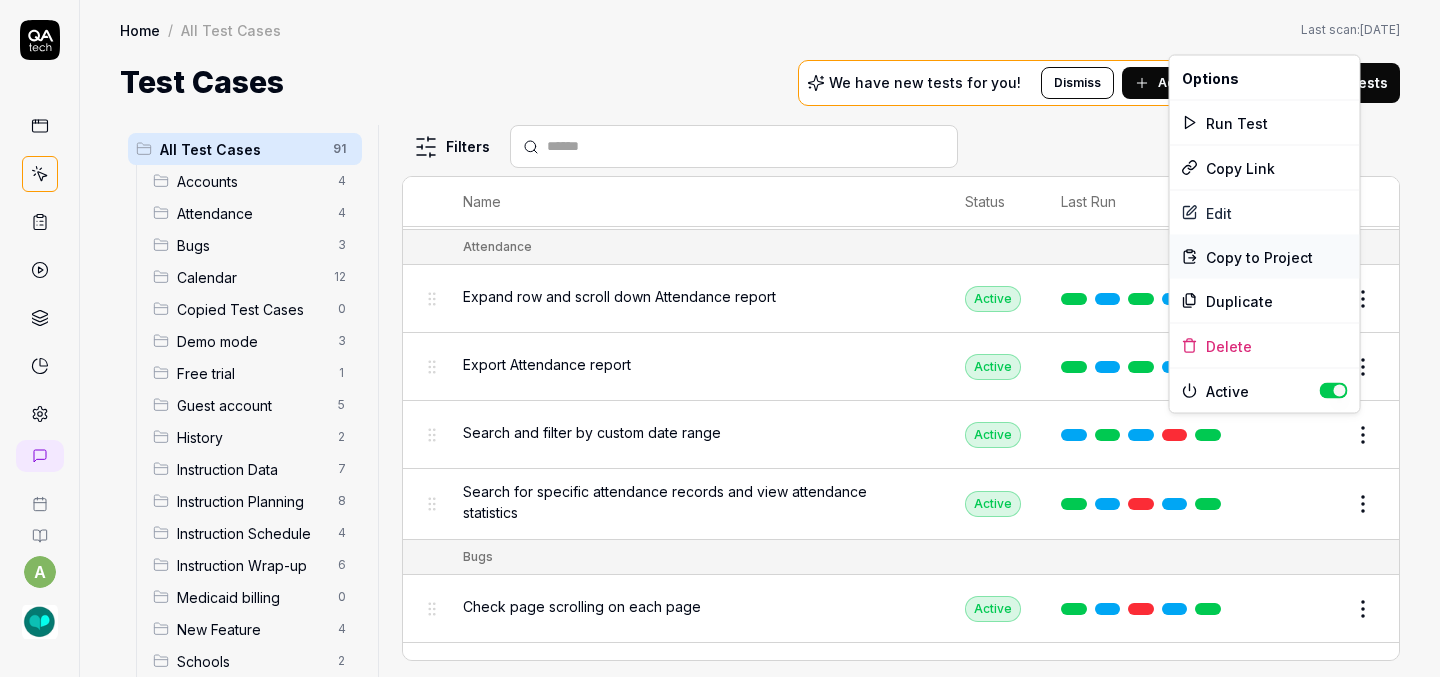click on "Copy to Project" at bounding box center [1259, 256] 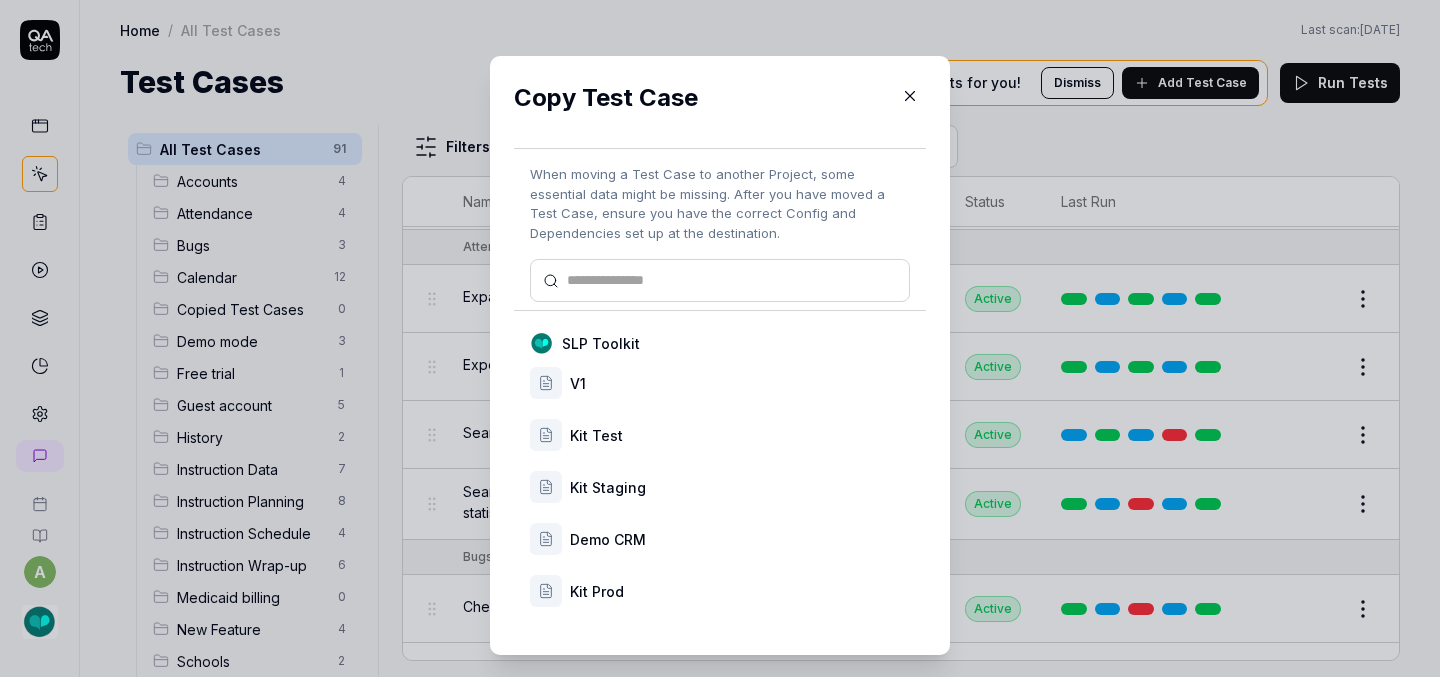 scroll, scrollTop: 33, scrollLeft: 0, axis: vertical 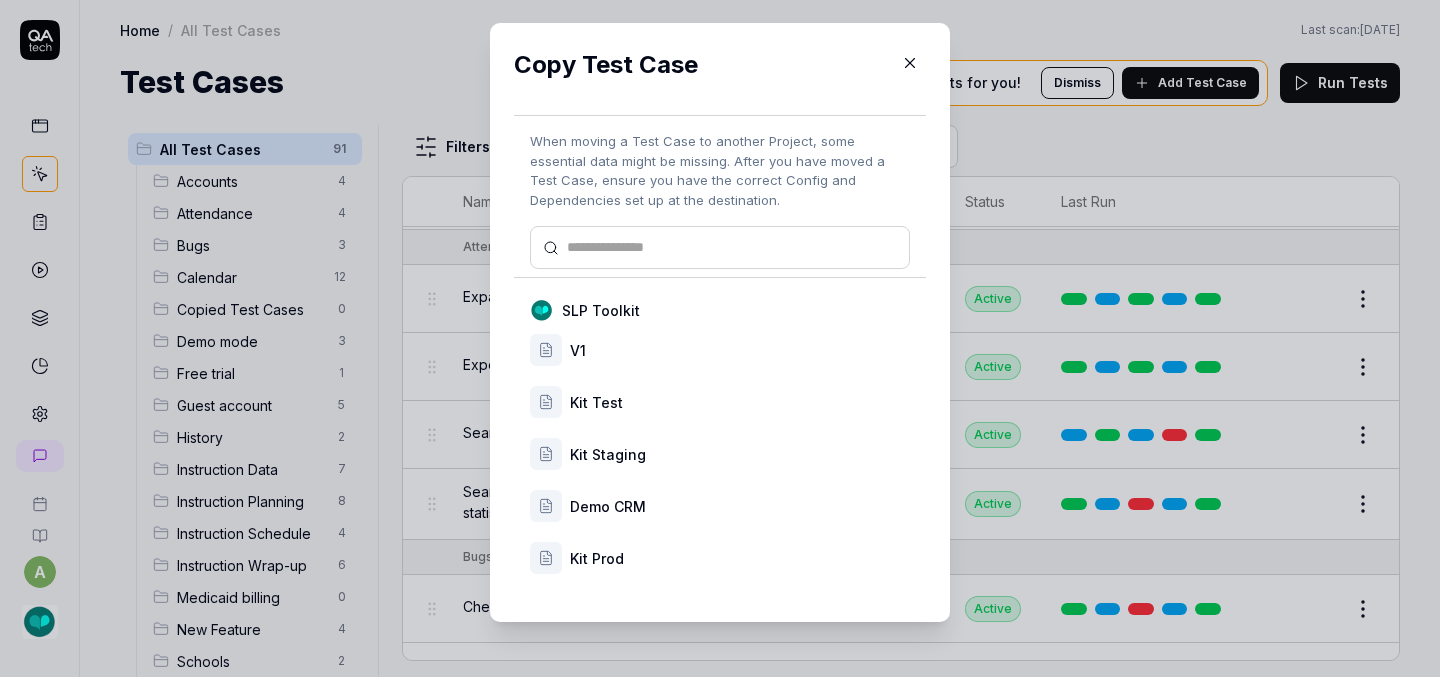 click on "Kit Prod" at bounding box center (740, 558) 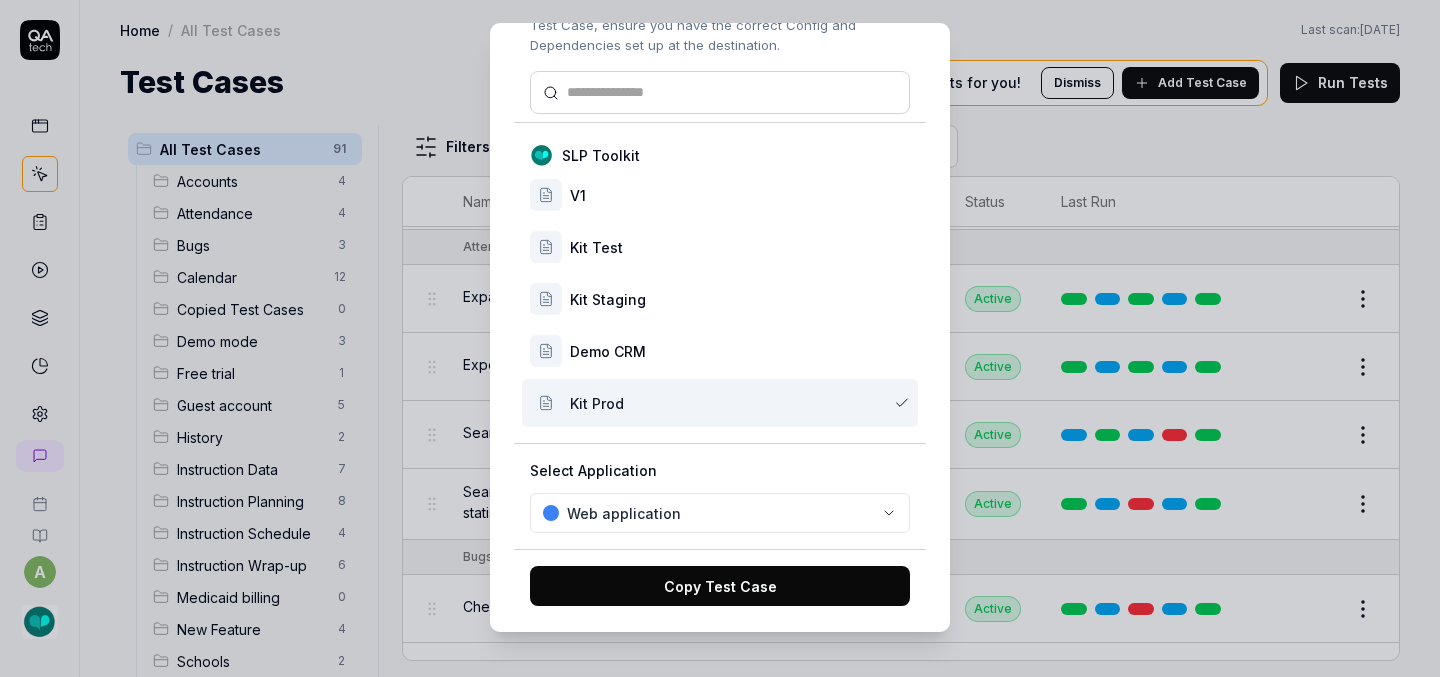 scroll, scrollTop: 167, scrollLeft: 0, axis: vertical 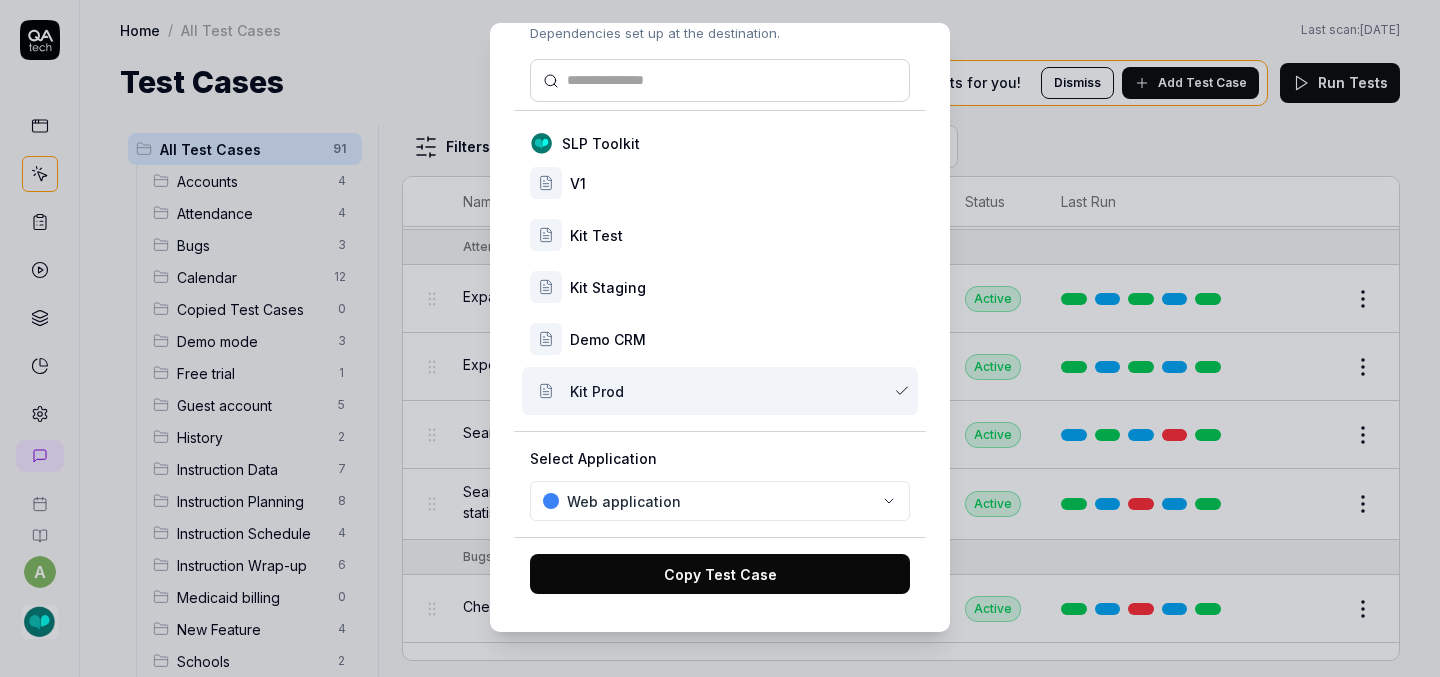 click on "Copy Test Case" at bounding box center (720, 574) 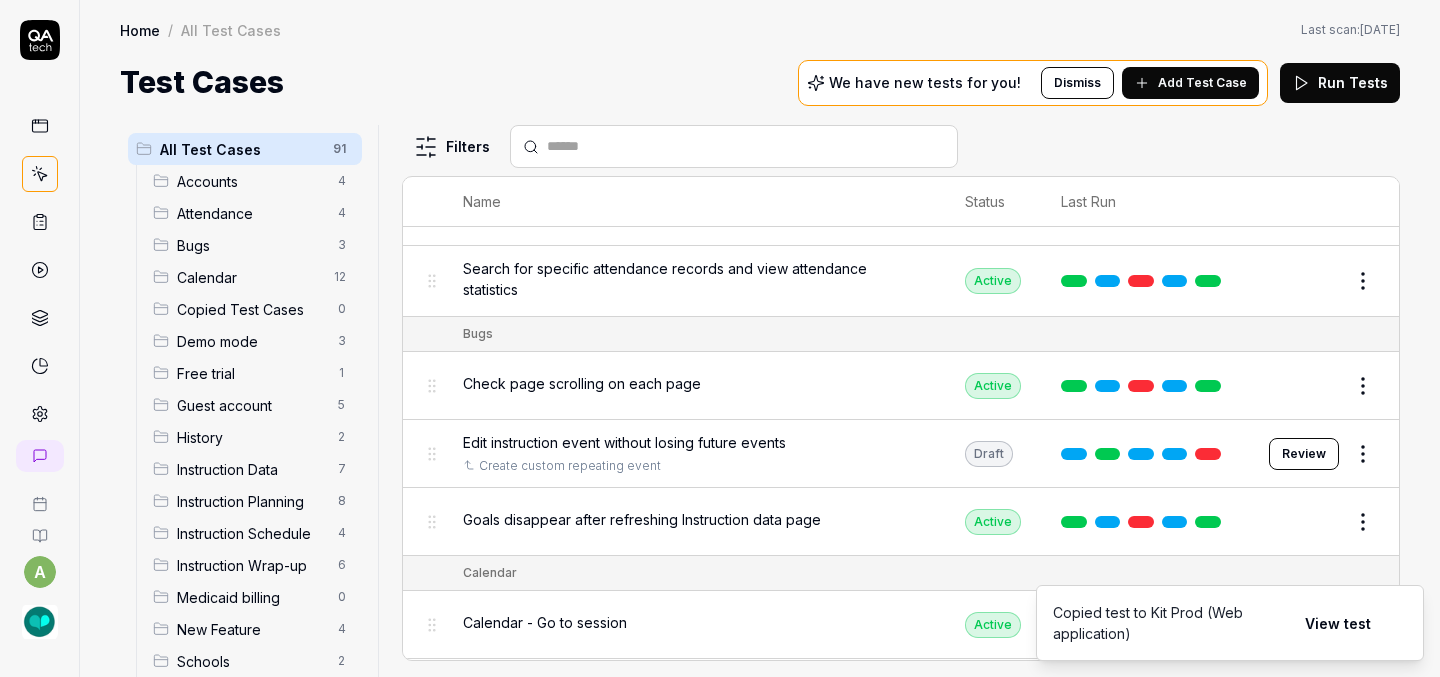 scroll, scrollTop: 533, scrollLeft: 0, axis: vertical 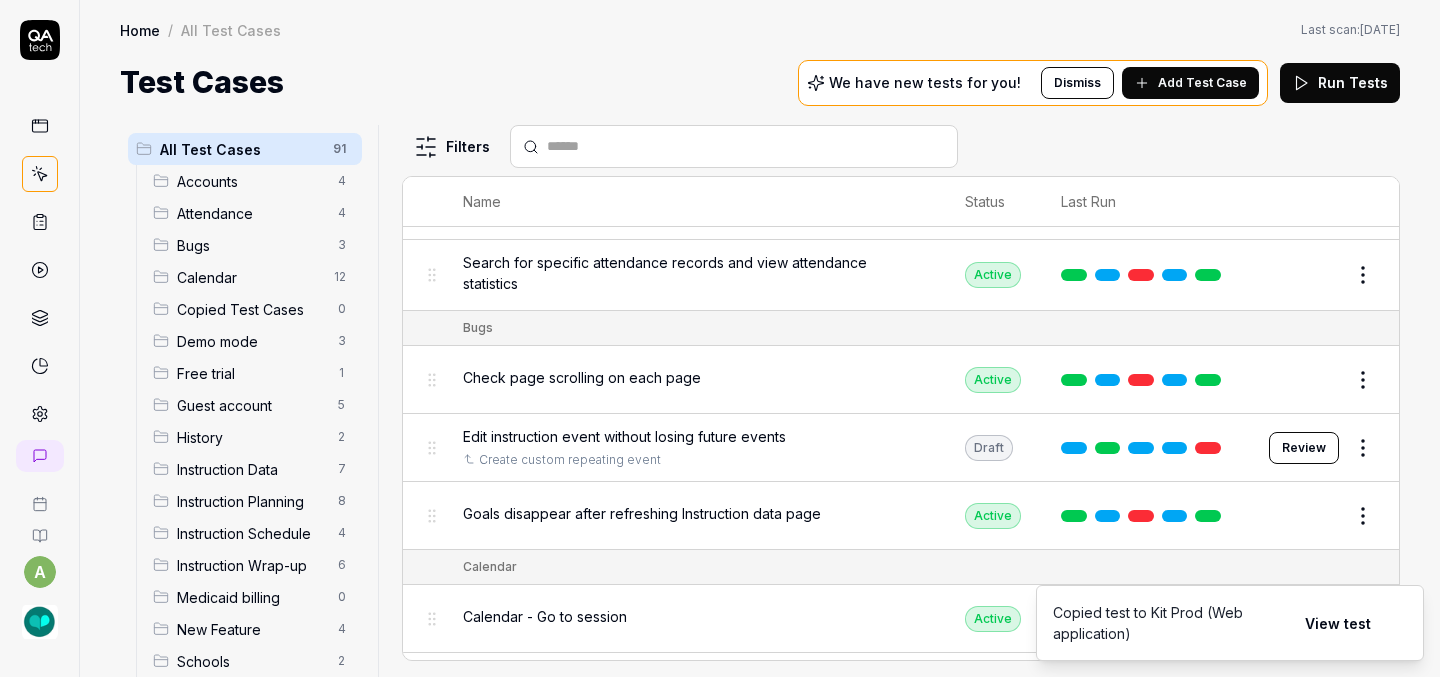 click on "a Home / All Test Cases Home / All Test Cases Last scan:  May 20 2025 Test Cases We have new tests for you! Dismiss Add Test Case Run Tests All Test Cases 91 Accounts 4 Attendance 4 Bugs 3 Calendar 12 Copied Test Cases 0 Demo mode 3 Free trial 1 Guest account 5 History 2 Instruction Data 7 Instruction Planning 8 Instruction Schedule 4 Instruction Wrap-up 6 Medicaid billing 0 New Feature 4 Schools 2 Sign Up 1 Students 10 Tasks 6 Teachers 3 Templates 6 Filters Name Status Last Run Accounts Edit user information in the Account Details Active Edit Log in to Kit using valid email and password Active Edit Logout from each page Active Edit Request password reset with valid email address Active Edit Attendance Expand row and scroll down Attendance report Active Edit Export Attendance report Active Edit Search and filter by custom date range Active Edit Search for specific attendance records and view attendance statistics Active Edit Bugs Check page scrolling on each page Active Edit Create custom repeating event Edit" at bounding box center [720, 338] 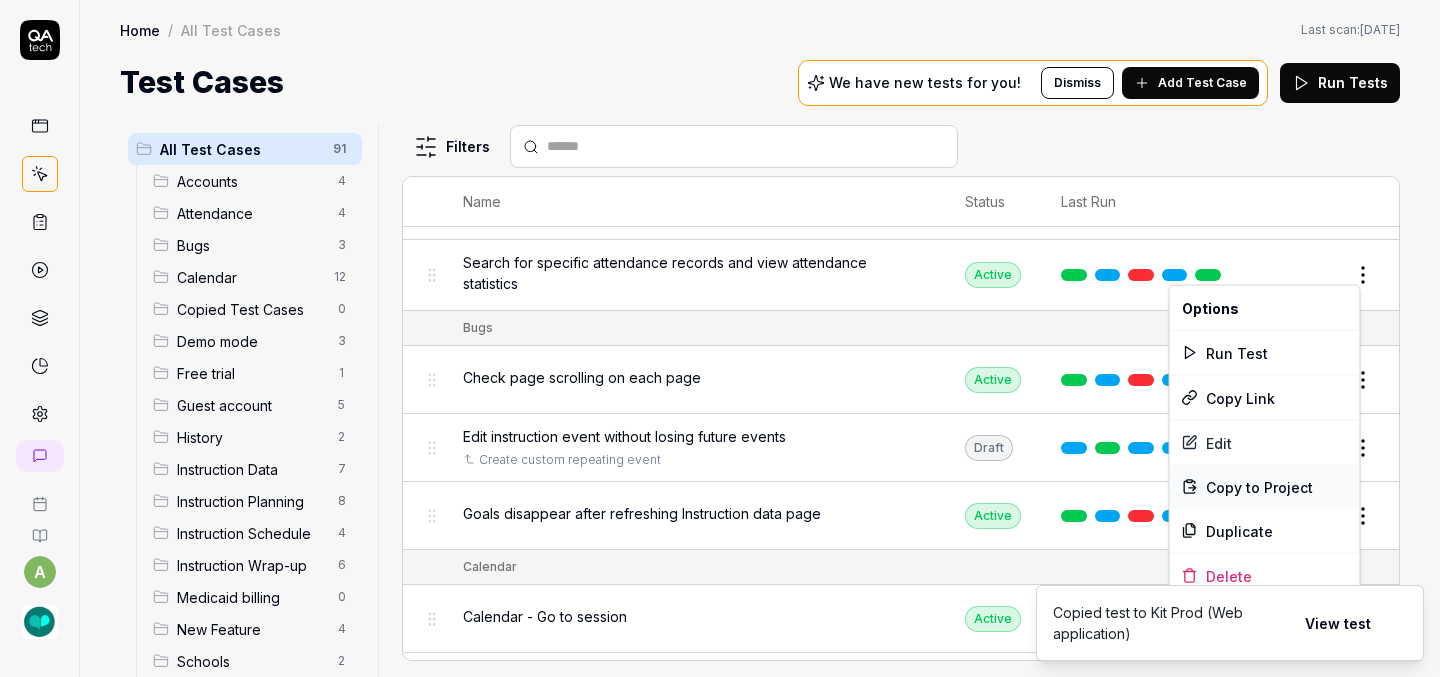 click on "Copy to Project" at bounding box center (1259, 486) 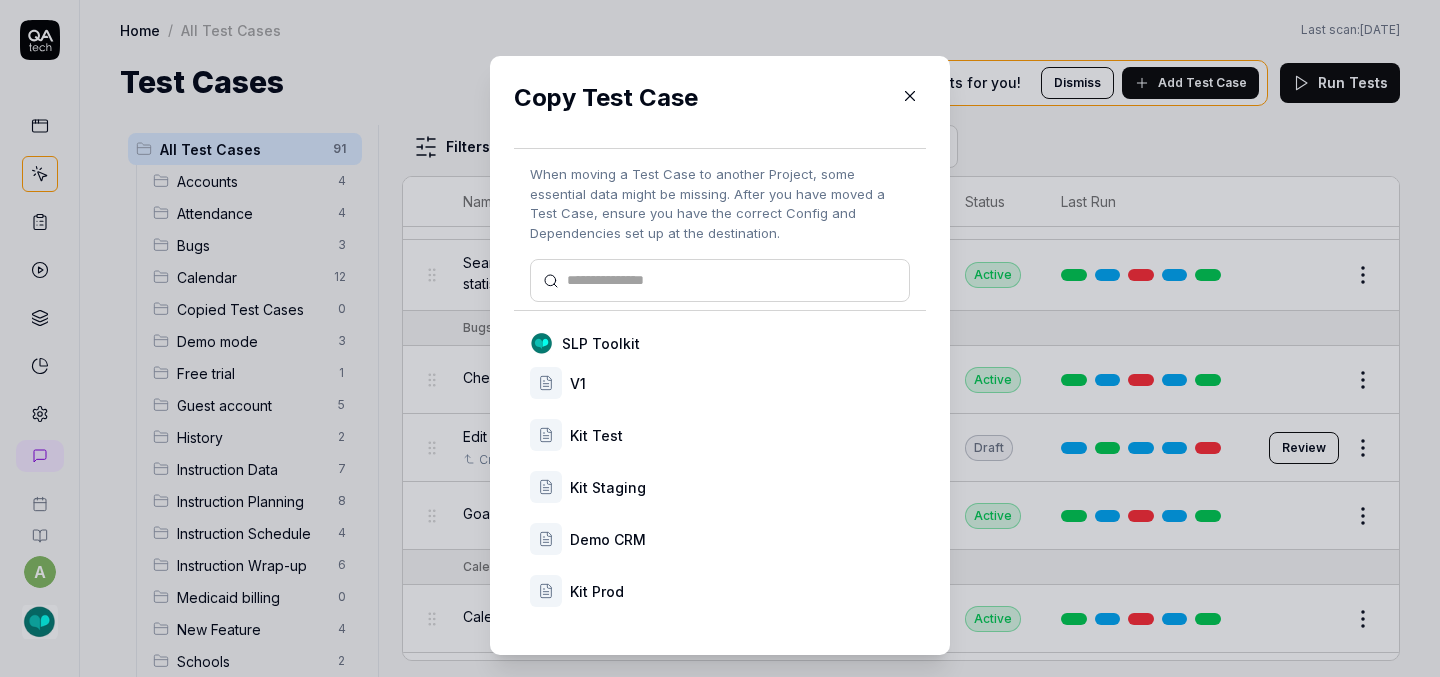 click on "Kit Prod" at bounding box center [740, 591] 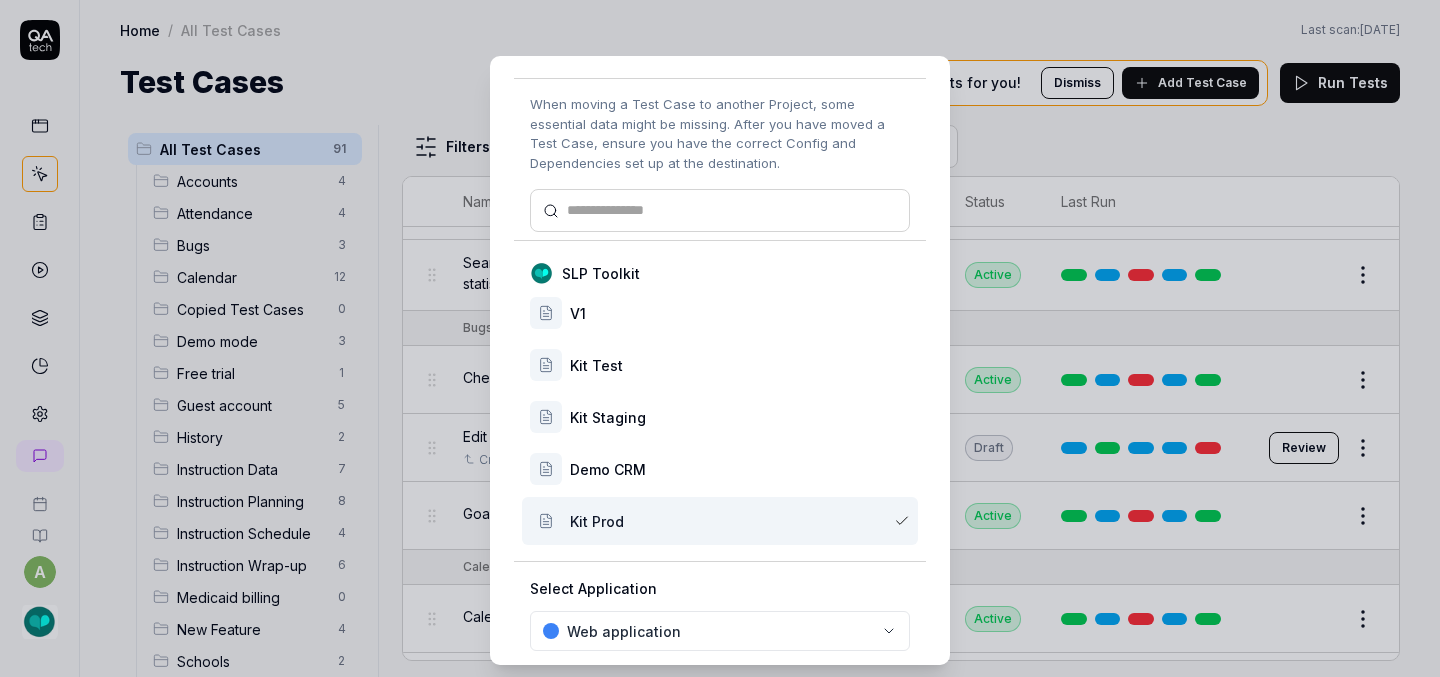 scroll, scrollTop: 167, scrollLeft: 0, axis: vertical 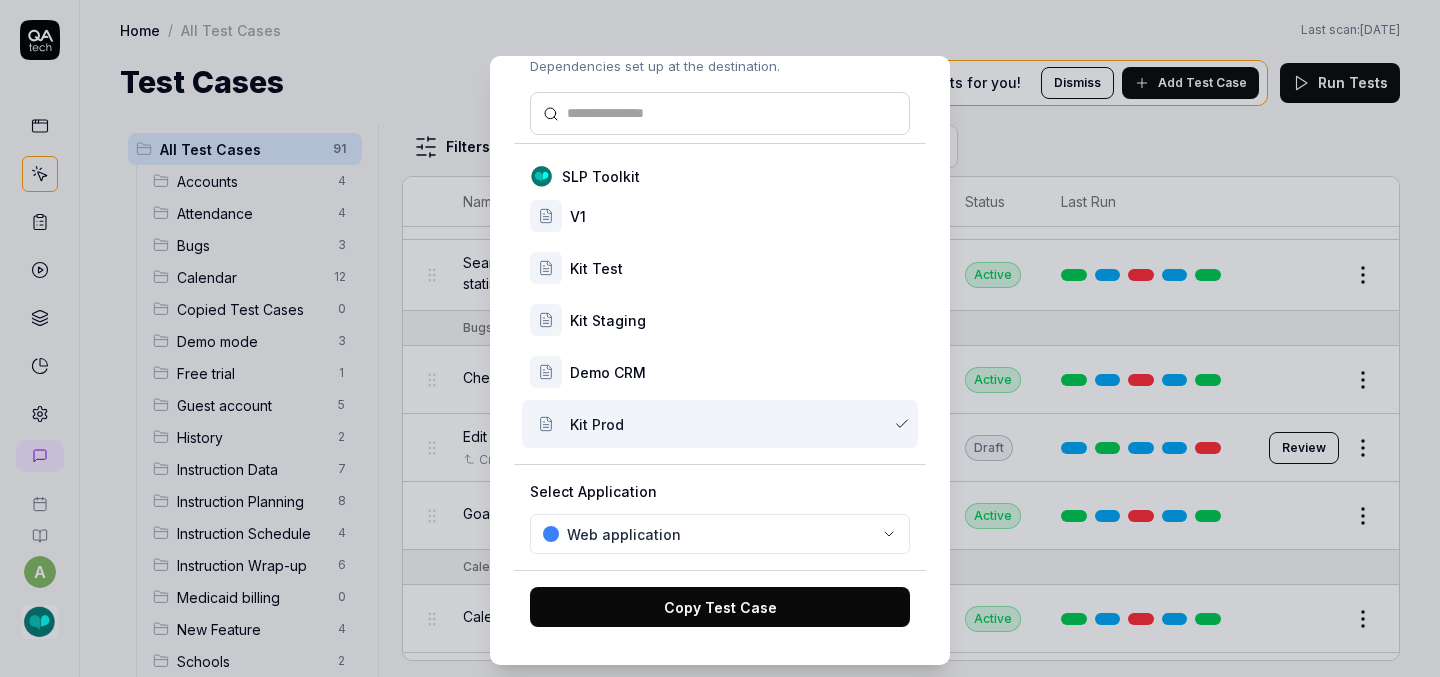 click on "Copy Test Case" at bounding box center (720, 607) 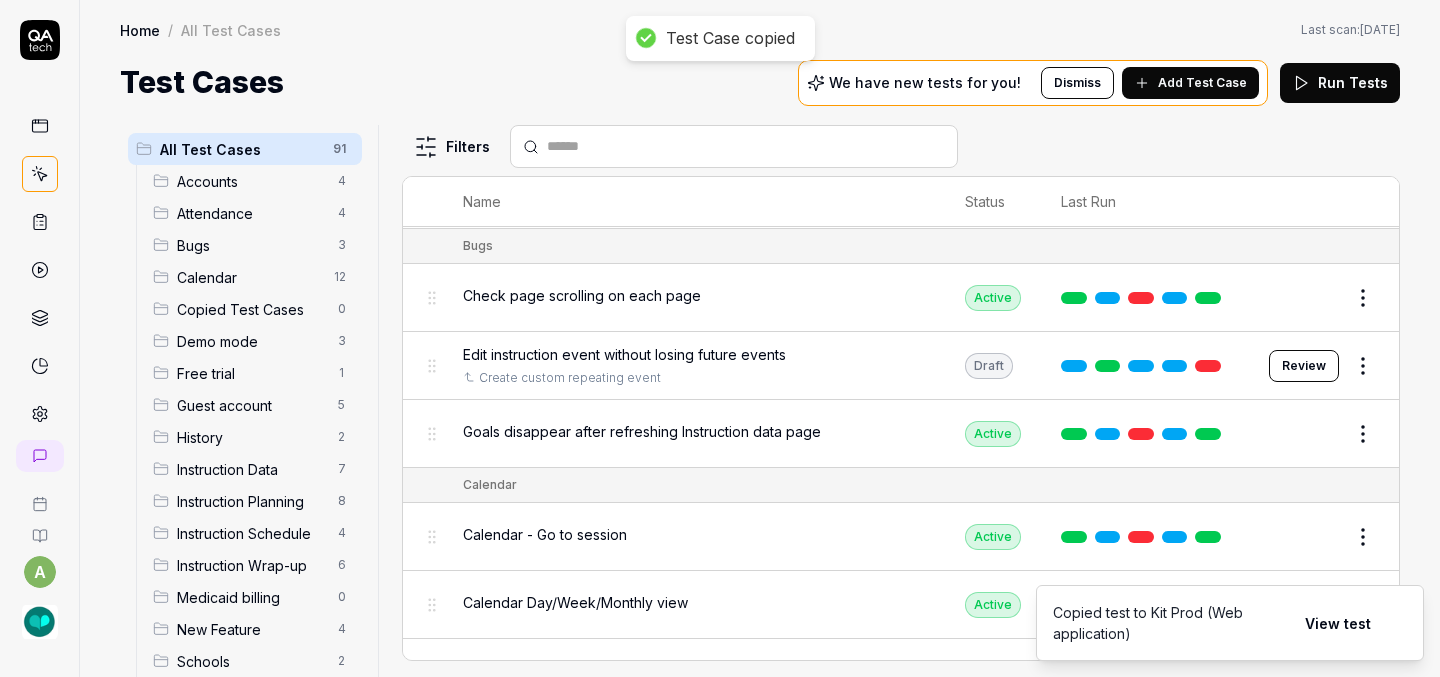 scroll, scrollTop: 617, scrollLeft: 0, axis: vertical 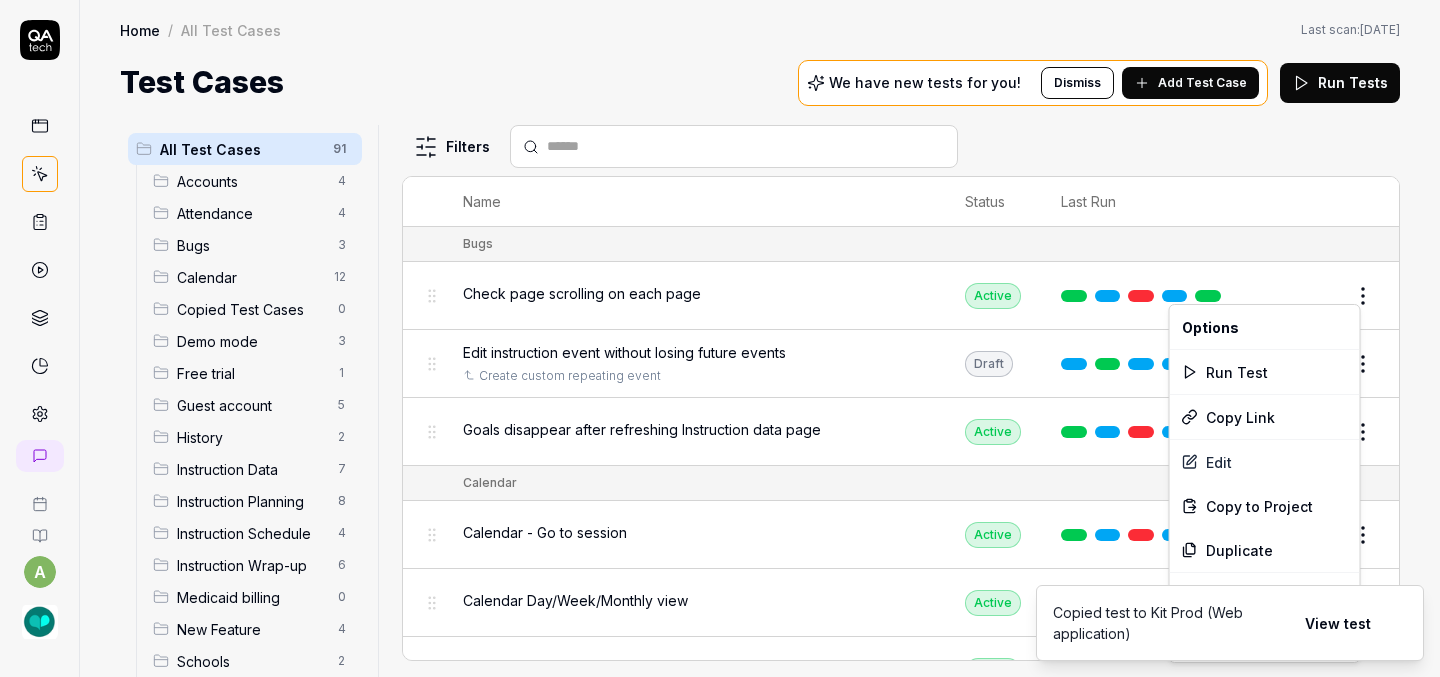 click on "Test Case copied a Home / All Test Cases Home / All Test Cases Last scan:  May 20 2025 Test Cases We have new tests for you! Dismiss Add Test Case Run Tests All Test Cases 91 Accounts 4 Attendance 4 Bugs 3 Calendar 12 Copied Test Cases 0 Demo mode 3 Free trial 1 Guest account 5 History 2 Instruction Data 7 Instruction Planning 8 Instruction Schedule 4 Instruction Wrap-up 6 Medicaid billing 0 New Feature 4 Schools 2 Sign Up 1 Students 10 Tasks 6 Teachers 3 Templates 6 Filters Name Status Last Run Accounts Edit user information in the Account Details Active Edit Log in to Kit using valid email and password Active Edit Logout from each page Active Edit Request password reset with valid email address Active Edit Attendance Expand row and scroll down Attendance report Active Edit Export Attendance report Active Edit Search and filter by custom date range Active Edit Search for specific attendance records and view attendance statistics Active Edit Bugs Check page scrolling on each page Active Edit Draft Review Edit" at bounding box center [720, 338] 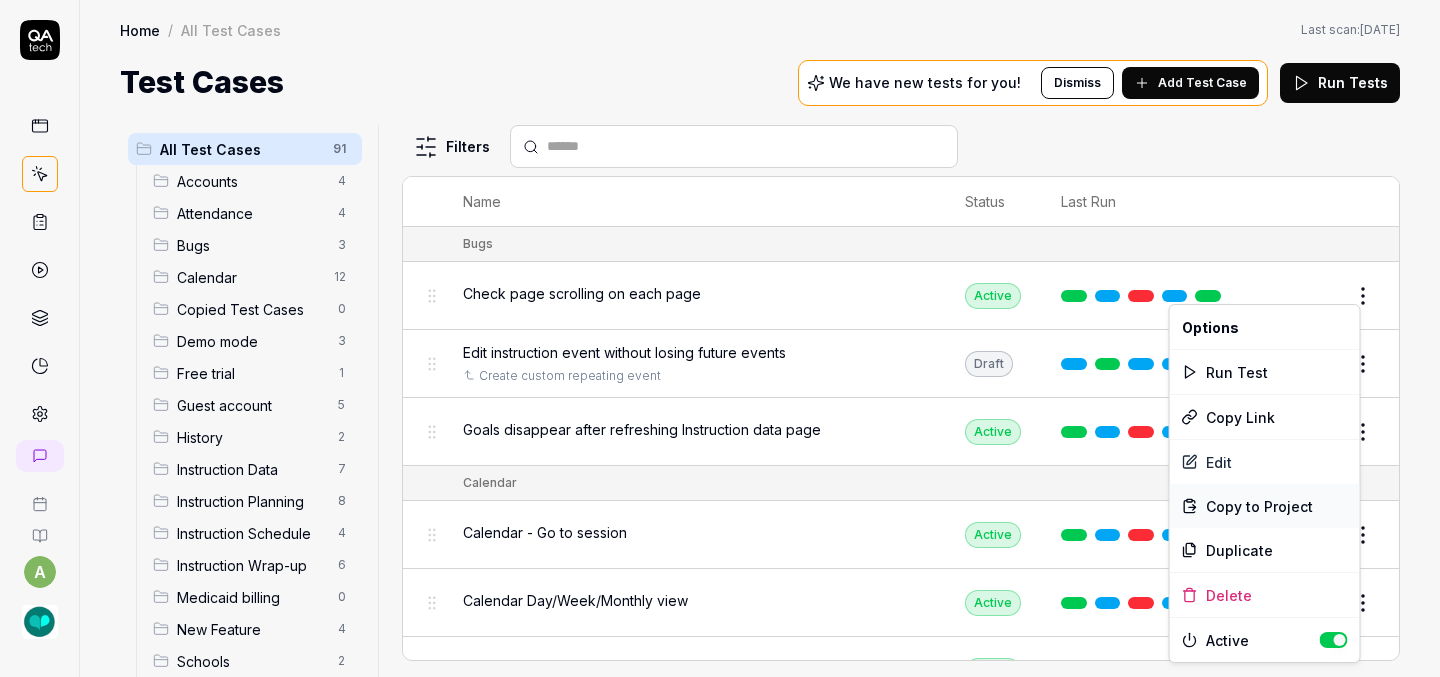 click on "Copy to Project" at bounding box center [1259, 506] 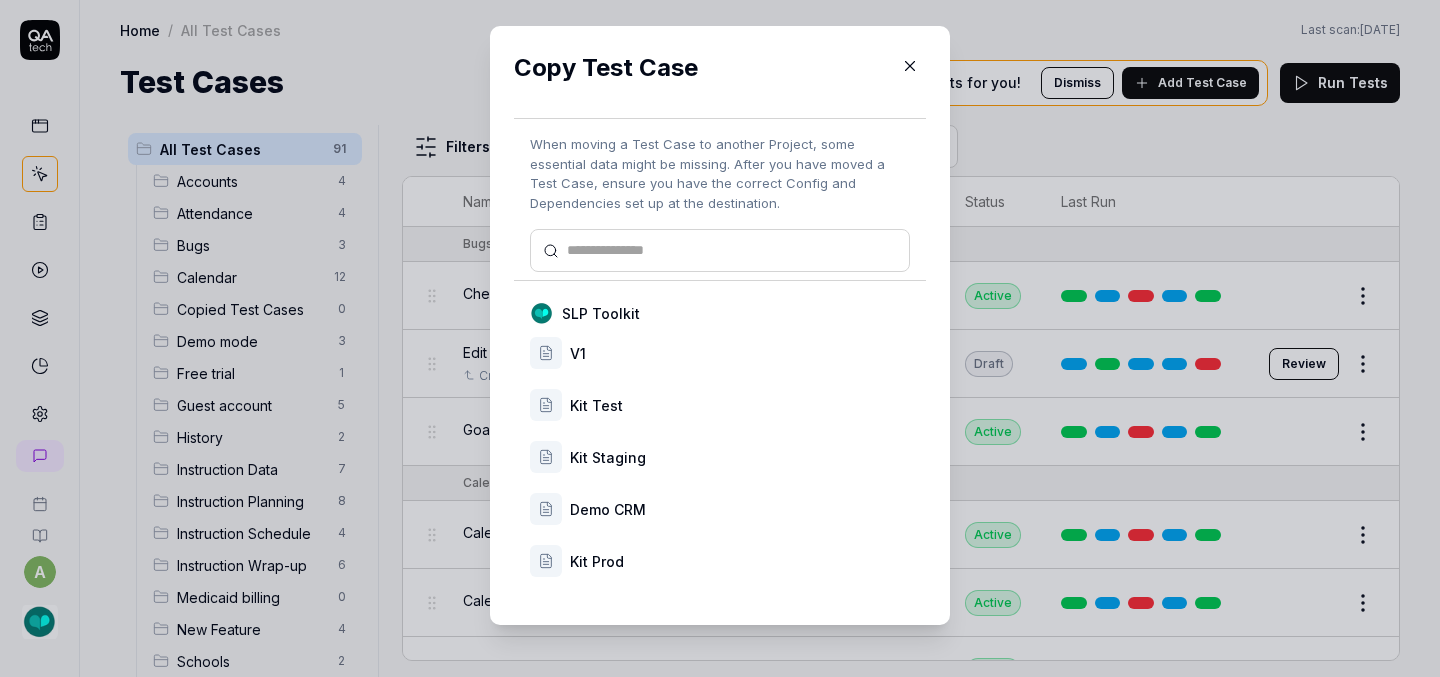 scroll, scrollTop: 33, scrollLeft: 0, axis: vertical 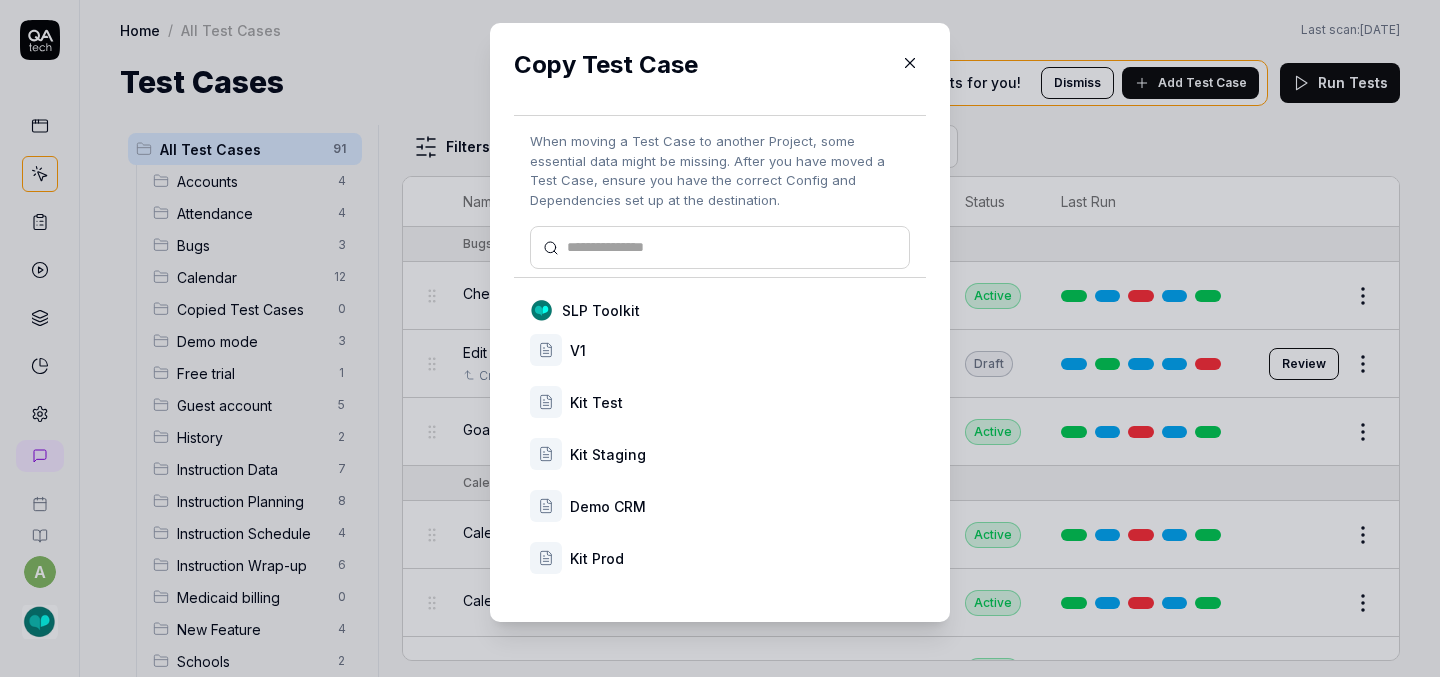 click on "Kit Prod" at bounding box center (740, 558) 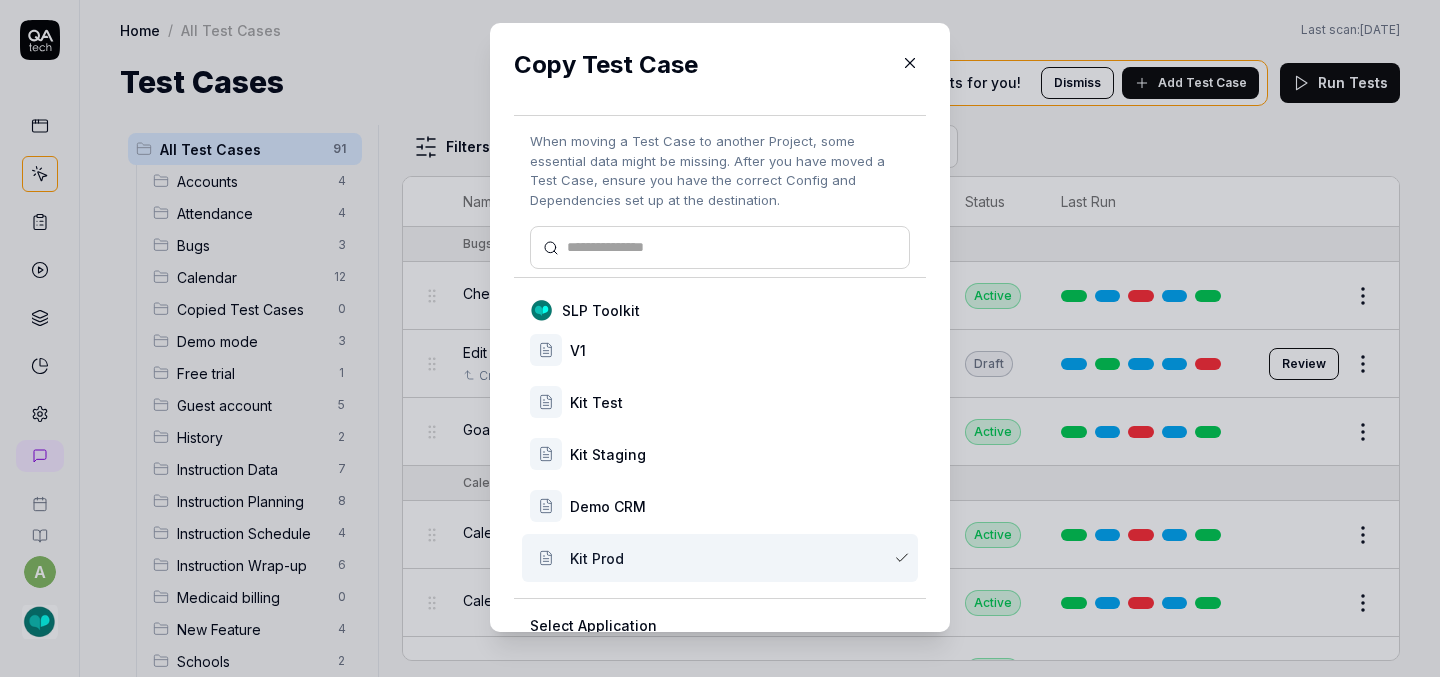 scroll, scrollTop: 167, scrollLeft: 0, axis: vertical 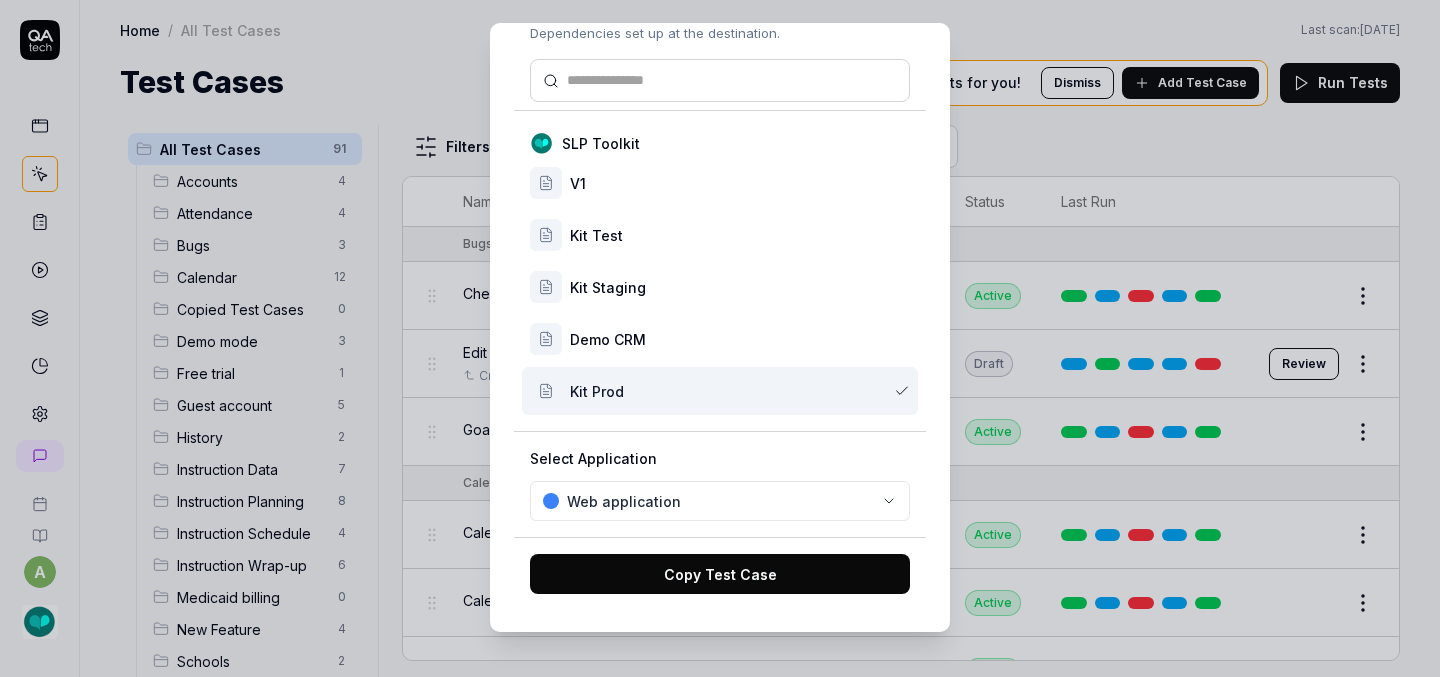 click on "Copy Test Case" at bounding box center [720, 574] 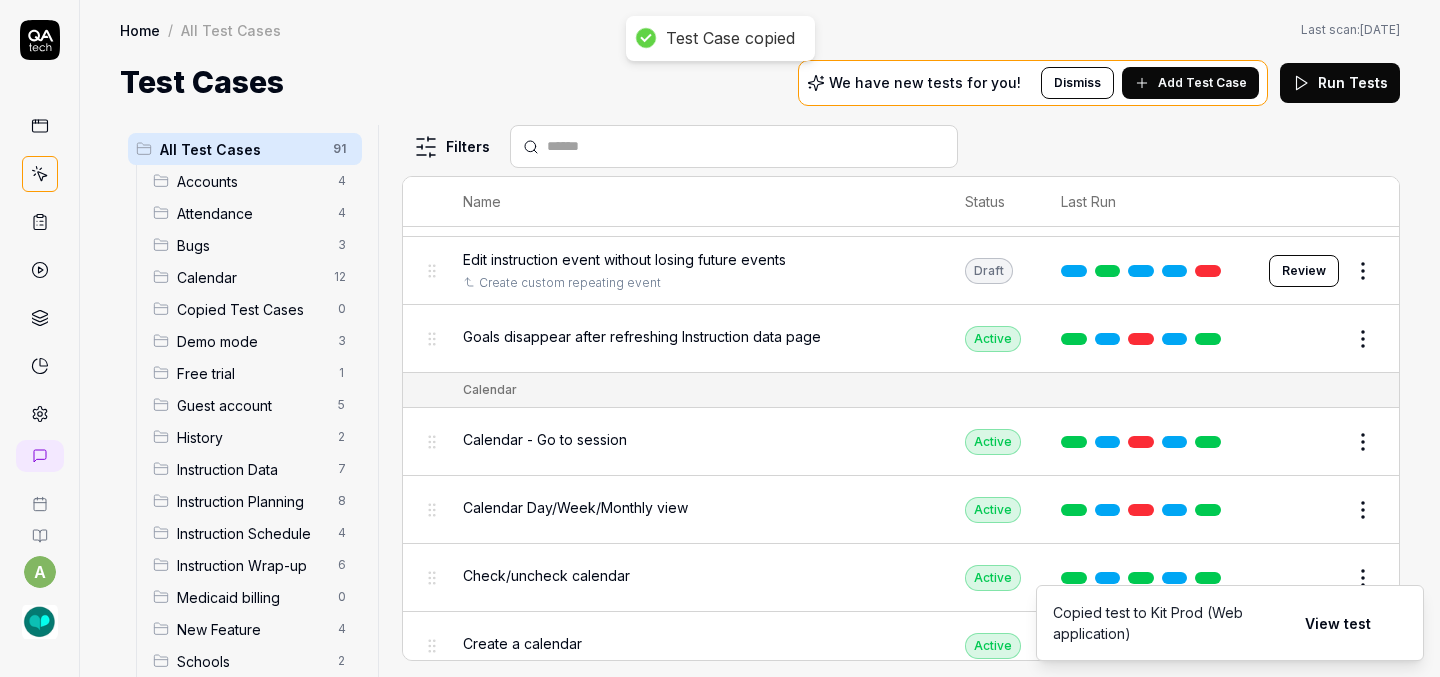scroll, scrollTop: 719, scrollLeft: 0, axis: vertical 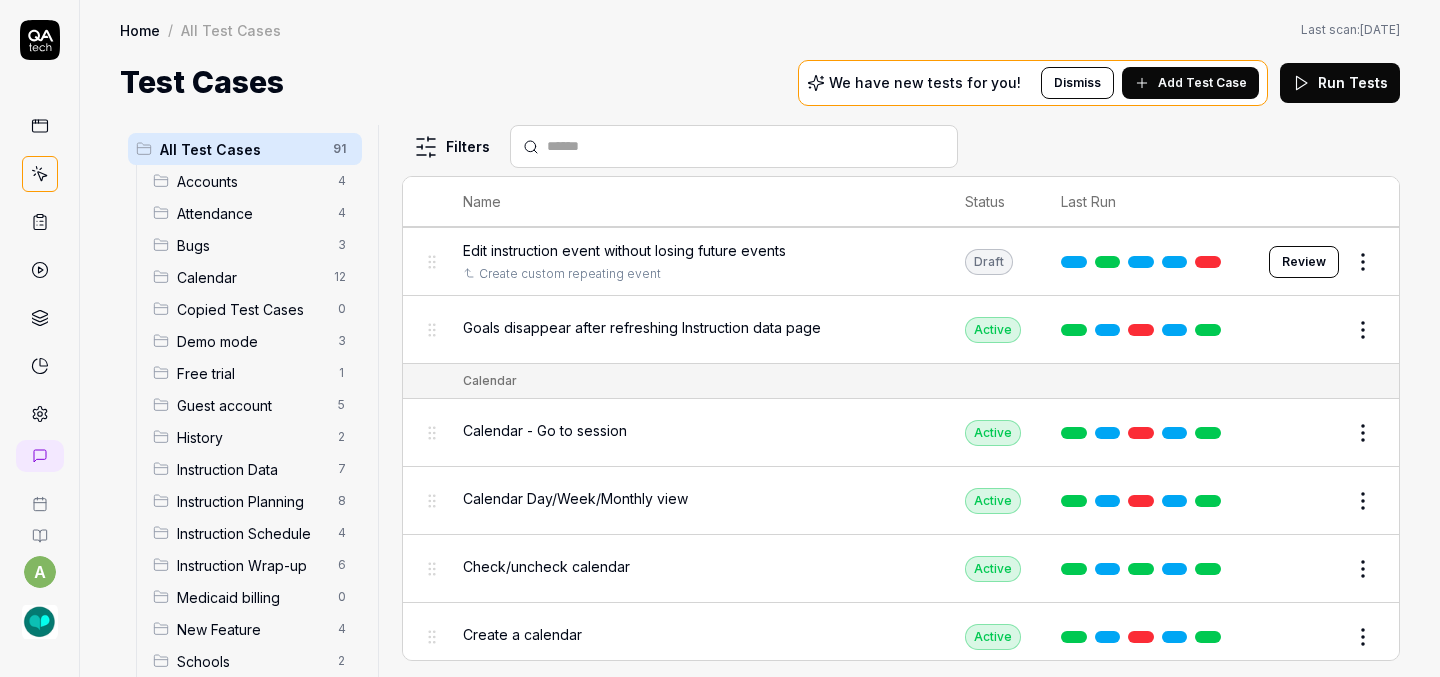 click on "a Home / All Test Cases Home / All Test Cases Last scan:  May 20 2025 Test Cases We have new tests for you! Dismiss Add Test Case Run Tests All Test Cases 91 Accounts 4 Attendance 4 Bugs 3 Calendar 12 Copied Test Cases 0 Demo mode 3 Free trial 1 Guest account 5 History 2 Instruction Data 7 Instruction Planning 8 Instruction Schedule 4 Instruction Wrap-up 6 Medicaid billing 0 New Feature 4 Schools 2 Sign Up 1 Students 10 Tasks 6 Teachers 3 Templates 6 Filters Name Status Last Run Accounts Edit user information in the Account Details Active Edit Log in to Kit using valid email and password Active Edit Logout from each page Active Edit Request password reset with valid email address Active Edit Attendance Expand row and scroll down Attendance report Active Edit Export Attendance report Active Edit Search and filter by custom date range Active Edit Search for specific attendance records and view attendance statistics Active Edit Bugs Check page scrolling on each page Active Edit Create custom repeating event Edit" at bounding box center [720, 338] 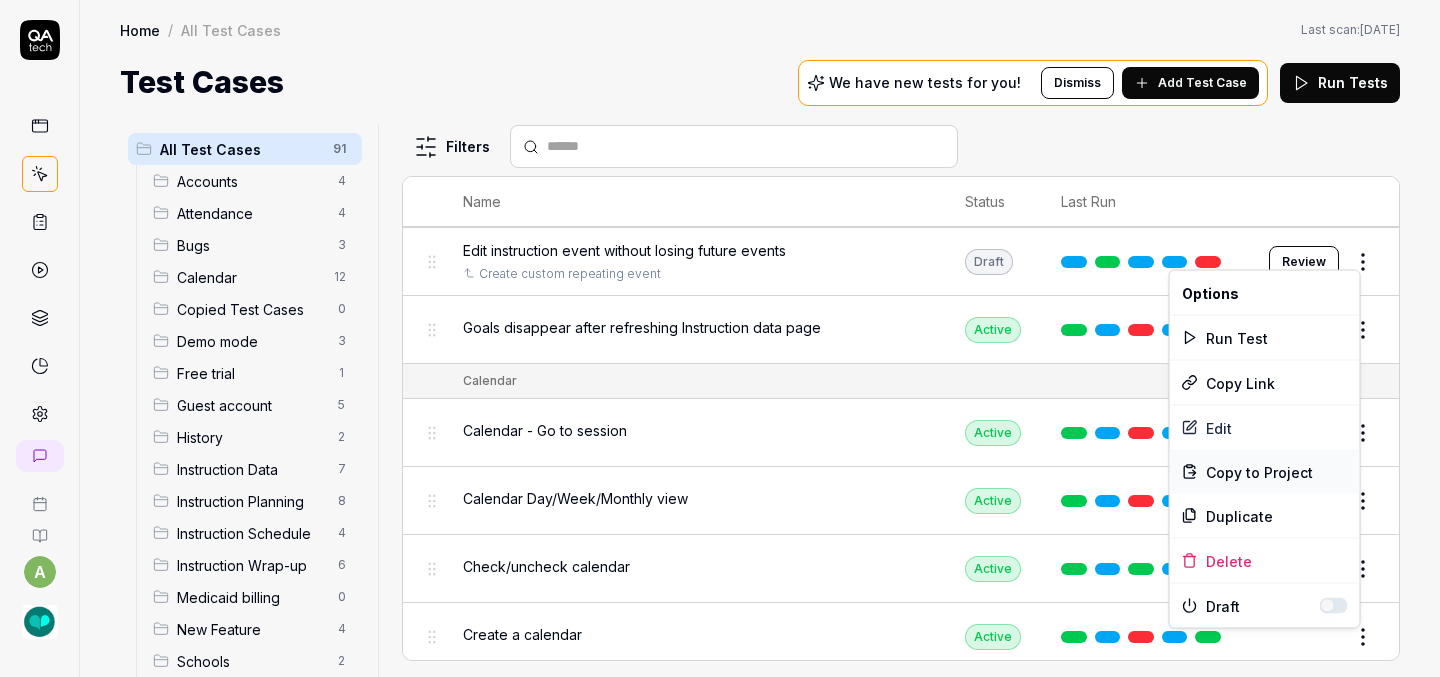 click on "Copy to Project" at bounding box center (1259, 471) 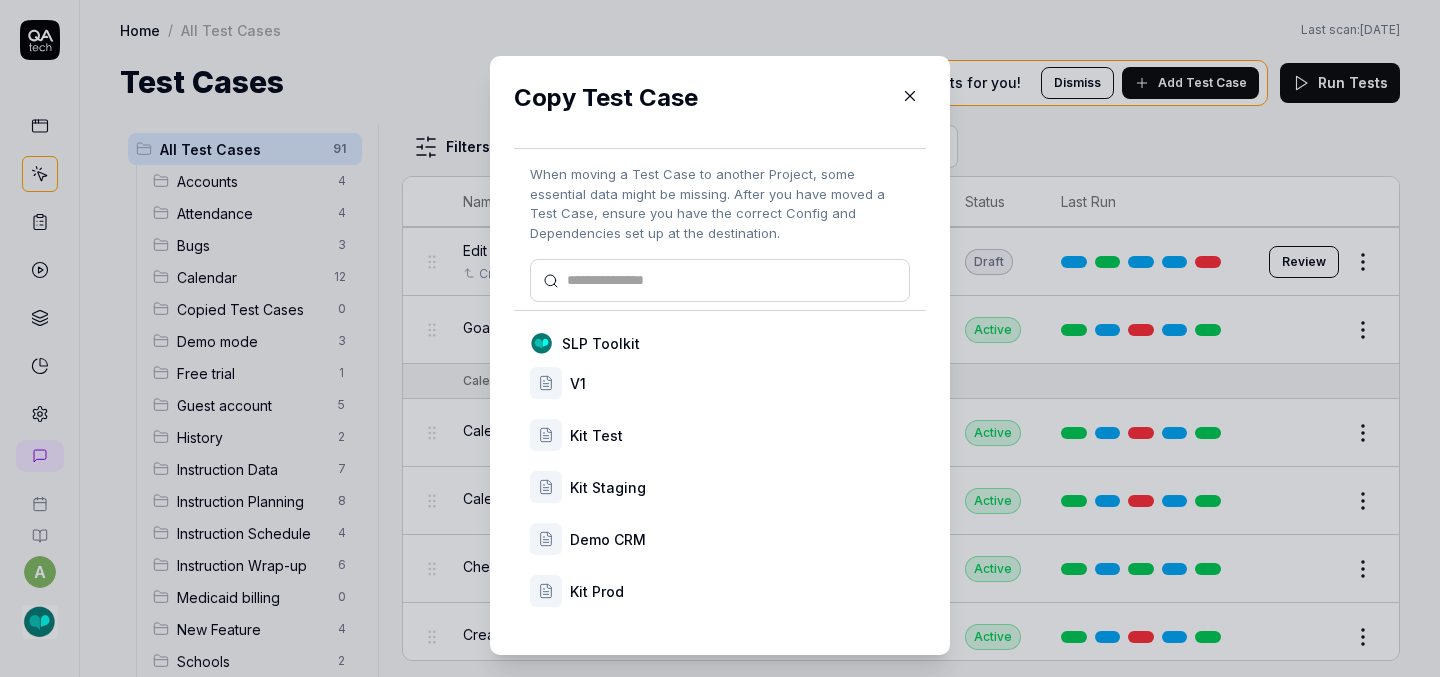 scroll, scrollTop: 33, scrollLeft: 0, axis: vertical 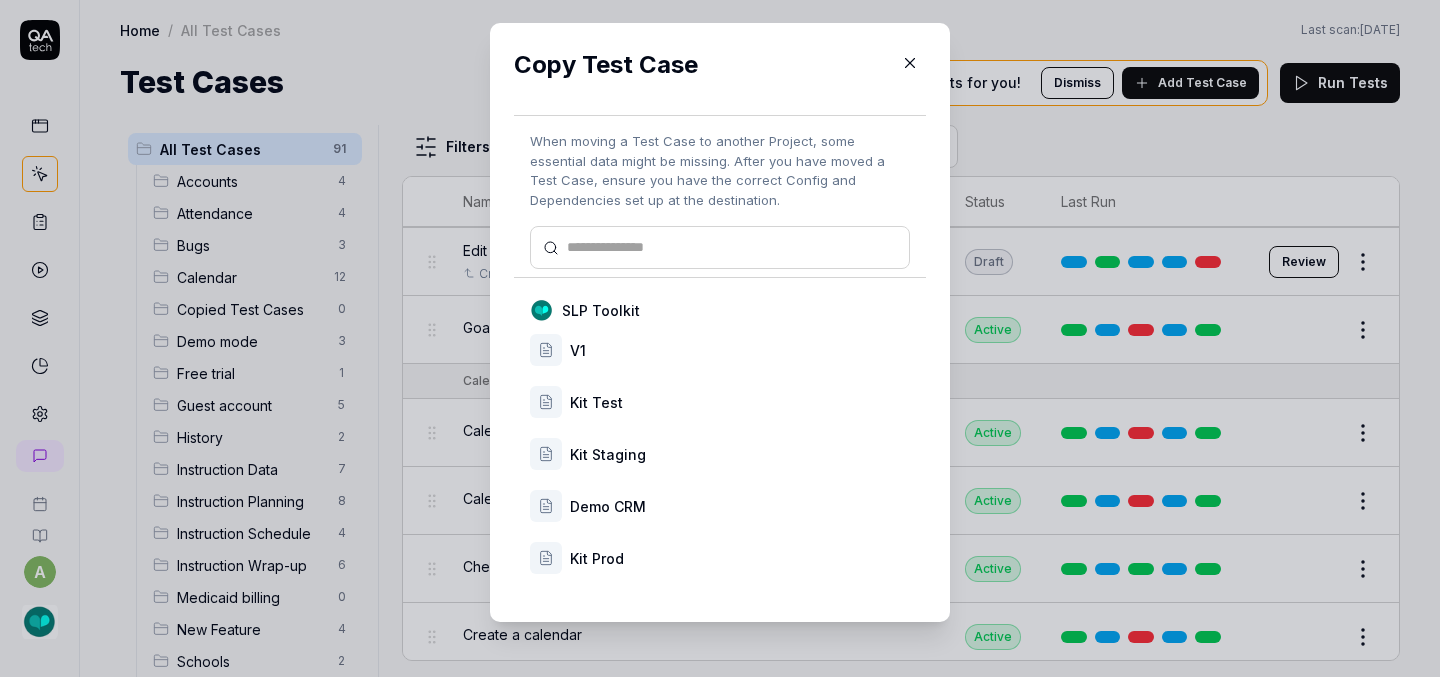 click on "Kit Prod" at bounding box center (740, 558) 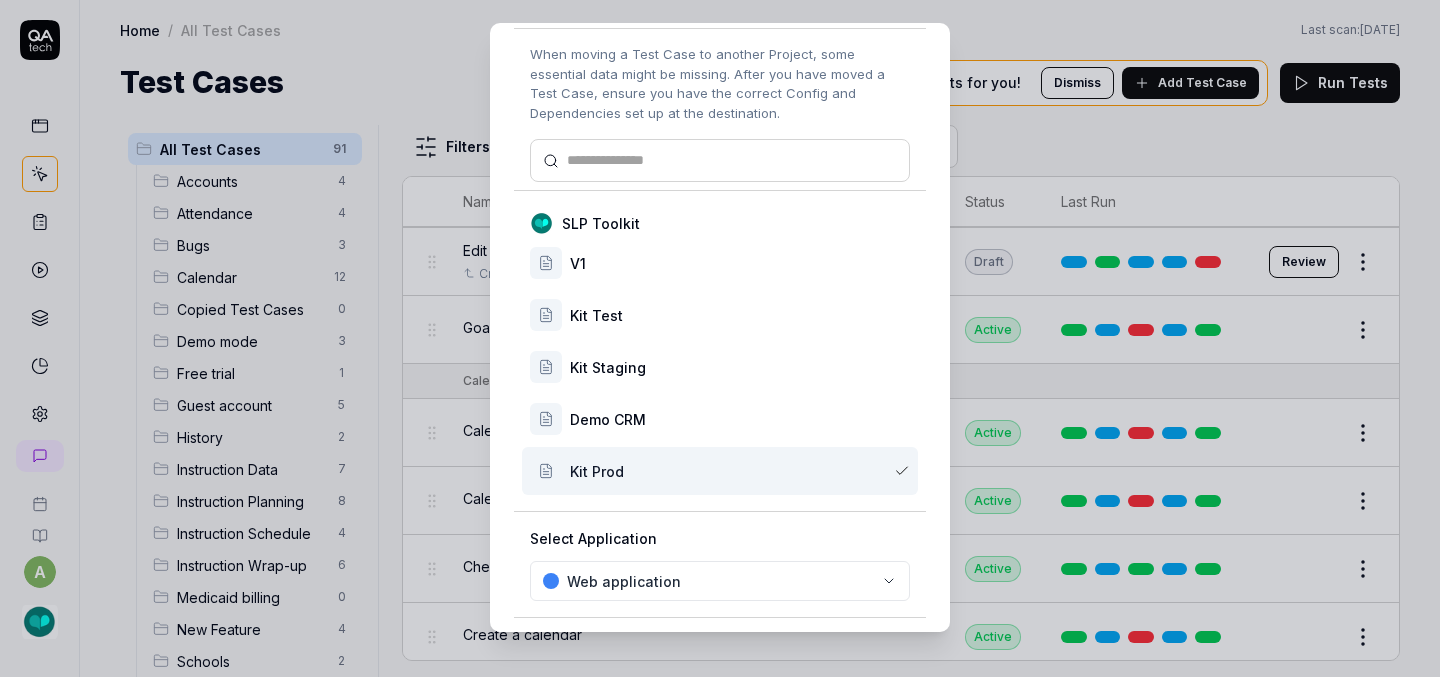 scroll, scrollTop: 167, scrollLeft: 0, axis: vertical 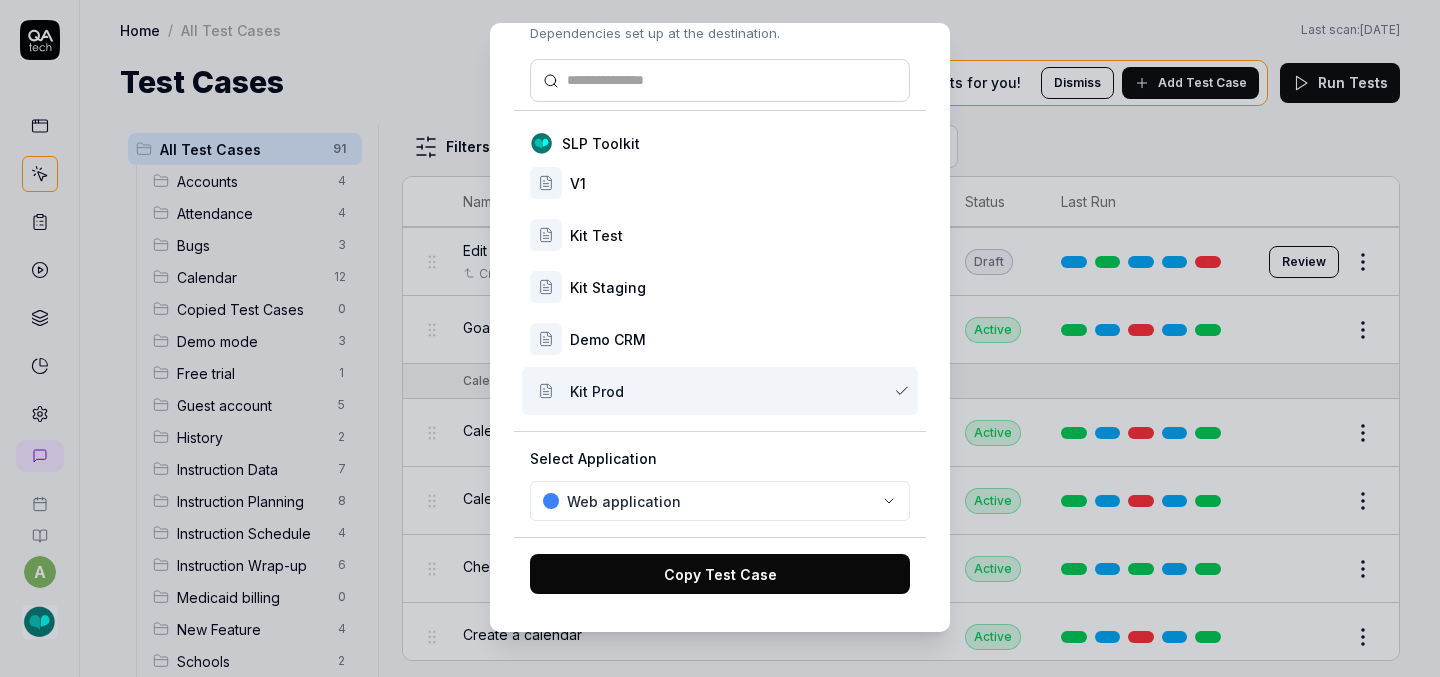 click on "Copy Test Case" at bounding box center (720, 574) 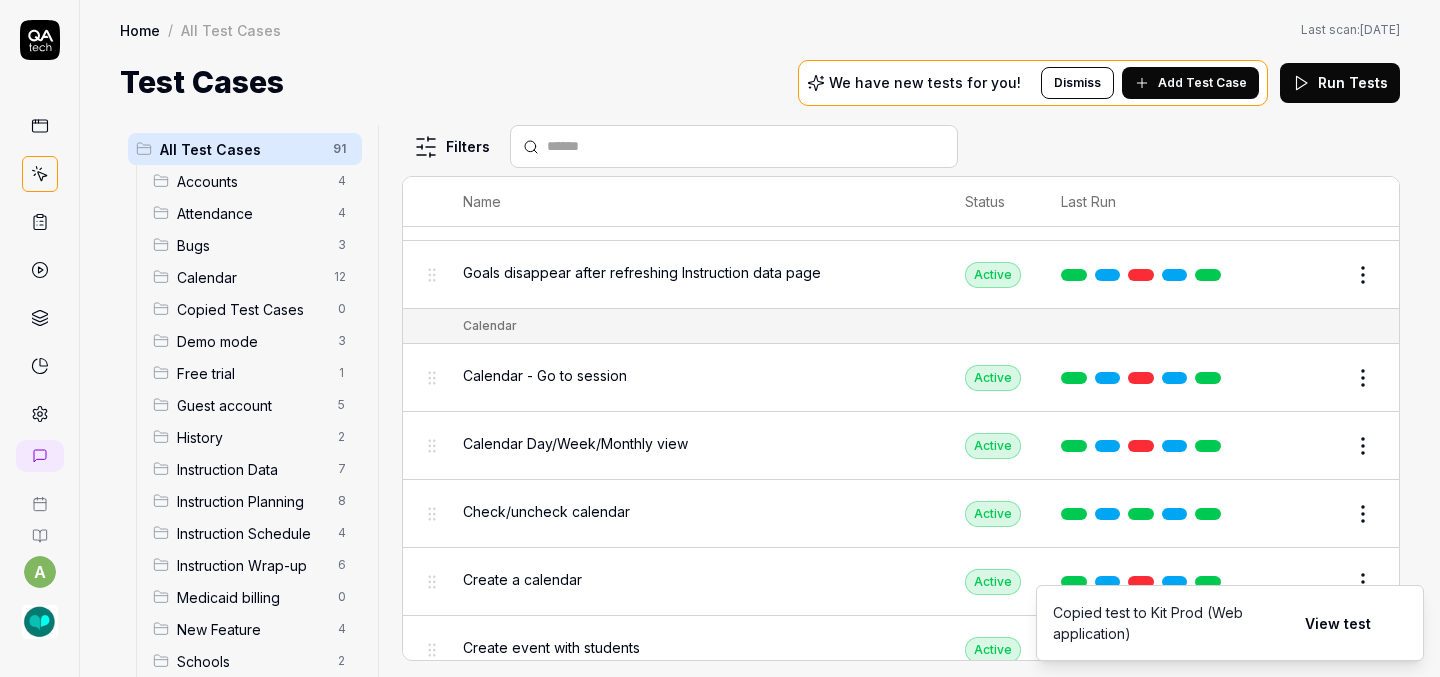 scroll, scrollTop: 781, scrollLeft: 0, axis: vertical 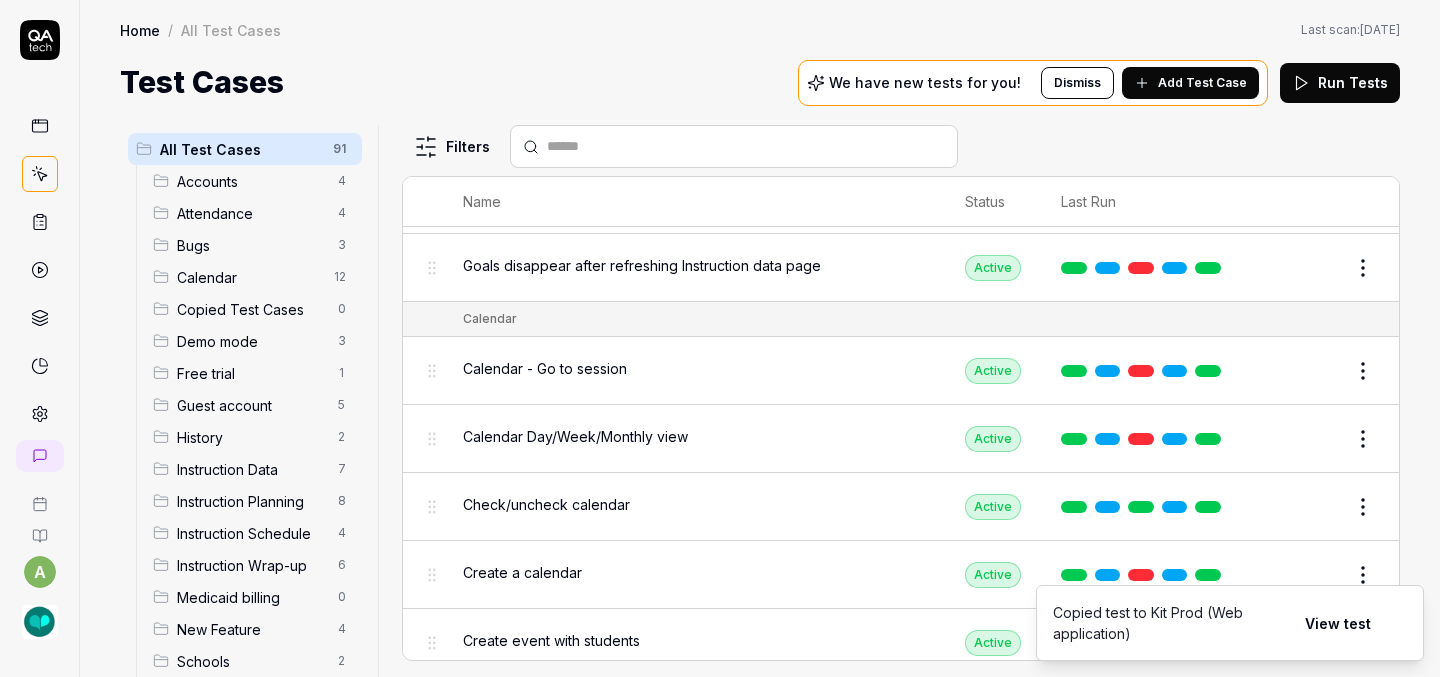 click on "a Home / All Test Cases Home / All Test Cases Last scan:  May 20 2025 Test Cases We have new tests for you! Dismiss Add Test Case Run Tests All Test Cases 91 Accounts 4 Attendance 4 Bugs 3 Calendar 12 Copied Test Cases 0 Demo mode 3 Free trial 1 Guest account 5 History 2 Instruction Data 7 Instruction Planning 8 Instruction Schedule 4 Instruction Wrap-up 6 Medicaid billing 0 New Feature 4 Schools 2 Sign Up 1 Students 10 Tasks 6 Teachers 3 Templates 6 Filters Name Status Last Run Accounts Edit user information in the Account Details Active Edit Log in to Kit using valid email and password Active Edit Logout from each page Active Edit Request password reset with valid email address Active Edit Attendance Expand row and scroll down Attendance report Active Edit Export Attendance report Active Edit Search and filter by custom date range Active Edit Search for specific attendance records and view attendance statistics Active Edit Bugs Check page scrolling on each page Active Edit Create custom repeating event Edit" at bounding box center (720, 338) 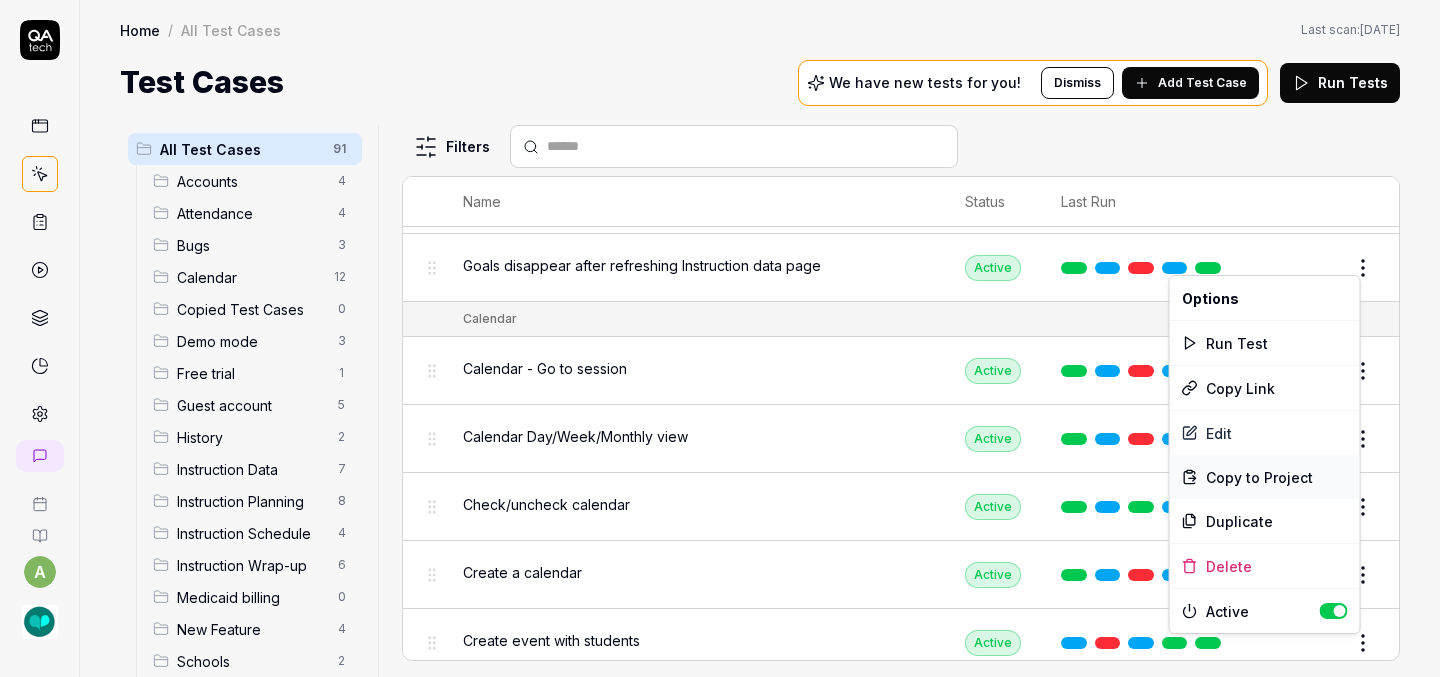 click on "Copy to Project" at bounding box center (1259, 477) 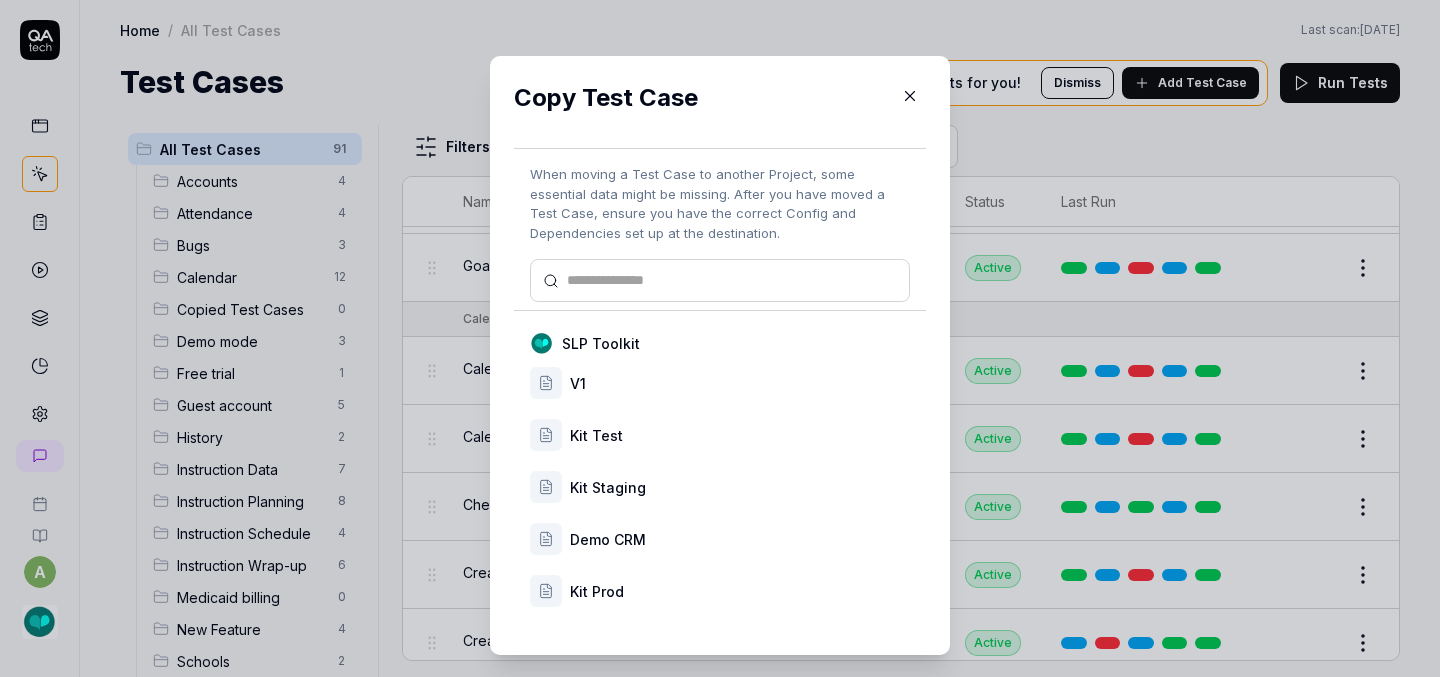 scroll, scrollTop: 33, scrollLeft: 0, axis: vertical 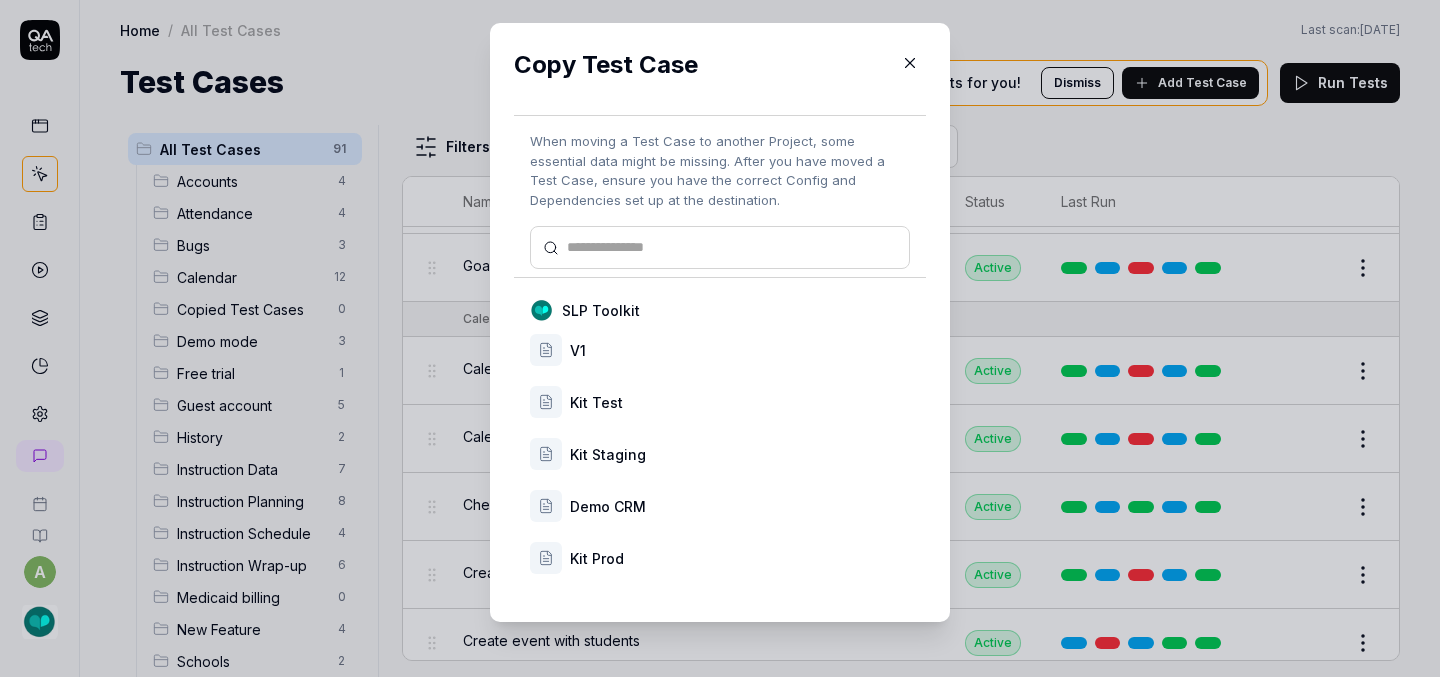 click on "Kit Prod" at bounding box center [740, 558] 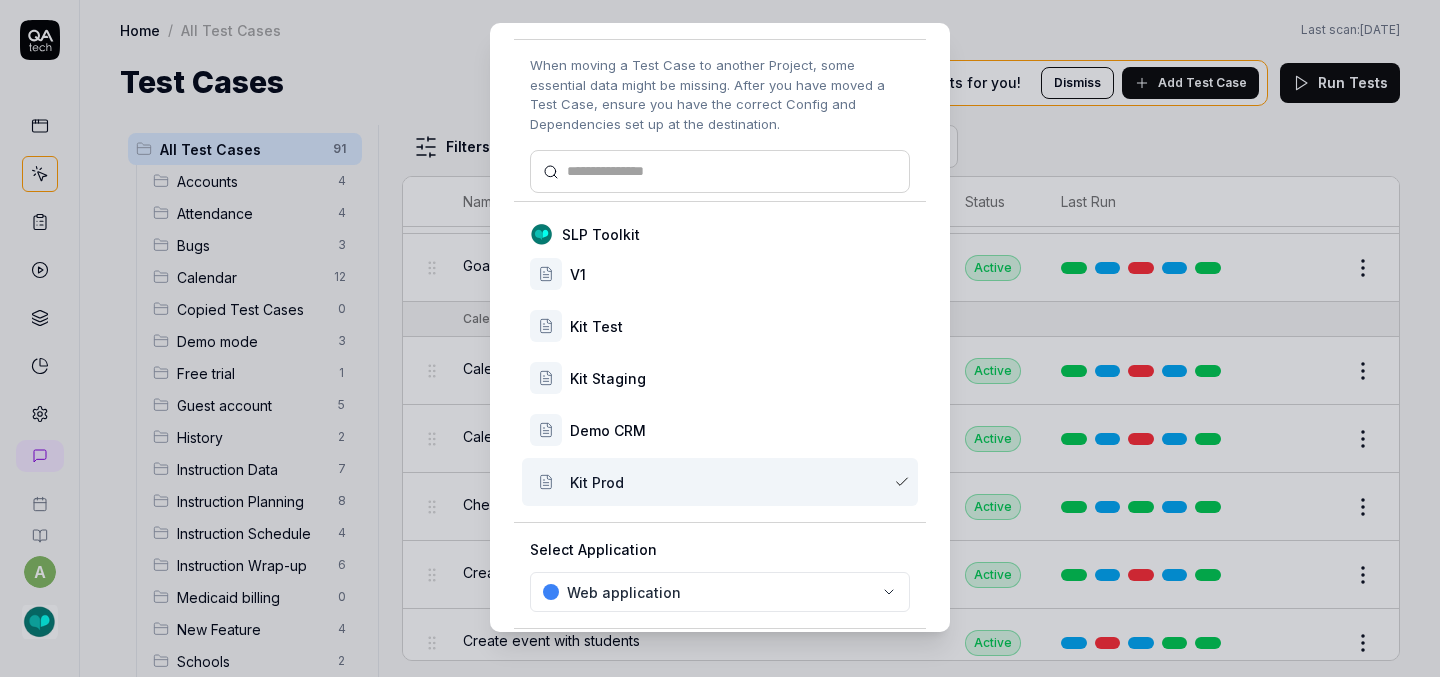 scroll, scrollTop: 167, scrollLeft: 0, axis: vertical 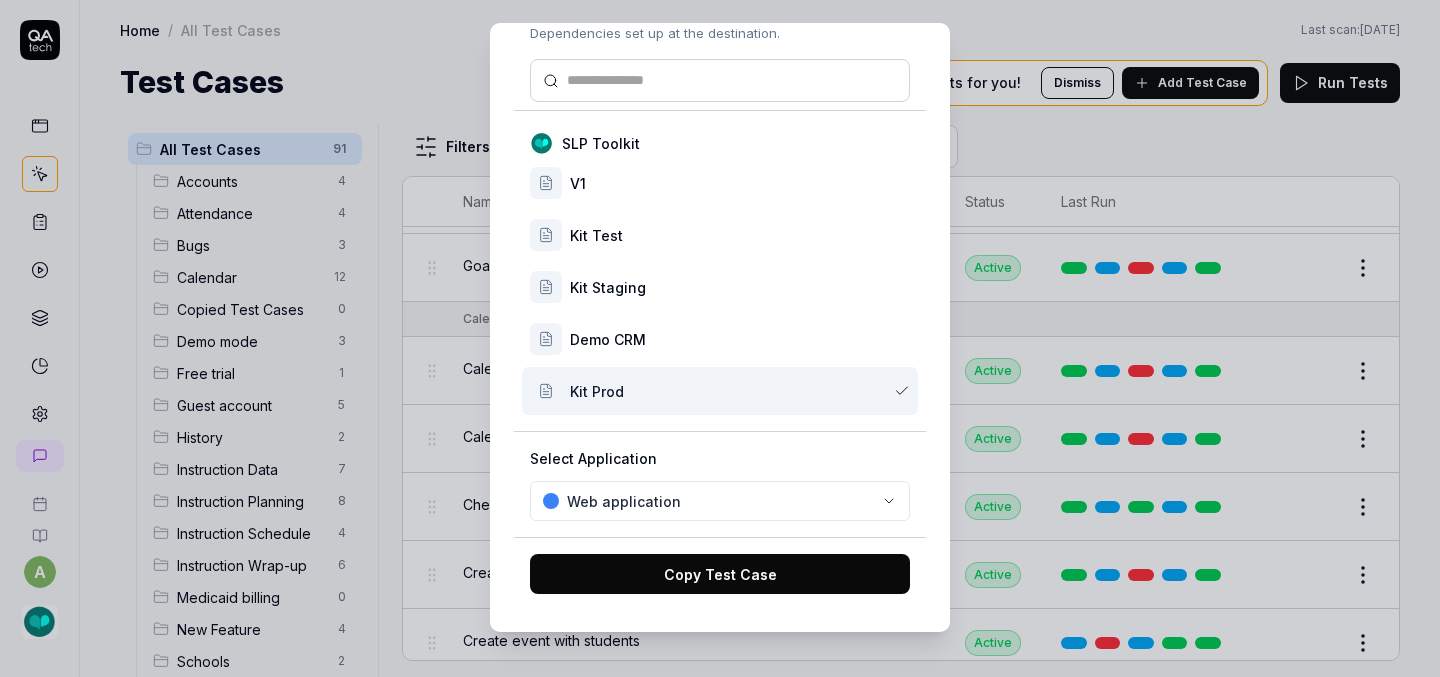 click on "Copy Test Case" at bounding box center (720, 574) 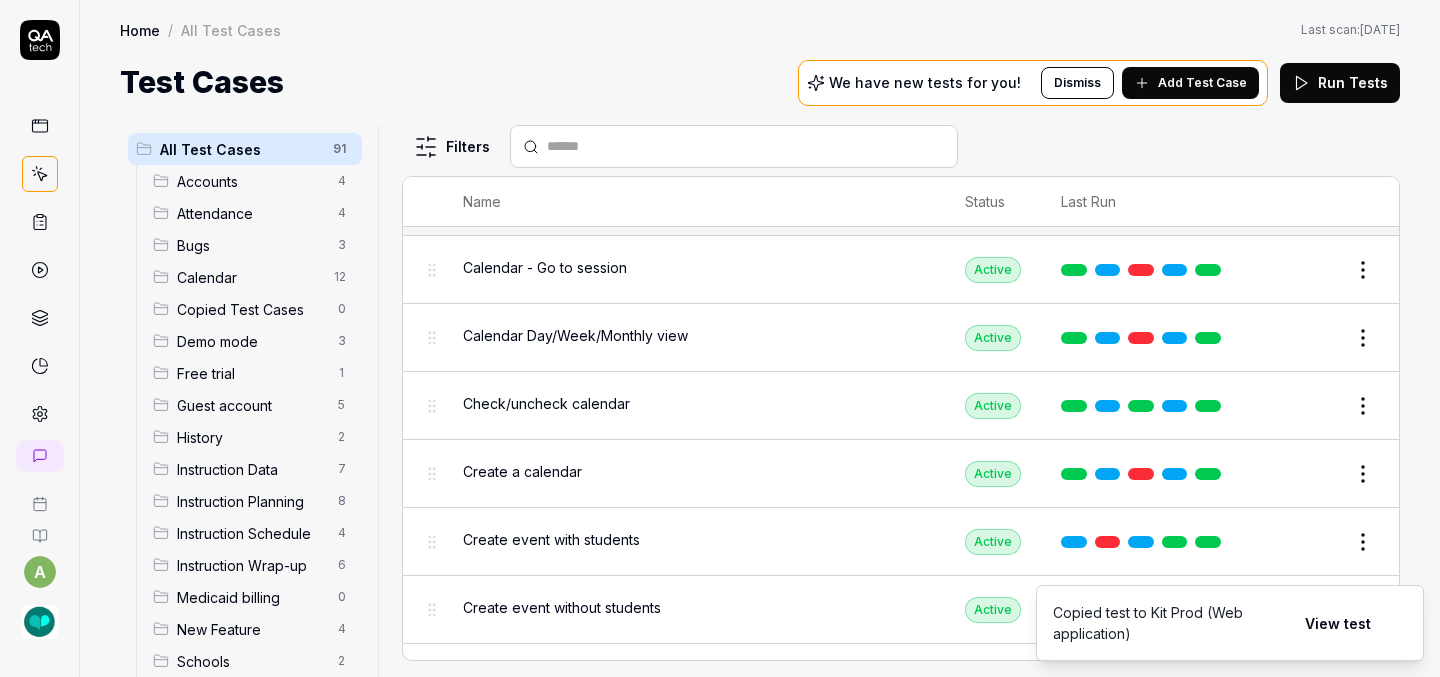 scroll, scrollTop: 883, scrollLeft: 0, axis: vertical 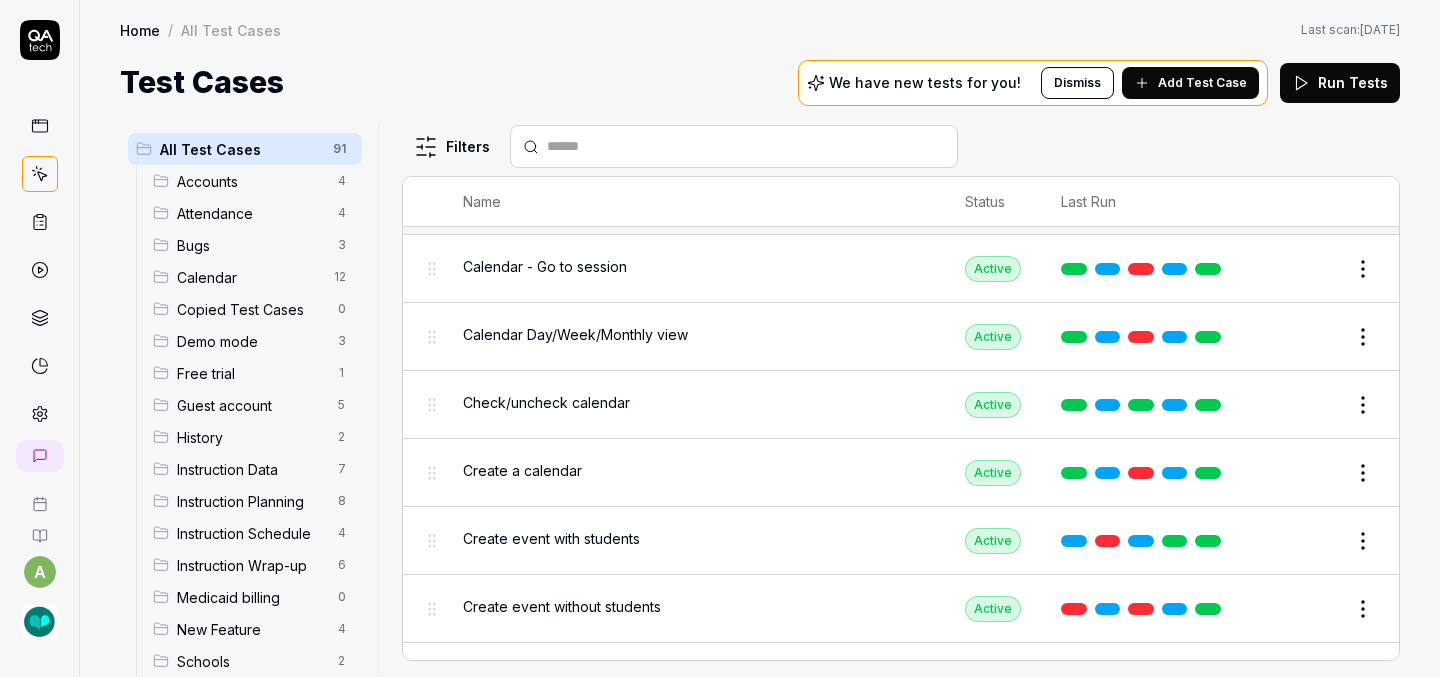 click on "a Home / All Test Cases Home / All Test Cases Last scan:  May 20 2025 Test Cases We have new tests for you! Dismiss Add Test Case Run Tests All Test Cases 91 Accounts 4 Attendance 4 Bugs 3 Calendar 12 Copied Test Cases 0 Demo mode 3 Free trial 1 Guest account 5 History 2 Instruction Data 7 Instruction Planning 8 Instruction Schedule 4 Instruction Wrap-up 6 Medicaid billing 0 New Feature 4 Schools 2 Sign Up 1 Students 10 Tasks 6 Teachers 3 Templates 6 Filters Name Status Last Run Accounts Edit user information in the Account Details Active Edit Log in to Kit using valid email and password Active Edit Logout from each page Active Edit Request password reset with valid email address Active Edit Attendance Expand row and scroll down Attendance report Active Edit Export Attendance report Active Edit Search and filter by custom date range Active Edit Search for specific attendance records and view attendance statistics Active Edit Bugs Check page scrolling on each page Active Edit Create custom repeating event Edit" at bounding box center [720, 338] 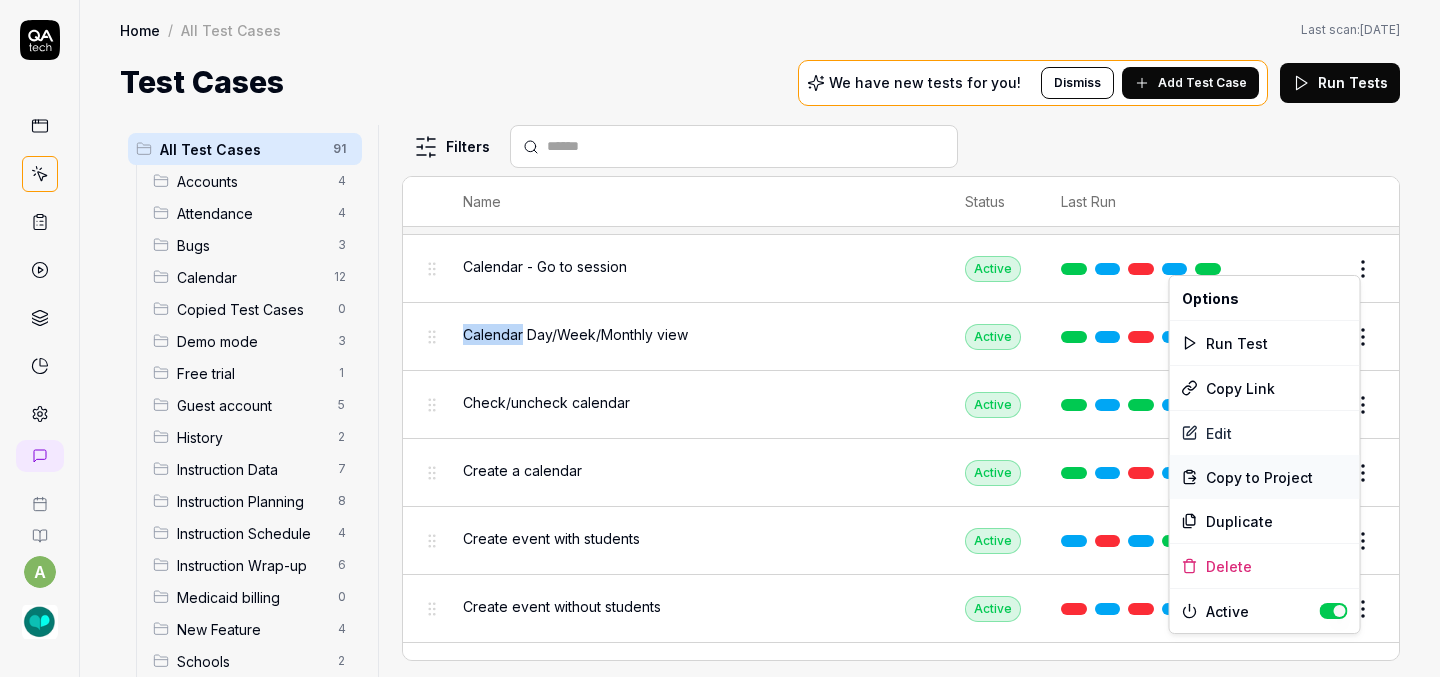 click on "Copy to Project" at bounding box center (1259, 477) 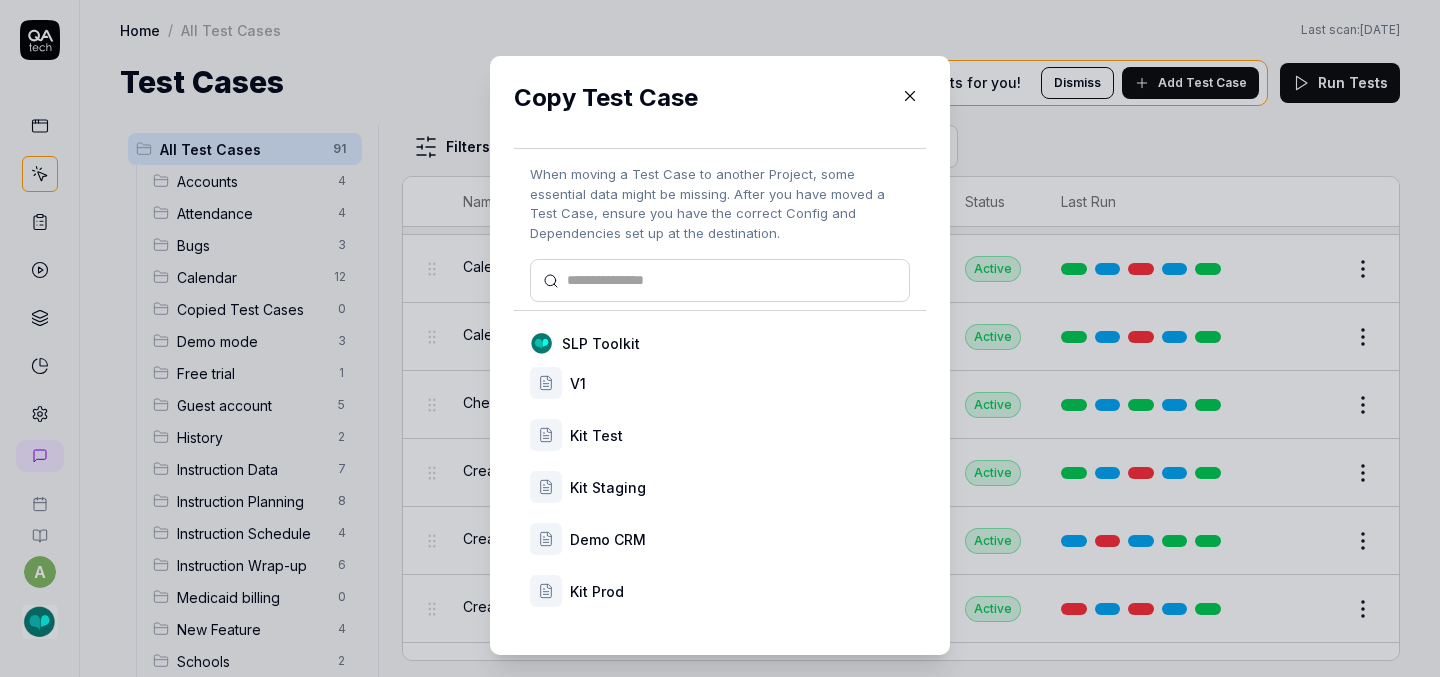 click on "Kit Prod" at bounding box center [740, 591] 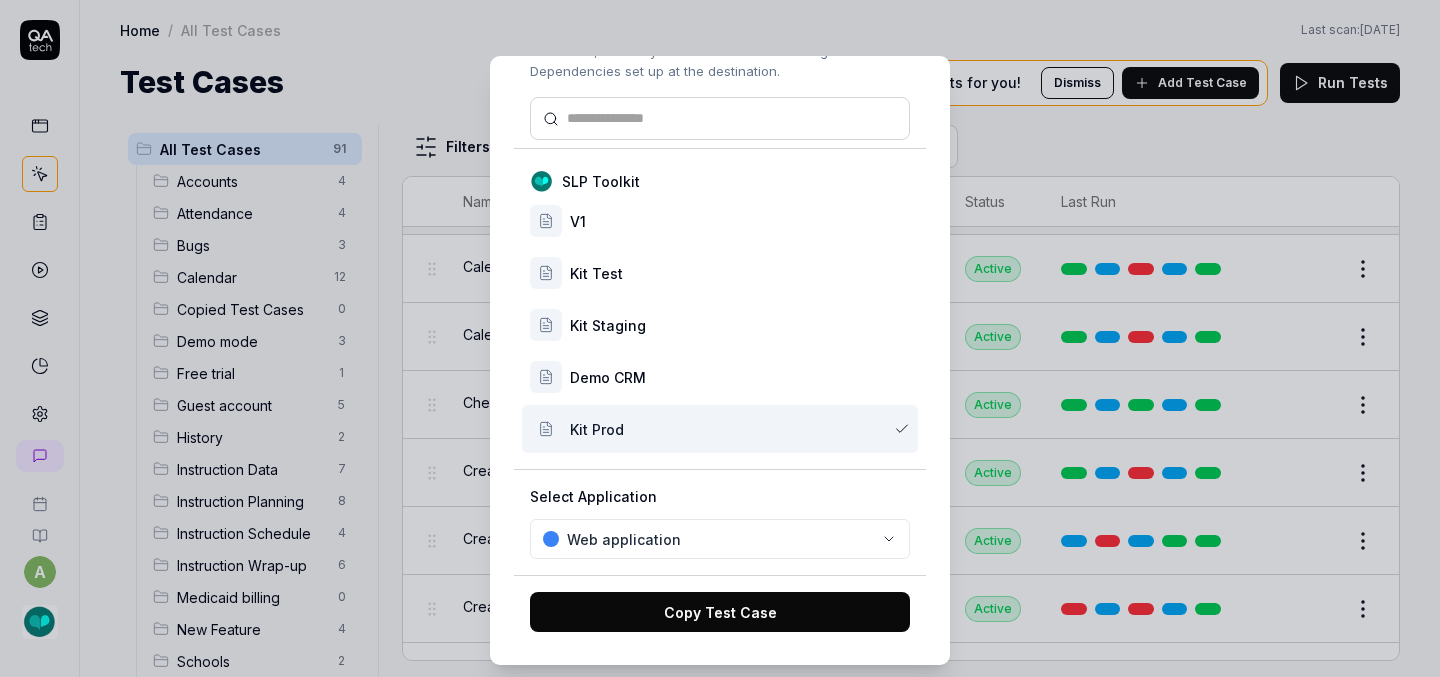 scroll, scrollTop: 167, scrollLeft: 0, axis: vertical 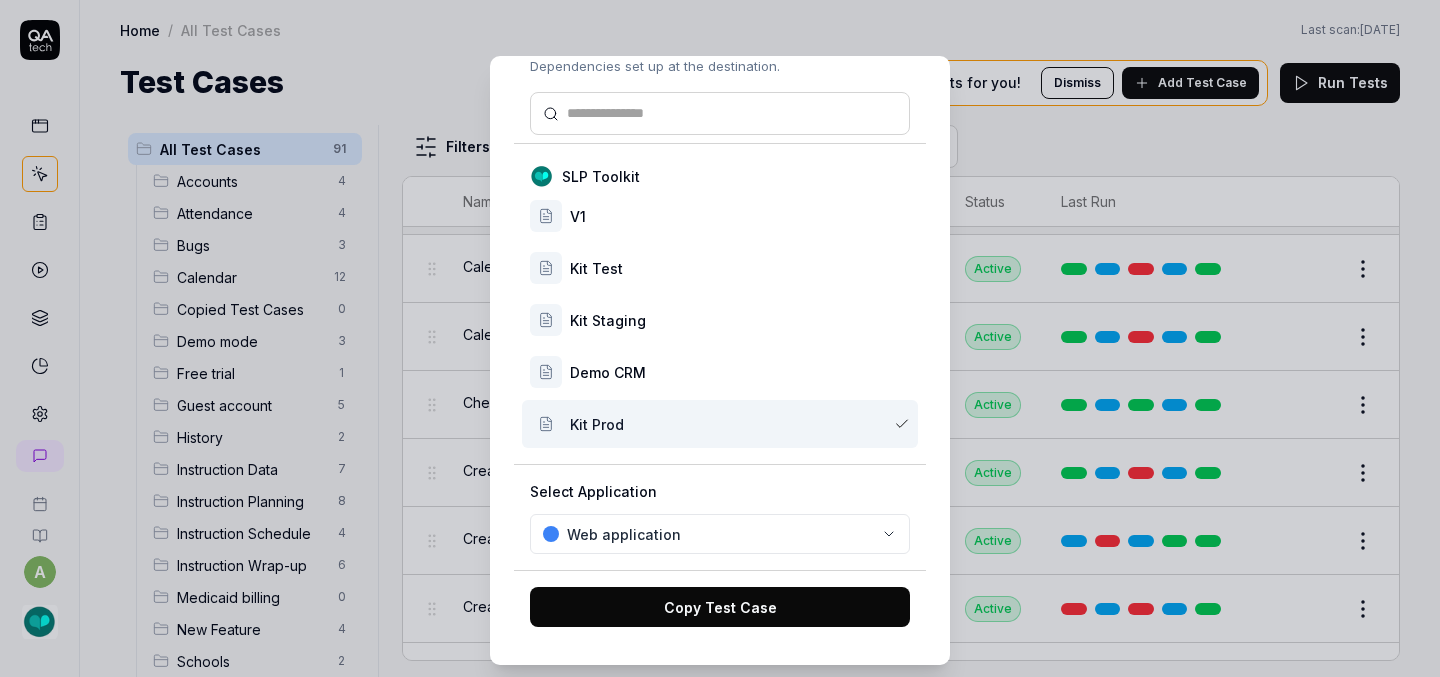 click on "Copy Test Case" at bounding box center (720, 607) 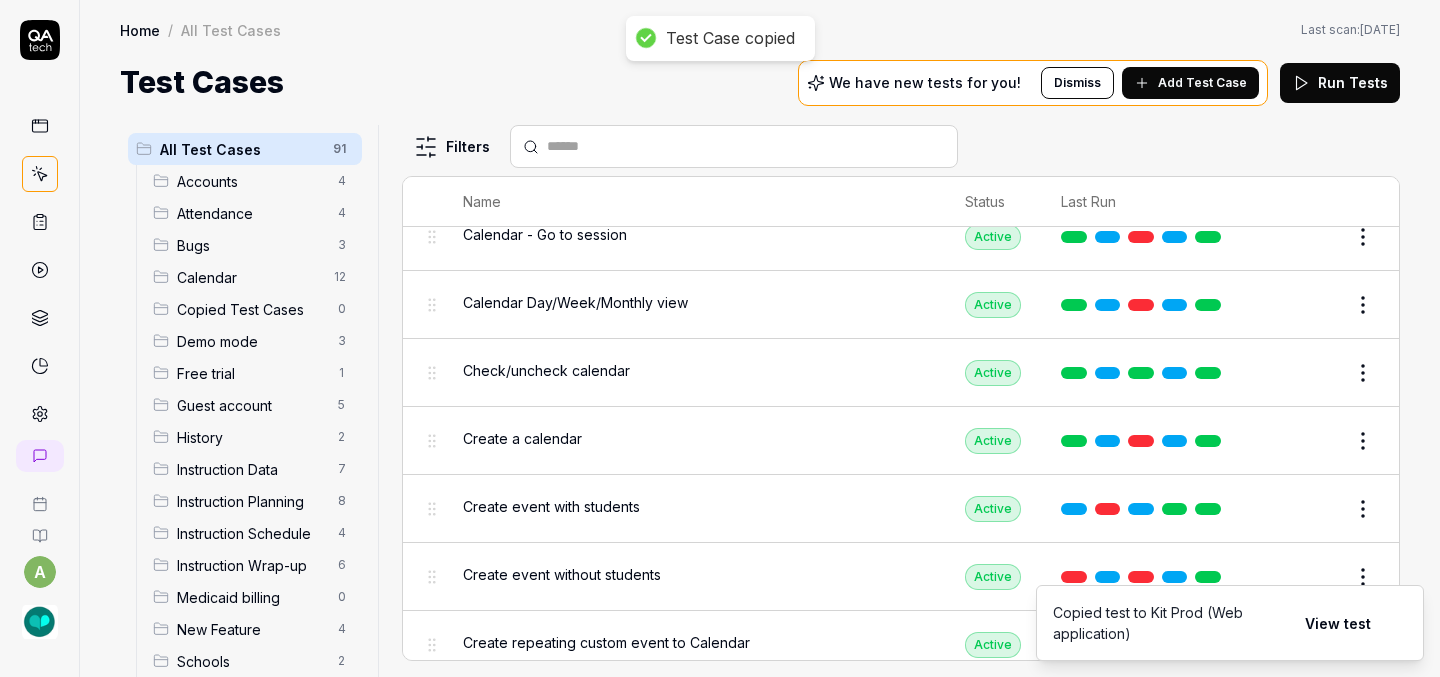 scroll, scrollTop: 952, scrollLeft: 0, axis: vertical 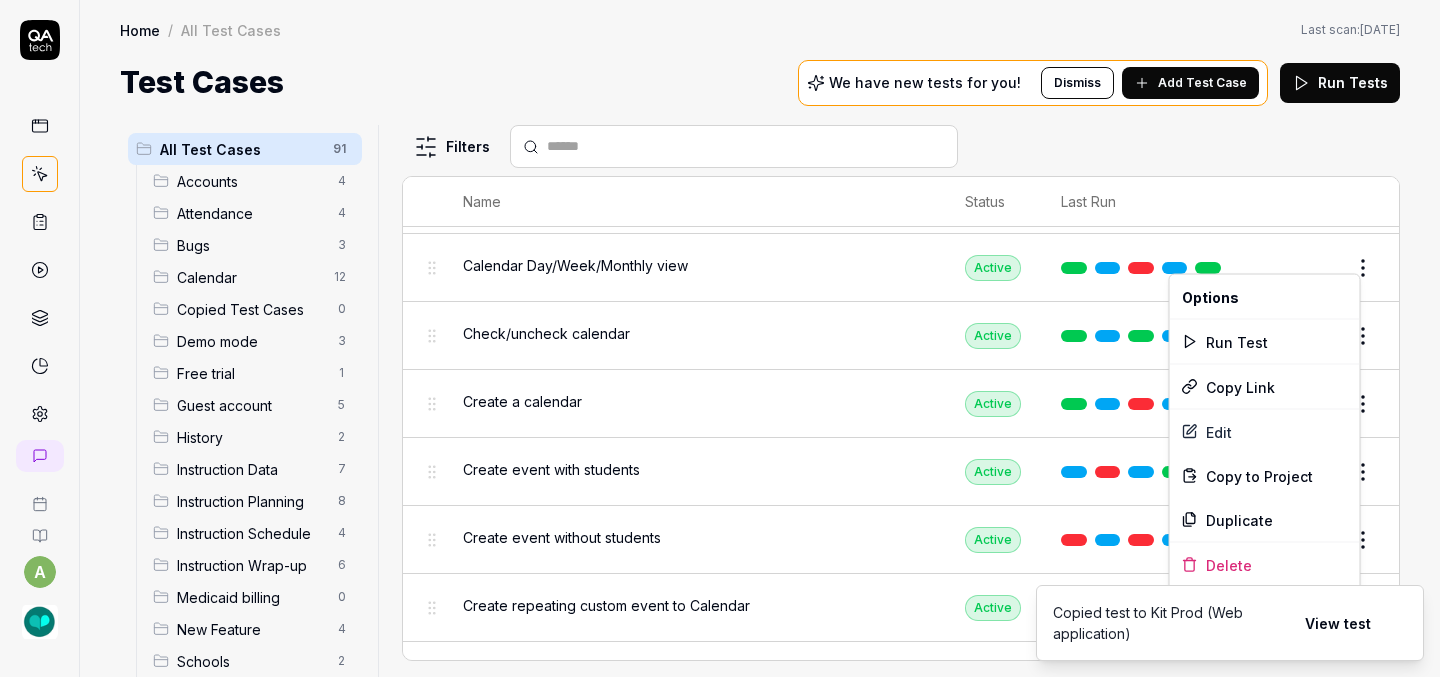 click on "a Home / All Test Cases Home / All Test Cases Last scan:  May 20 2025 Test Cases We have new tests for you! Dismiss Add Test Case Run Tests All Test Cases 91 Accounts 4 Attendance 4 Bugs 3 Calendar 12 Copied Test Cases 0 Demo mode 3 Free trial 1 Guest account 5 History 2 Instruction Data 7 Instruction Planning 8 Instruction Schedule 4 Instruction Wrap-up 6 Medicaid billing 0 New Feature 4 Schools 2 Sign Up 1 Students 10 Tasks 6 Teachers 3 Templates 6 Filters Name Status Last Run Accounts Edit user information in the Account Details Active Edit Log in to Kit using valid email and password Active Edit Logout from each page Active Edit Request password reset with valid email address Active Edit Attendance Expand row and scroll down Attendance report Active Edit Export Attendance report Active Edit Search and filter by custom date range Active Edit Search for specific attendance records and view attendance statistics Active Edit Bugs Check page scrolling on each page Active Edit Create custom repeating event Edit" at bounding box center (720, 338) 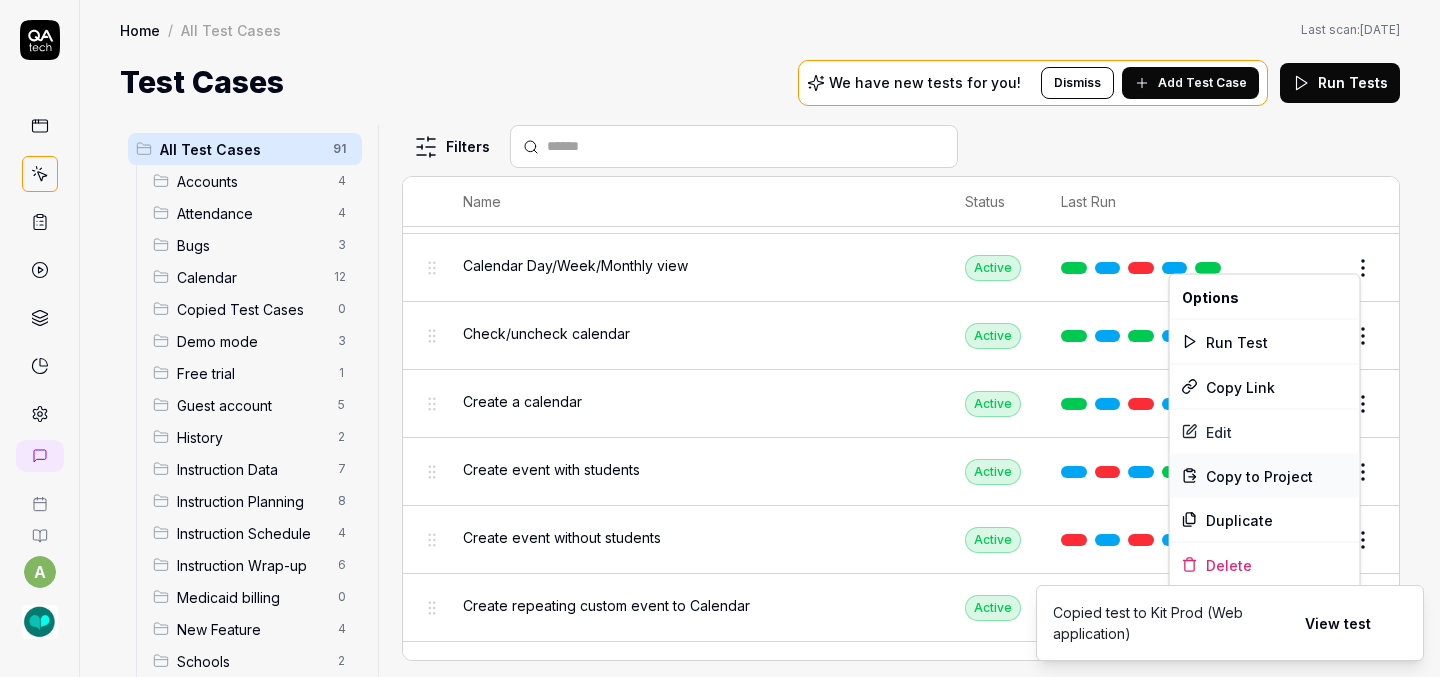 click on "Copy to Project" at bounding box center (1259, 475) 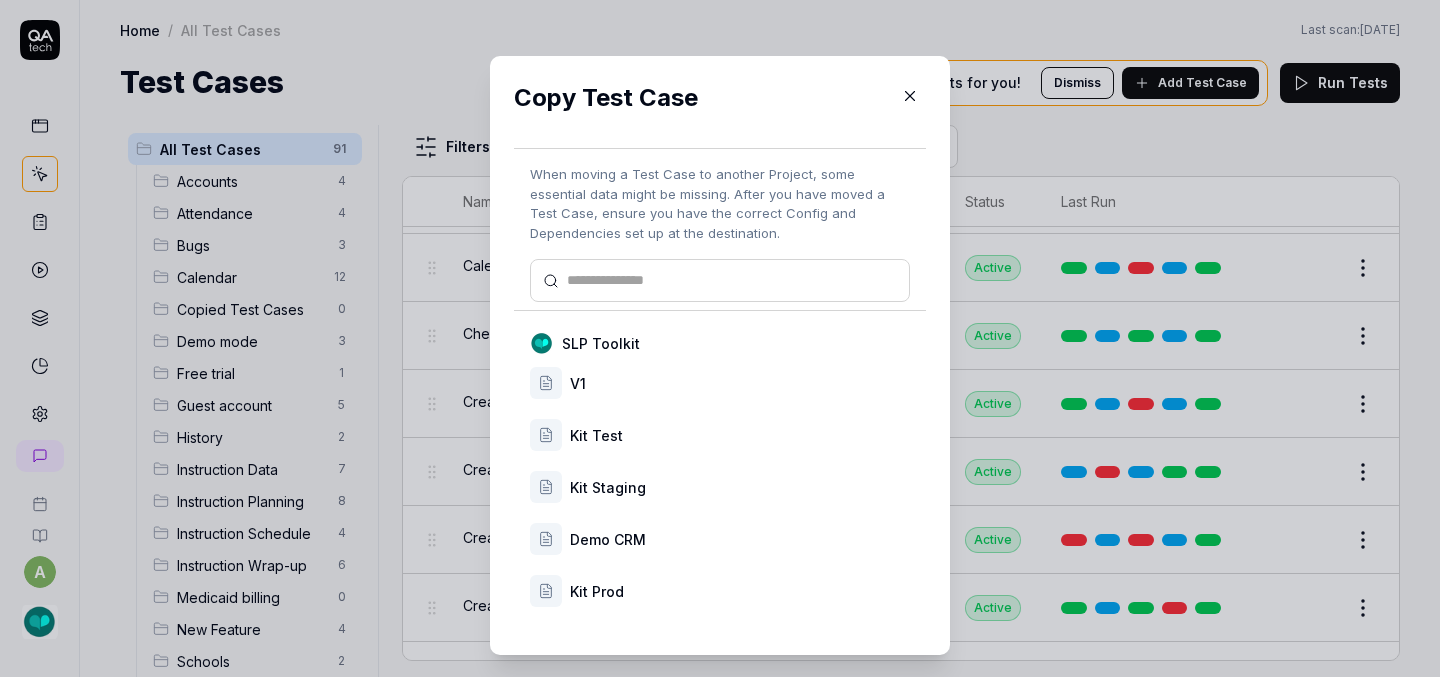 scroll, scrollTop: 33, scrollLeft: 0, axis: vertical 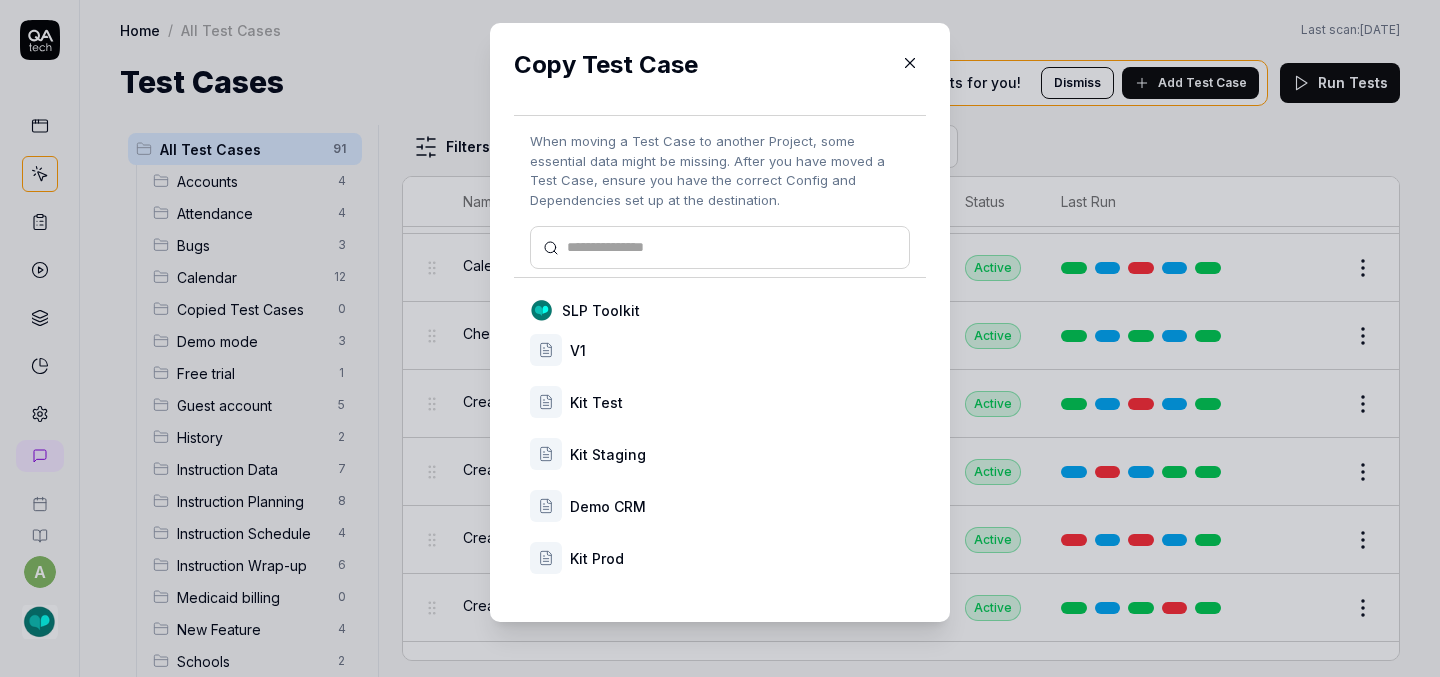 click on "Kit Prod" at bounding box center [740, 558] 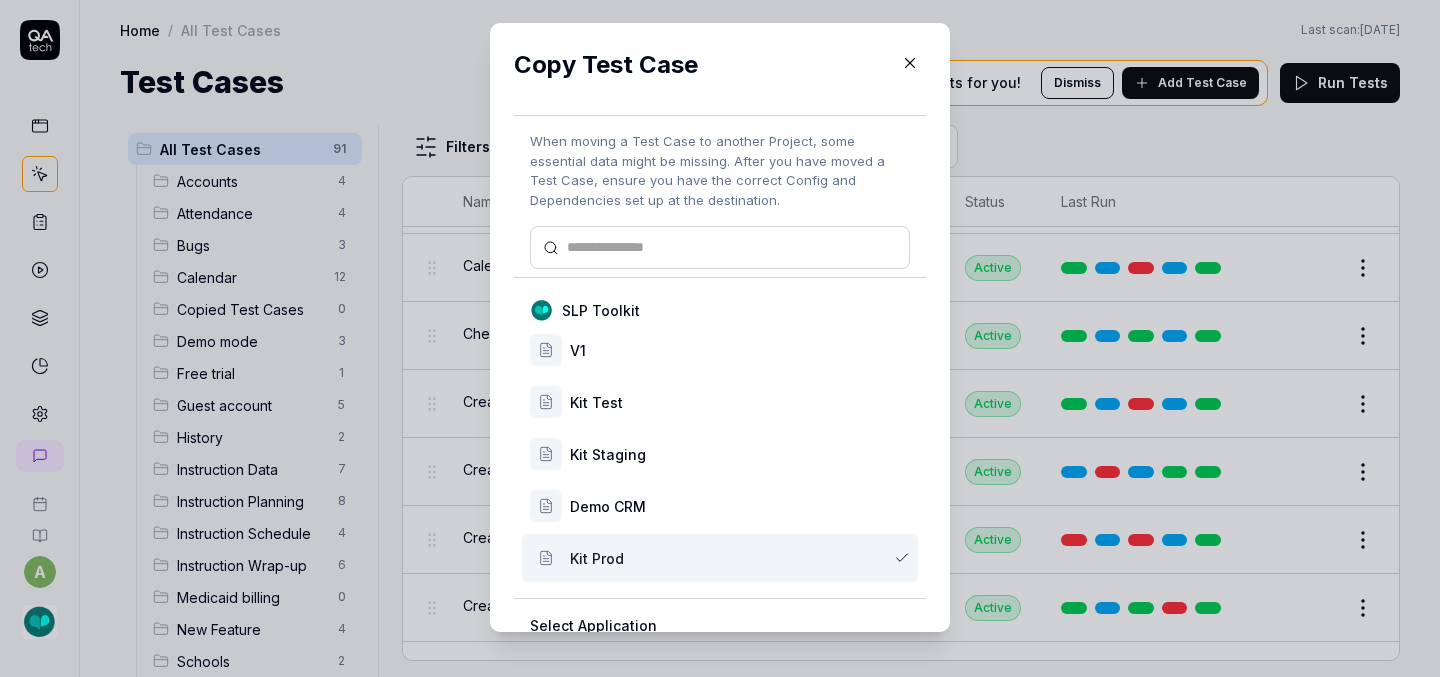 scroll, scrollTop: 167, scrollLeft: 0, axis: vertical 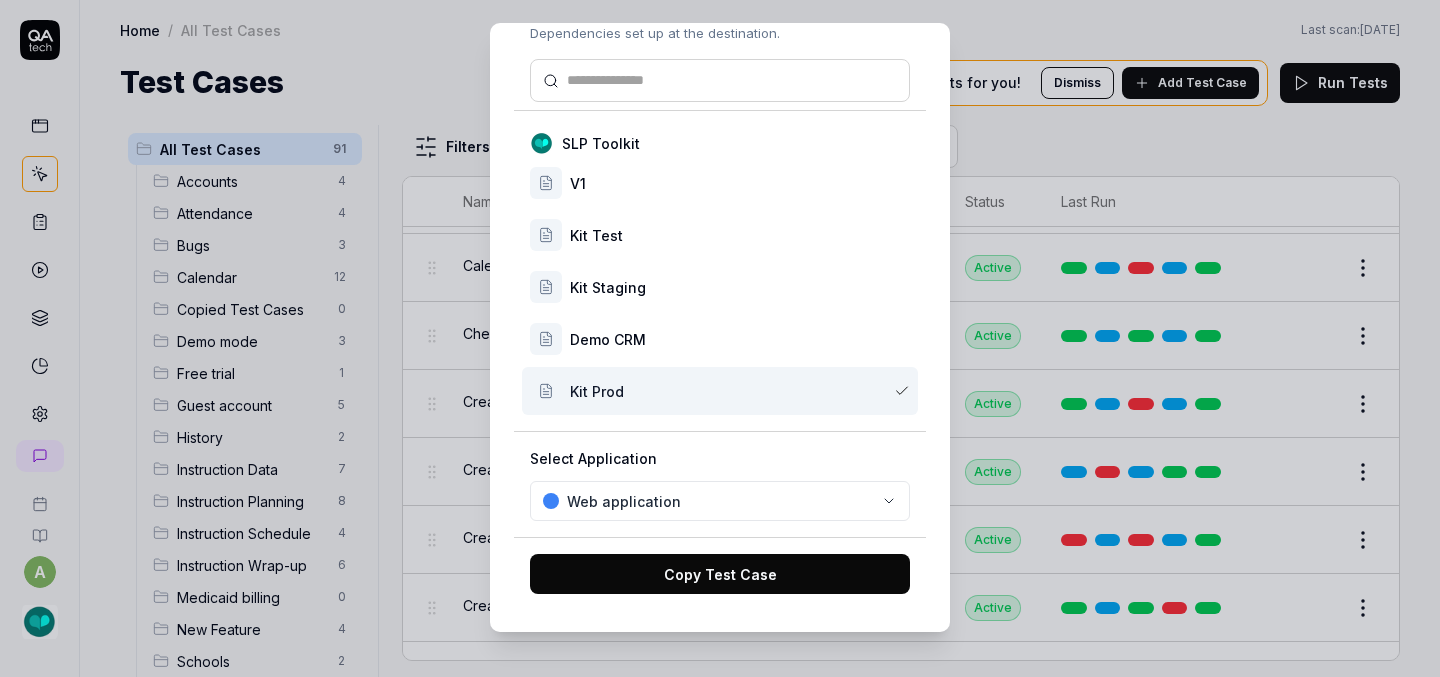 click on "Copy Test Case" at bounding box center [720, 574] 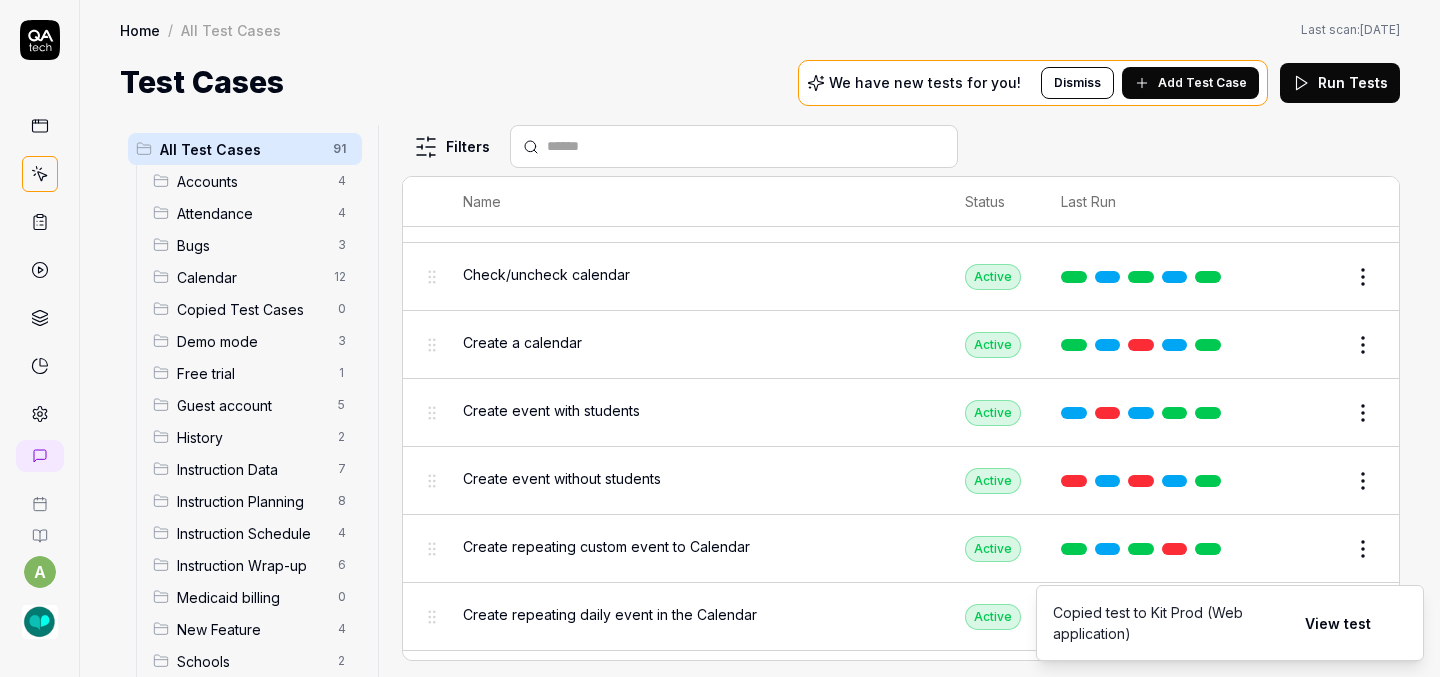 scroll, scrollTop: 1017, scrollLeft: 0, axis: vertical 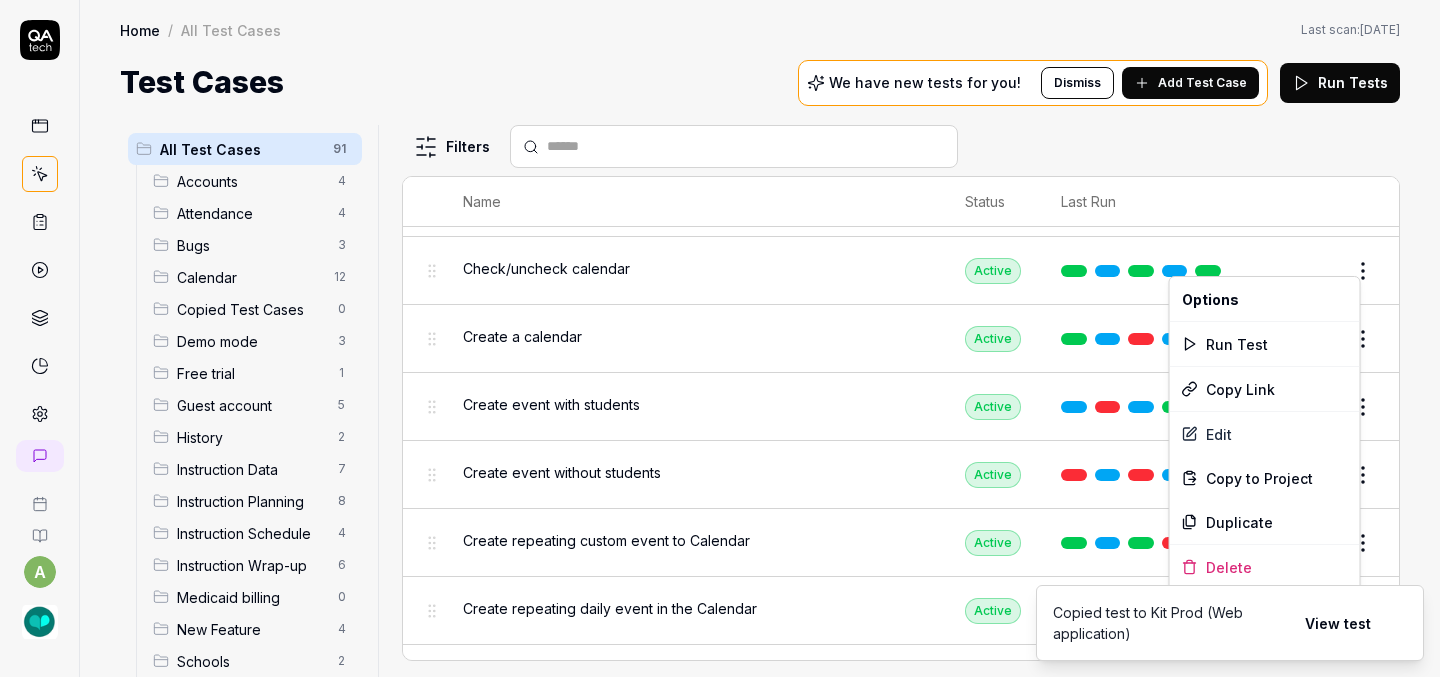 click on "a Home / All Test Cases Home / All Test Cases Last scan:  May 20 2025 Test Cases We have new tests for you! Dismiss Add Test Case Run Tests All Test Cases 91 Accounts 4 Attendance 4 Bugs 3 Calendar 12 Copied Test Cases 0 Demo mode 3 Free trial 1 Guest account 5 History 2 Instruction Data 7 Instruction Planning 8 Instruction Schedule 4 Instruction Wrap-up 6 Medicaid billing 0 New Feature 4 Schools 2 Sign Up 1 Students 10 Tasks 6 Teachers 3 Templates 6 Filters Name Status Last Run Accounts Edit user information in the Account Details Active Edit Log in to Kit using valid email and password Active Edit Logout from each page Active Edit Request password reset with valid email address Active Edit Attendance Expand row and scroll down Attendance report Active Edit Export Attendance report Active Edit Search and filter by custom date range Active Edit Search for specific attendance records and view attendance statistics Active Edit Bugs Check page scrolling on each page Active Edit Create custom repeating event Edit" at bounding box center (720, 338) 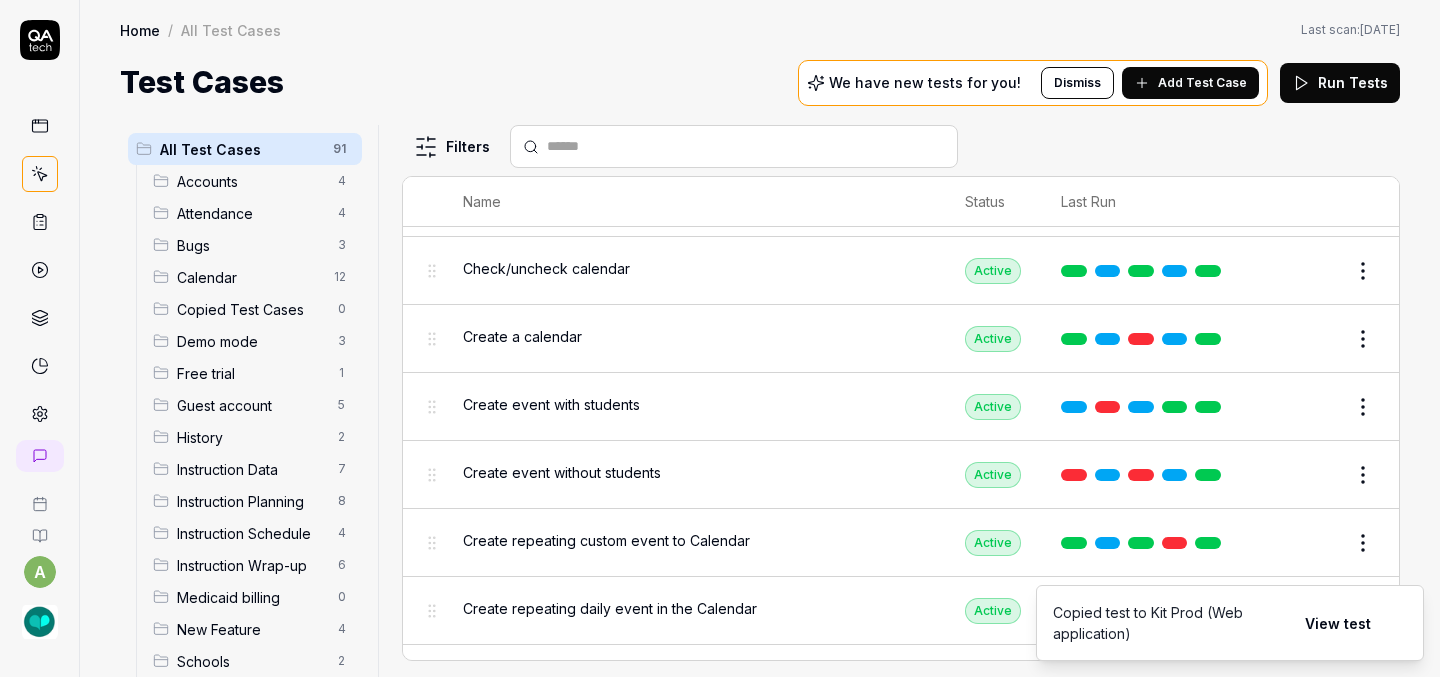 click on "a Home / All Test Cases Home / All Test Cases Last scan:  May 20 2025 Test Cases We have new tests for you! Dismiss Add Test Case Run Tests All Test Cases 91 Accounts 4 Attendance 4 Bugs 3 Calendar 12 Copied Test Cases 0 Demo mode 3 Free trial 1 Guest account 5 History 2 Instruction Data 7 Instruction Planning 8 Instruction Schedule 4 Instruction Wrap-up 6 Medicaid billing 0 New Feature 4 Schools 2 Sign Up 1 Students 10 Tasks 6 Teachers 3 Templates 6 Filters Name Status Last Run Accounts Edit user information in the Account Details Active Edit Log in to Kit using valid email and password Active Edit Logout from each page Active Edit Request password reset with valid email address Active Edit Attendance Expand row and scroll down Attendance report Active Edit Export Attendance report Active Edit Search and filter by custom date range Active Edit Search for specific attendance records and view attendance statistics Active Edit Bugs Check page scrolling on each page Active Edit Create custom repeating event Edit" at bounding box center (720, 338) 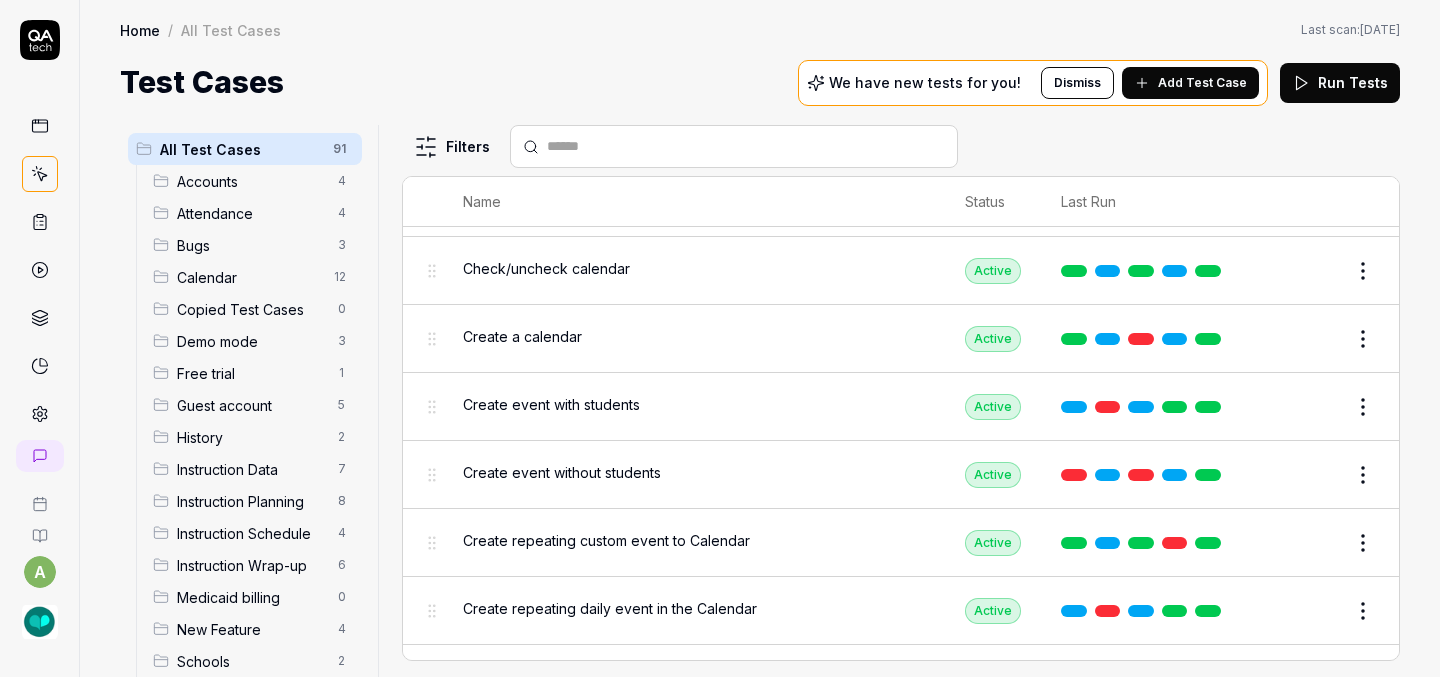 click on "a Home / All Test Cases Home / All Test Cases Last scan:  May 20 2025 Test Cases We have new tests for you! Dismiss Add Test Case Run Tests All Test Cases 91 Accounts 4 Attendance 4 Bugs 3 Calendar 12 Copied Test Cases 0 Demo mode 3 Free trial 1 Guest account 5 History 2 Instruction Data 7 Instruction Planning 8 Instruction Schedule 4 Instruction Wrap-up 6 Medicaid billing 0 New Feature 4 Schools 2 Sign Up 1 Students 10 Tasks 6 Teachers 3 Templates 6 Filters Name Status Last Run Accounts Edit user information in the Account Details Active Edit Log in to Kit using valid email and password Active Edit Logout from each page Active Edit Request password reset with valid email address Active Edit Attendance Expand row and scroll down Attendance report Active Edit Export Attendance report Active Edit Search and filter by custom date range Active Edit Search for specific attendance records and view attendance statistics Active Edit Bugs Check page scrolling on each page Active Edit Create custom repeating event Edit" at bounding box center [720, 338] 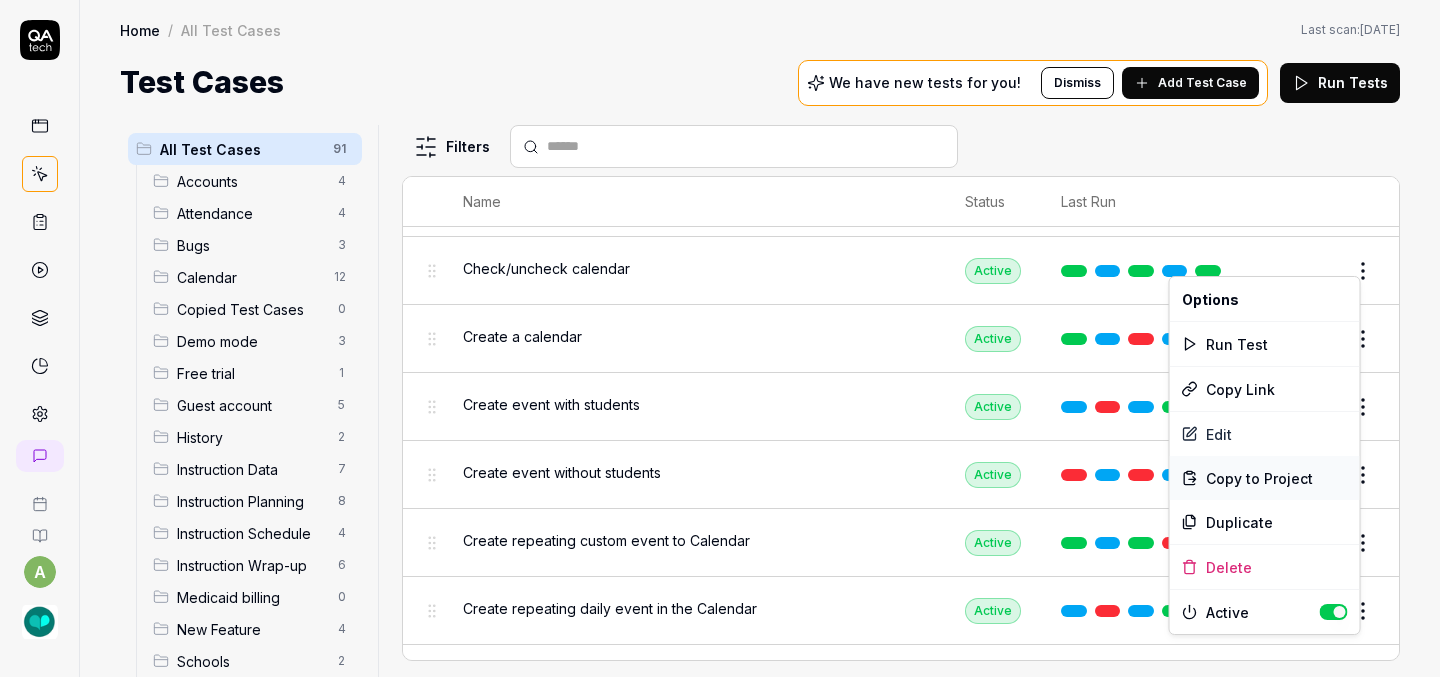 click on "Copy to Project" at bounding box center (1259, 478) 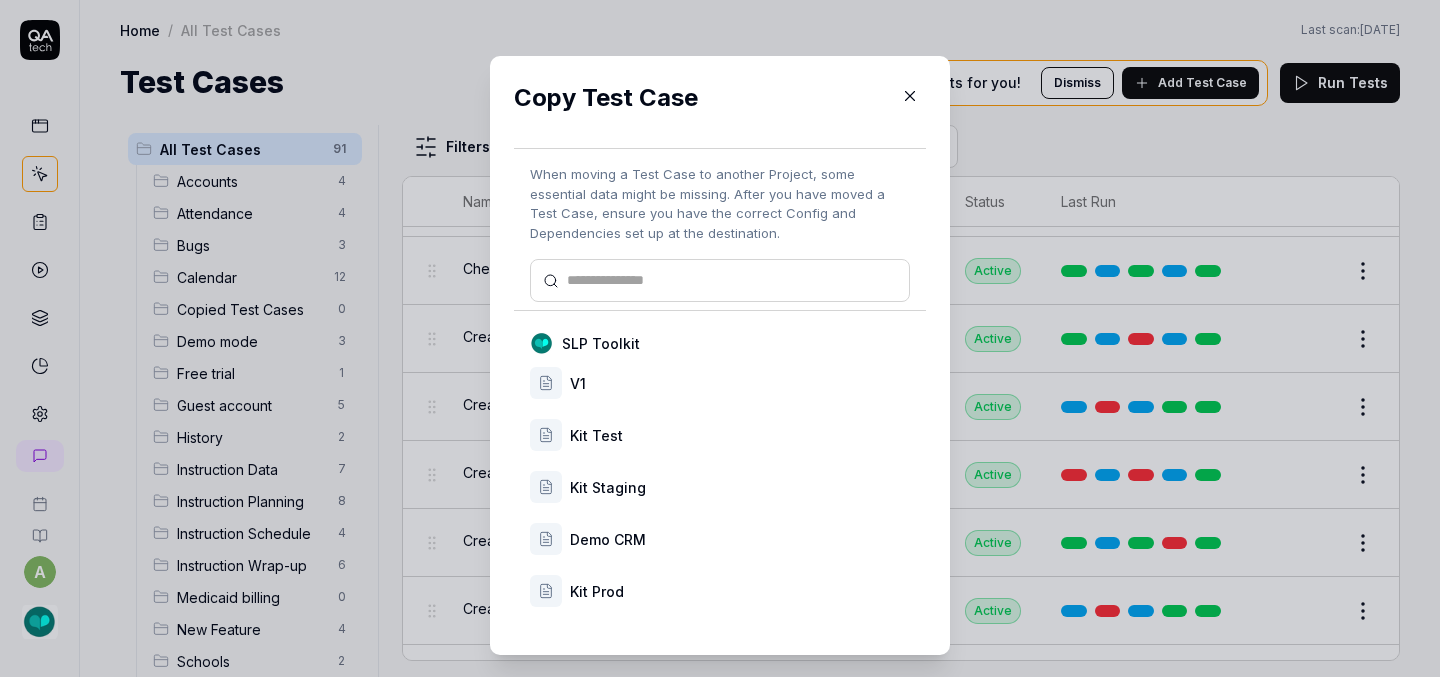 scroll, scrollTop: 33, scrollLeft: 0, axis: vertical 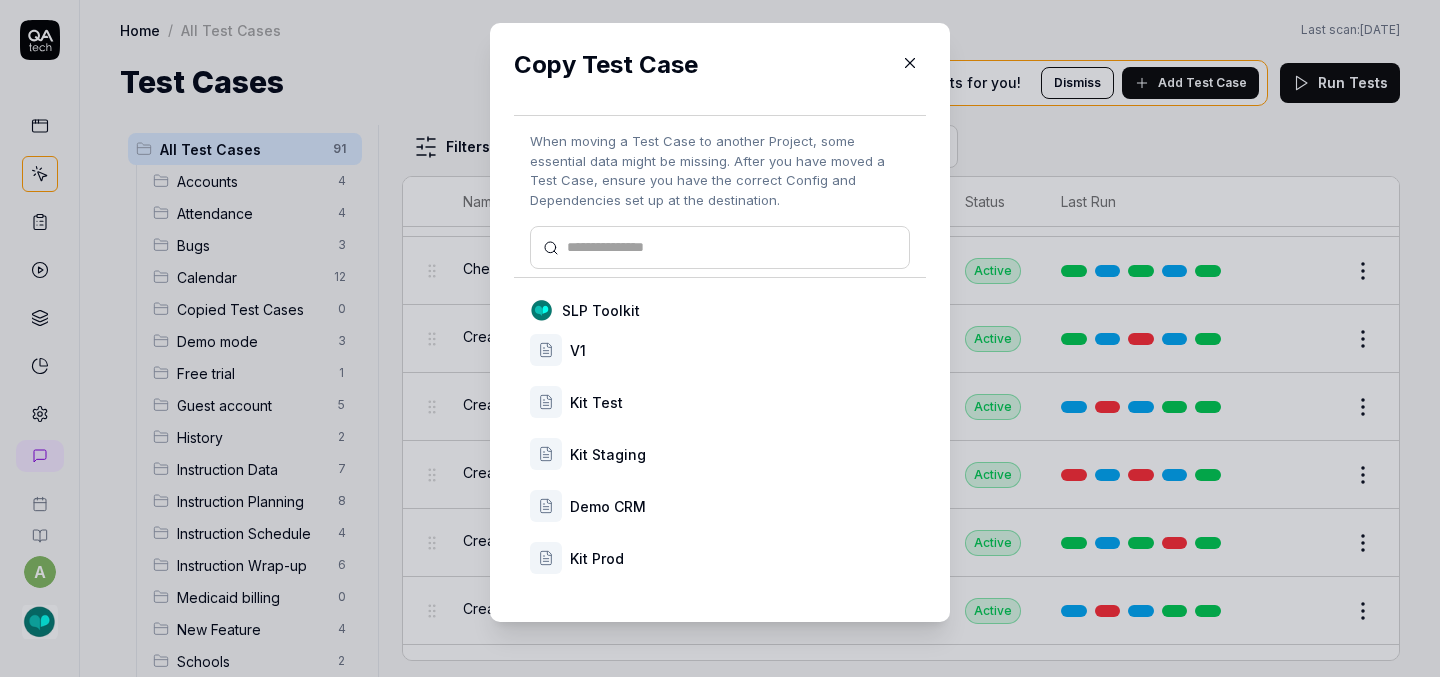 click on "Kit Prod" at bounding box center [740, 558] 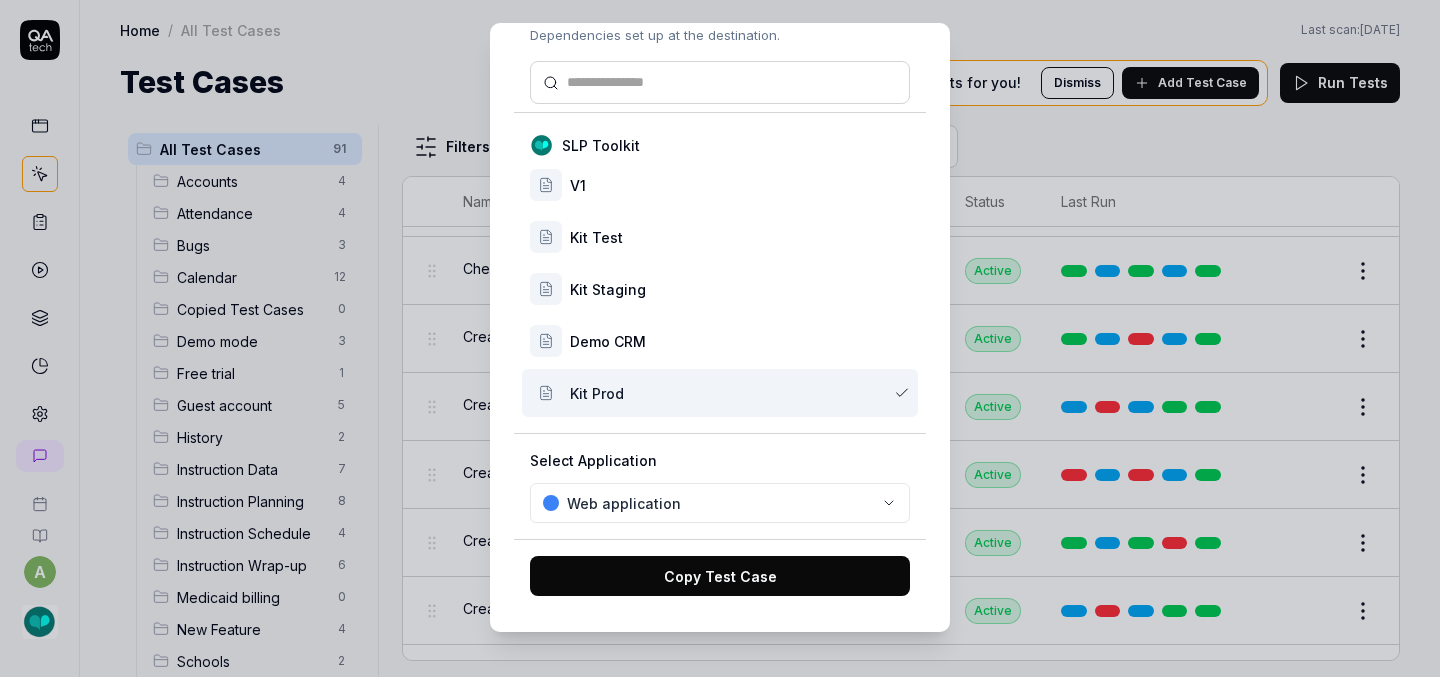 scroll, scrollTop: 167, scrollLeft: 0, axis: vertical 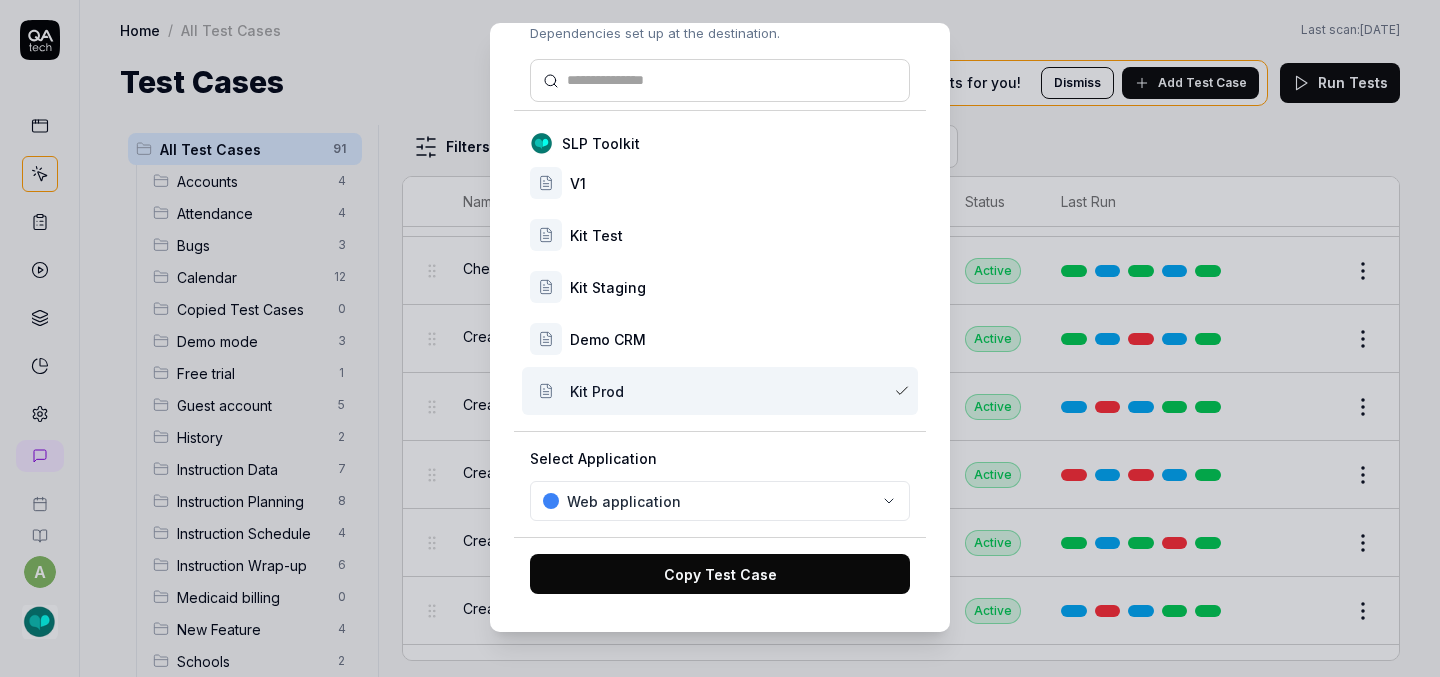 click on "Copy Test Case" at bounding box center [720, 574] 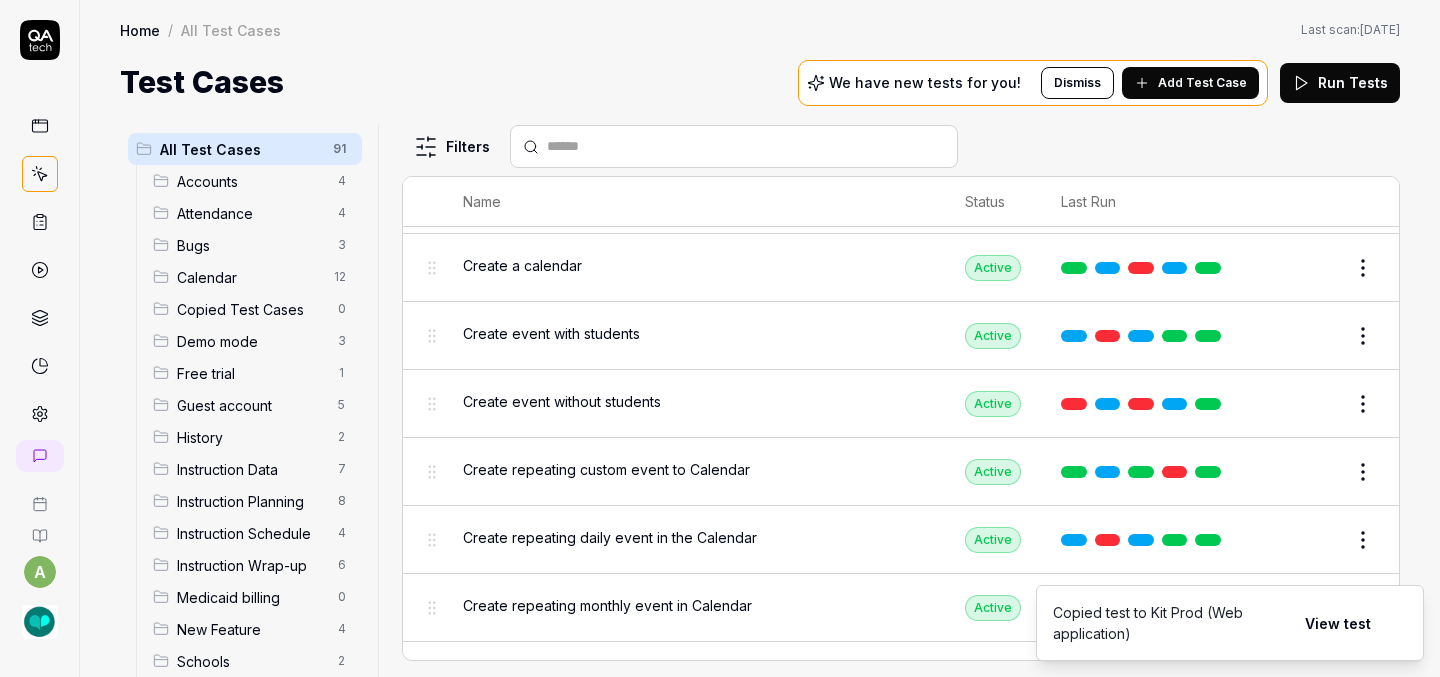 scroll, scrollTop: 1092, scrollLeft: 0, axis: vertical 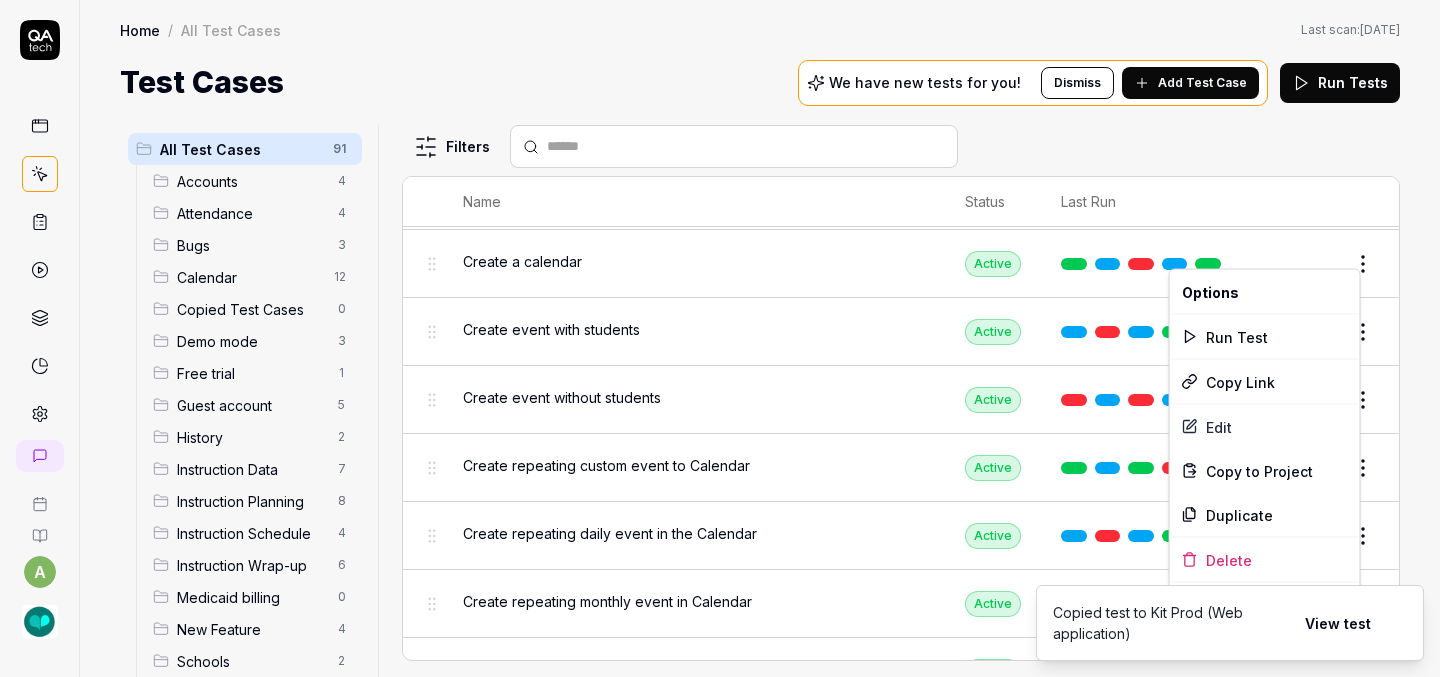 click on "a Home / All Test Cases Home / All Test Cases Last scan:  May 20 2025 Test Cases We have new tests for you! Dismiss Add Test Case Run Tests All Test Cases 91 Accounts 4 Attendance 4 Bugs 3 Calendar 12 Copied Test Cases 0 Demo mode 3 Free trial 1 Guest account 5 History 2 Instruction Data 7 Instruction Planning 8 Instruction Schedule 4 Instruction Wrap-up 6 Medicaid billing 0 New Feature 4 Schools 2 Sign Up 1 Students 10 Tasks 6 Teachers 3 Templates 6 Filters Name Status Last Run Accounts Edit user information in the Account Details Active Edit Log in to Kit using valid email and password Active Edit Logout from each page Active Edit Request password reset with valid email address Active Edit Attendance Expand row and scroll down Attendance report Active Edit Export Attendance report Active Edit Search and filter by custom date range Active Edit Search for specific attendance records and view attendance statistics Active Edit Bugs Check page scrolling on each page Active Edit Create custom repeating event Edit" at bounding box center [720, 338] 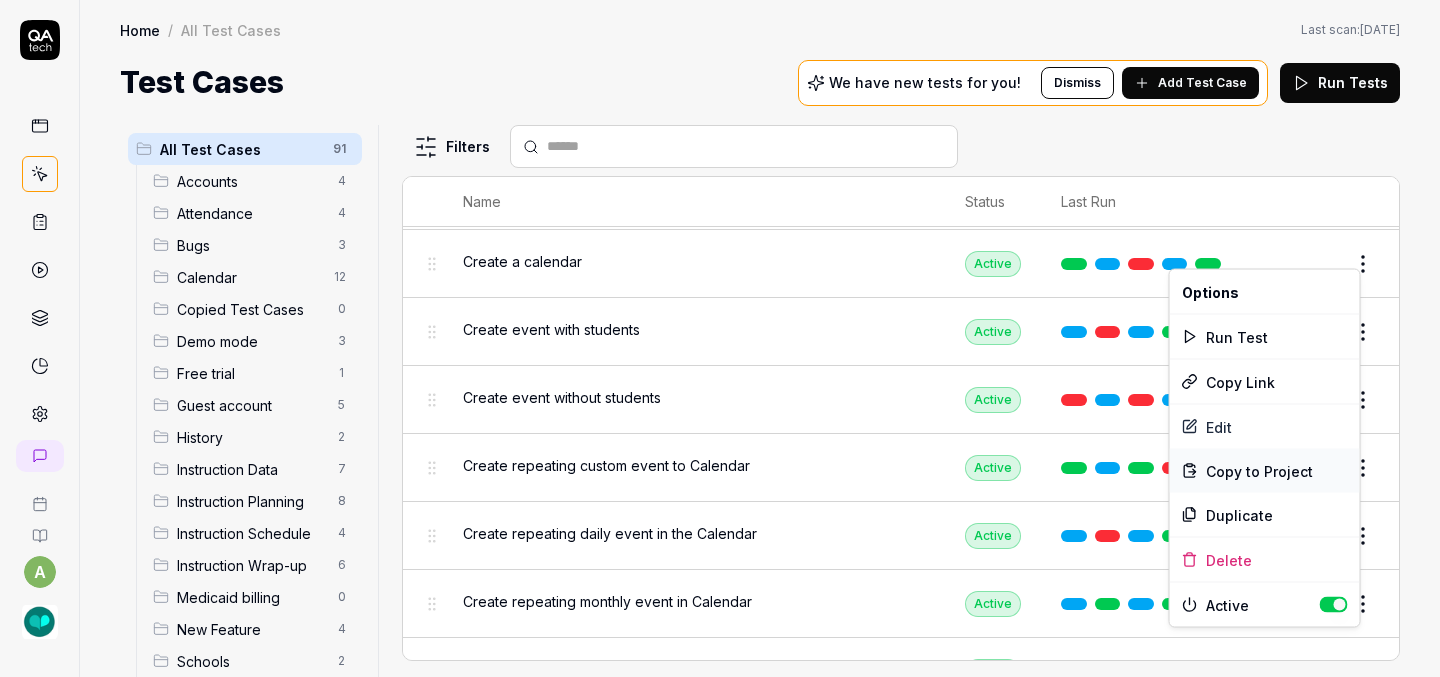 click on "Copy to Project" at bounding box center (1259, 470) 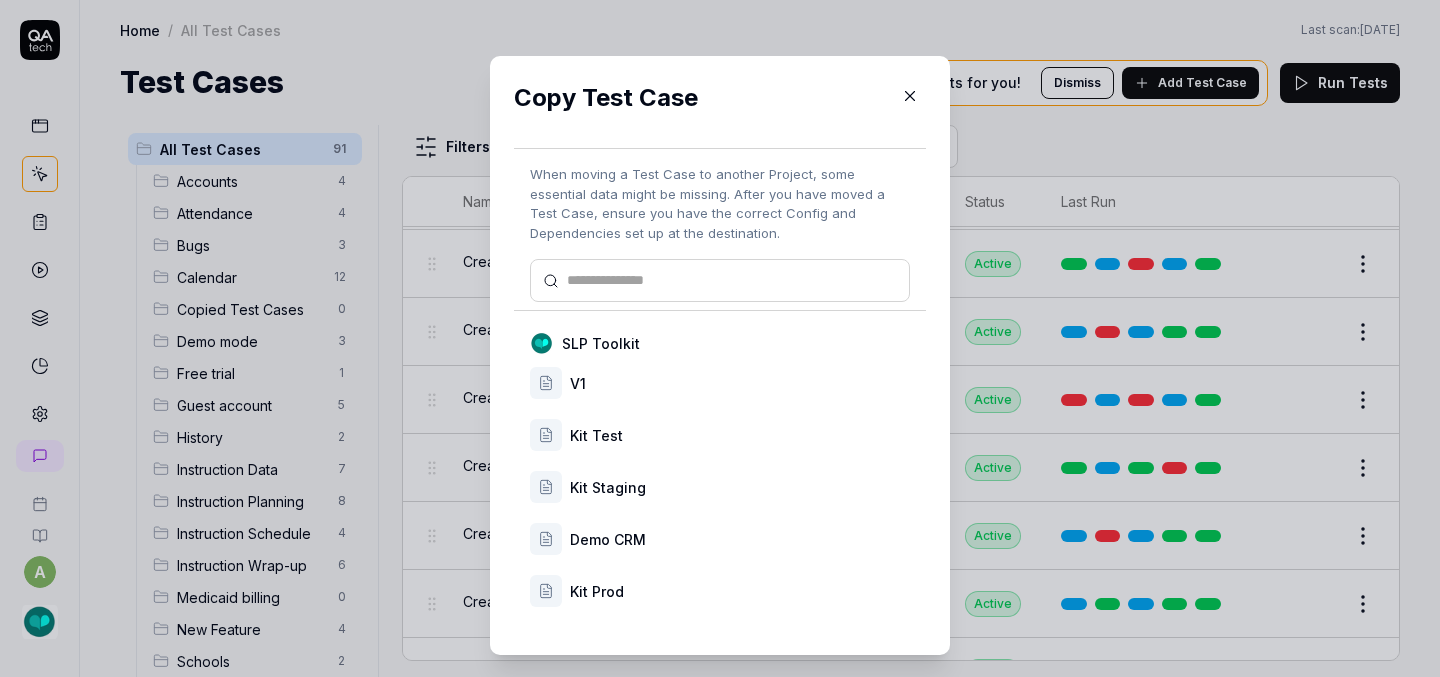 click on "Kit Prod" at bounding box center (740, 591) 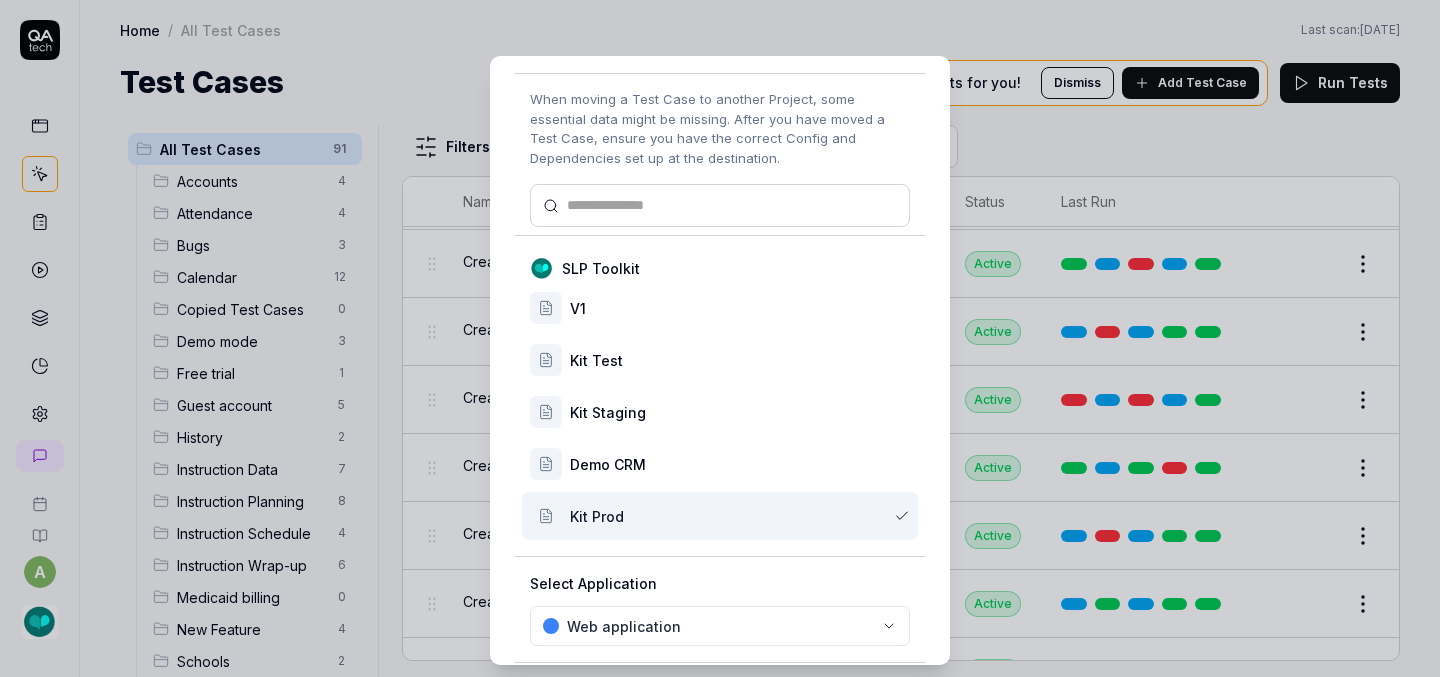 scroll, scrollTop: 167, scrollLeft: 0, axis: vertical 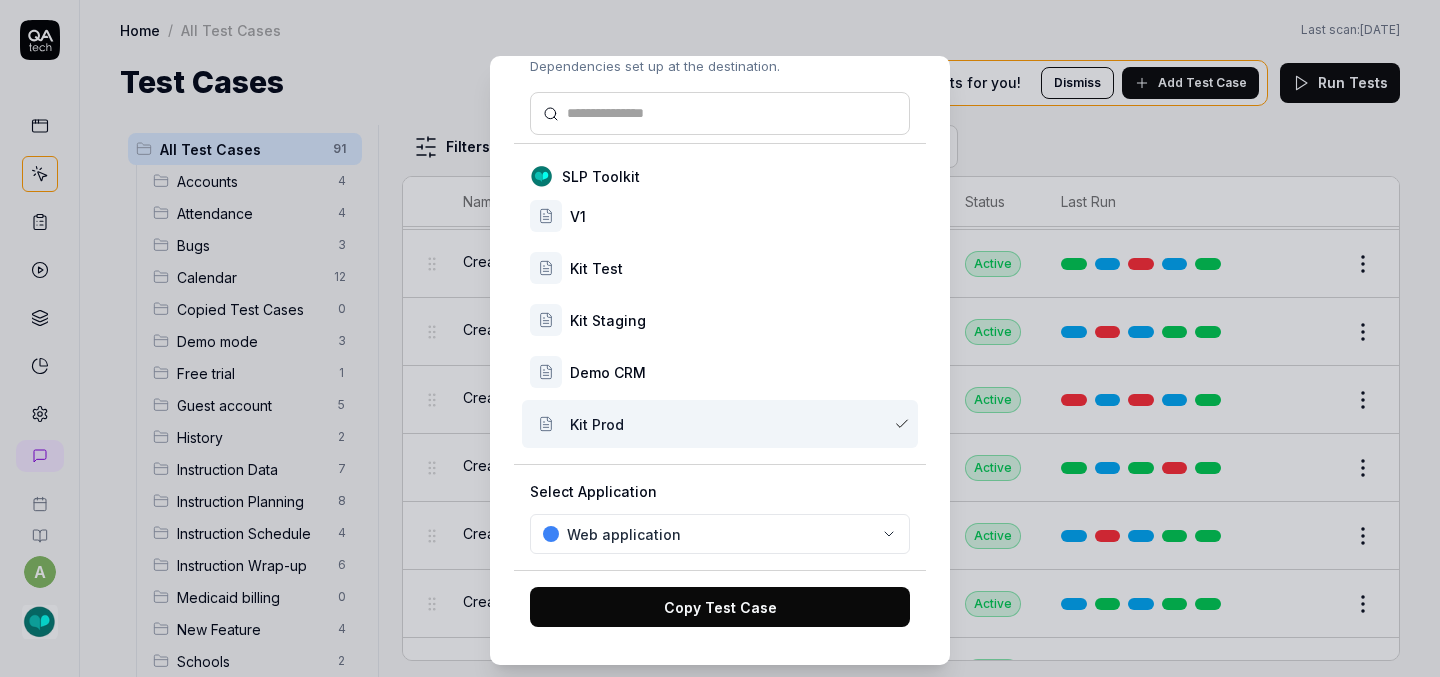 click on "Copy Test Case" at bounding box center [720, 607] 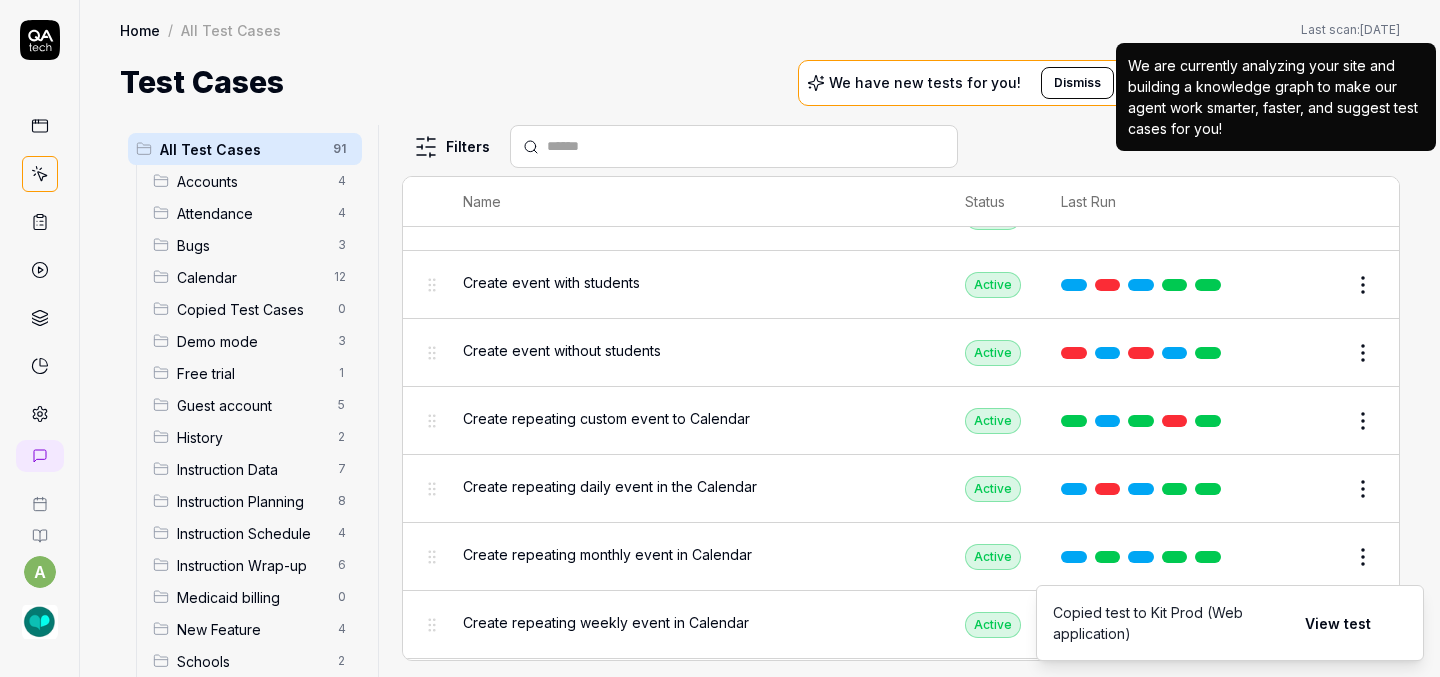 scroll, scrollTop: 1149, scrollLeft: 0, axis: vertical 